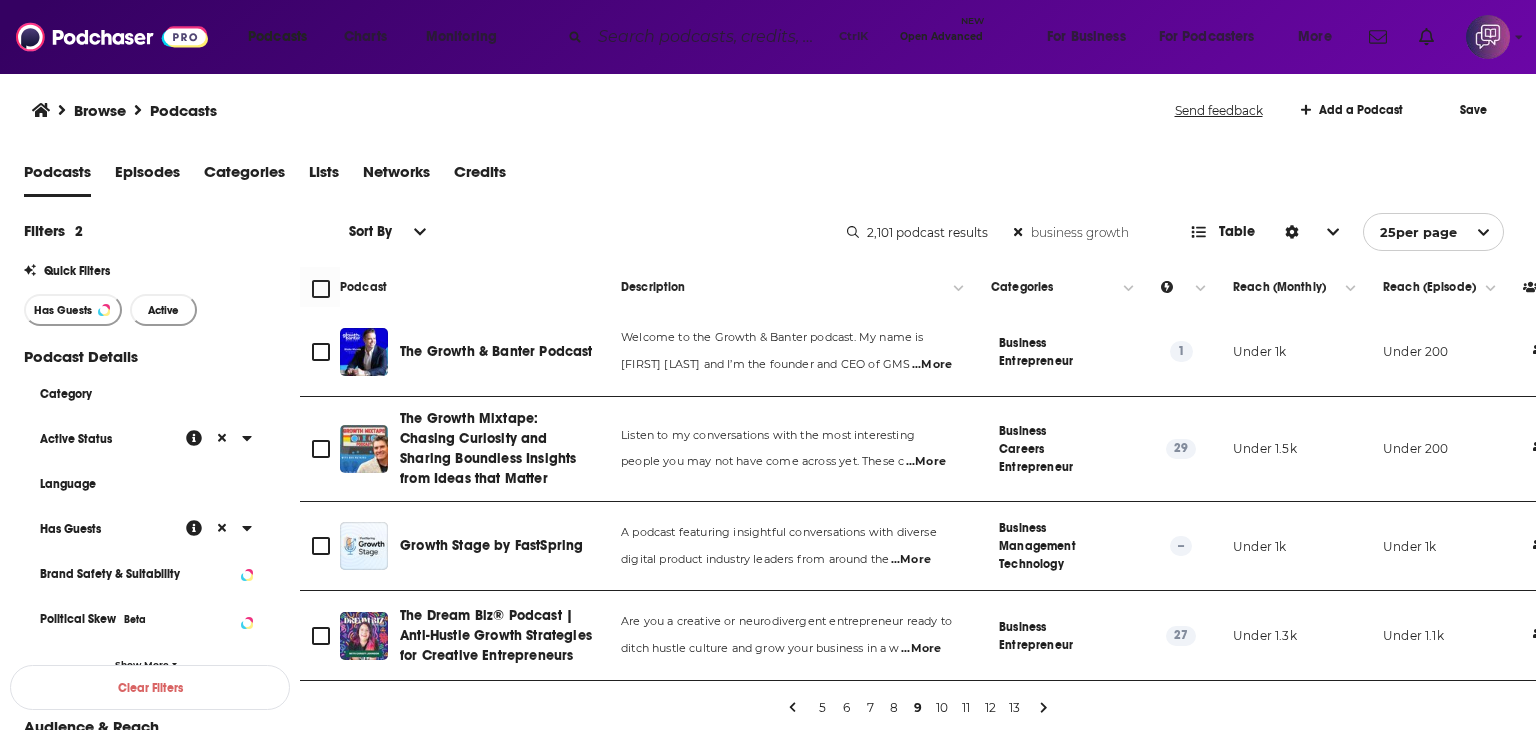 scroll, scrollTop: 0, scrollLeft: 0, axis: both 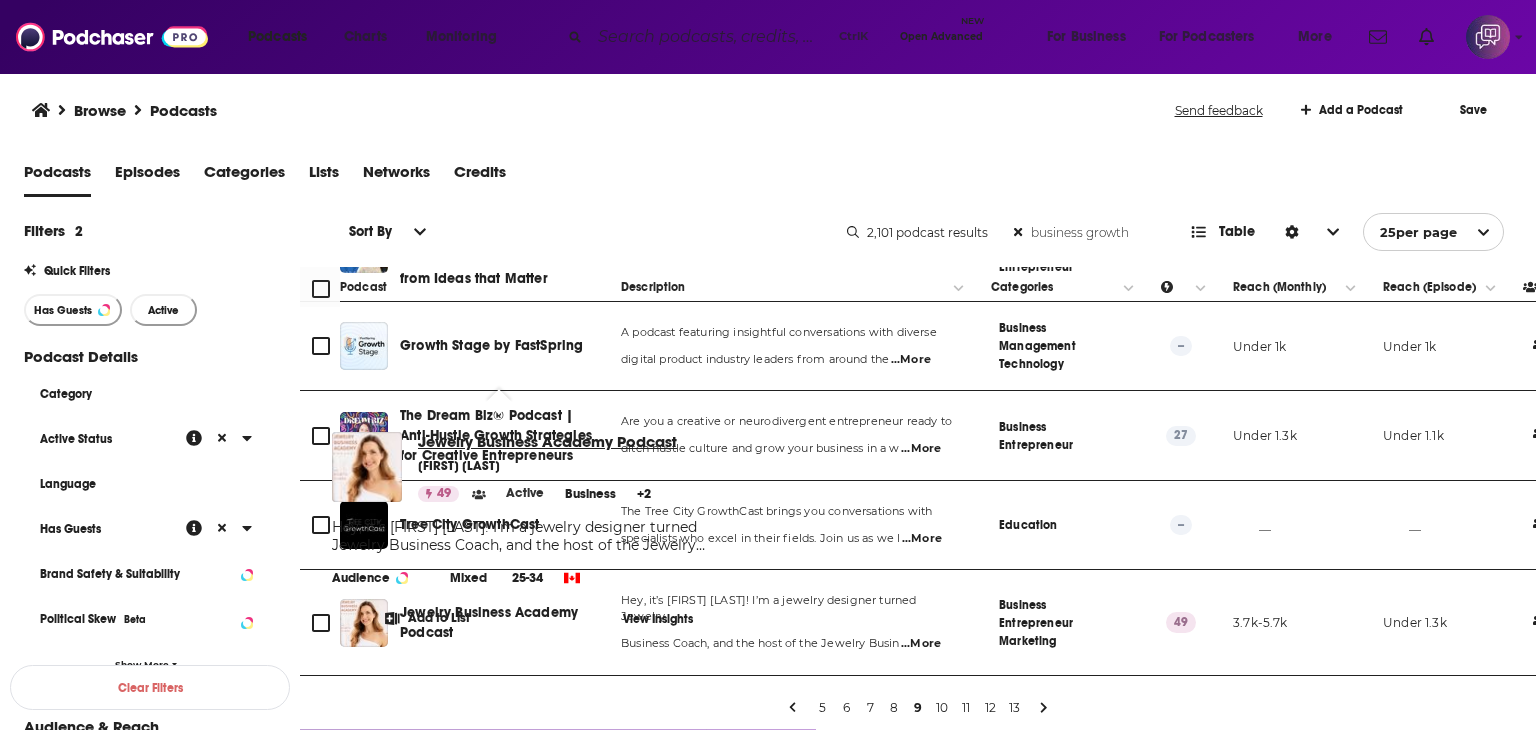 drag, startPoint x: 516, startPoint y: 546, endPoint x: 481, endPoint y: 439, distance: 112.578865 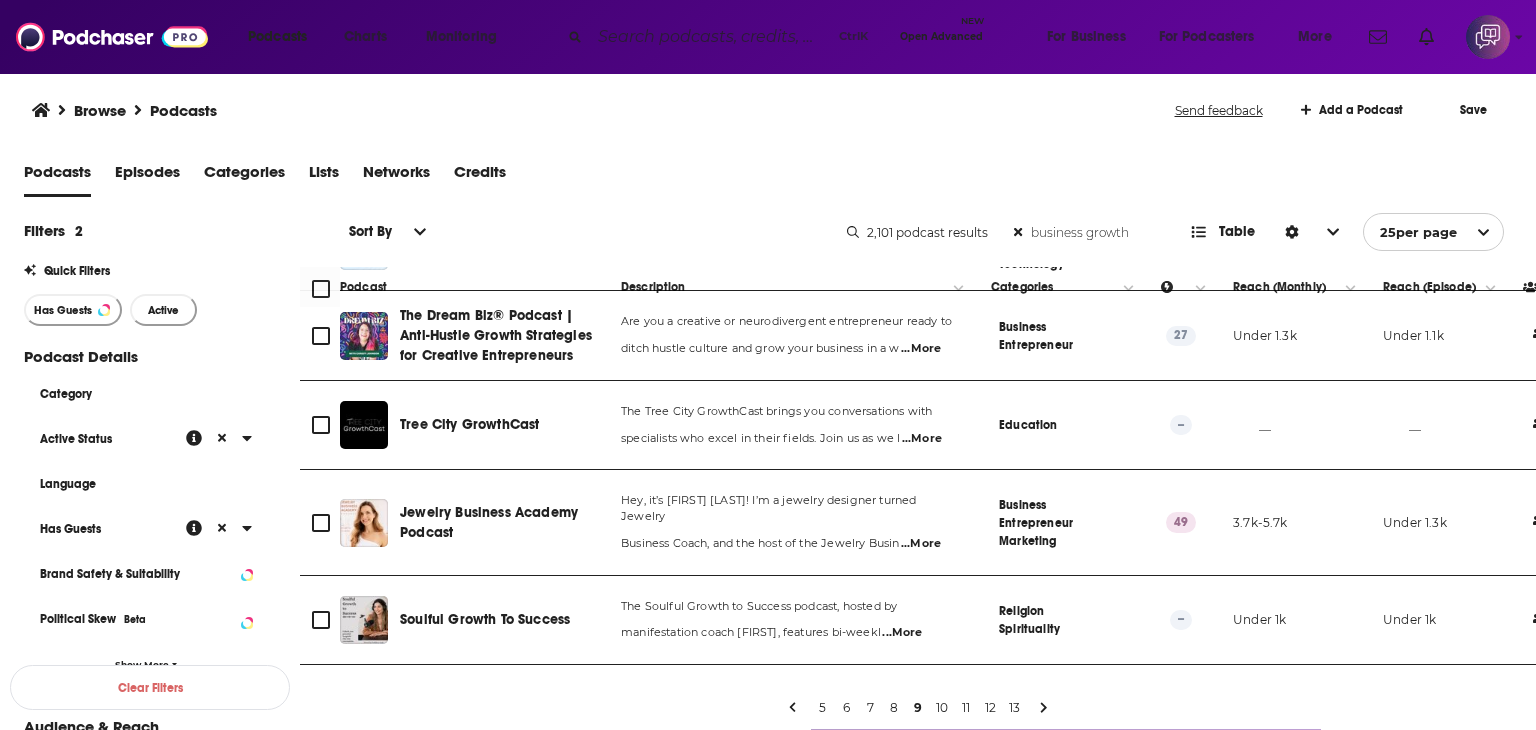 scroll, scrollTop: 400, scrollLeft: 0, axis: vertical 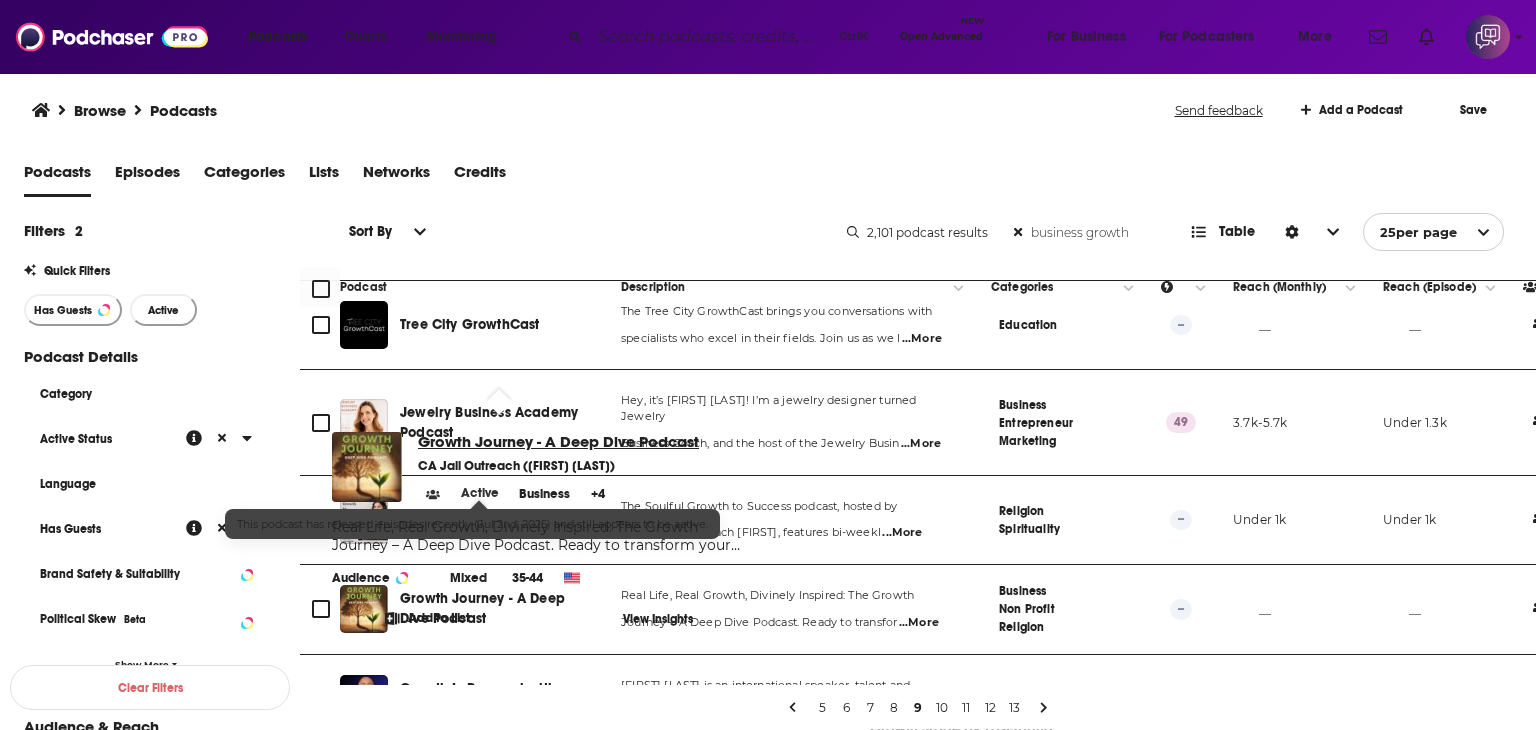 drag, startPoint x: 488, startPoint y: 491, endPoint x: 540, endPoint y: 443, distance: 70.76723 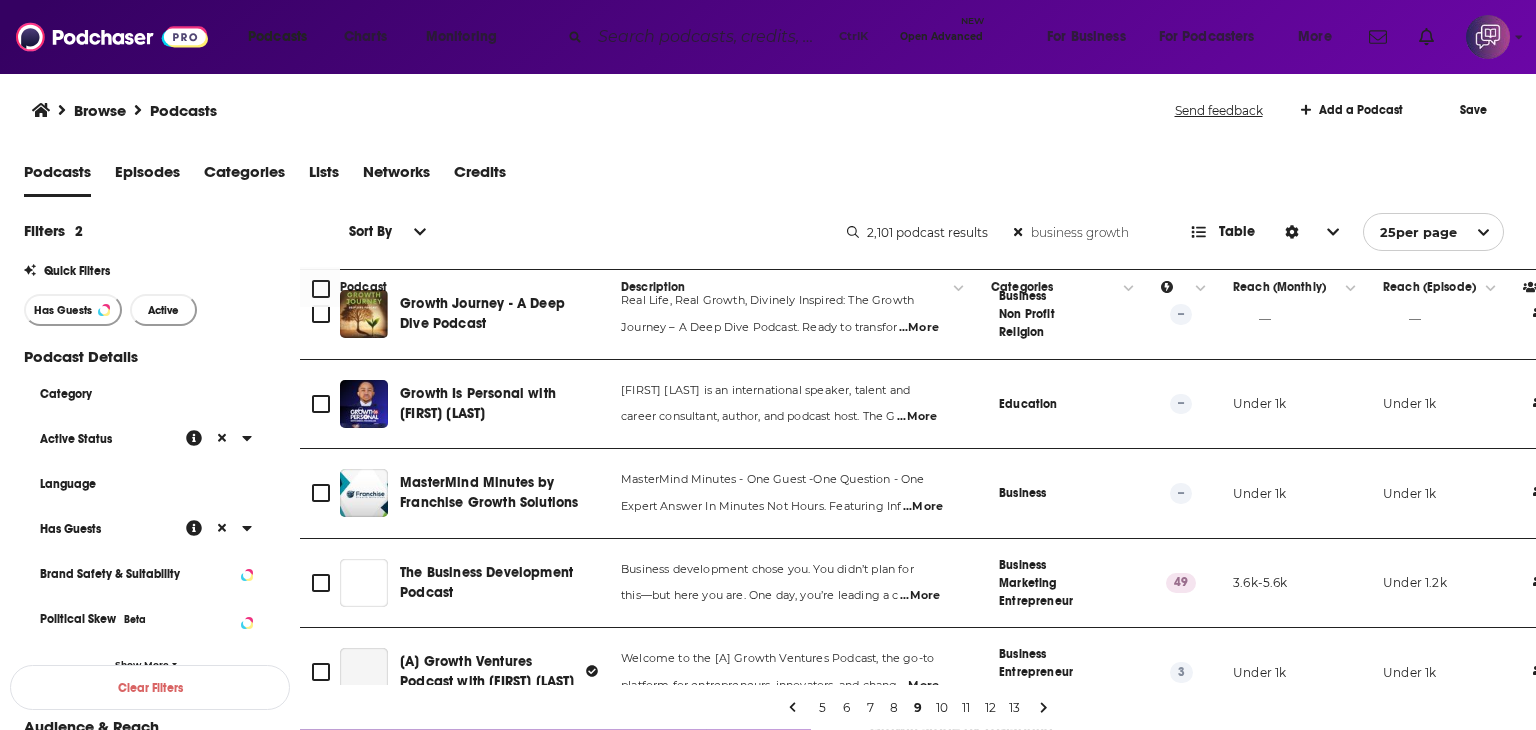 scroll, scrollTop: 700, scrollLeft: 0, axis: vertical 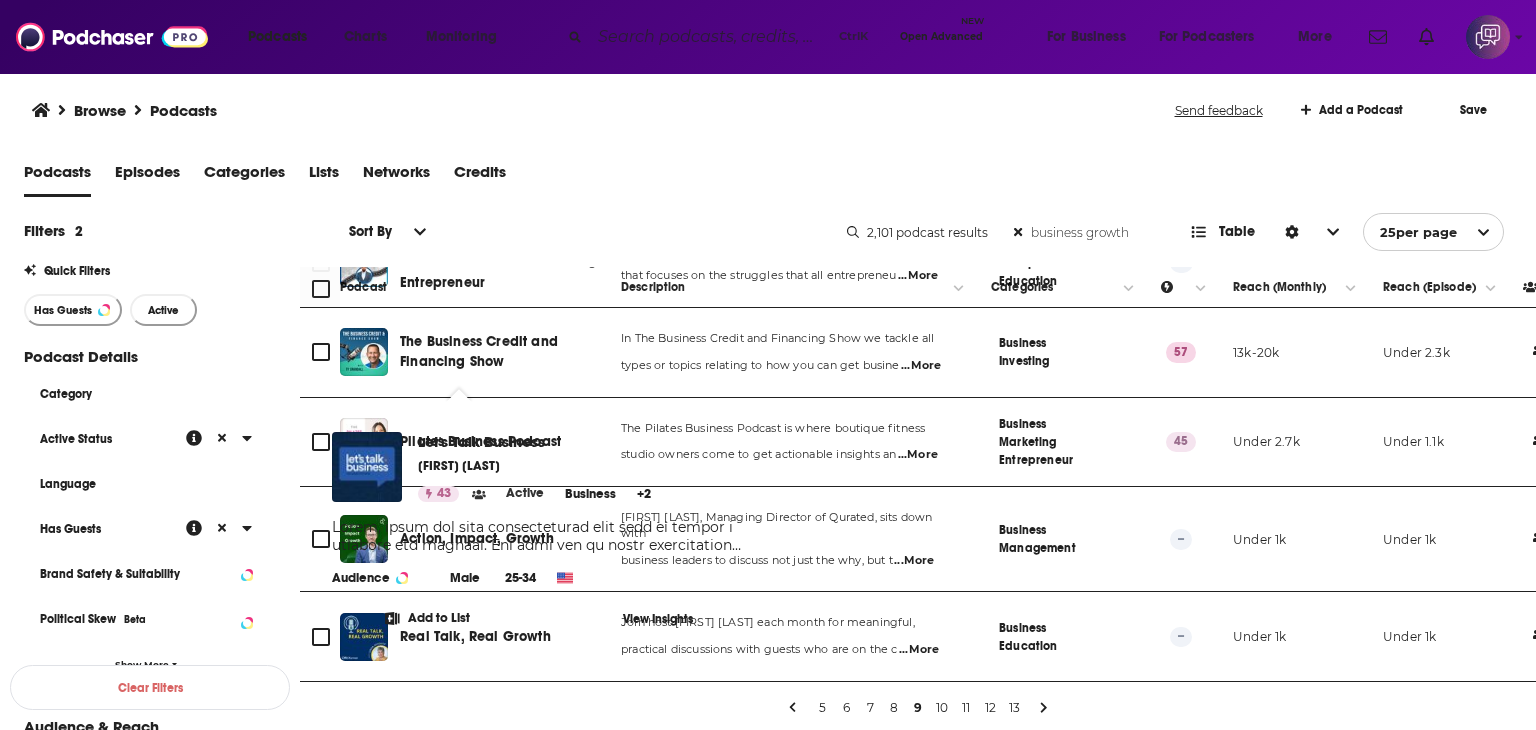 click on "Browse Podcasts" at bounding box center (604, 110) 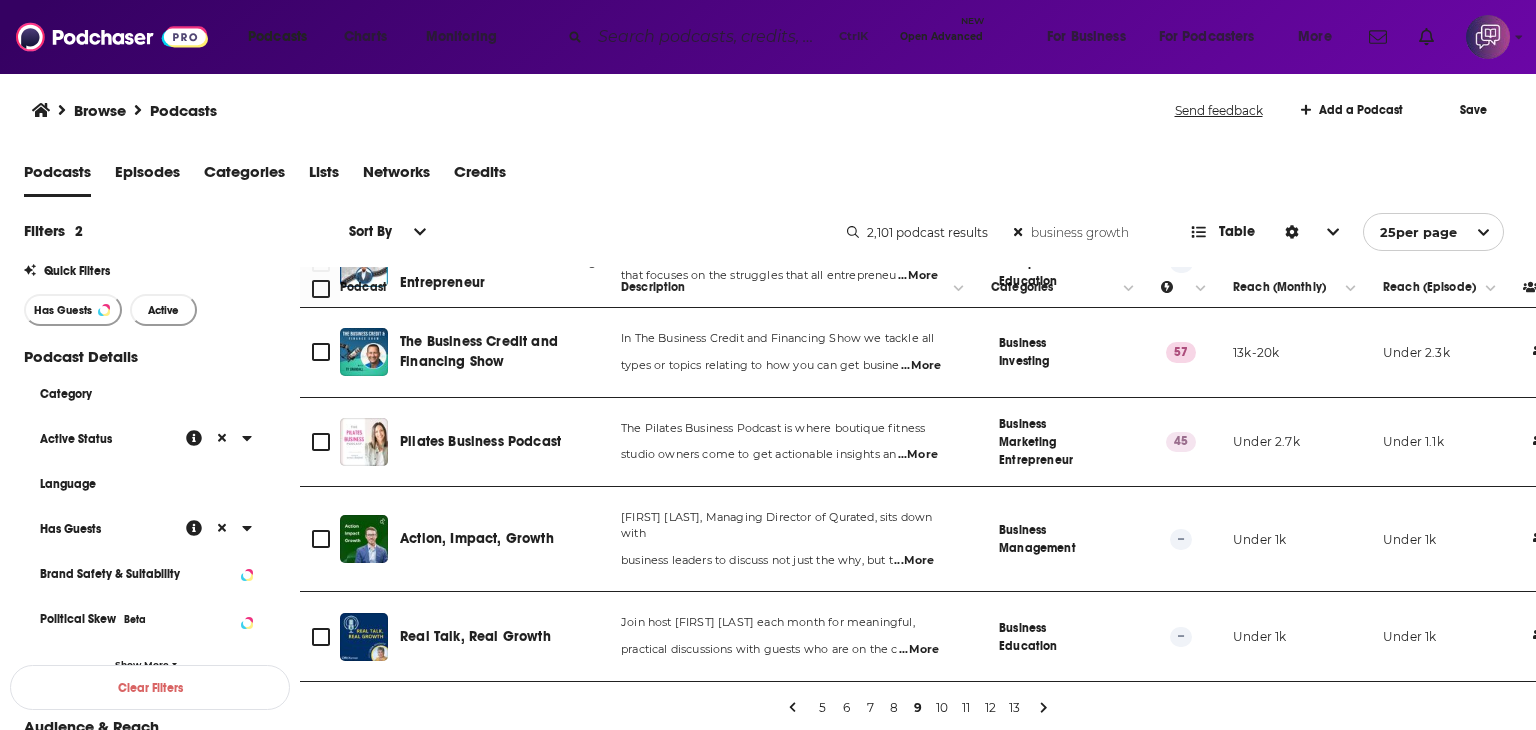 drag, startPoint x: 448, startPoint y: 629, endPoint x: 421, endPoint y: 640, distance: 29.15476 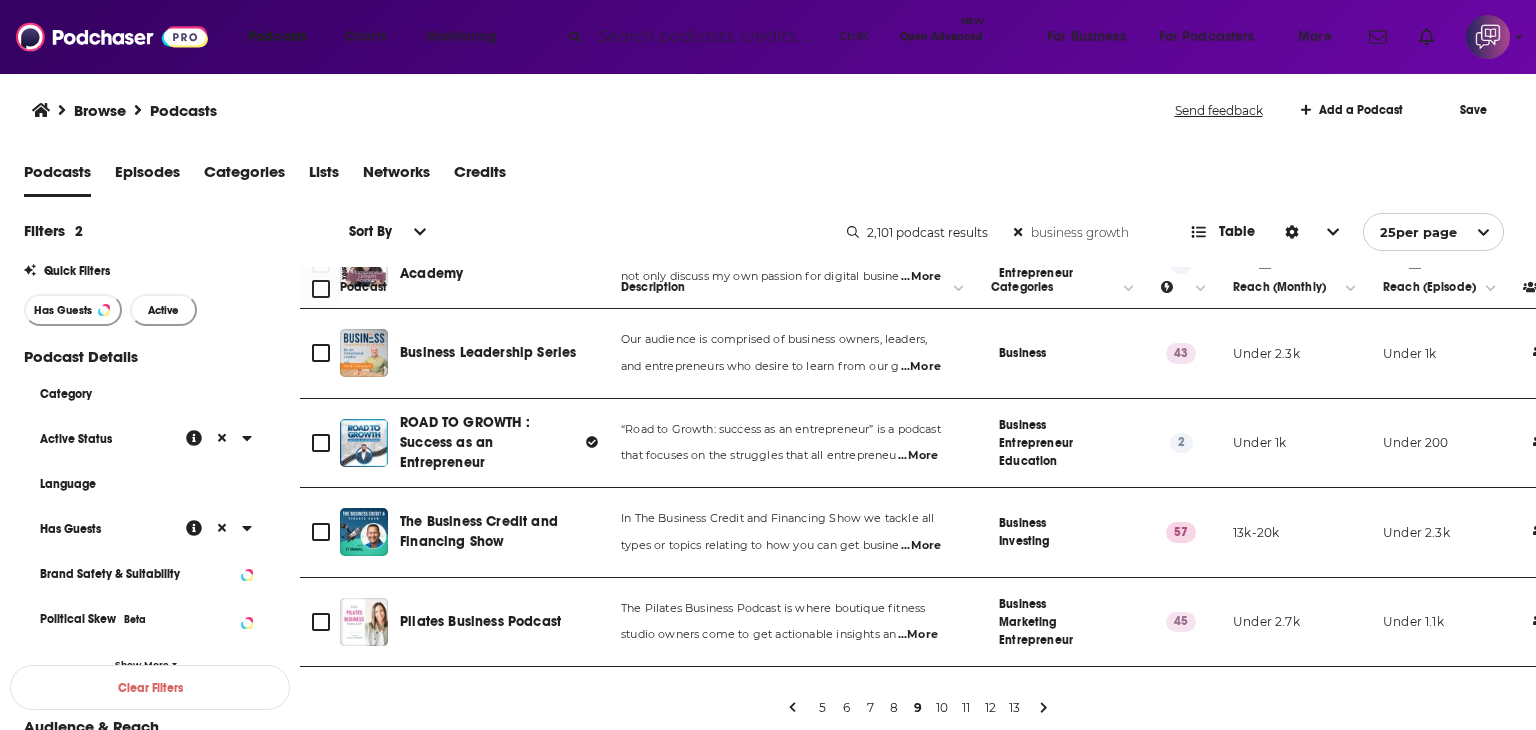 scroll, scrollTop: 1552, scrollLeft: 0, axis: vertical 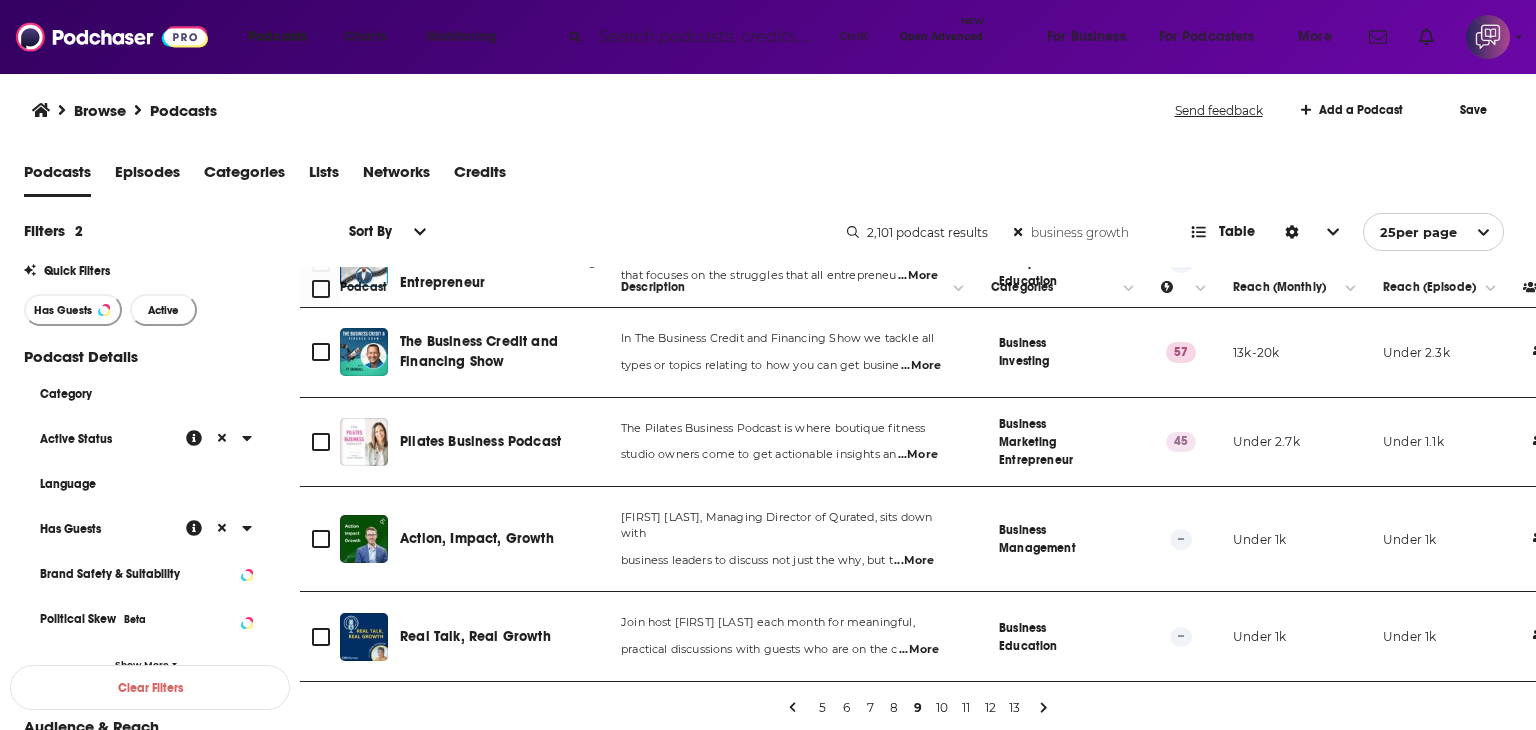 click on "10" at bounding box center (942, 708) 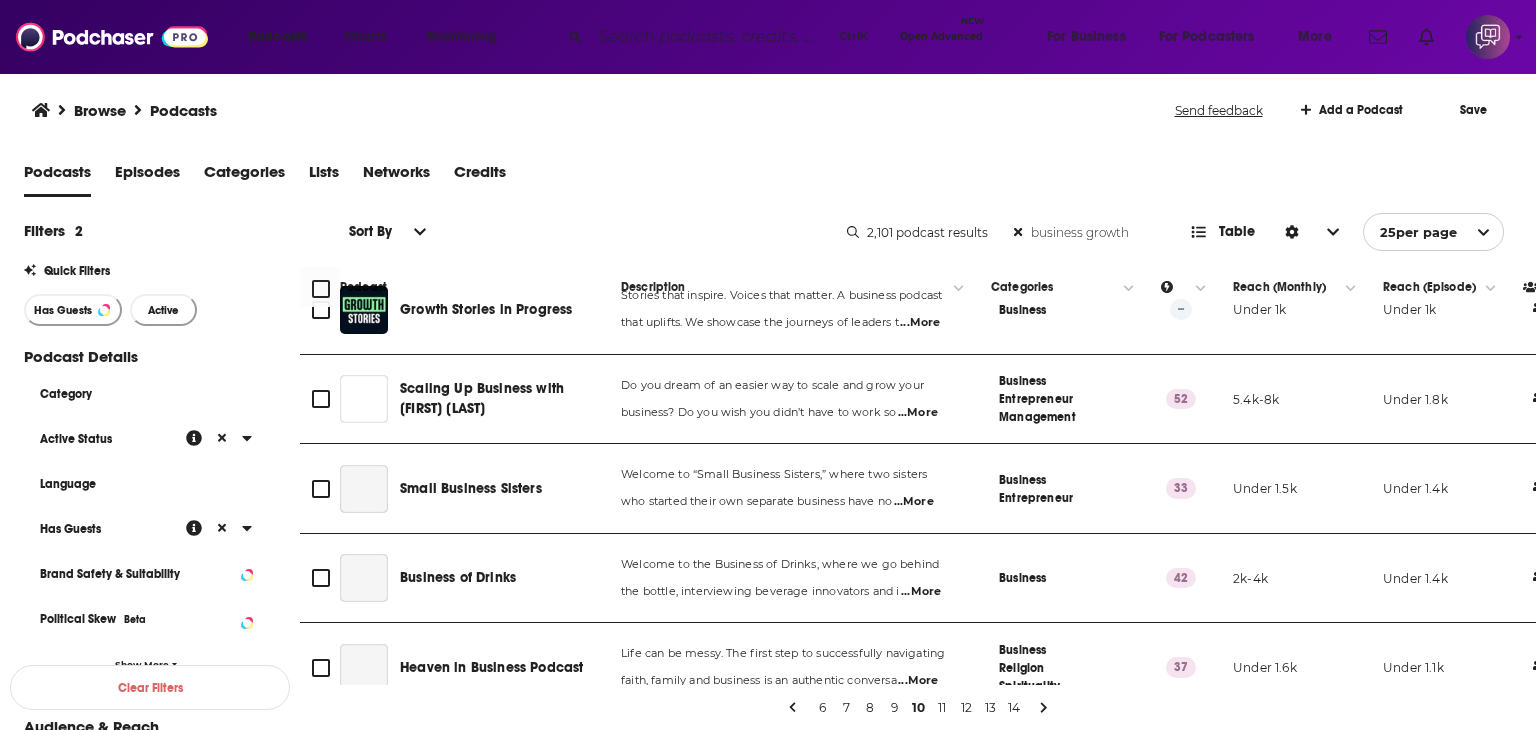 scroll, scrollTop: 300, scrollLeft: 0, axis: vertical 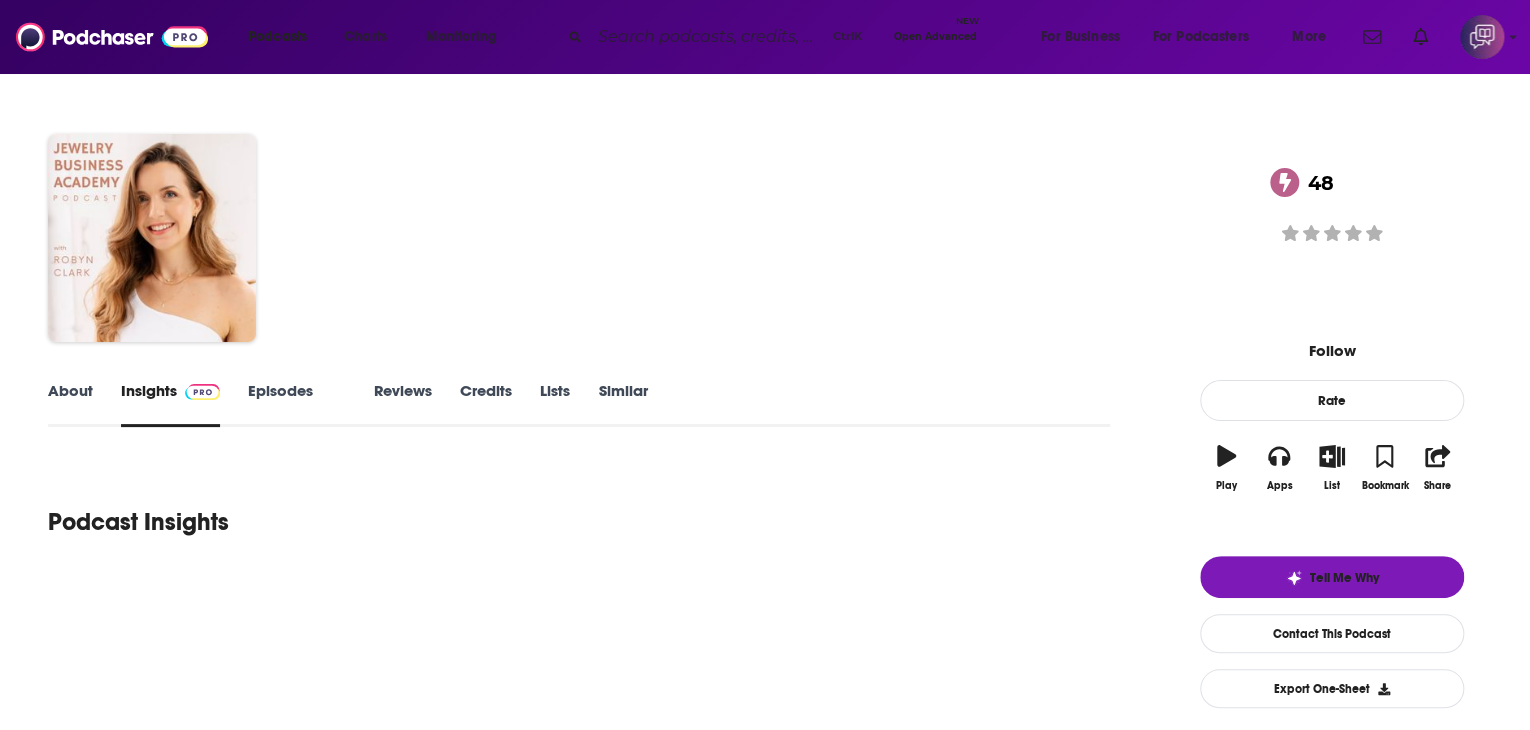 click on "About" at bounding box center [70, 404] 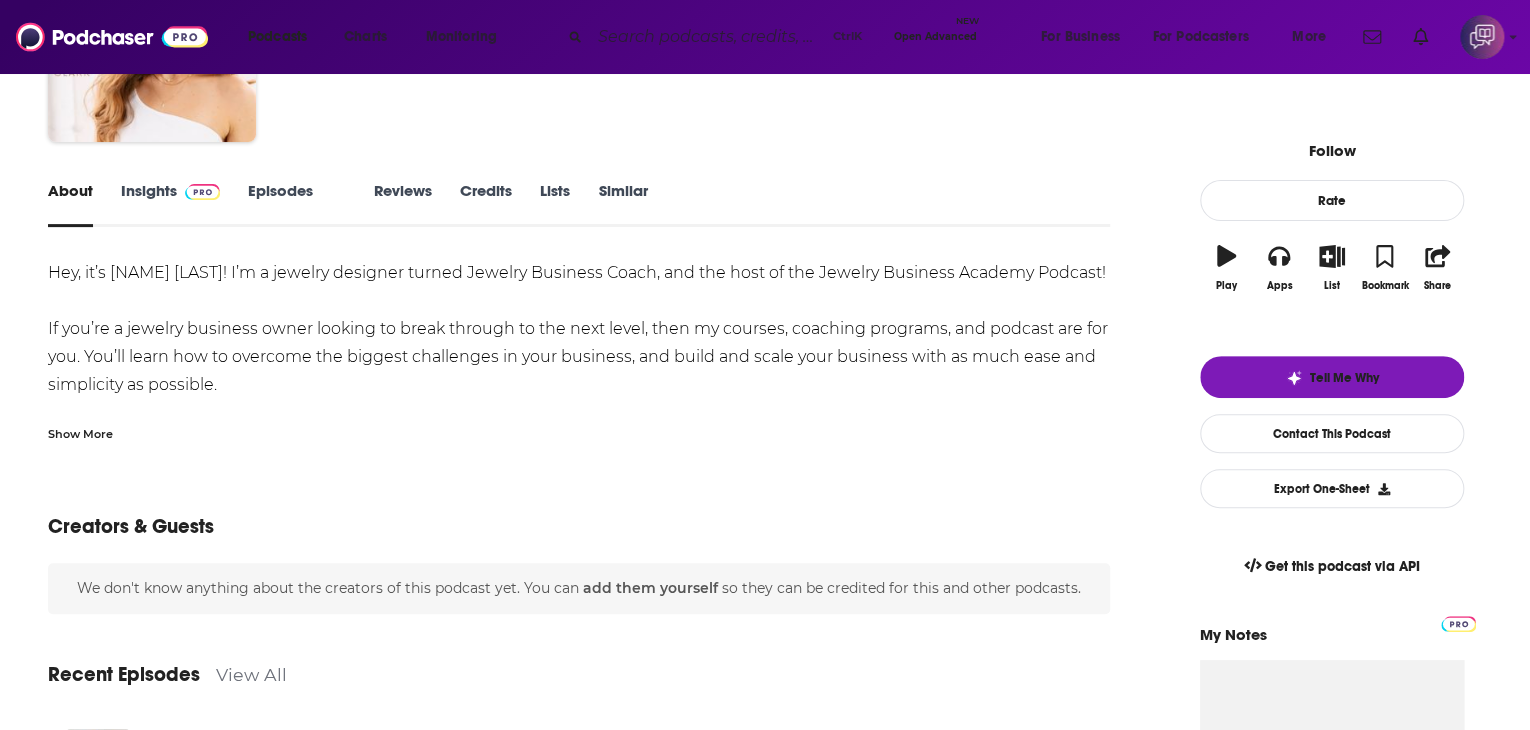 scroll, scrollTop: 0, scrollLeft: 0, axis: both 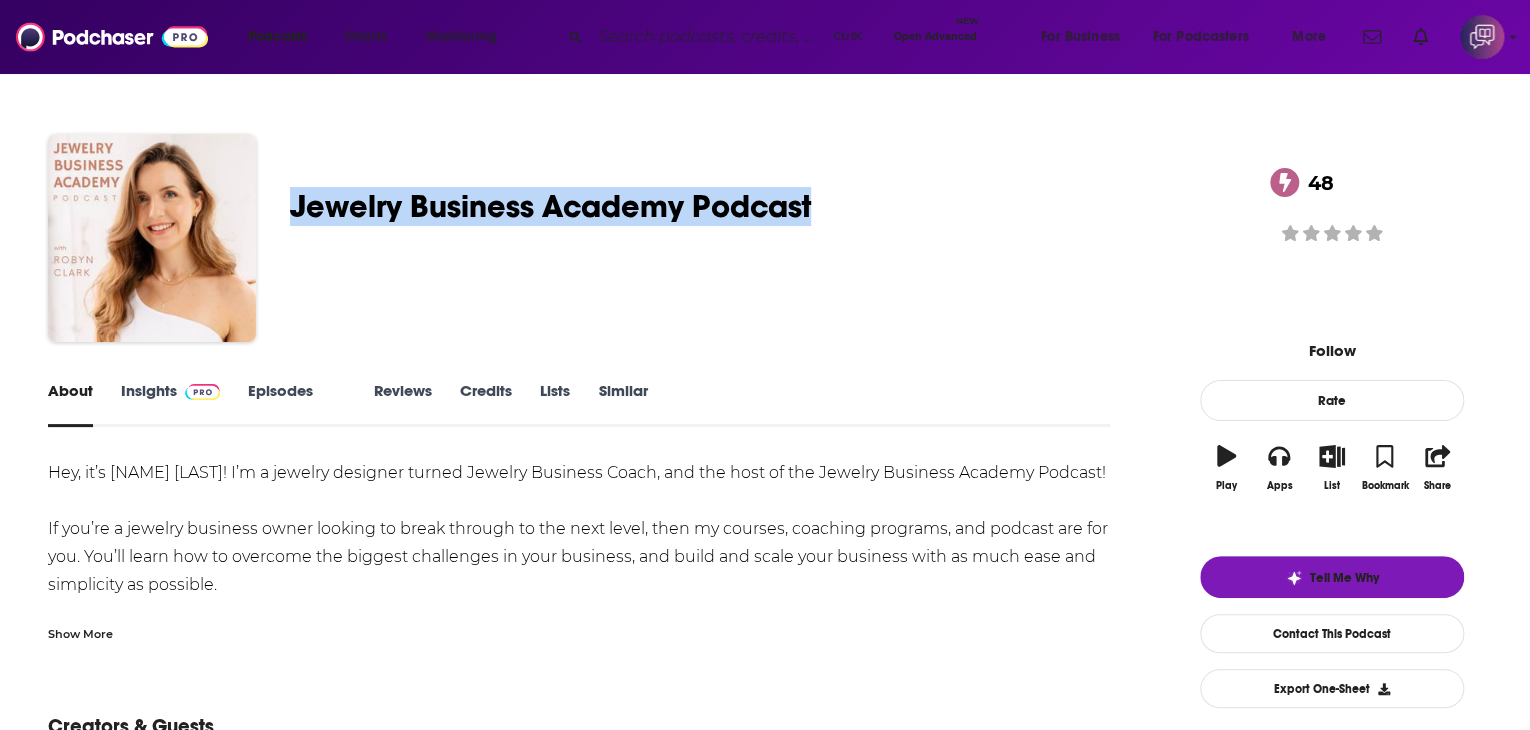 drag, startPoint x: 400, startPoint y: 201, endPoint x: 946, endPoint y: 204, distance: 546.00824 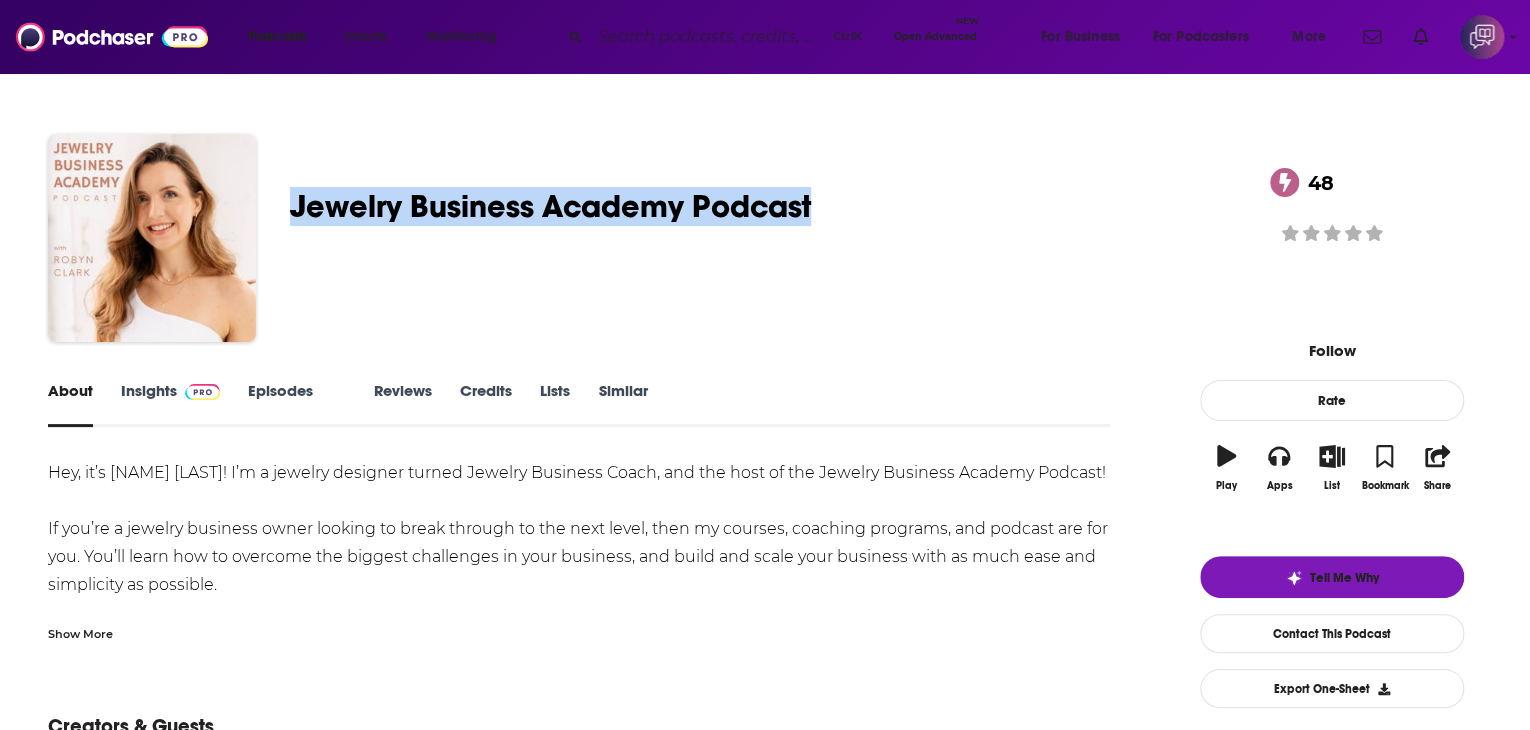 click on "Robyn Clark   Jewelry Business Academy Podcast 48 A   weekly  Business ,  Entrepreneur  and  Marketing  podcast 48 Good podcast? Give it some love!" at bounding box center (765, 242) 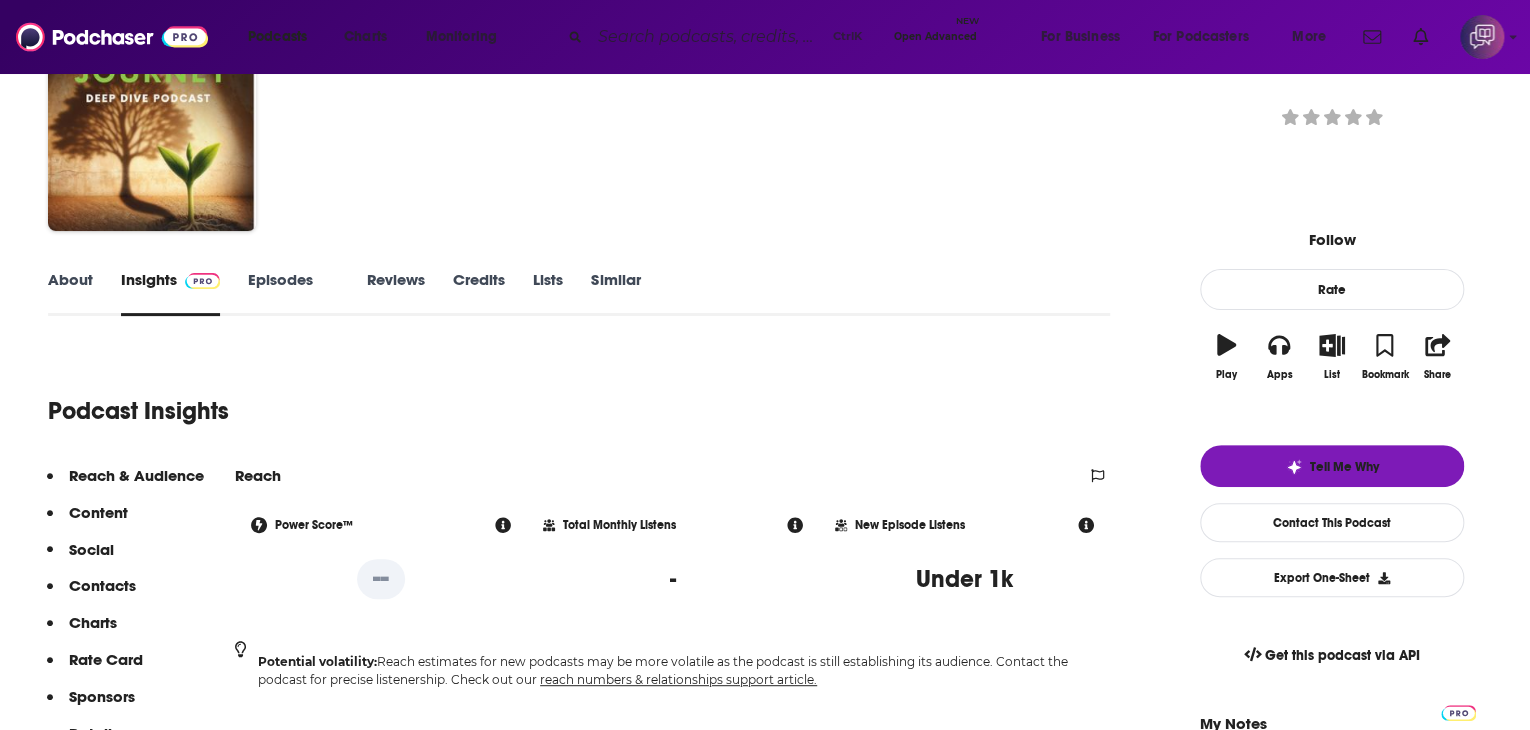 scroll, scrollTop: 100, scrollLeft: 0, axis: vertical 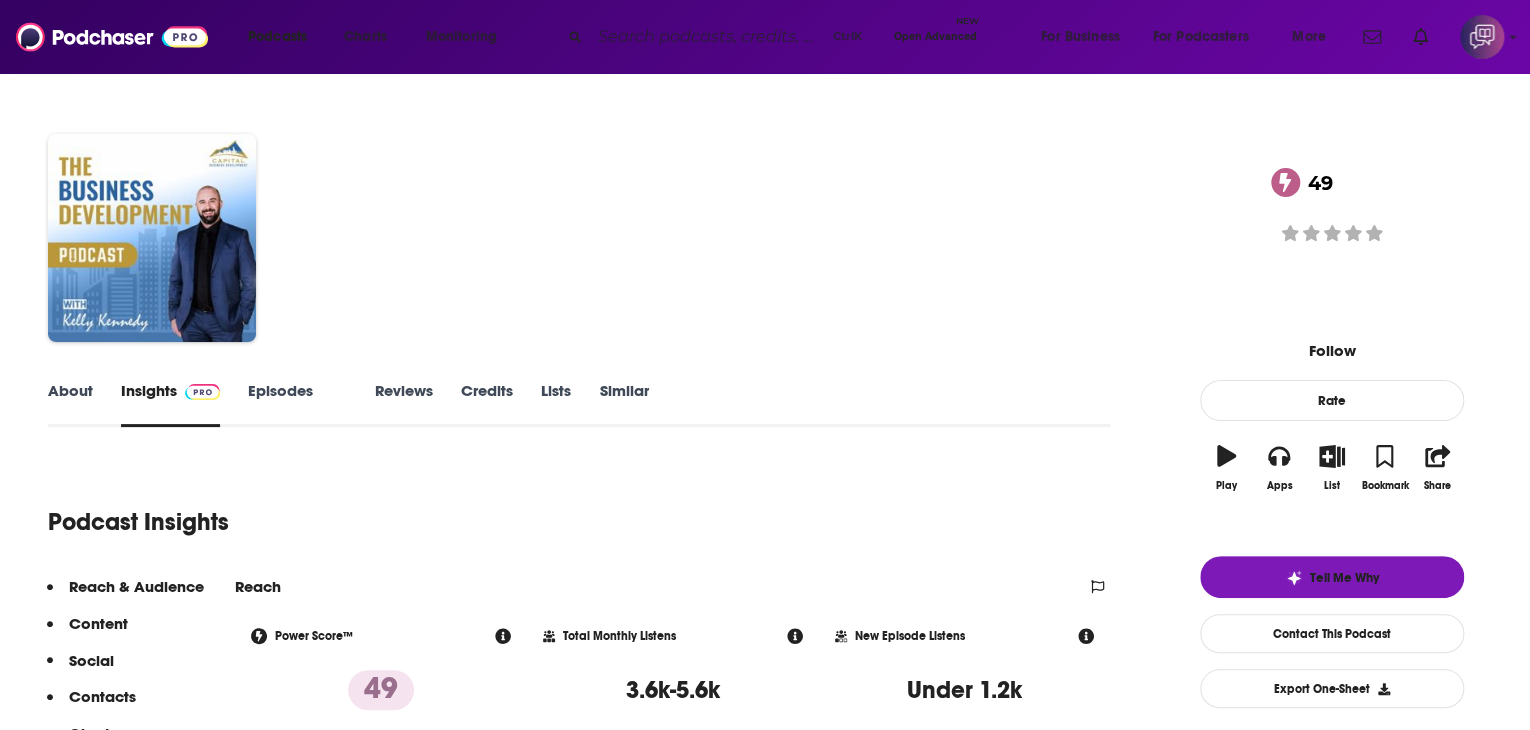 click on "About" at bounding box center [70, 404] 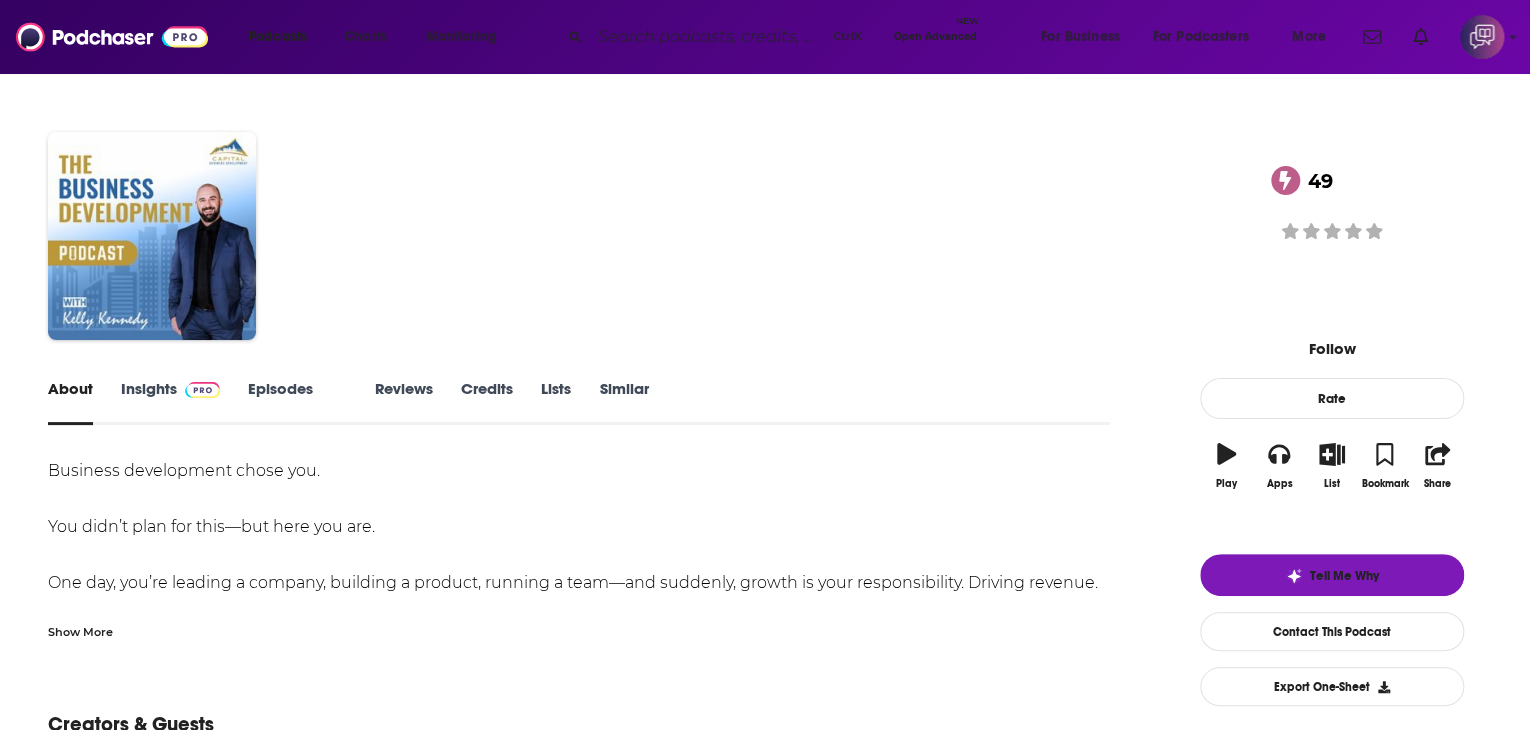 scroll, scrollTop: 0, scrollLeft: 0, axis: both 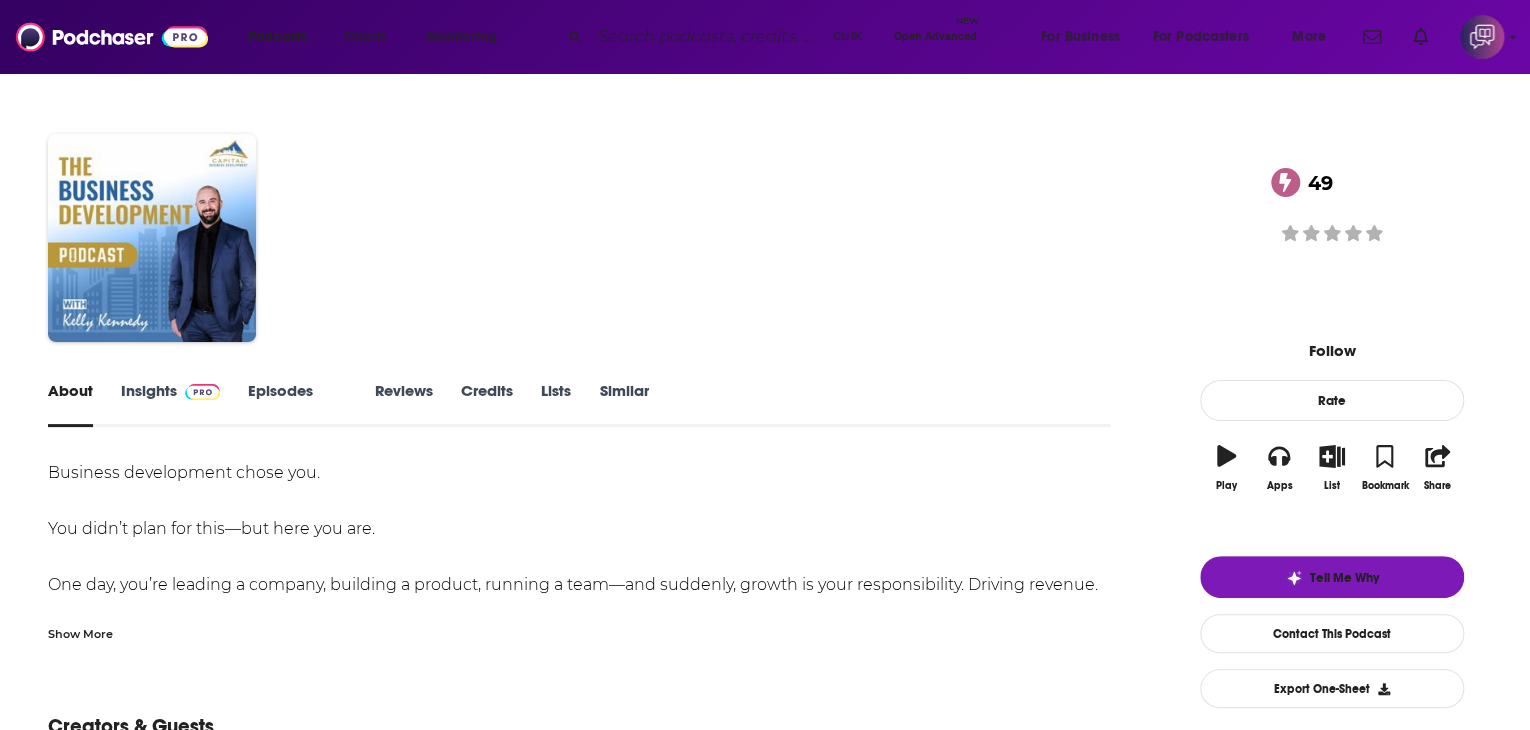 drag, startPoint x: 408, startPoint y: 184, endPoint x: 938, endPoint y: 219, distance: 531.1544 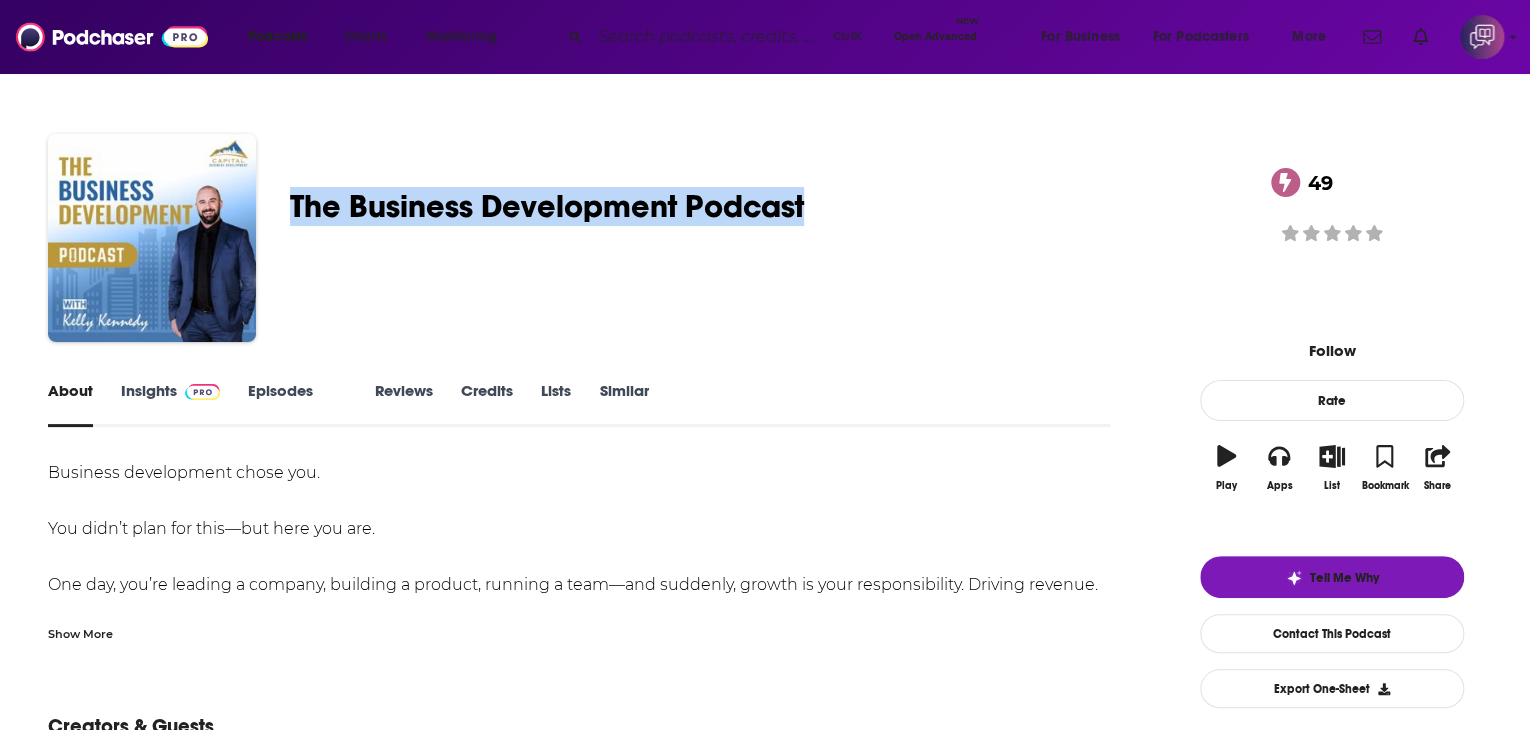 drag, startPoint x: 410, startPoint y: 189, endPoint x: 937, endPoint y: 207, distance: 527.3073 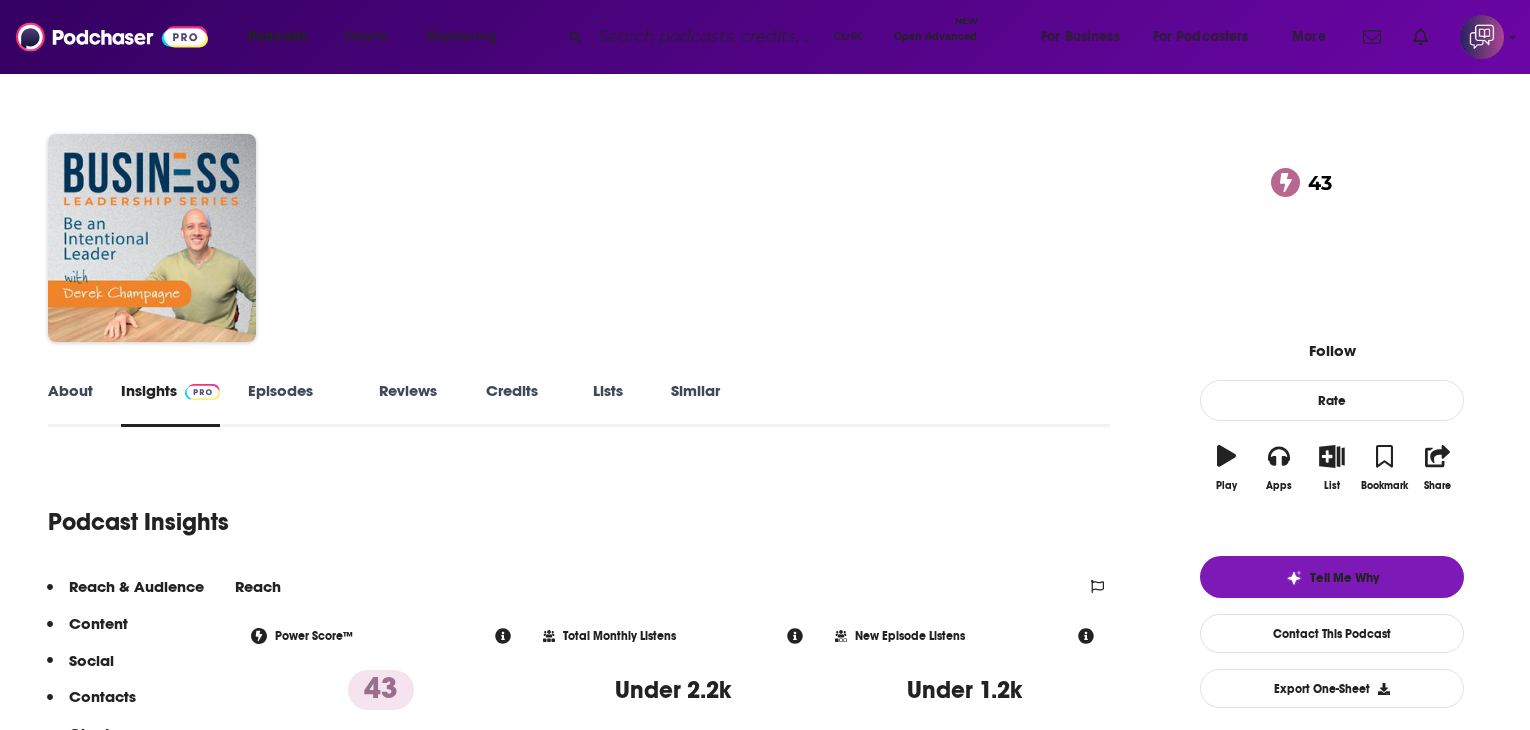 scroll, scrollTop: 0, scrollLeft: 0, axis: both 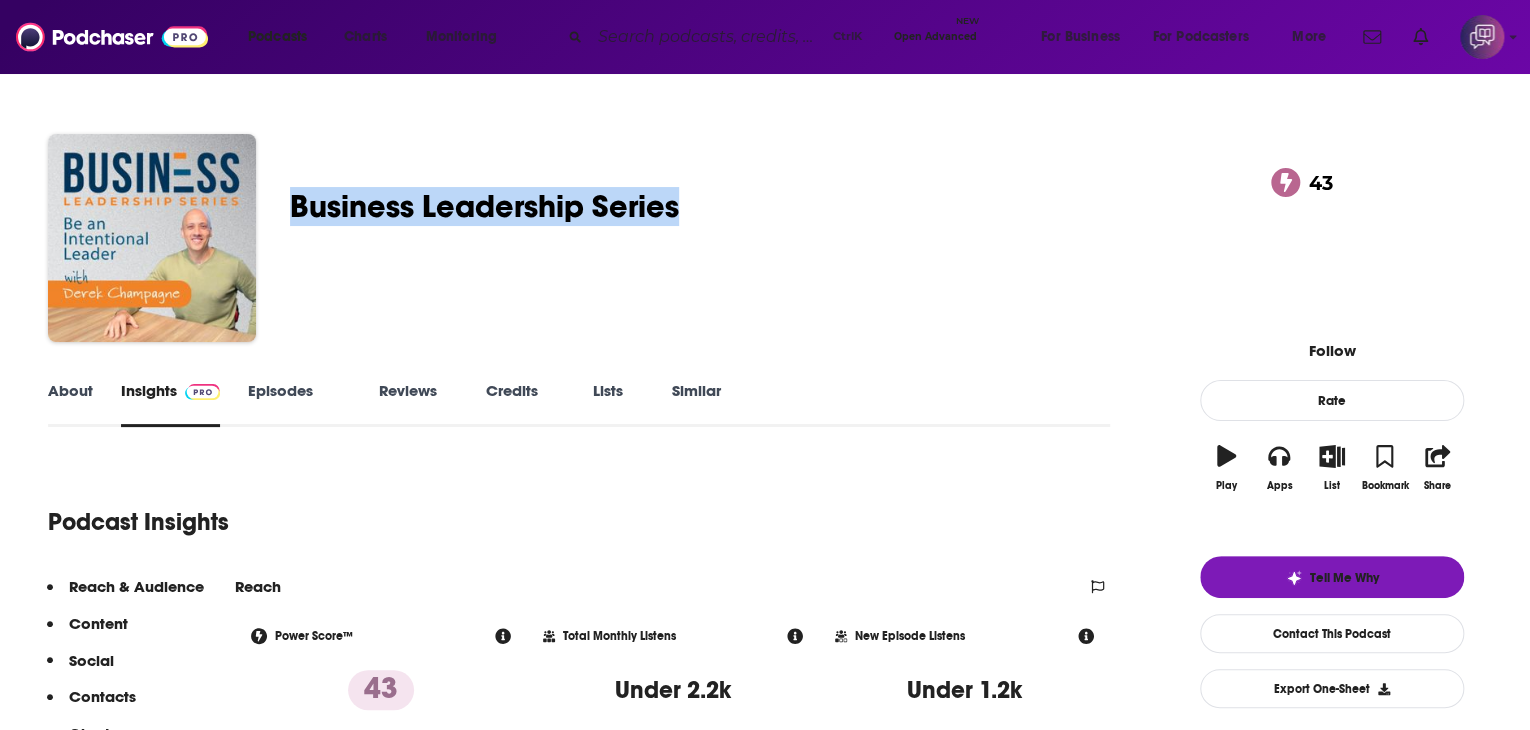 drag, startPoint x: 405, startPoint y: 188, endPoint x: 841, endPoint y: 199, distance: 436.13873 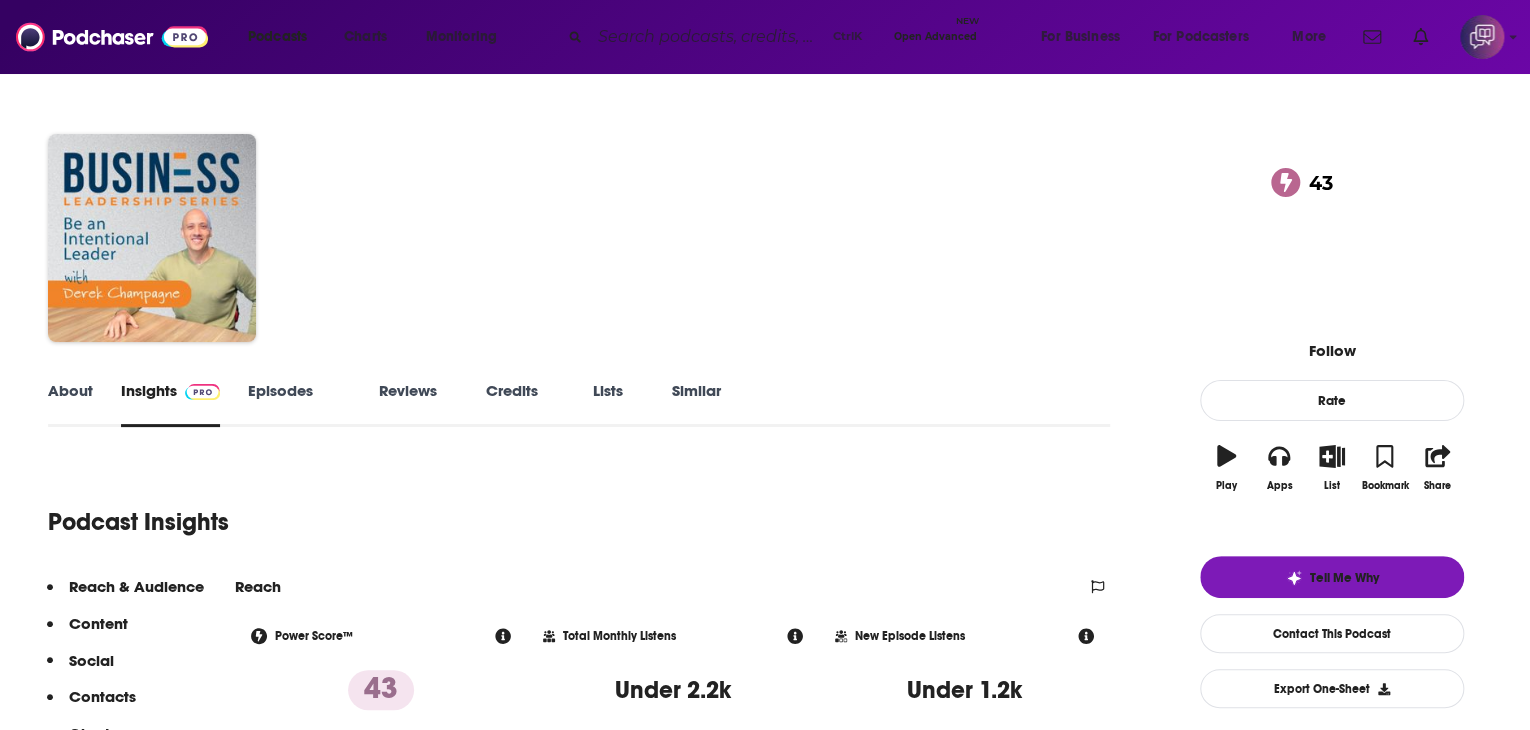 click on "Business Leadership Series   Business Leadership Series 43 A   weekly  Business  podcast  featuring  Derek Champagne 43   1   person  rated this podcast" at bounding box center (765, 163) 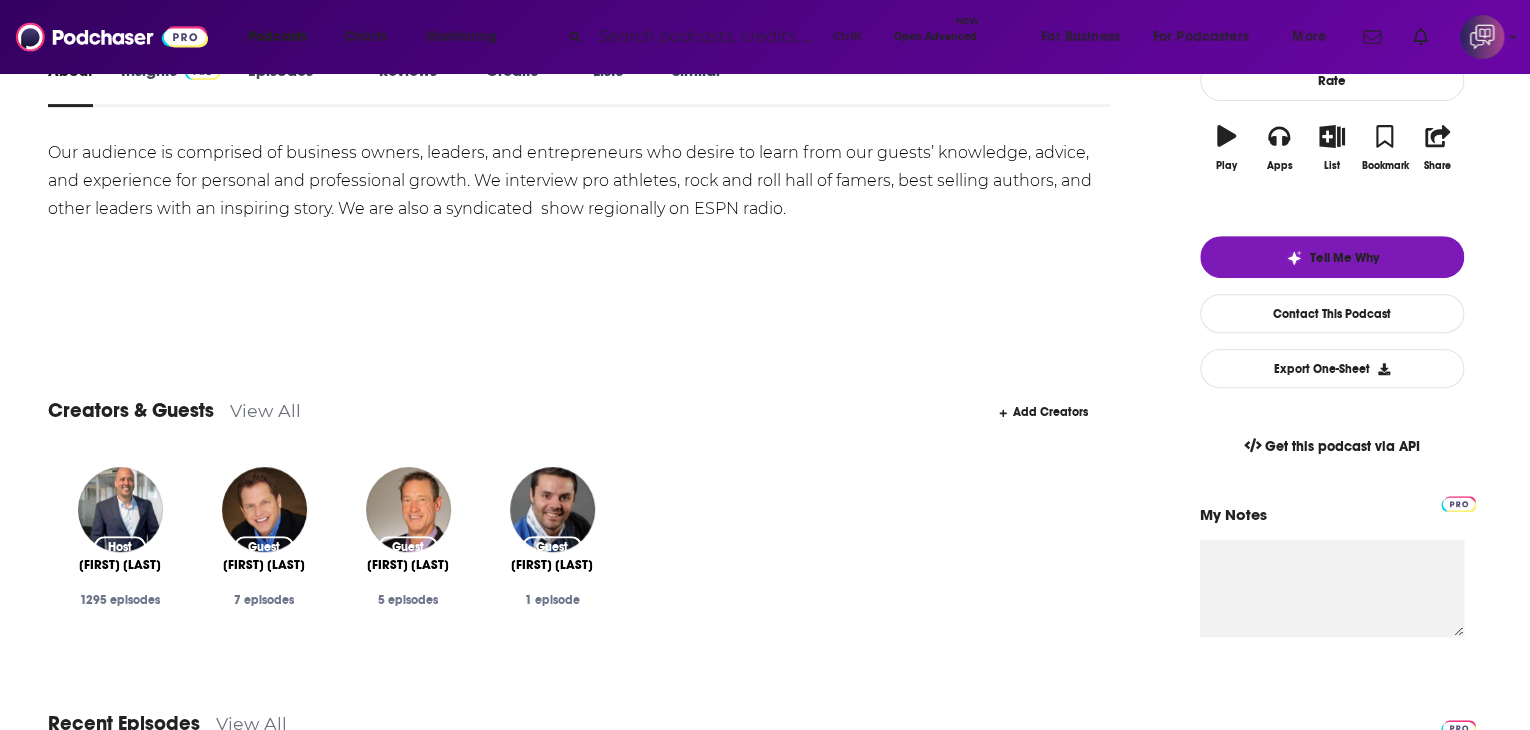 scroll, scrollTop: 600, scrollLeft: 0, axis: vertical 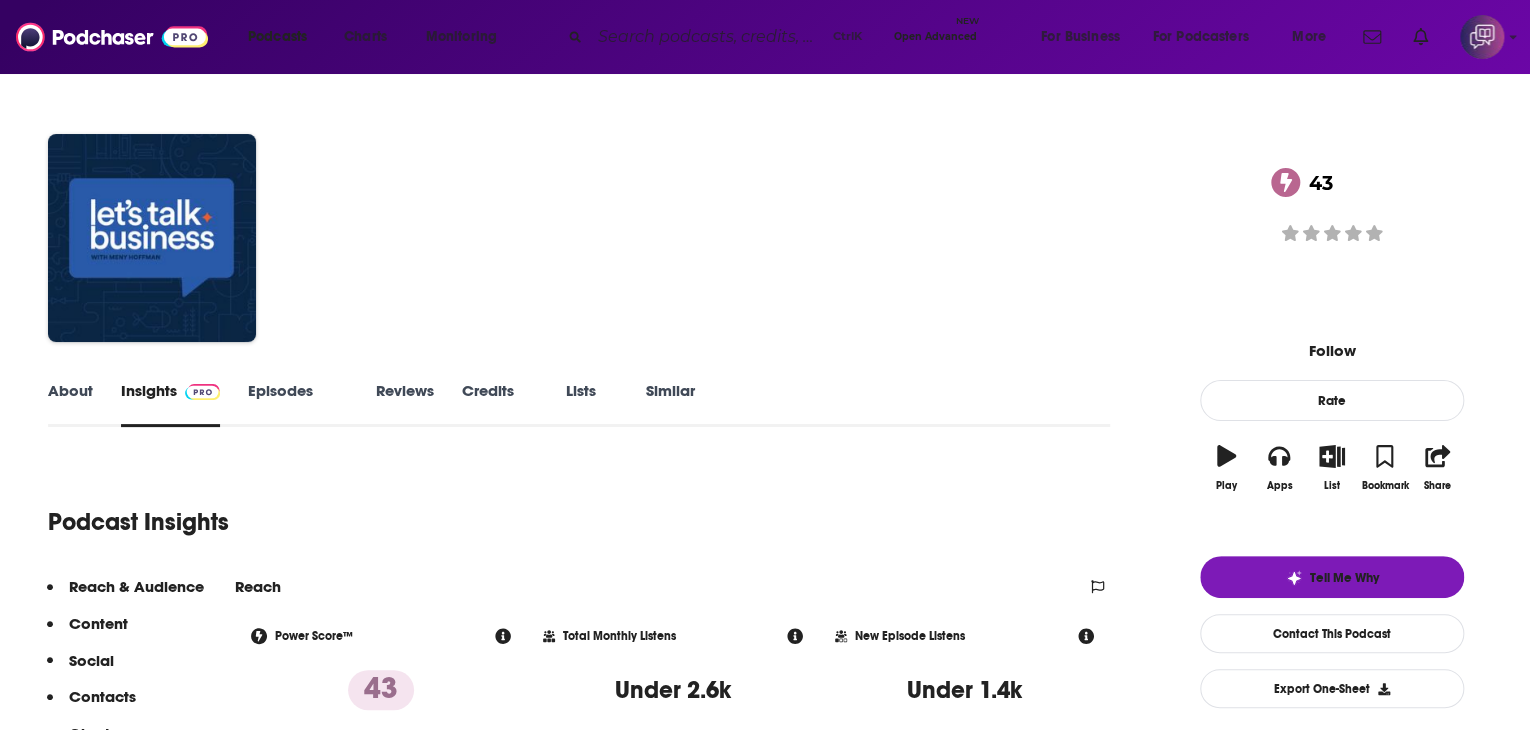 click on "About" at bounding box center [70, 404] 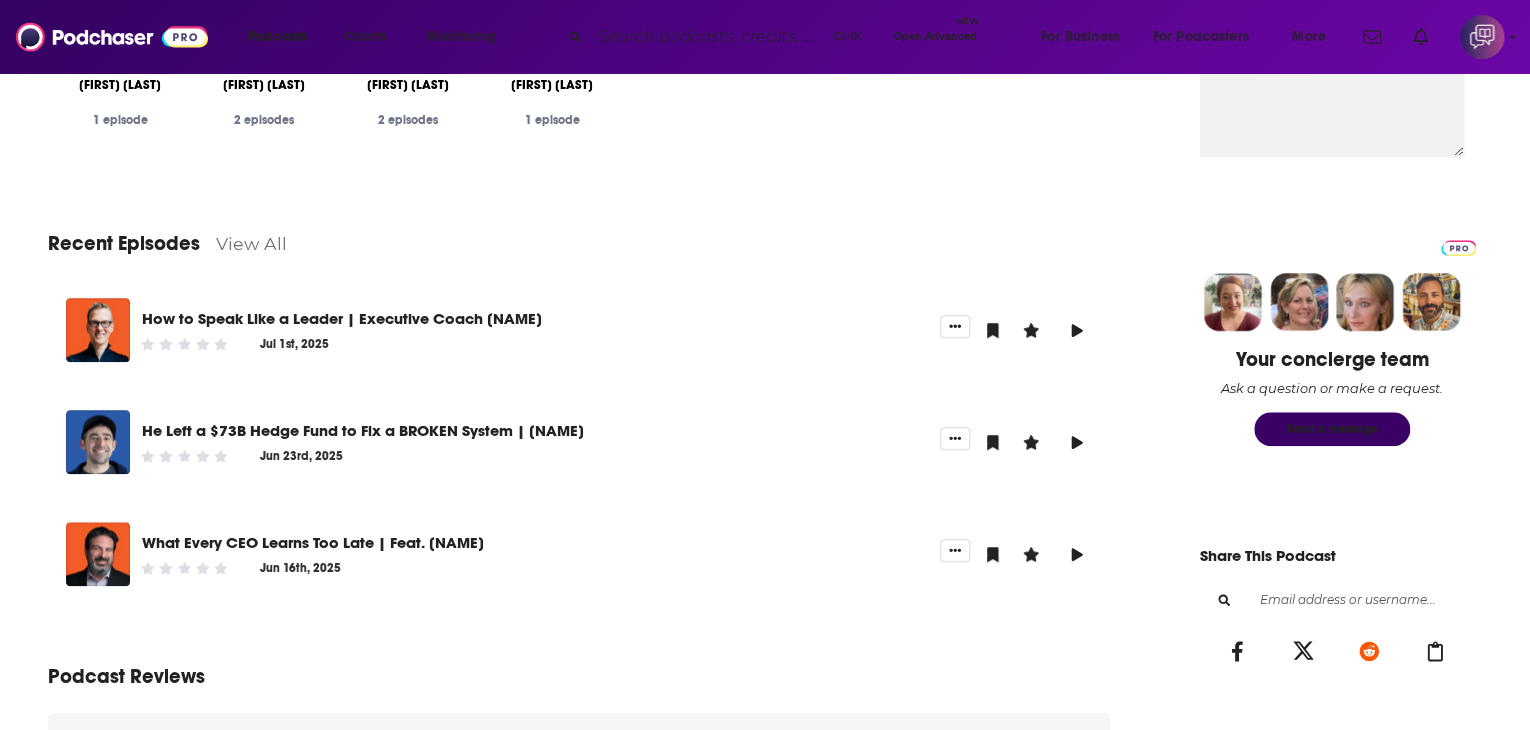 scroll, scrollTop: 500, scrollLeft: 0, axis: vertical 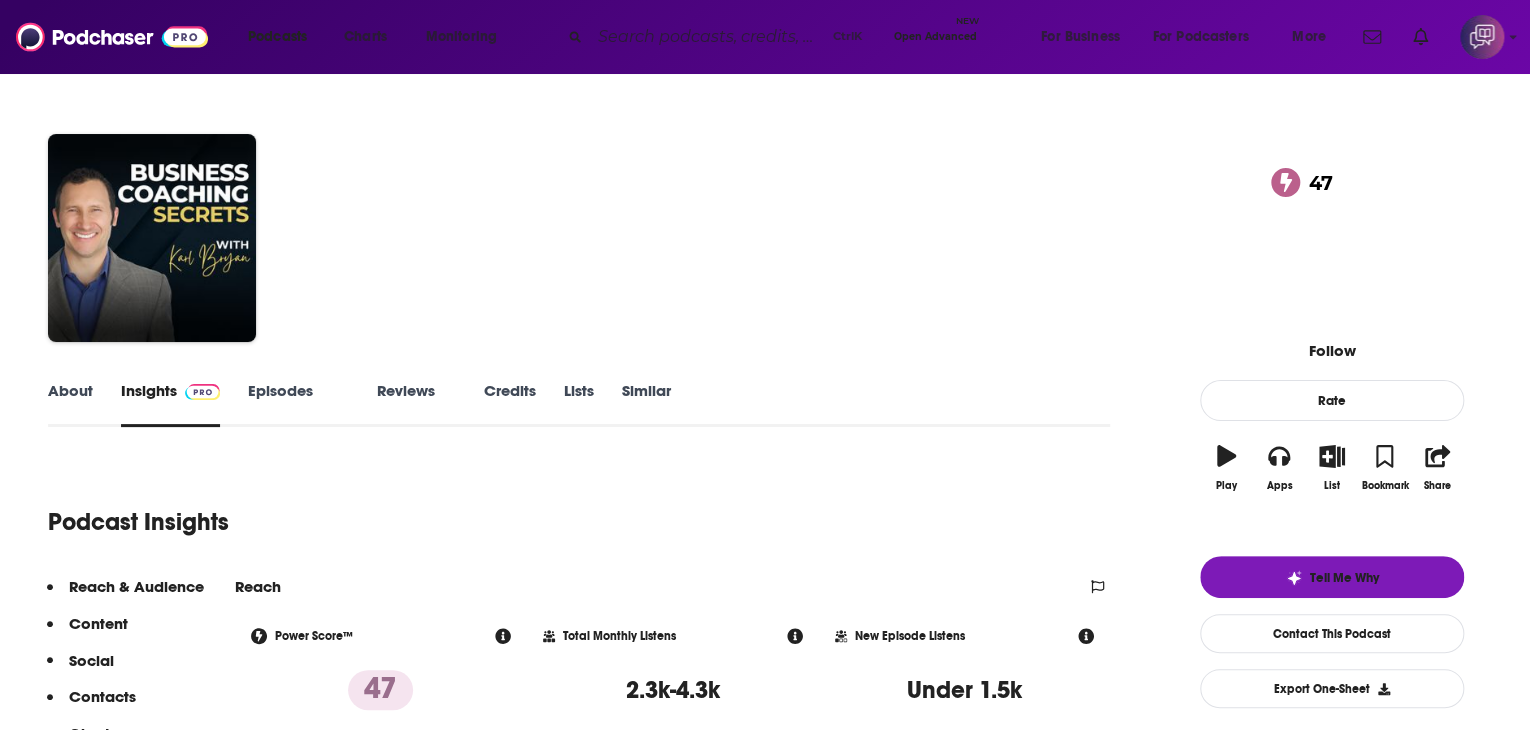 click on "About" at bounding box center (70, 404) 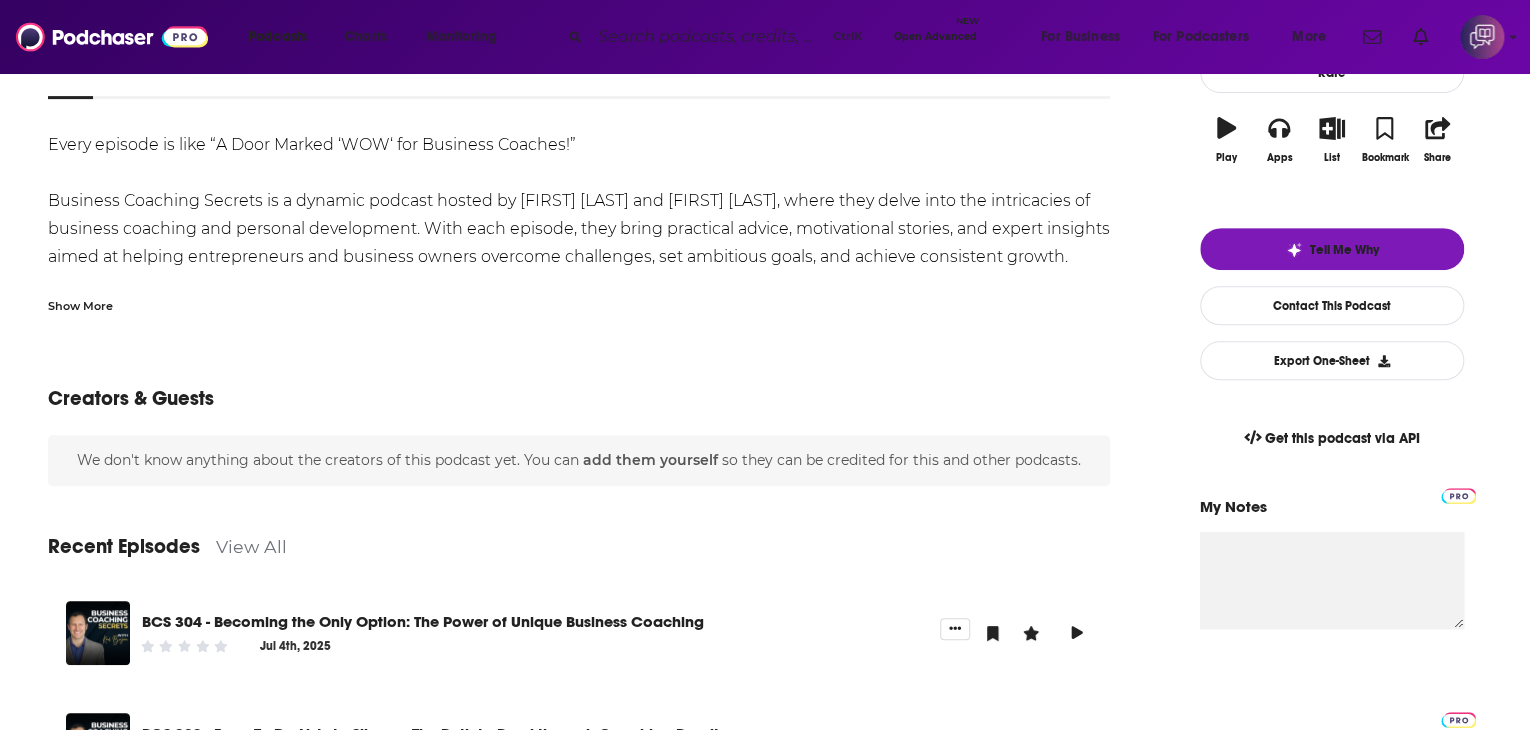 scroll, scrollTop: 500, scrollLeft: 0, axis: vertical 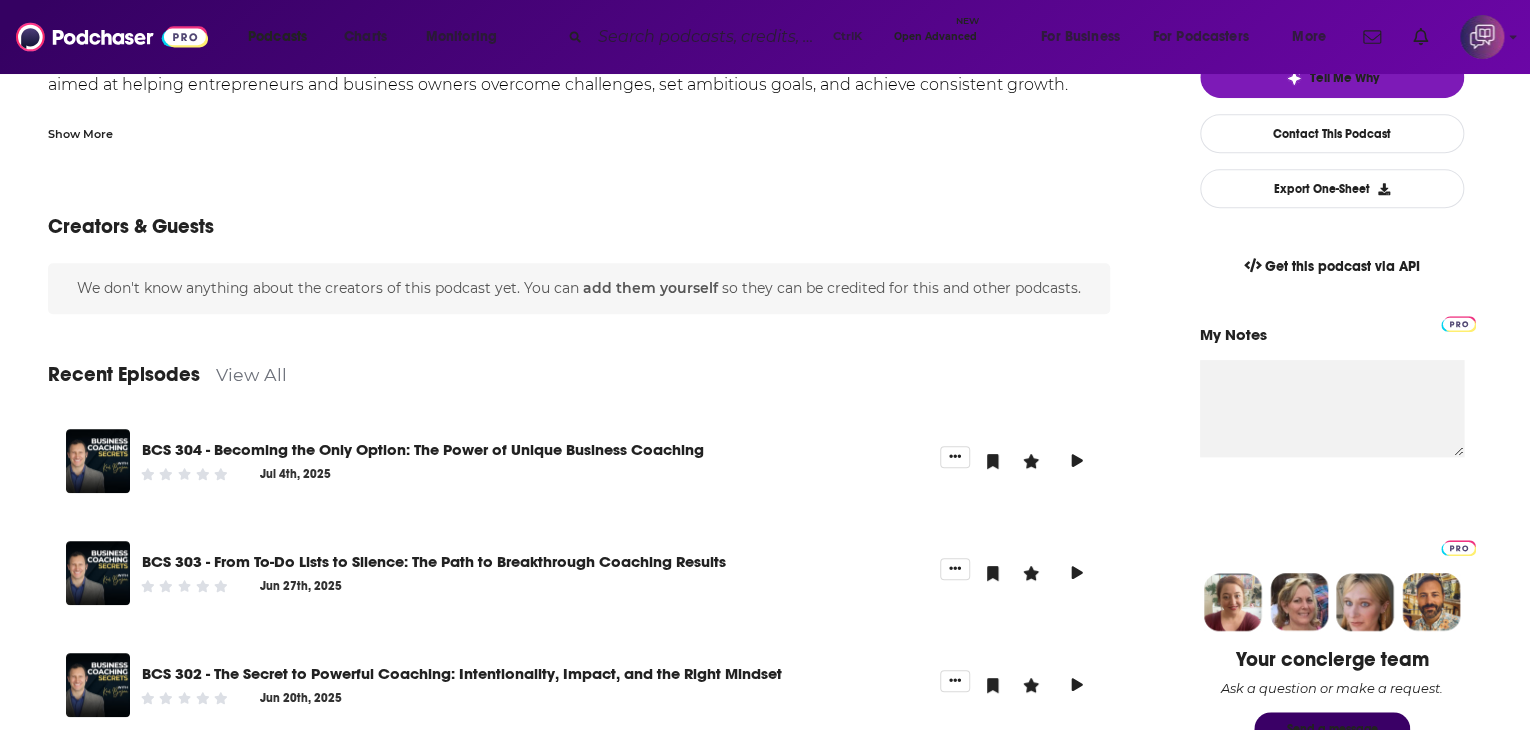 click on "View All" at bounding box center [251, 374] 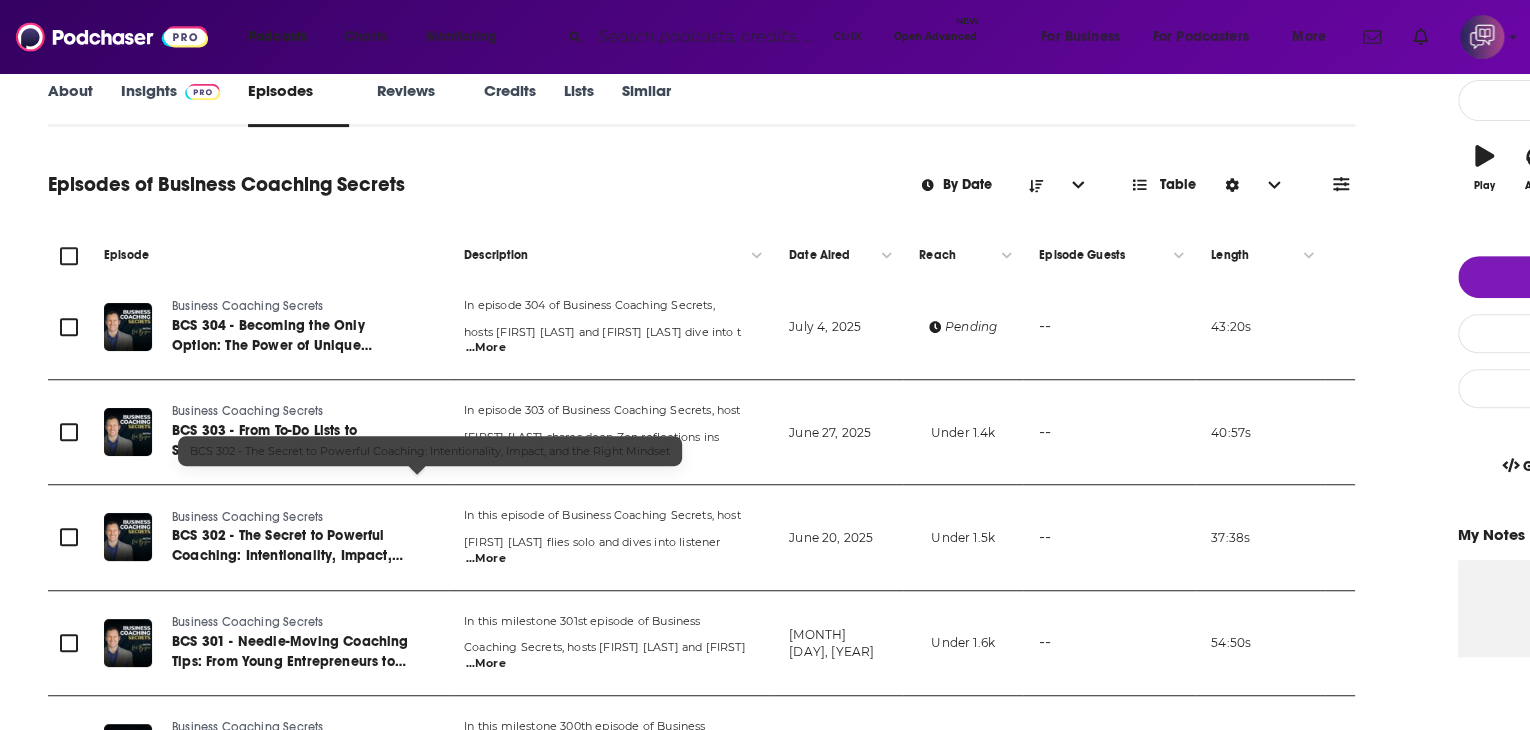 scroll, scrollTop: 0, scrollLeft: 0, axis: both 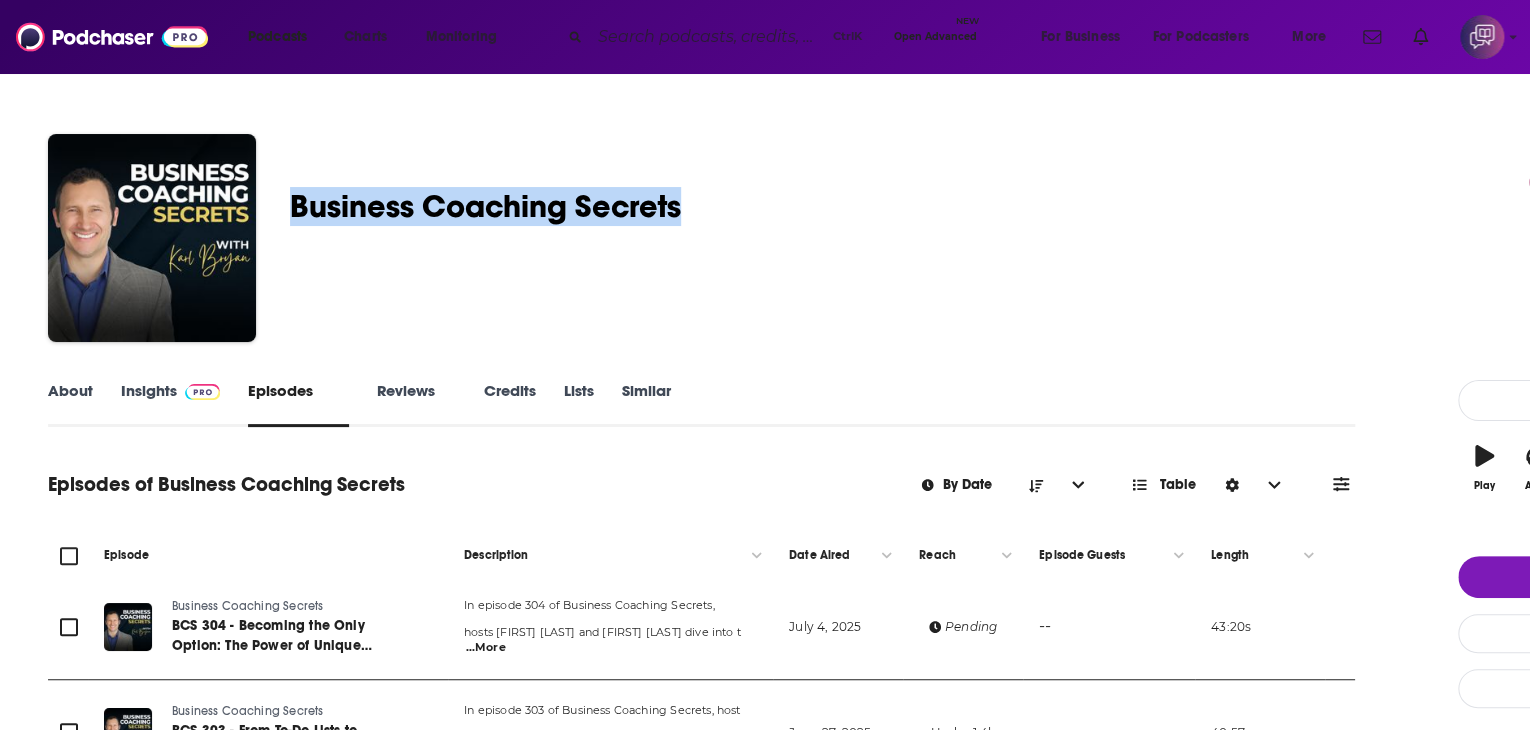 drag, startPoint x: 399, startPoint y: 192, endPoint x: 926, endPoint y: 192, distance: 527 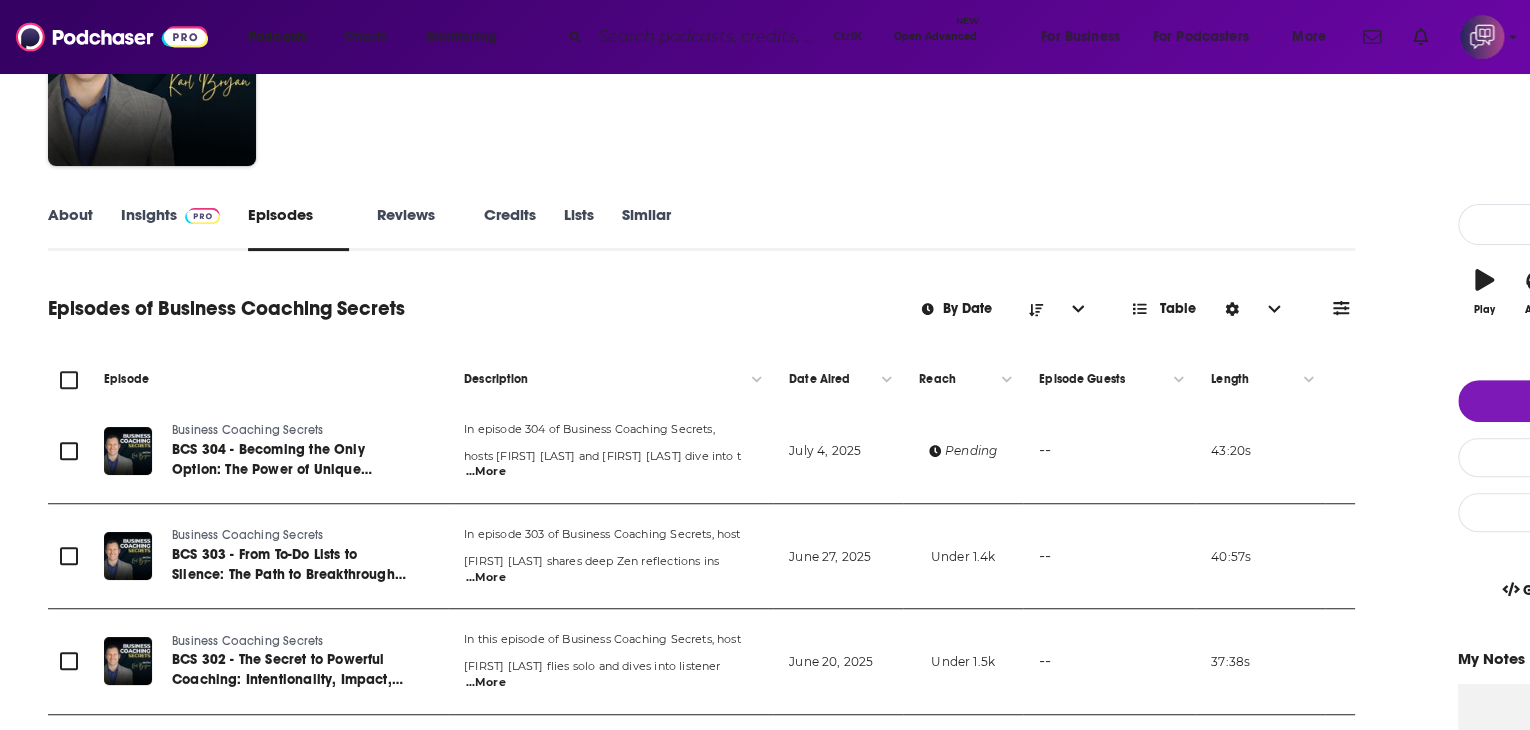 scroll, scrollTop: 0, scrollLeft: 0, axis: both 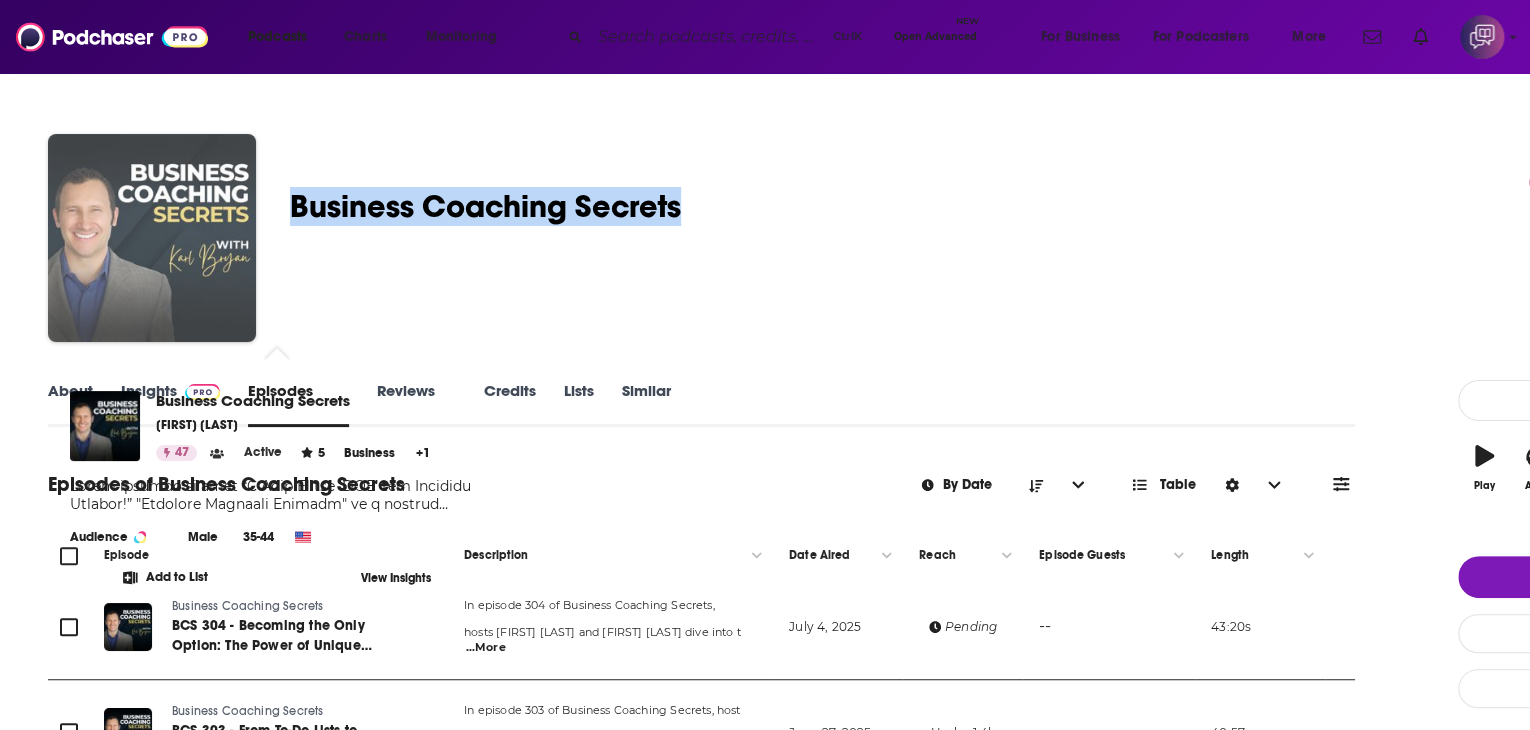 click at bounding box center (152, 238) 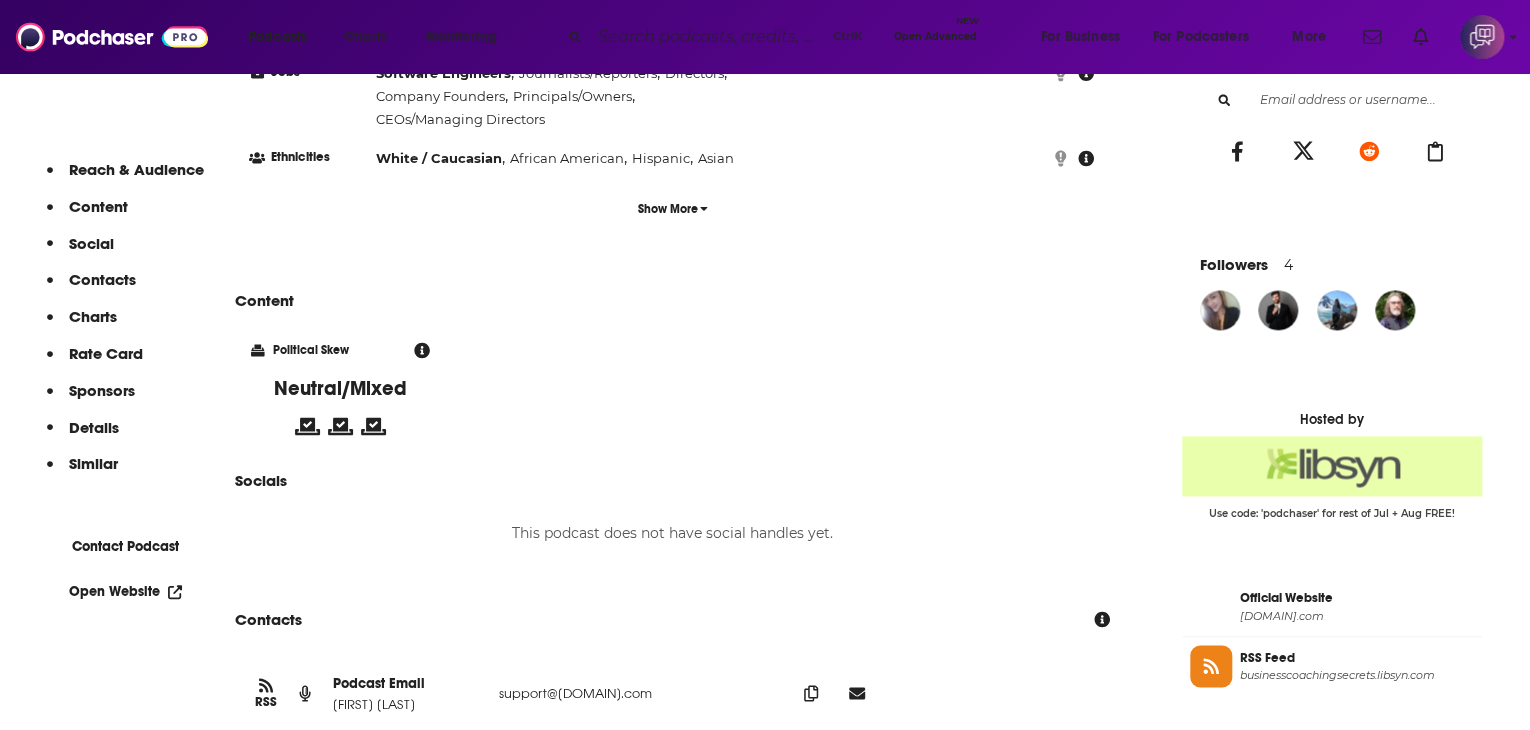 scroll, scrollTop: 1600, scrollLeft: 0, axis: vertical 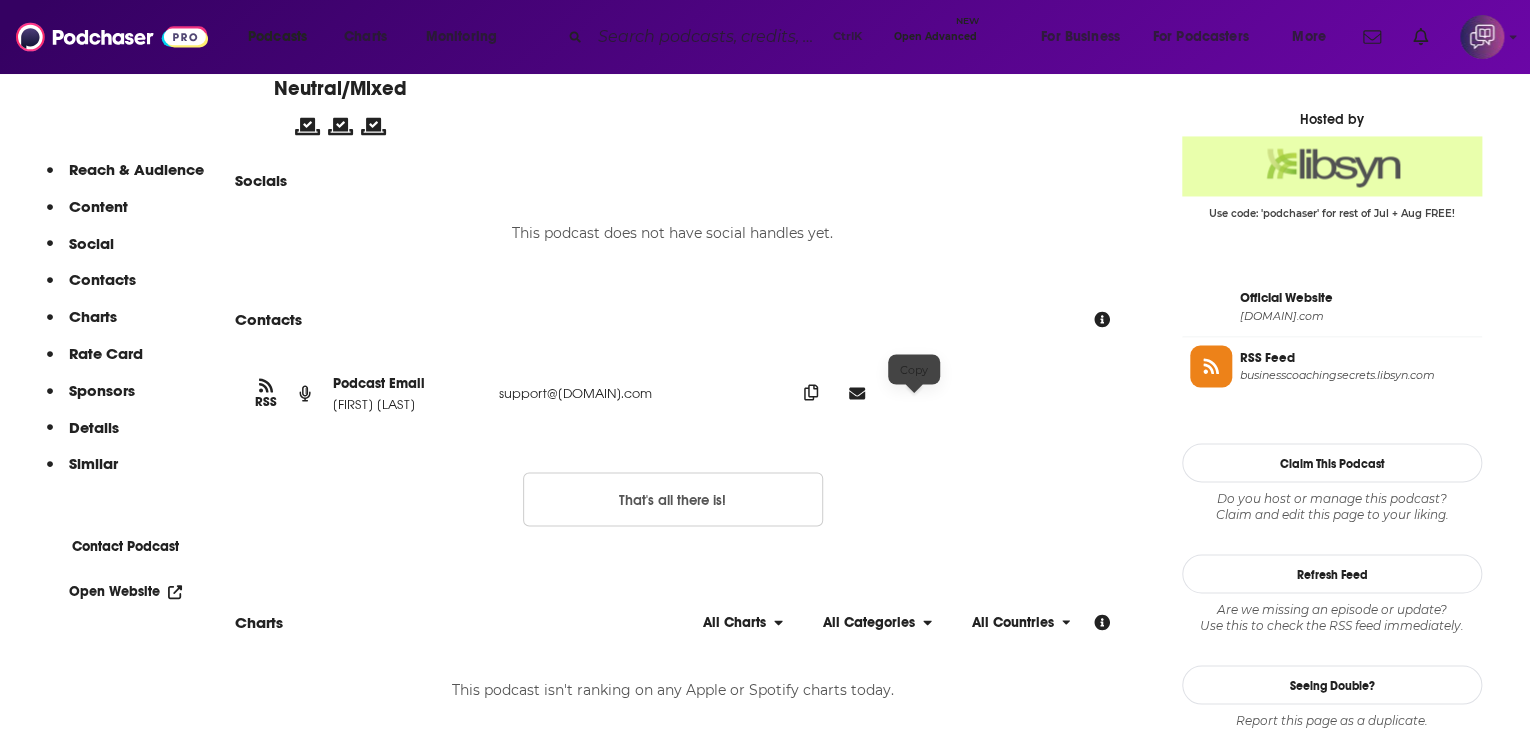 click at bounding box center (811, 392) 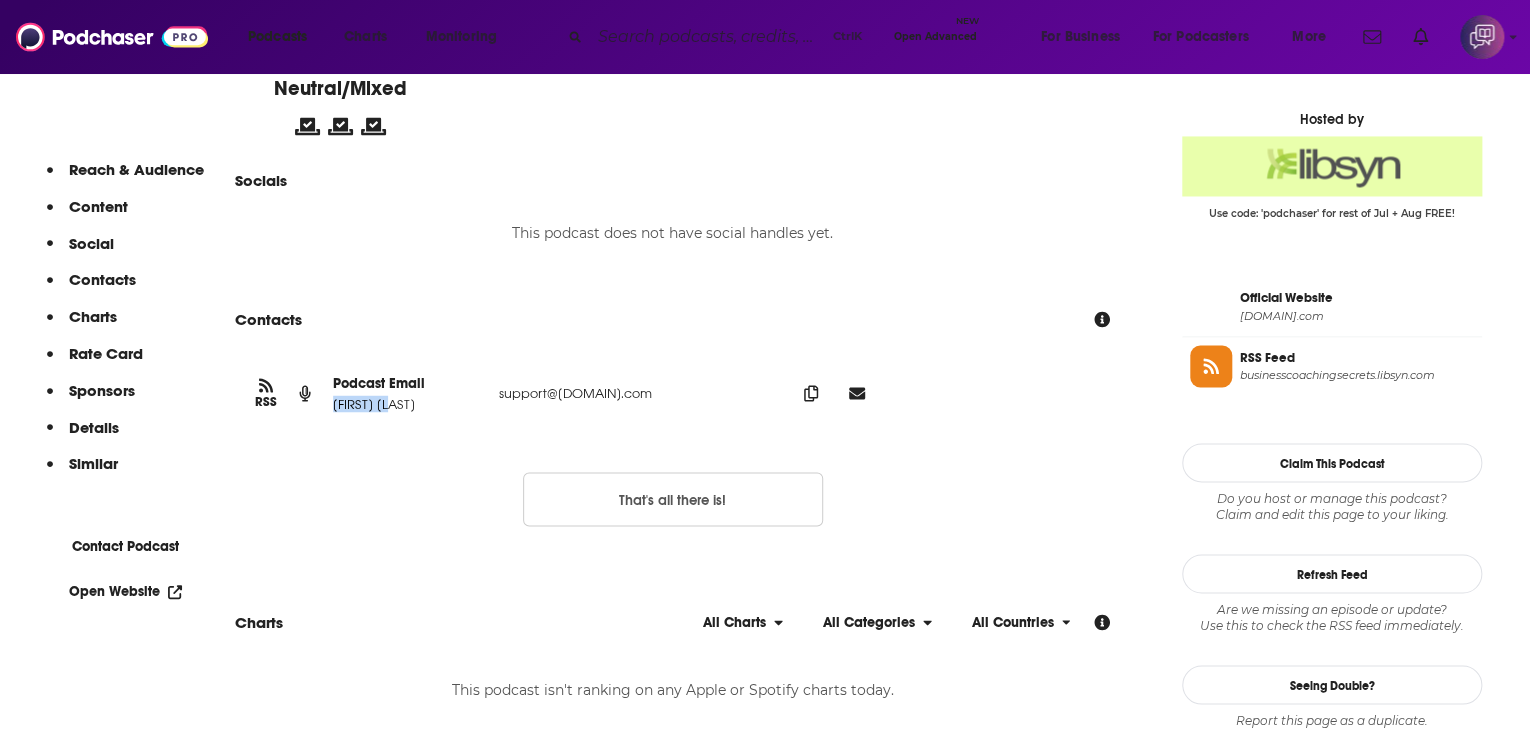 drag, startPoint x: 456, startPoint y: 421, endPoint x: 538, endPoint y: 429, distance: 82.38932 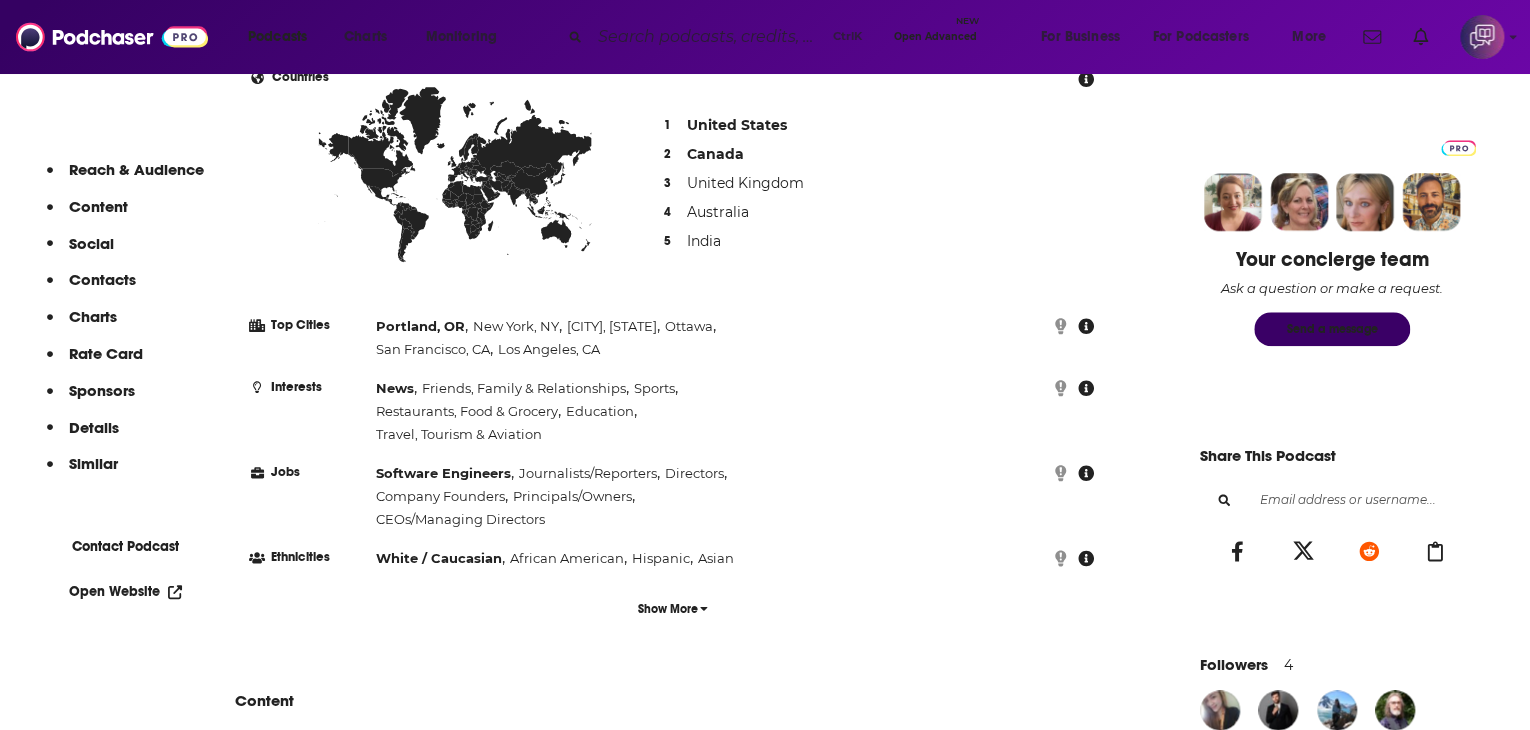 scroll, scrollTop: 400, scrollLeft: 0, axis: vertical 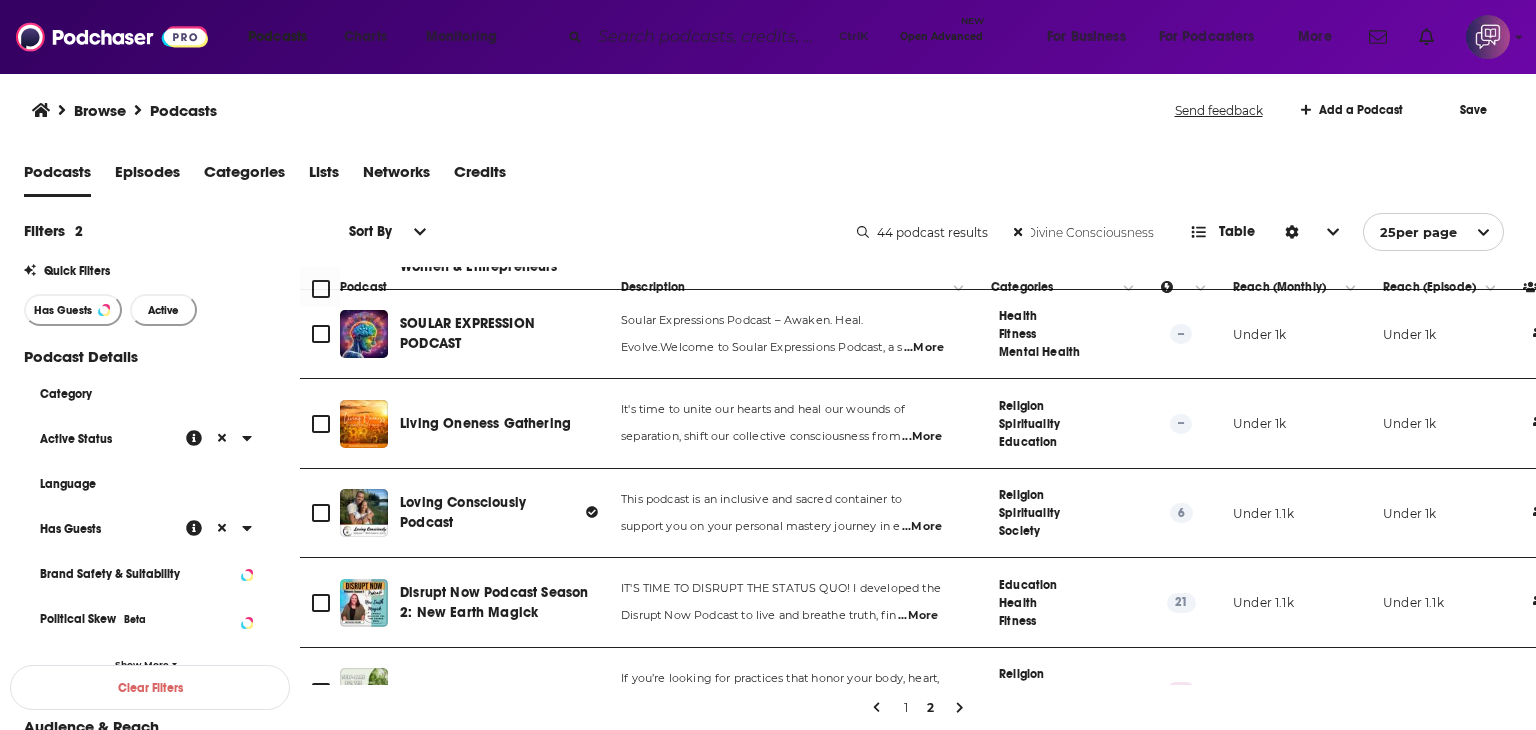 drag, startPoint x: 1033, startPoint y: 233, endPoint x: 1160, endPoint y: 245, distance: 127.56567 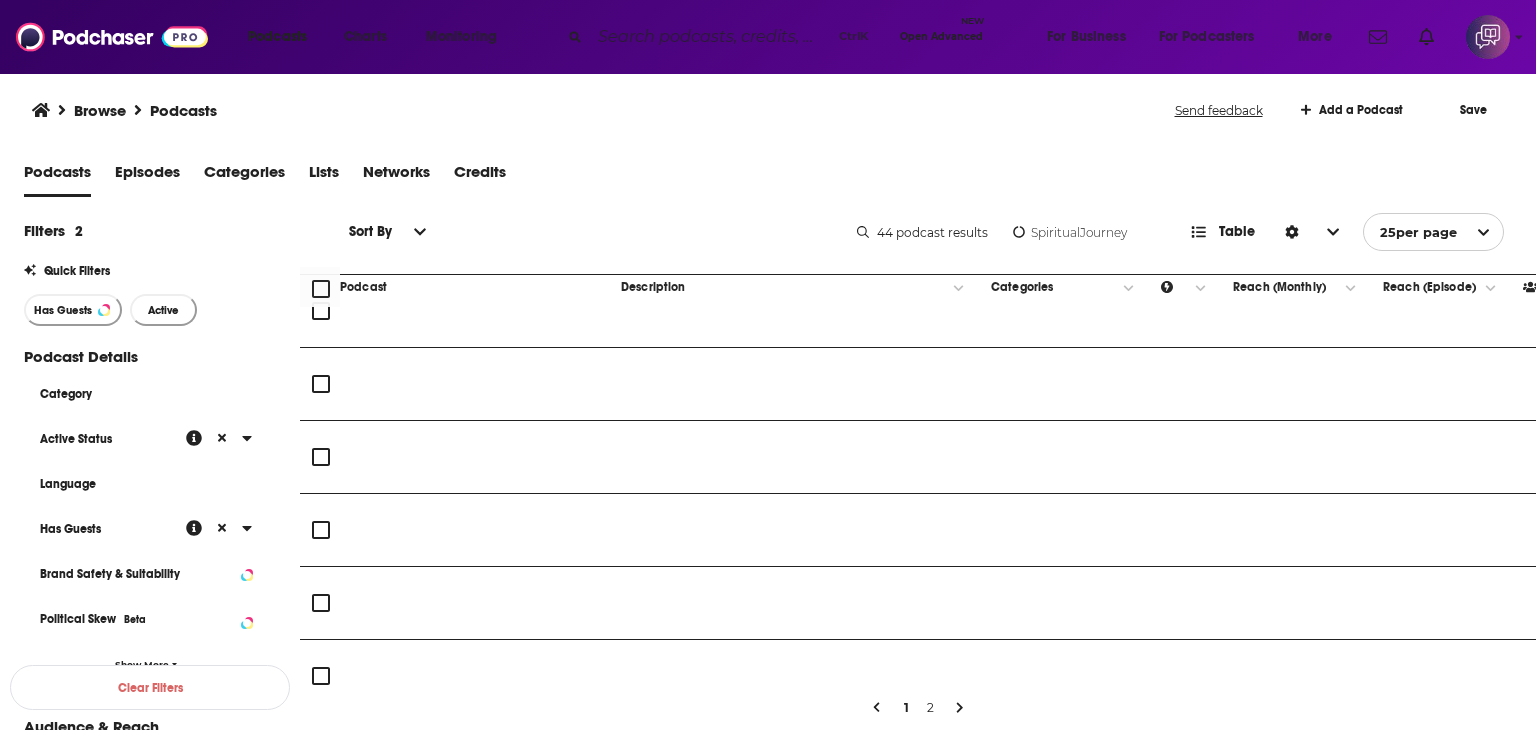 scroll, scrollTop: 0, scrollLeft: 0, axis: both 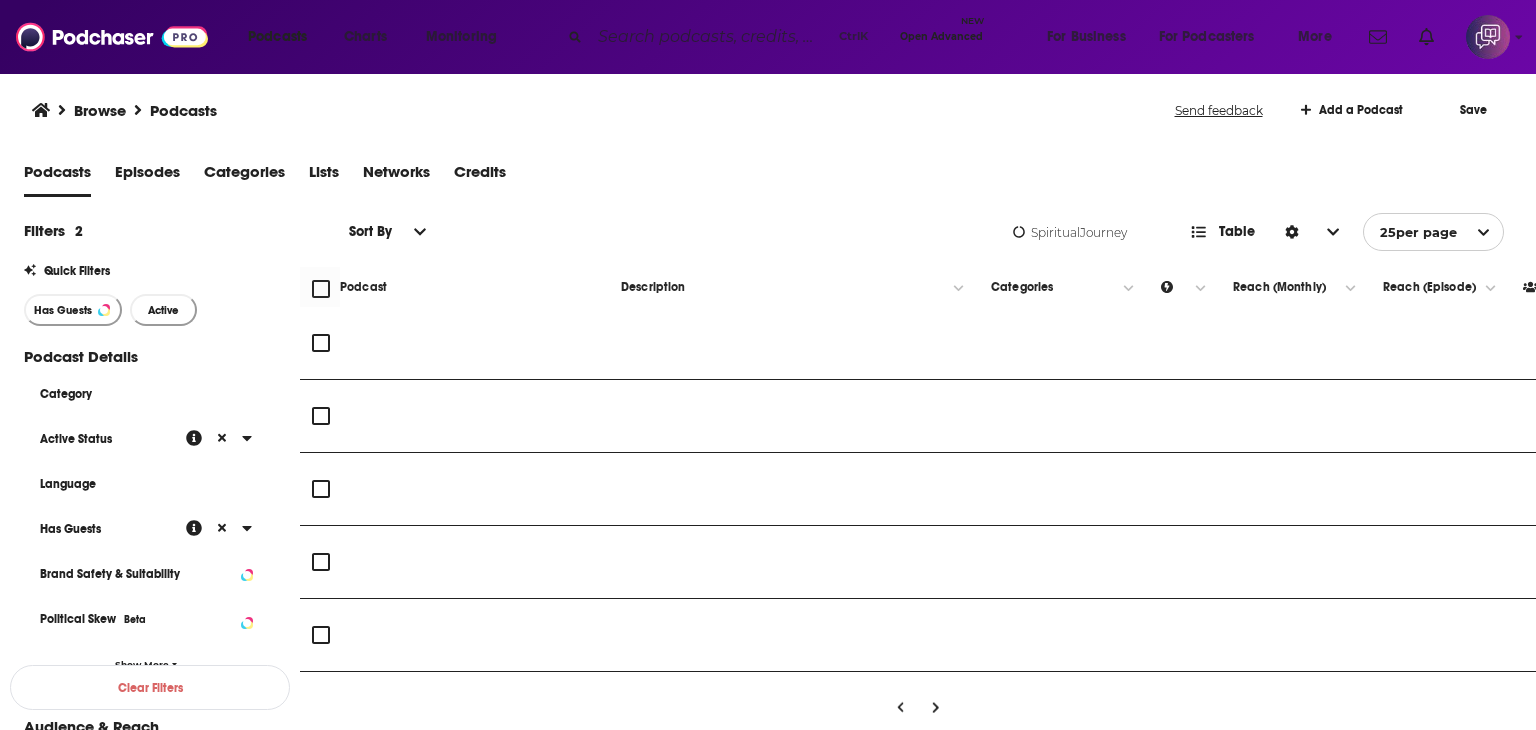 click on "SpiritualJourney" at bounding box center (1081, 232) 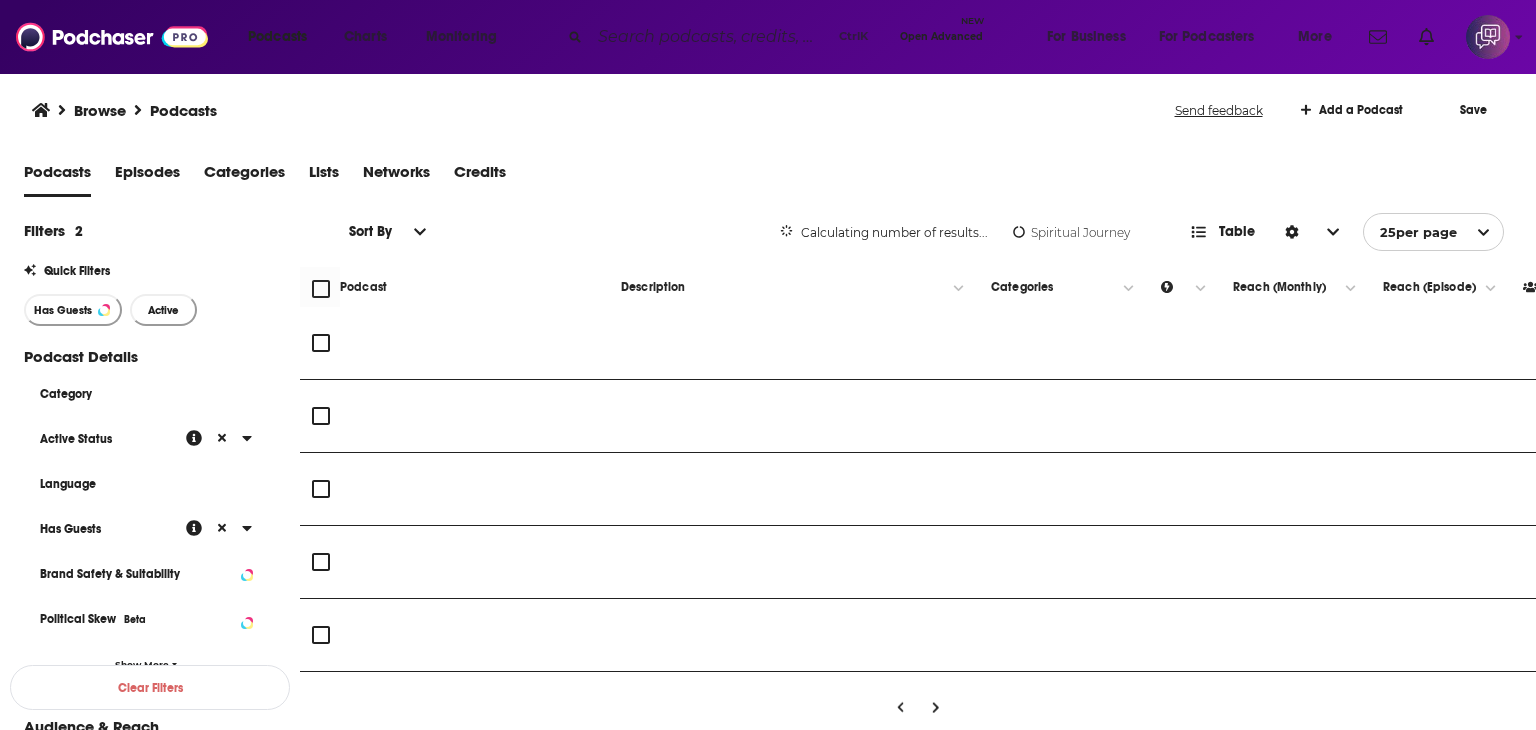 type on "Spiritual Journey" 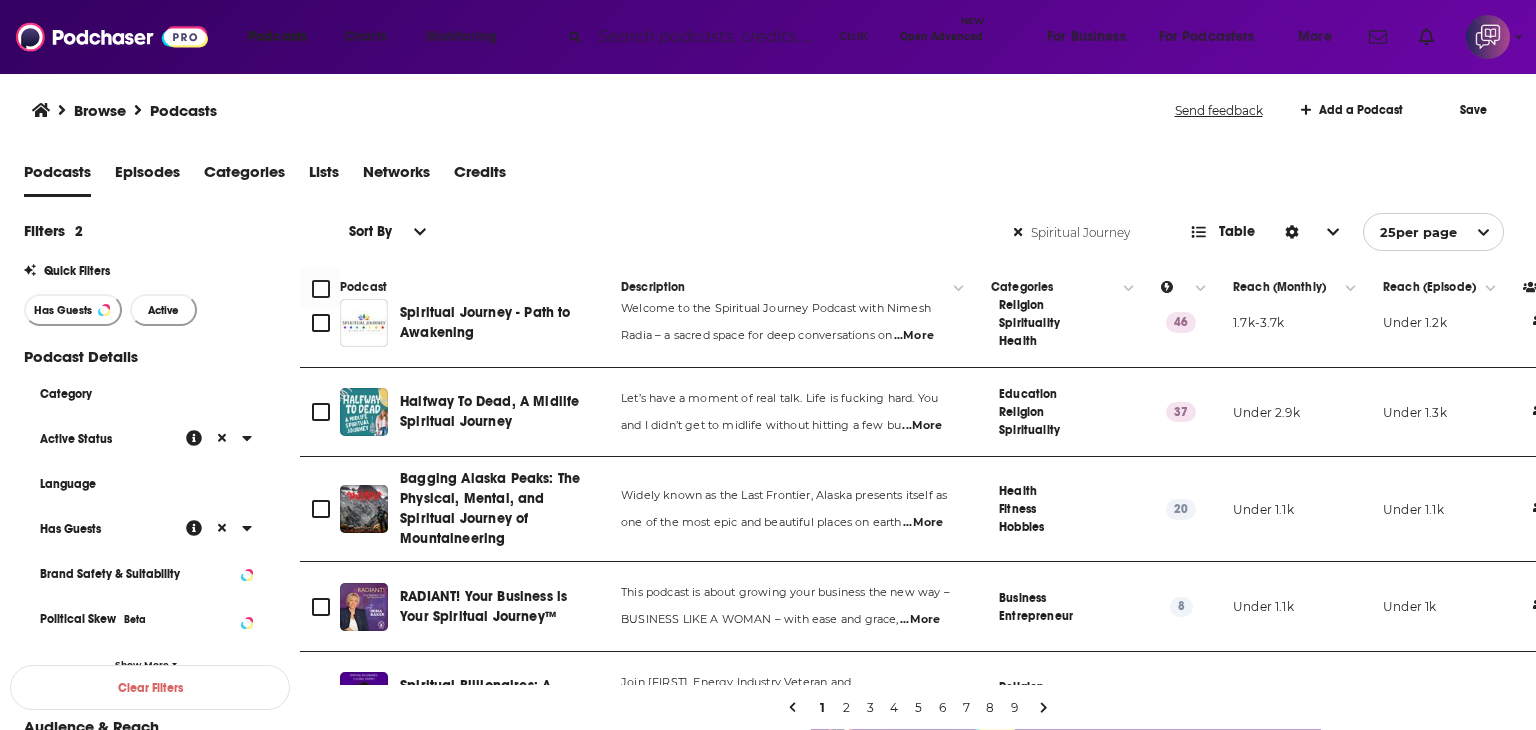 scroll, scrollTop: 0, scrollLeft: 0, axis: both 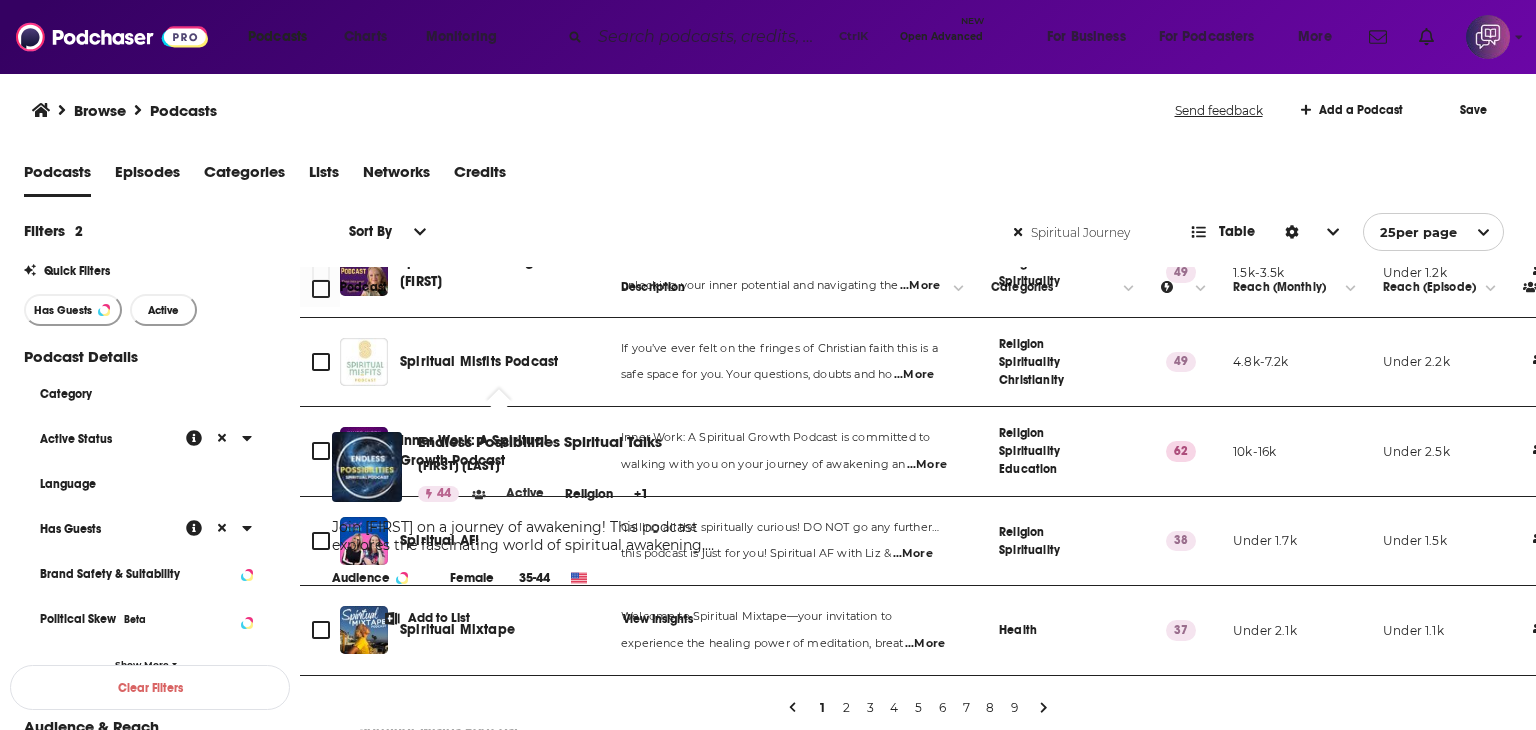 click on "Browse Podcasts" at bounding box center [604, 110] 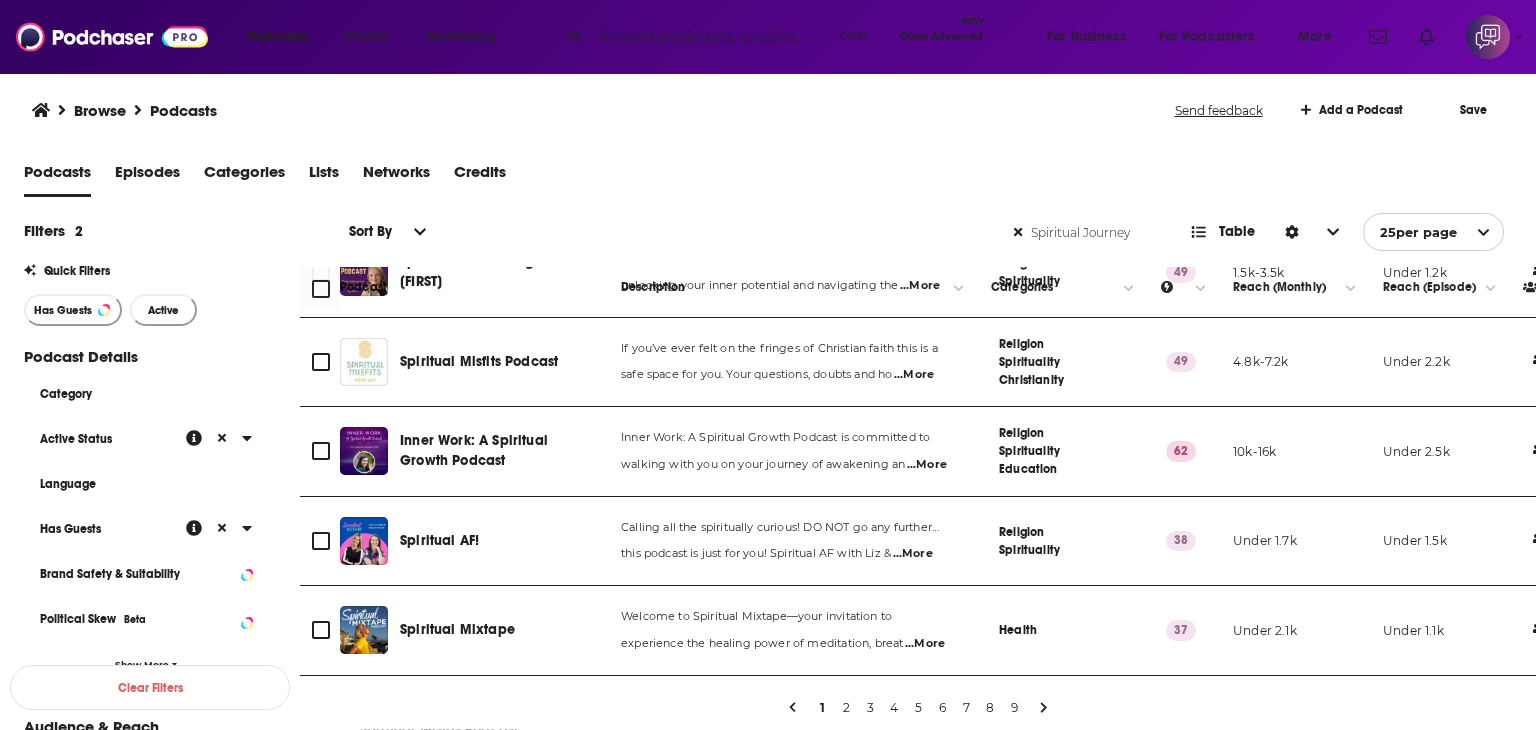 scroll, scrollTop: 1300, scrollLeft: 0, axis: vertical 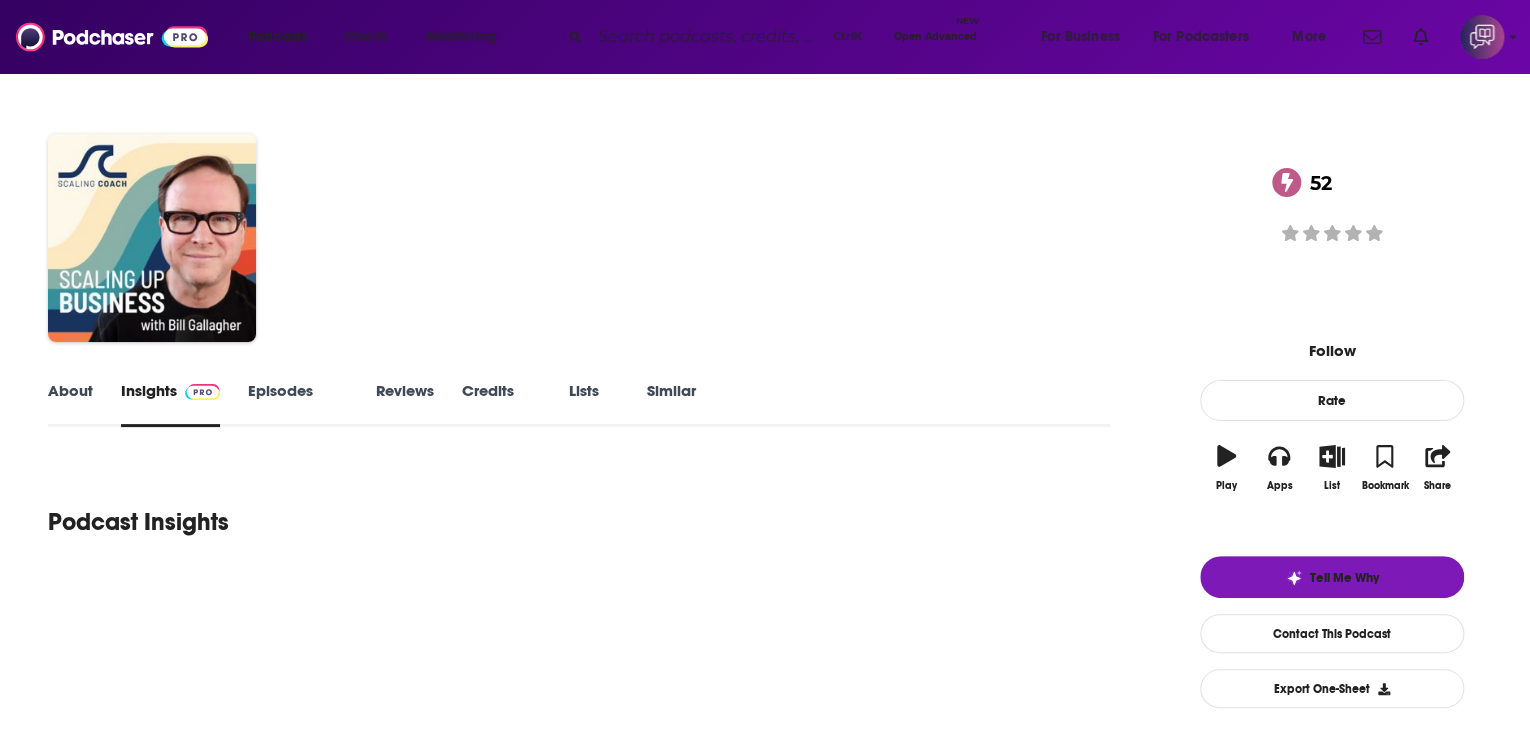 click on "About" at bounding box center (70, 404) 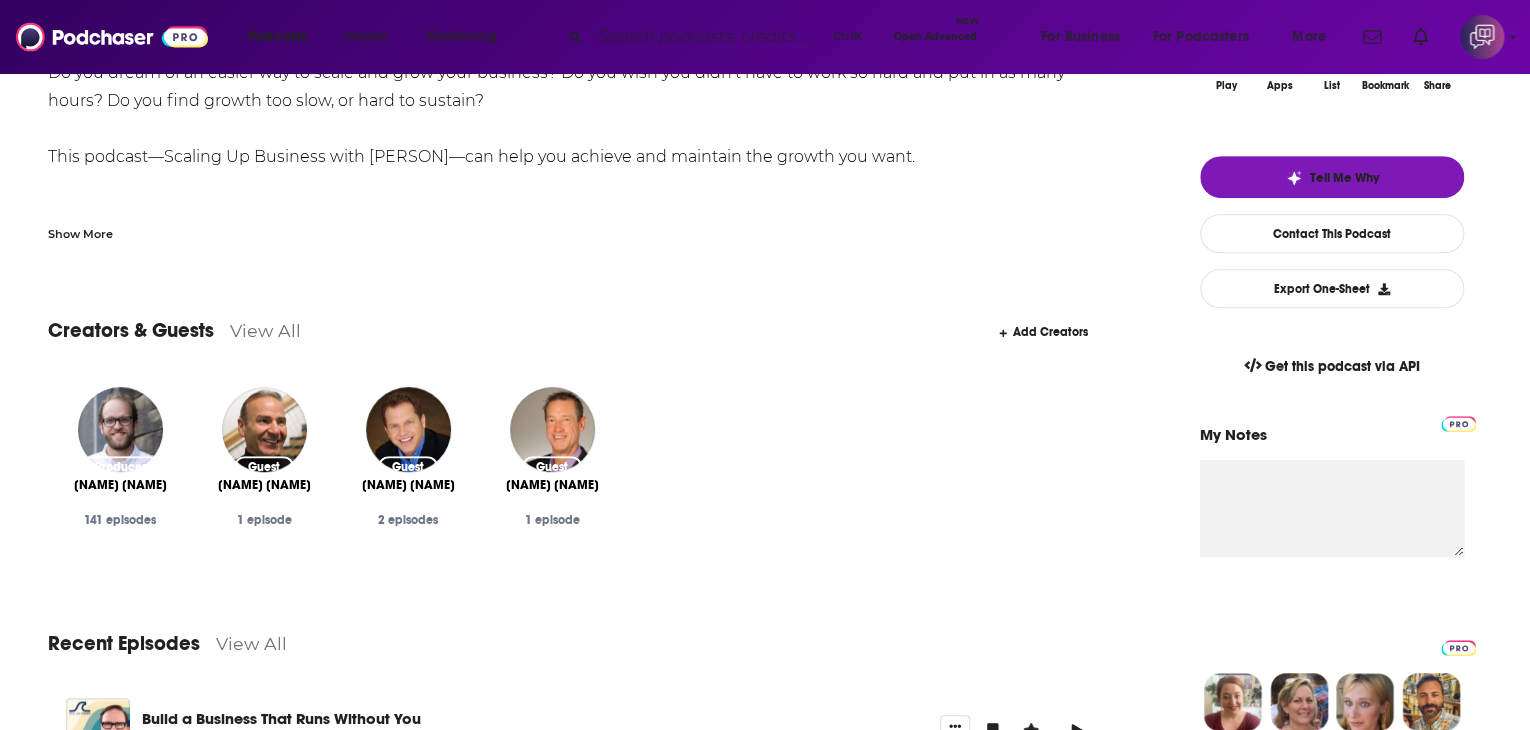 scroll, scrollTop: 0, scrollLeft: 0, axis: both 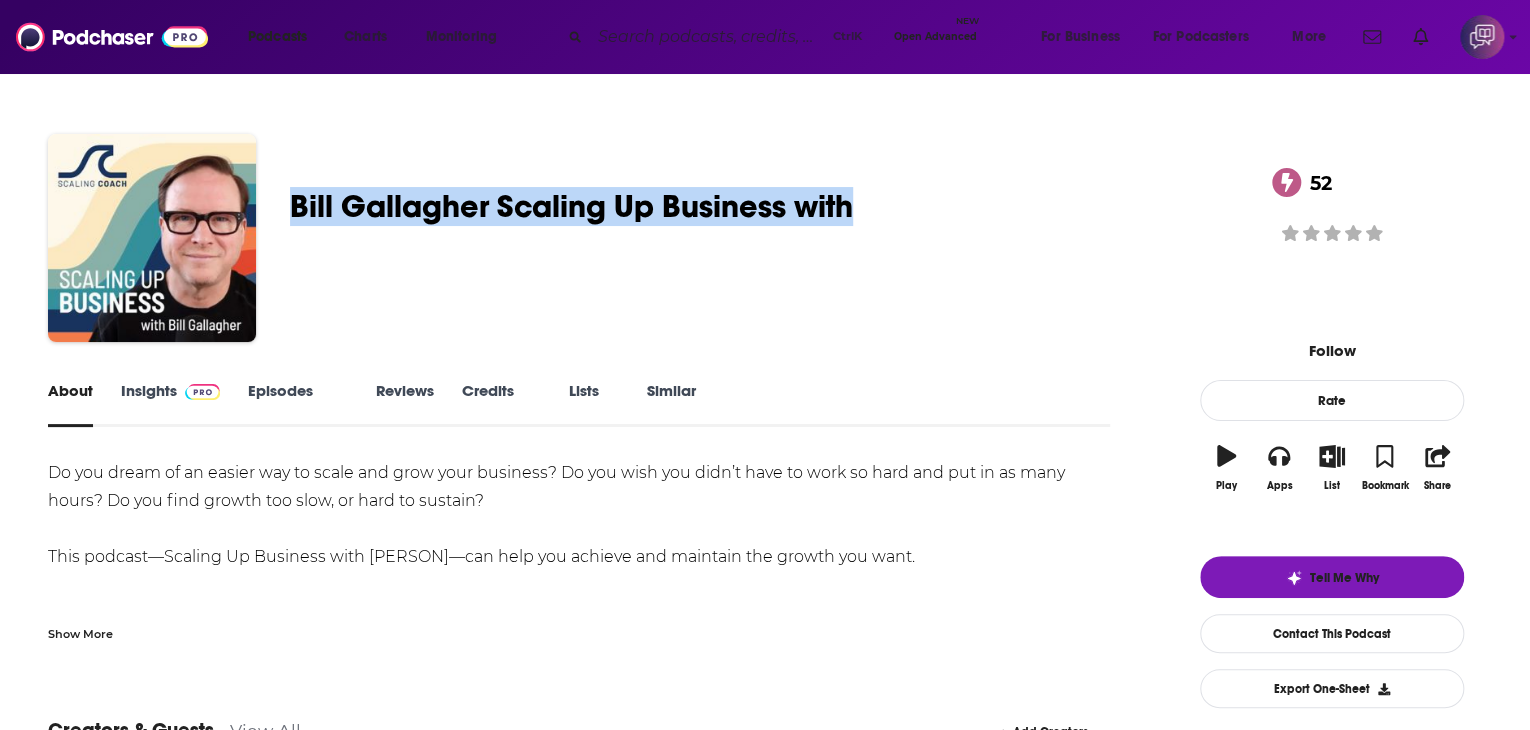 drag, startPoint x: 404, startPoint y: 190, endPoint x: 992, endPoint y: 198, distance: 588.05444 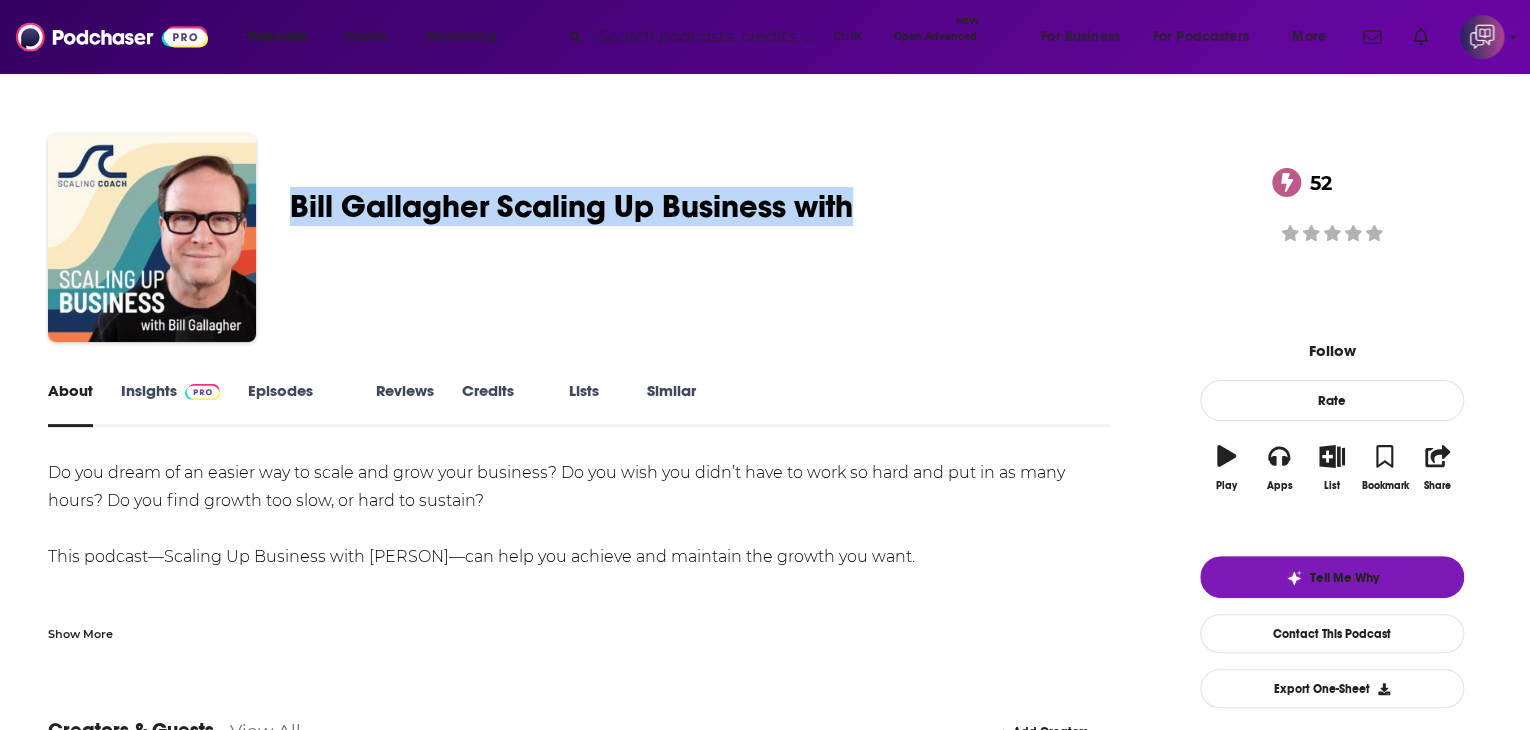 click on "[NAME] Scaling Up Business with [NAME] 52 A weekly Business , Entrepreneur and Management podcast 52 Good podcast? Give it some love!" at bounding box center (765, 242) 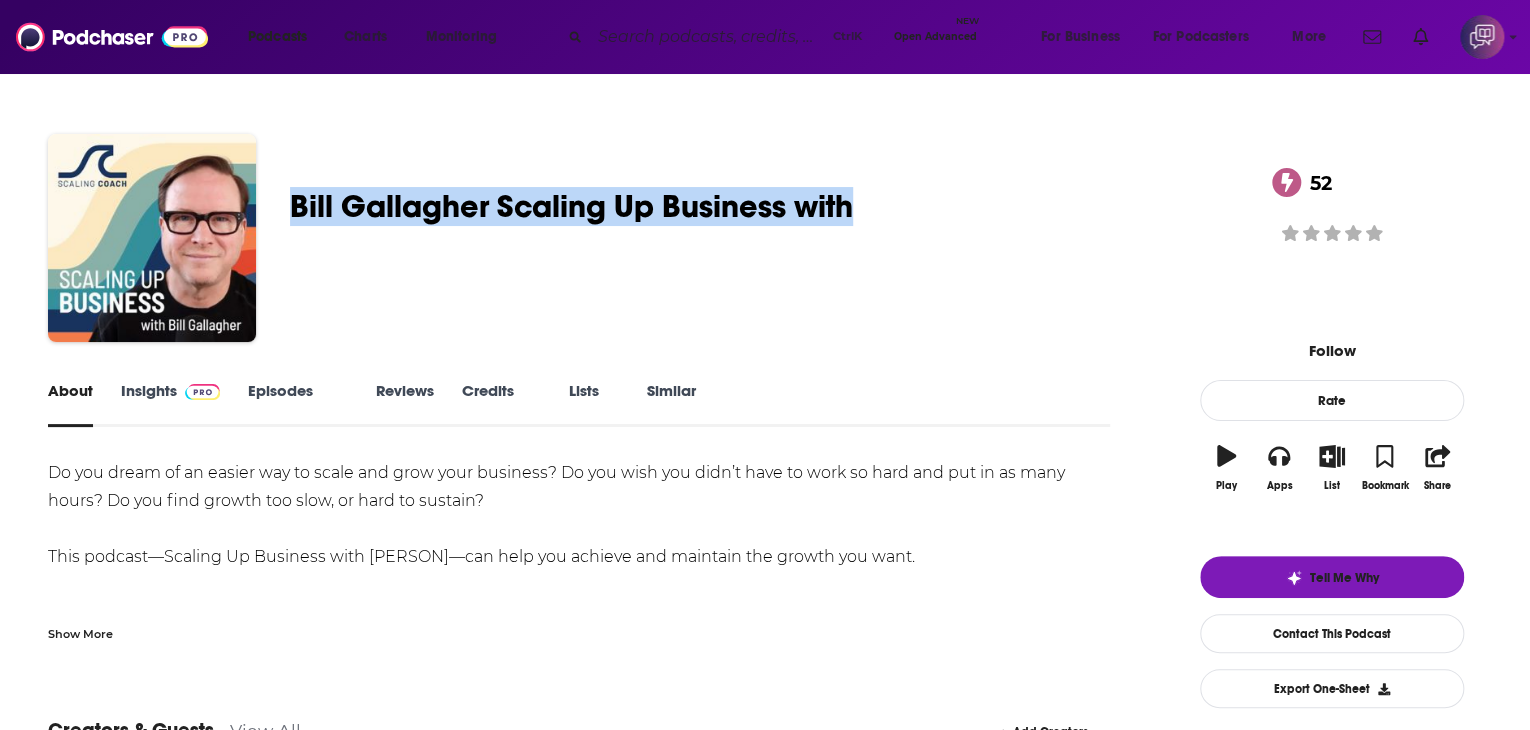 copy on "Bill Gallagher Scaling Up Business with Bill Gallagher" 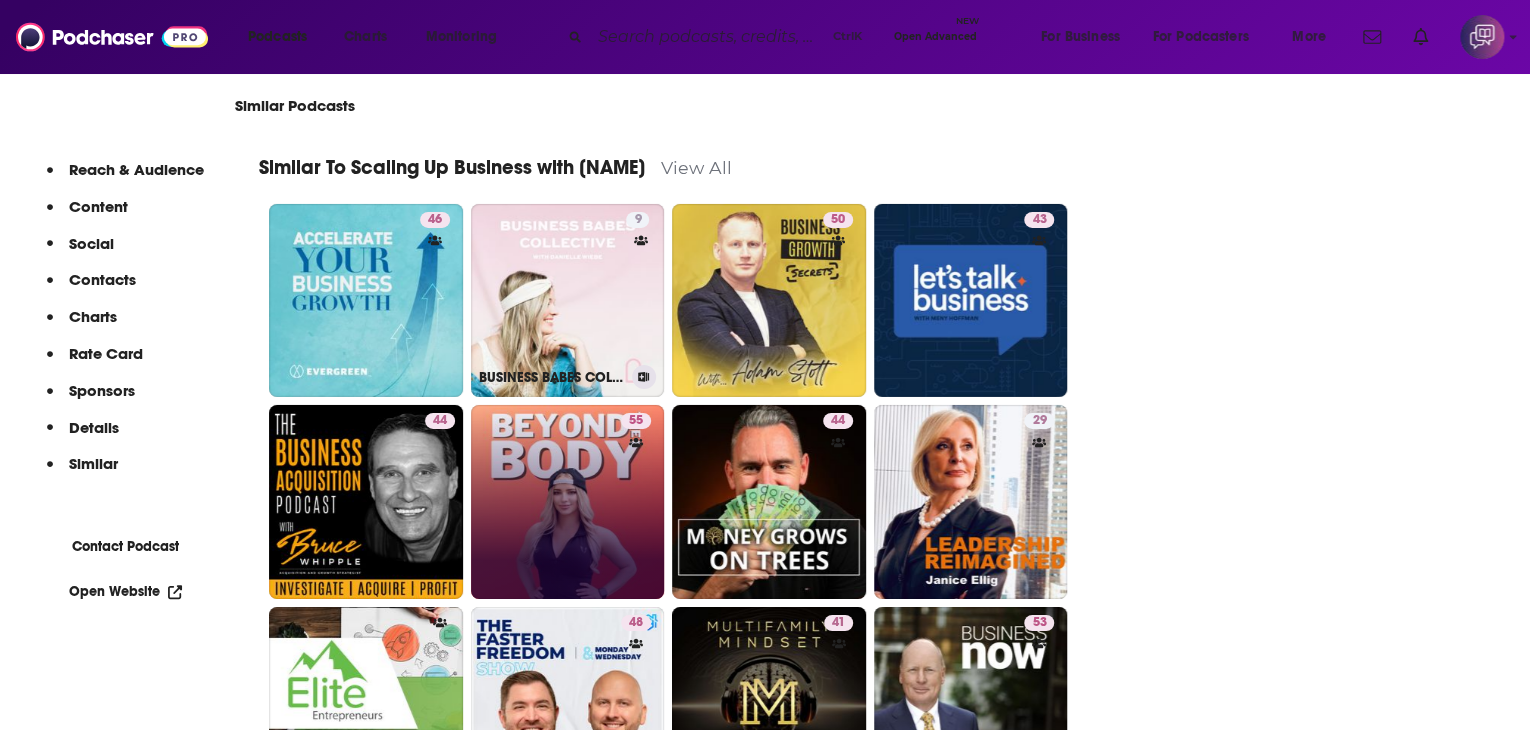 scroll, scrollTop: 3425, scrollLeft: 0, axis: vertical 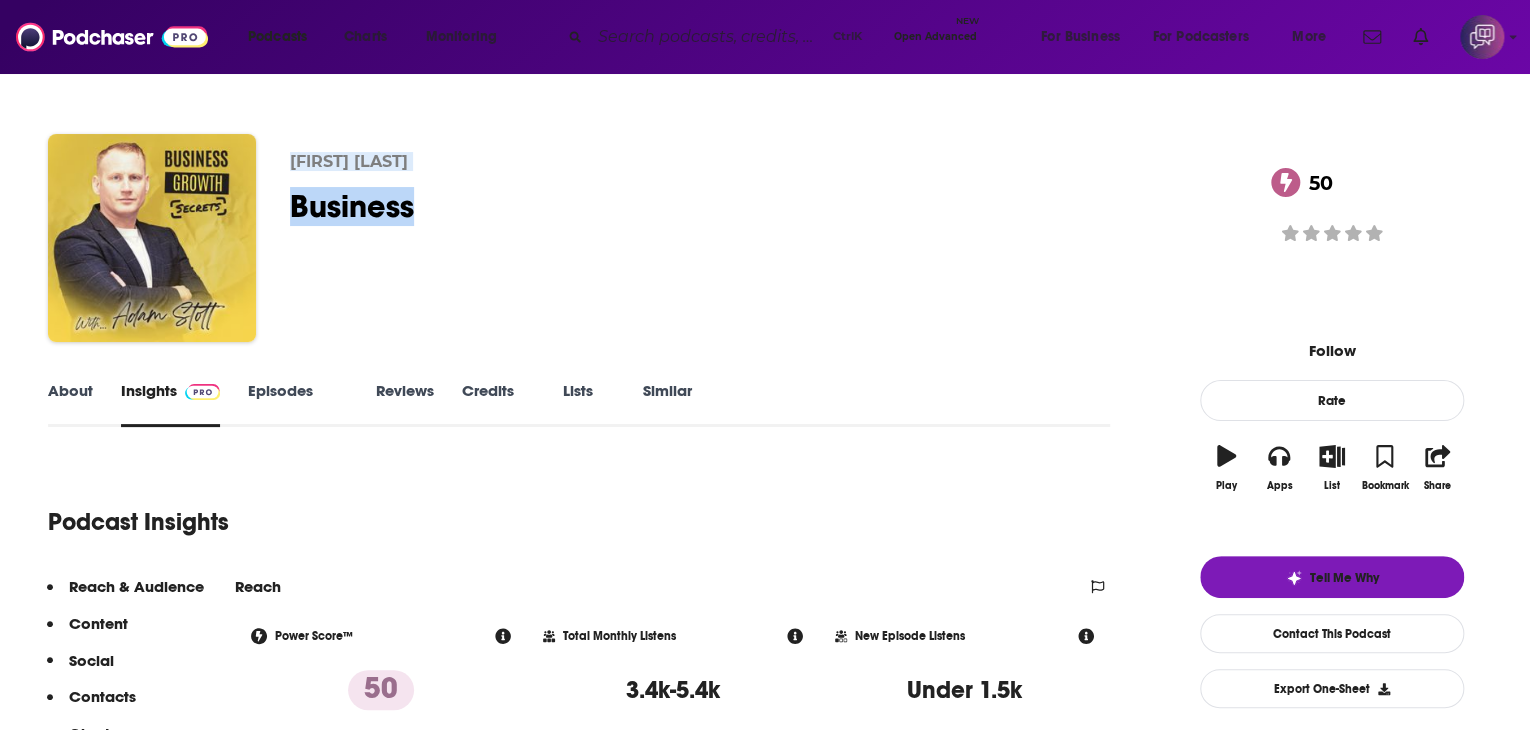 drag, startPoint x: 406, startPoint y: 168, endPoint x: 535, endPoint y: 199, distance: 132.67253 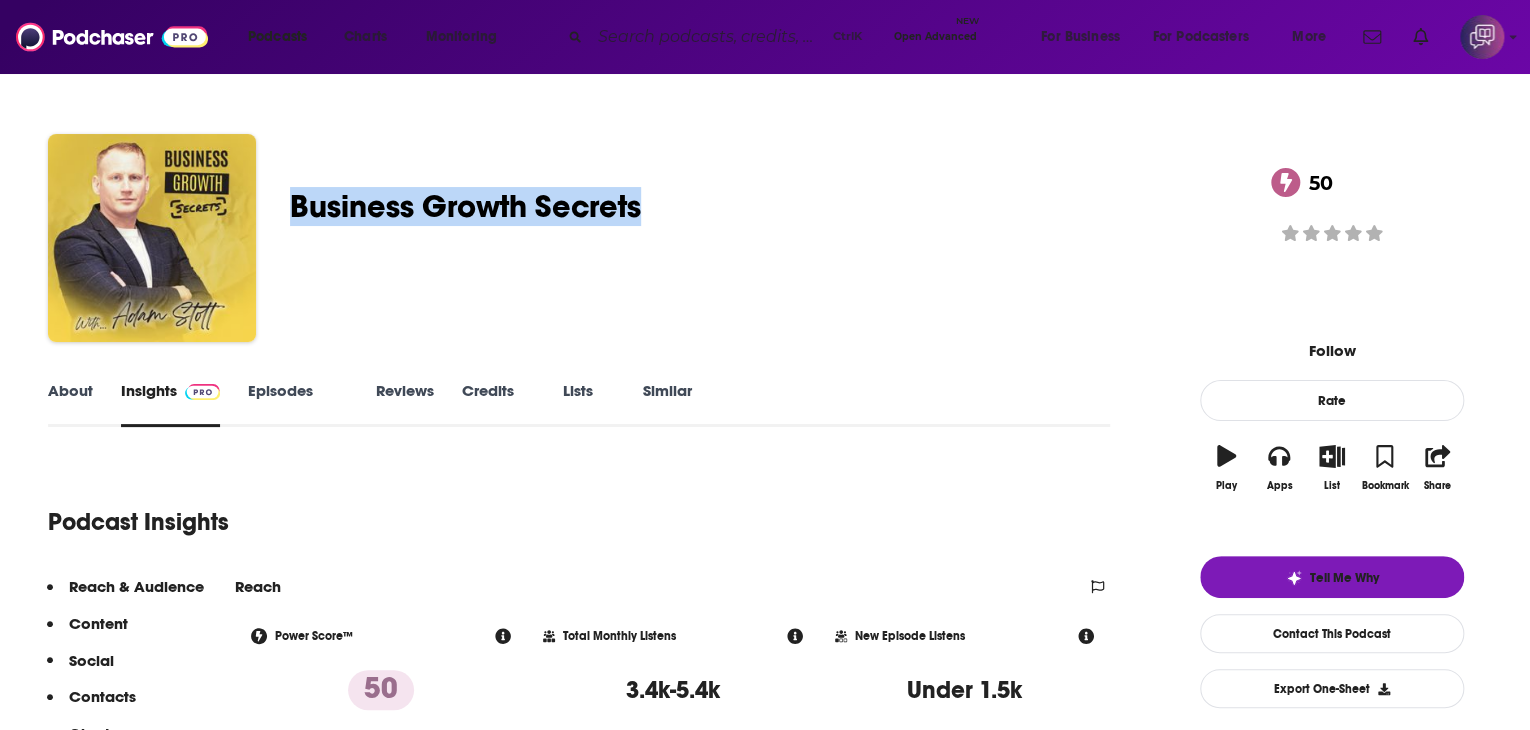 drag, startPoint x: 404, startPoint y: 191, endPoint x: 806, endPoint y: 204, distance: 402.21014 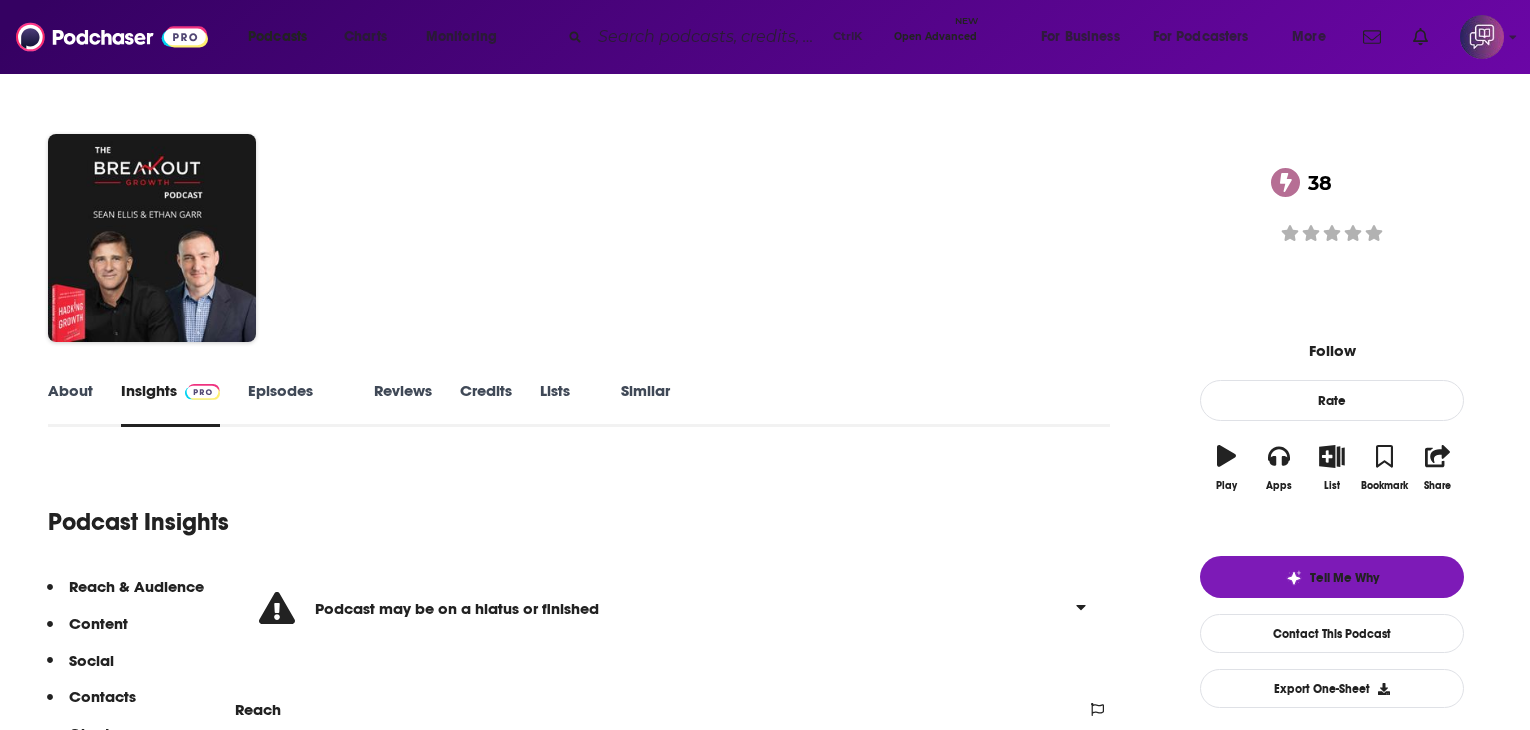 scroll, scrollTop: 0, scrollLeft: 0, axis: both 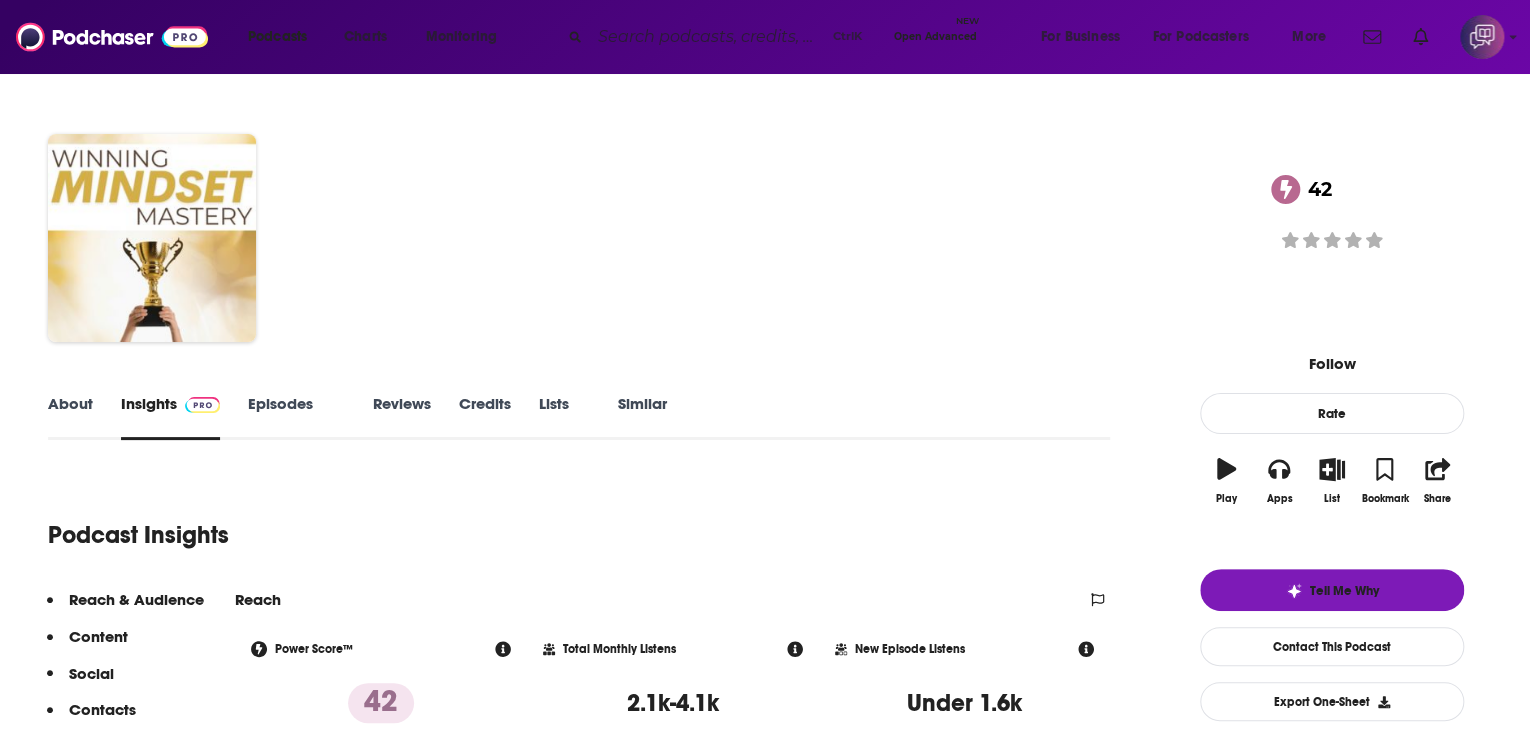 click on "About" at bounding box center (70, 417) 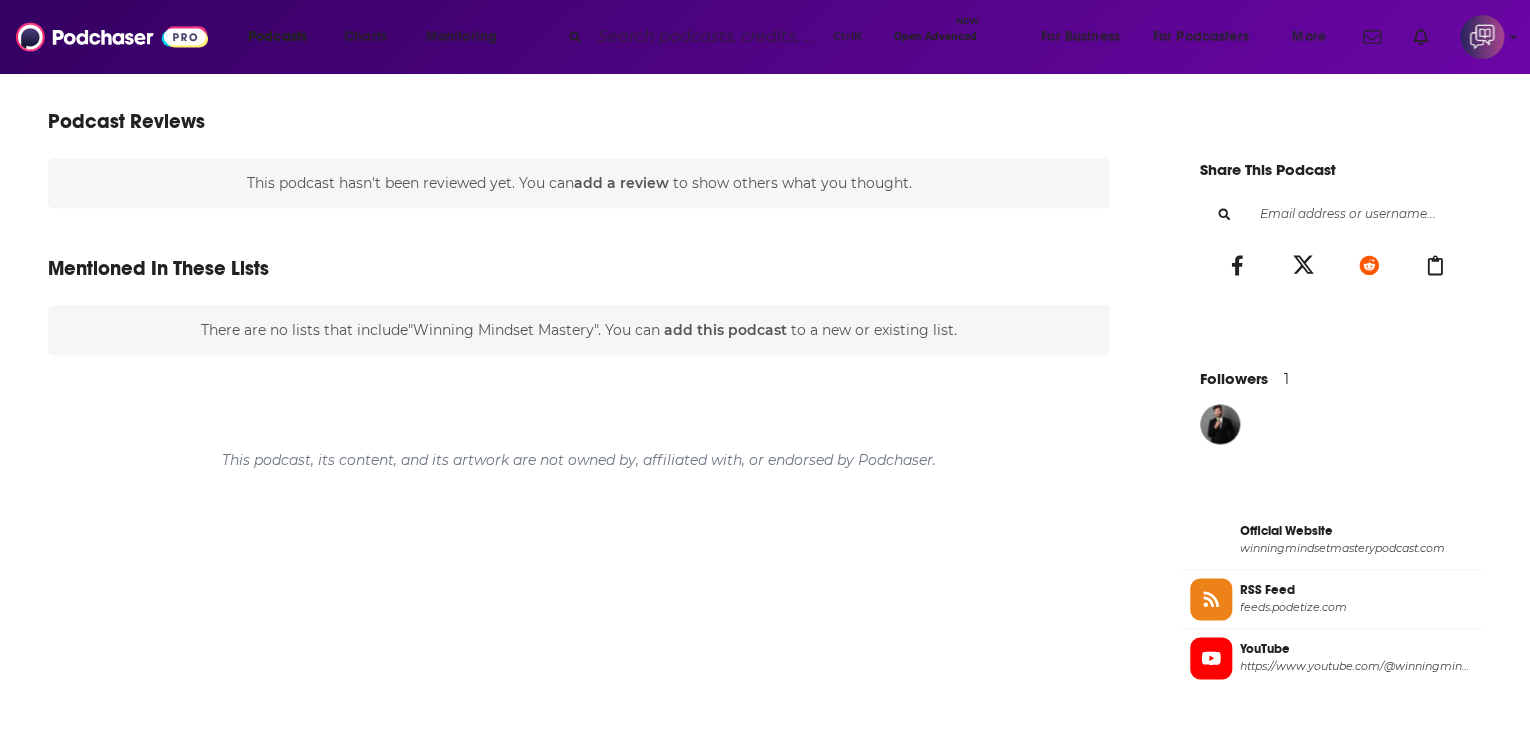 scroll, scrollTop: 1200, scrollLeft: 0, axis: vertical 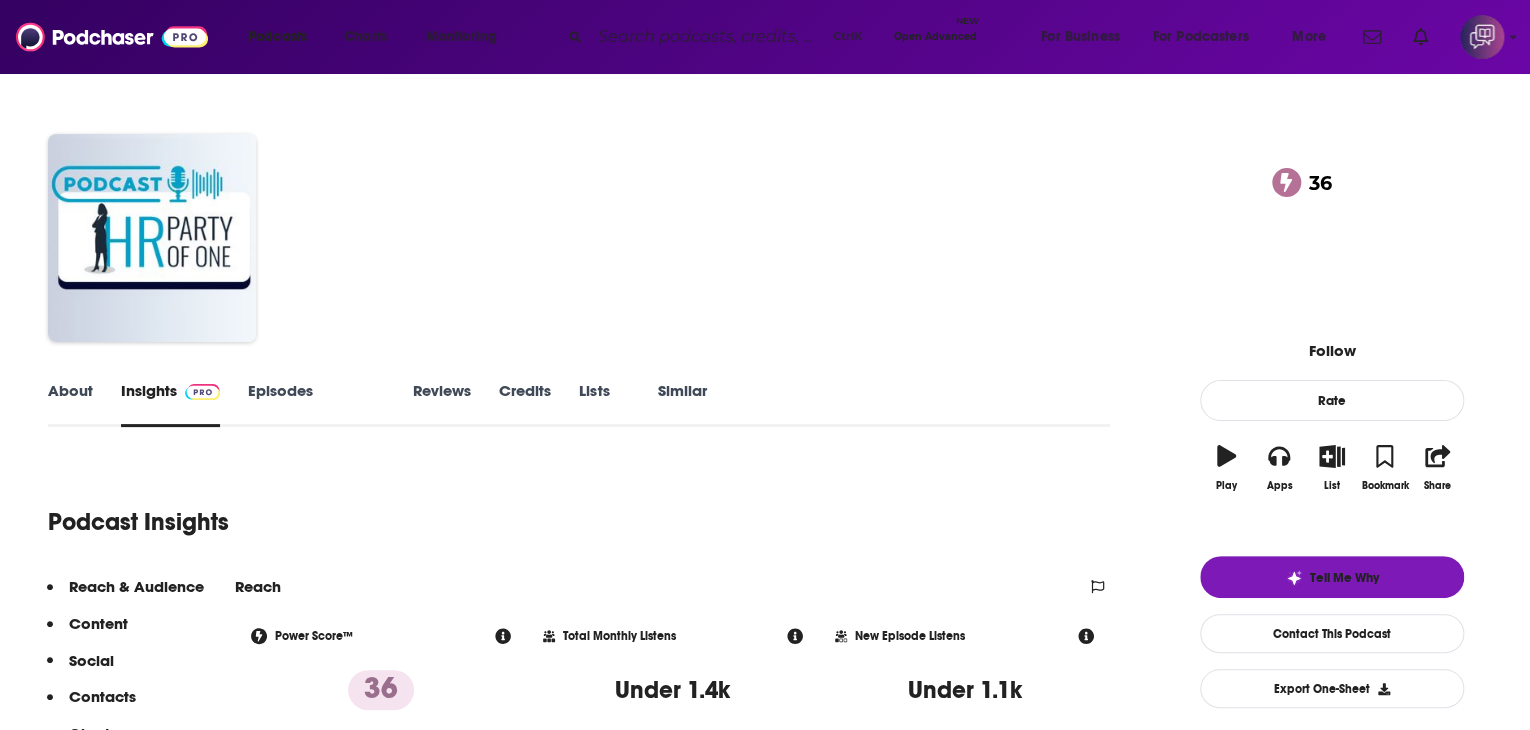 click on "About" at bounding box center (70, 404) 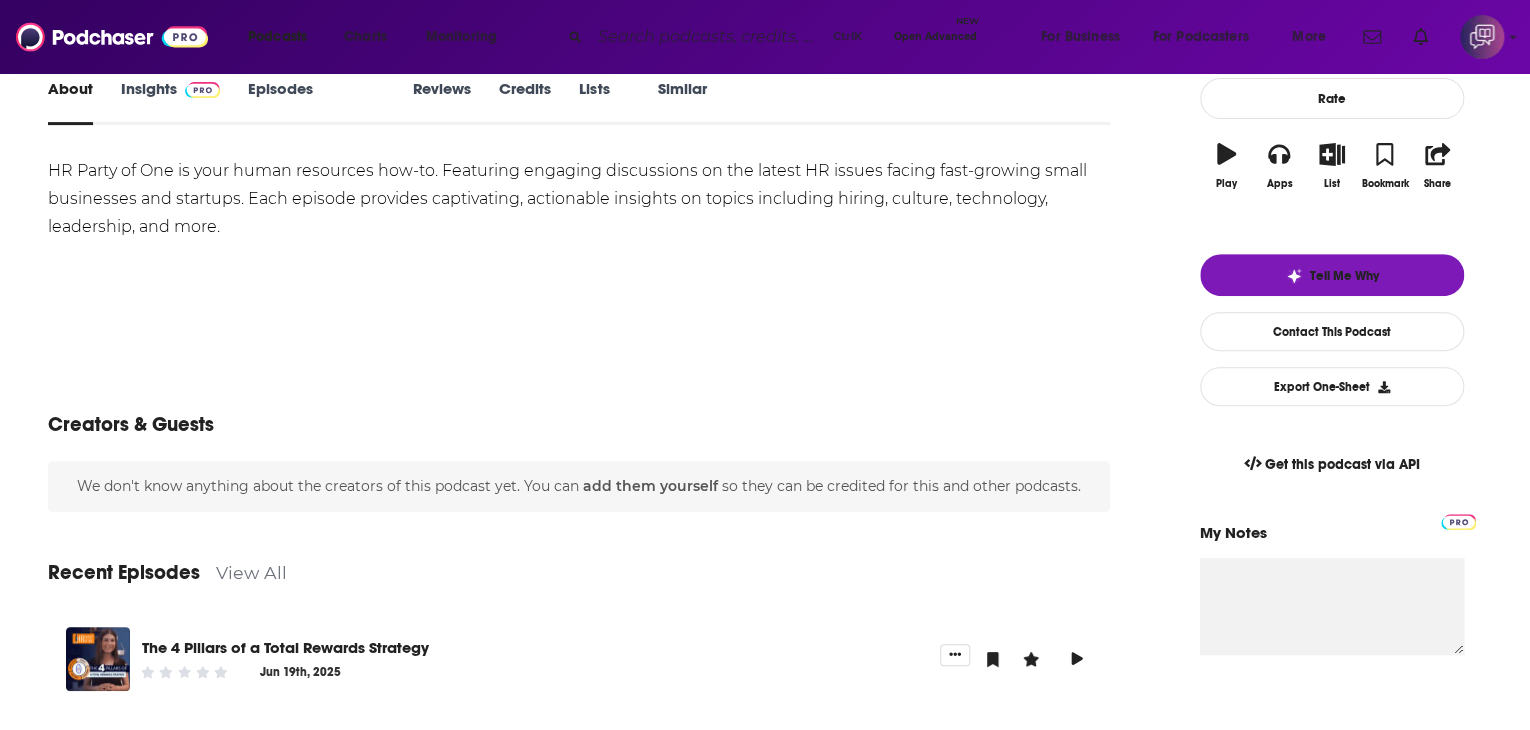 scroll, scrollTop: 400, scrollLeft: 0, axis: vertical 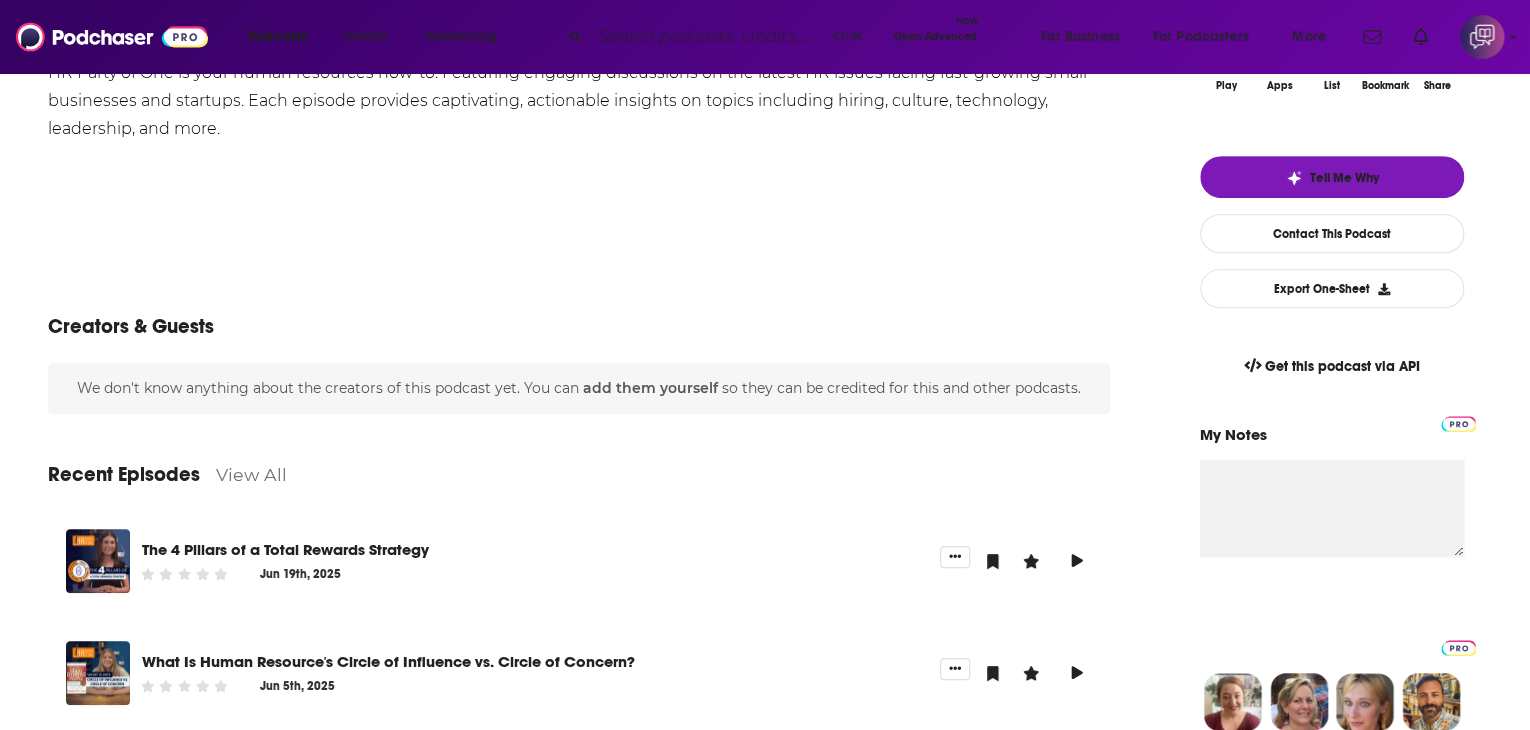 click on "View All" at bounding box center [251, 474] 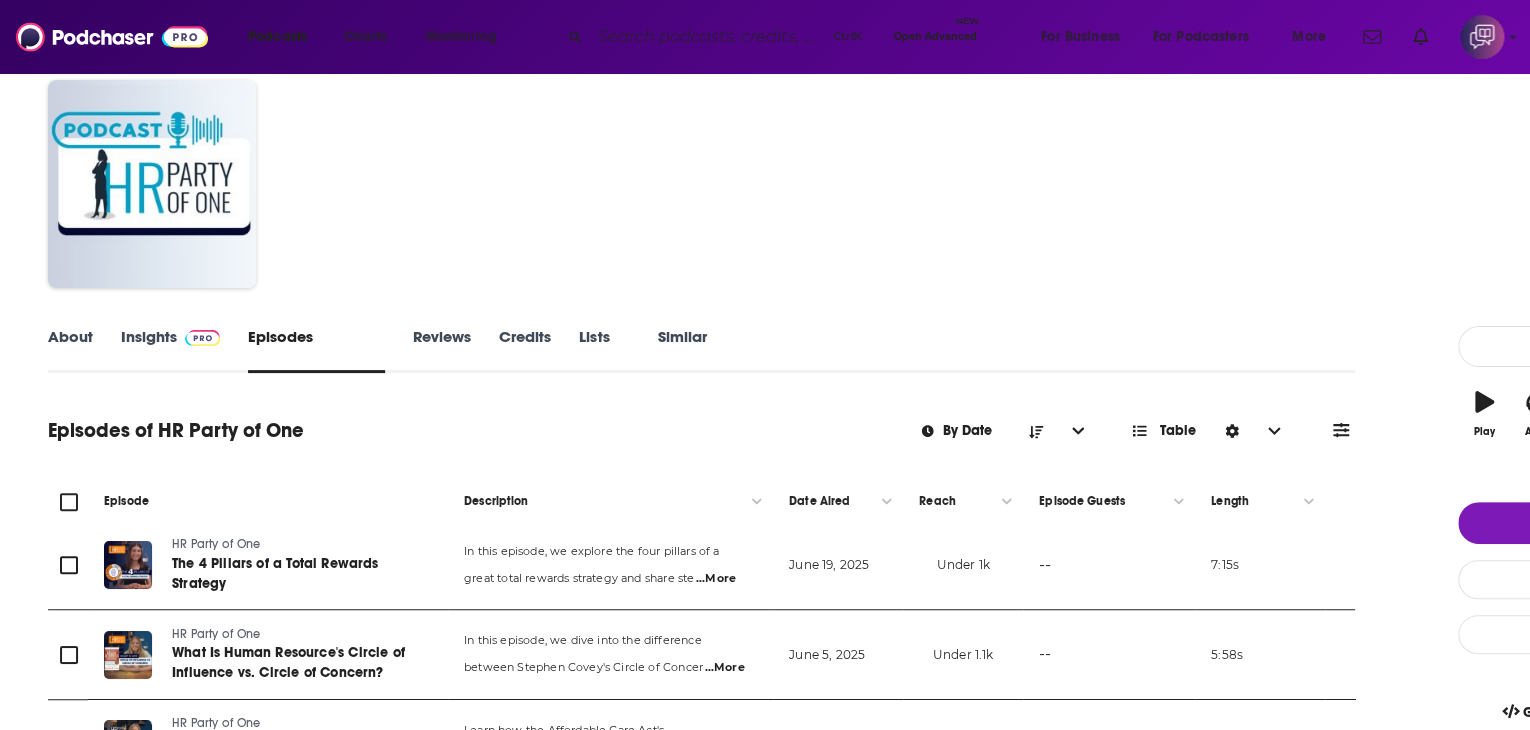 scroll, scrollTop: 0, scrollLeft: 0, axis: both 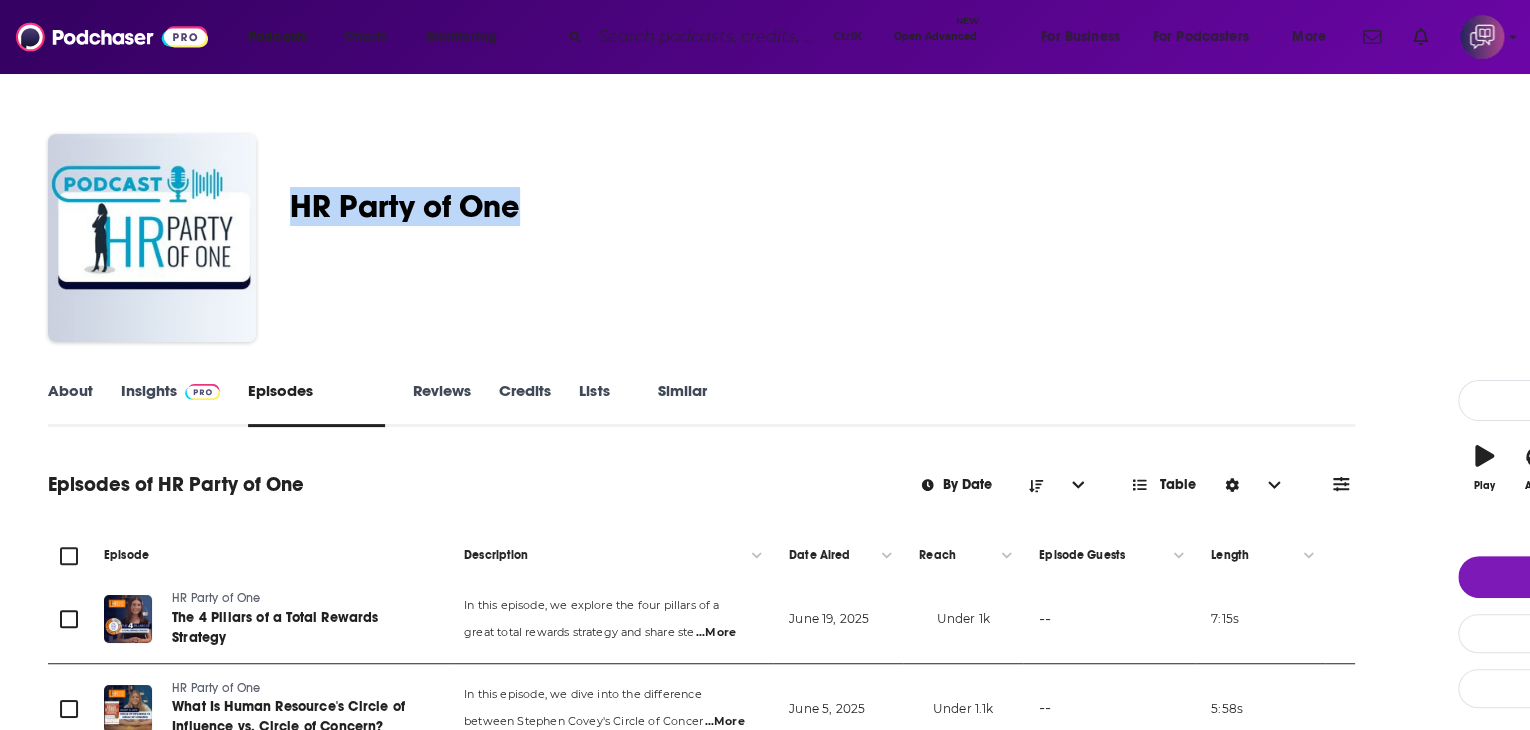 drag, startPoint x: 420, startPoint y: 206, endPoint x: 644, endPoint y: 181, distance: 225.39078 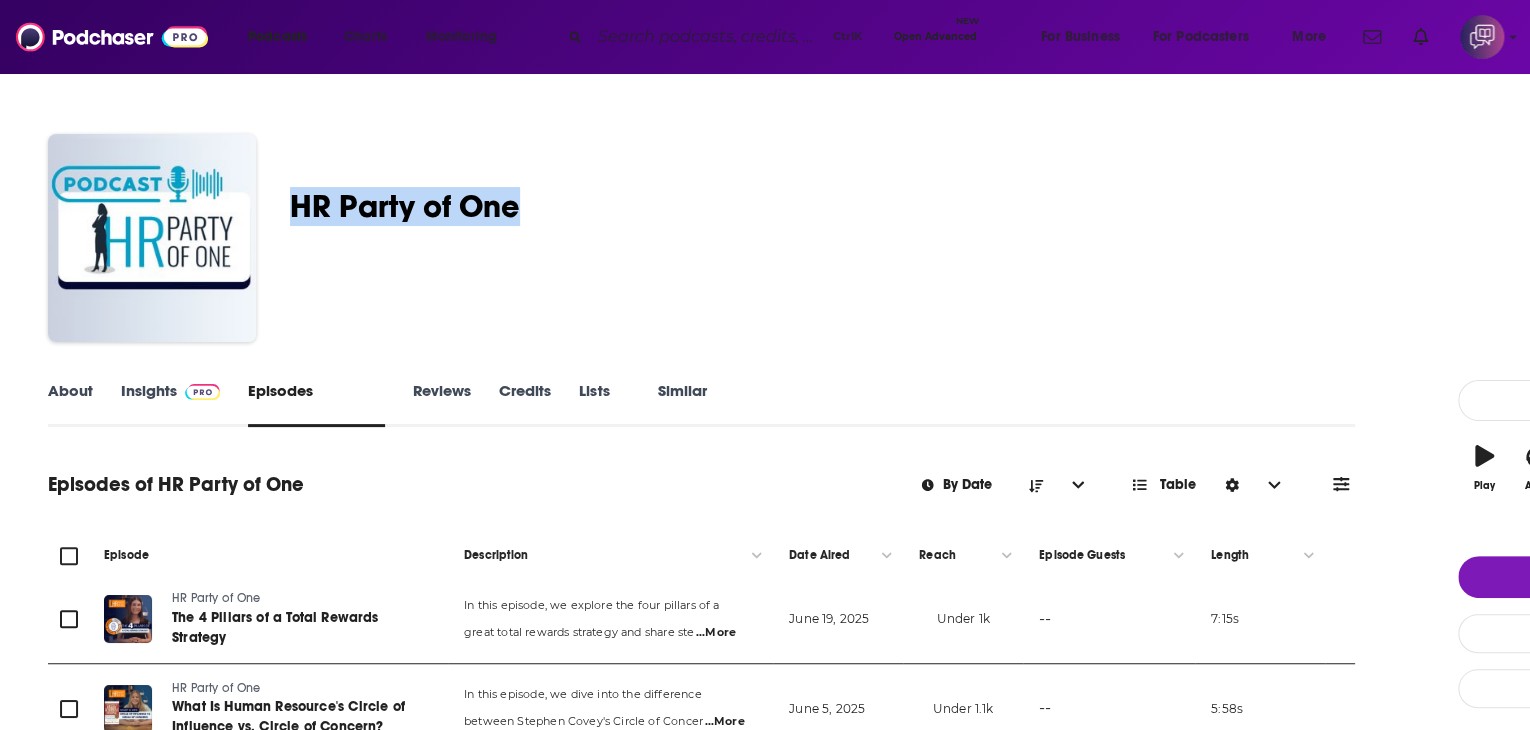 click on "BerniePortal   HR Party of One Claimed 36 A   weekly  Business ,  Entrepreneur ,  Education  and  Management  podcast 36   1   person  rated this podcast" at bounding box center (894, 242) 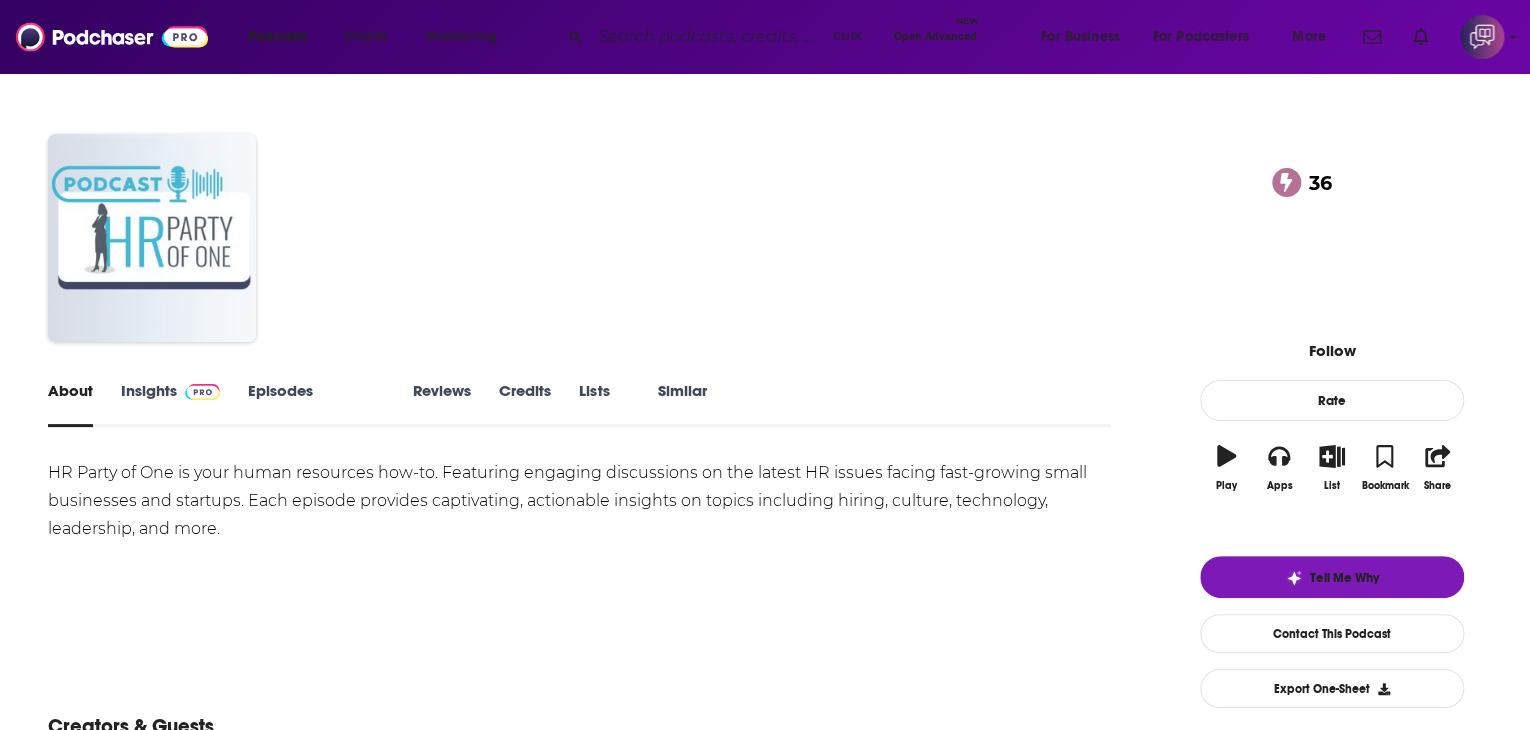 click at bounding box center [152, 238] 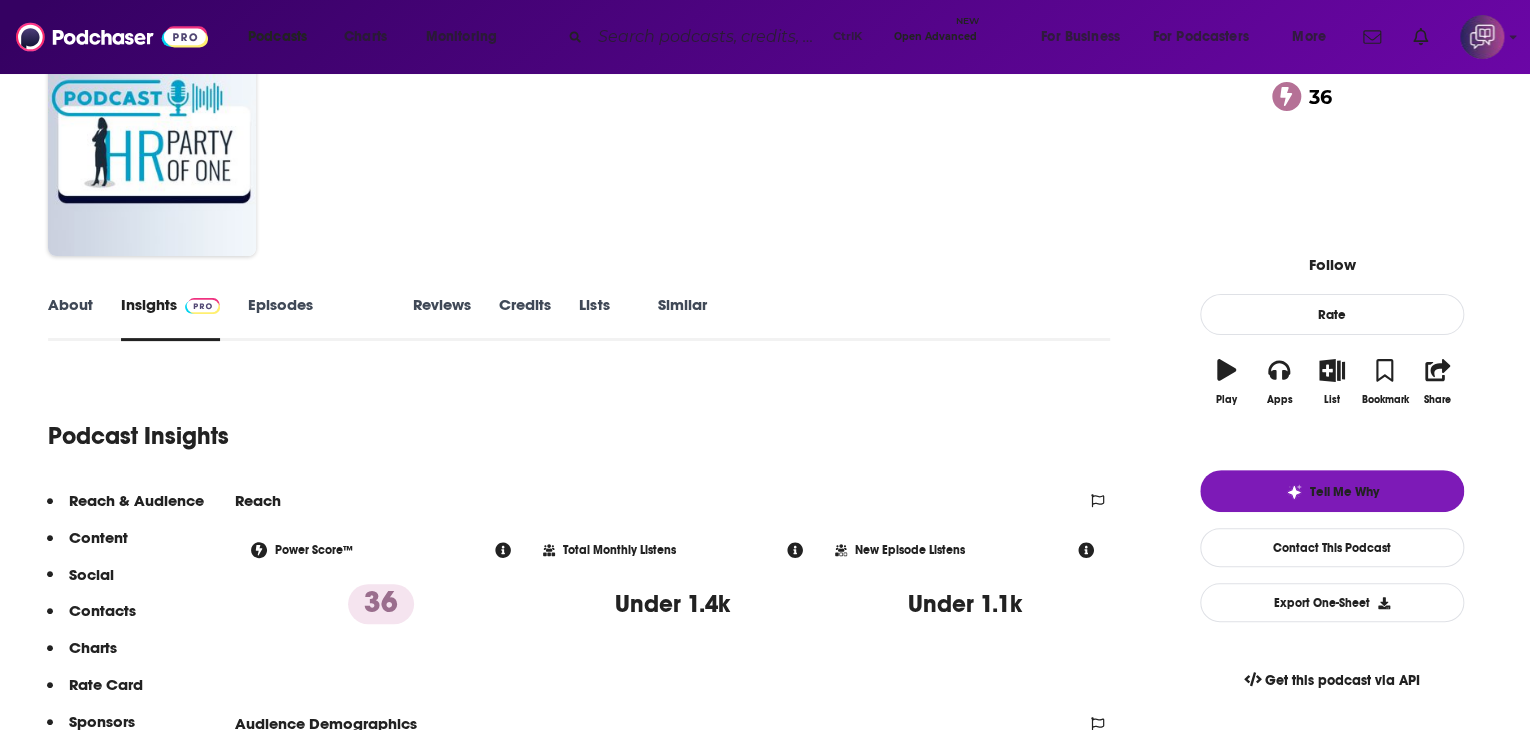 scroll, scrollTop: 0, scrollLeft: 0, axis: both 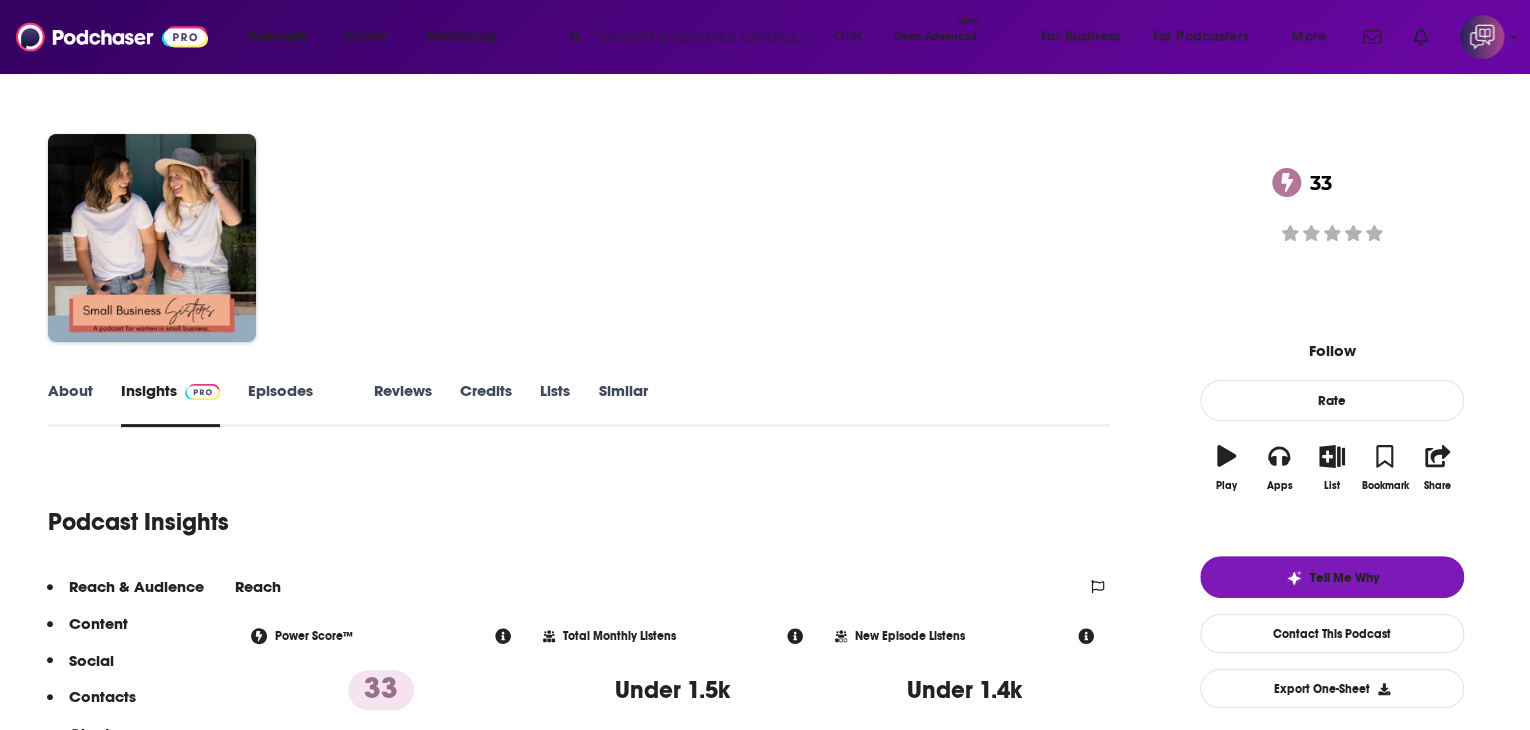 click on "About" at bounding box center (70, 404) 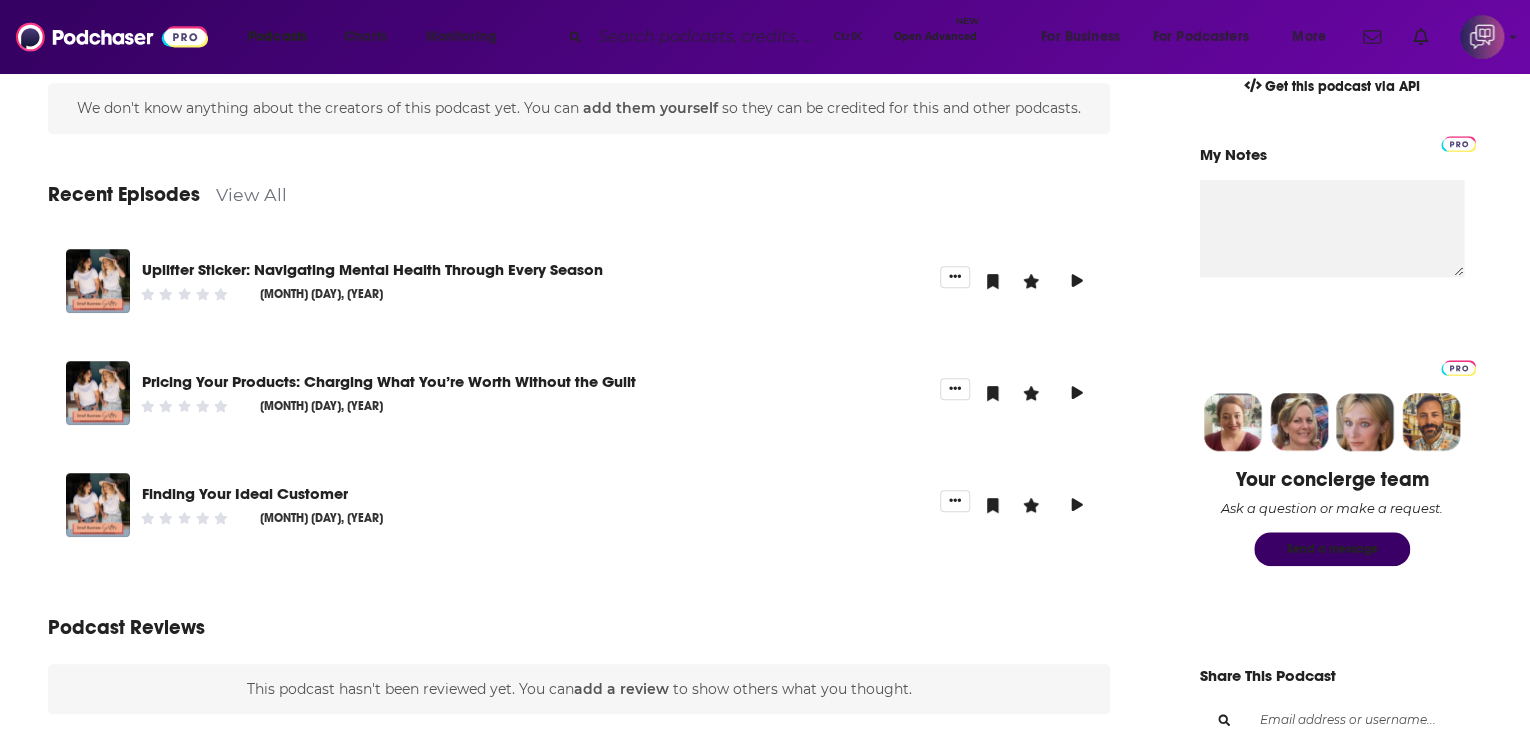 scroll, scrollTop: 700, scrollLeft: 0, axis: vertical 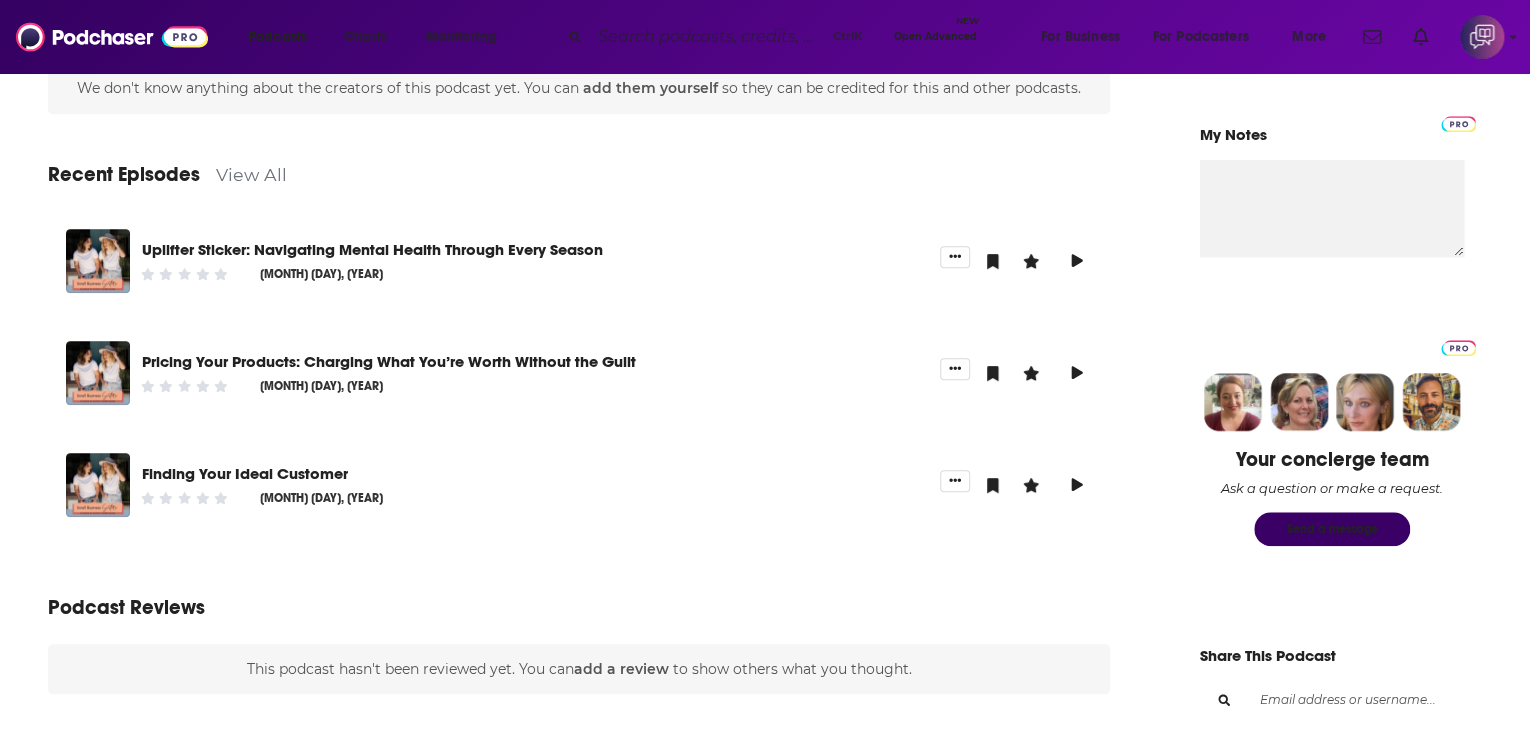 click on "View All" at bounding box center [251, 174] 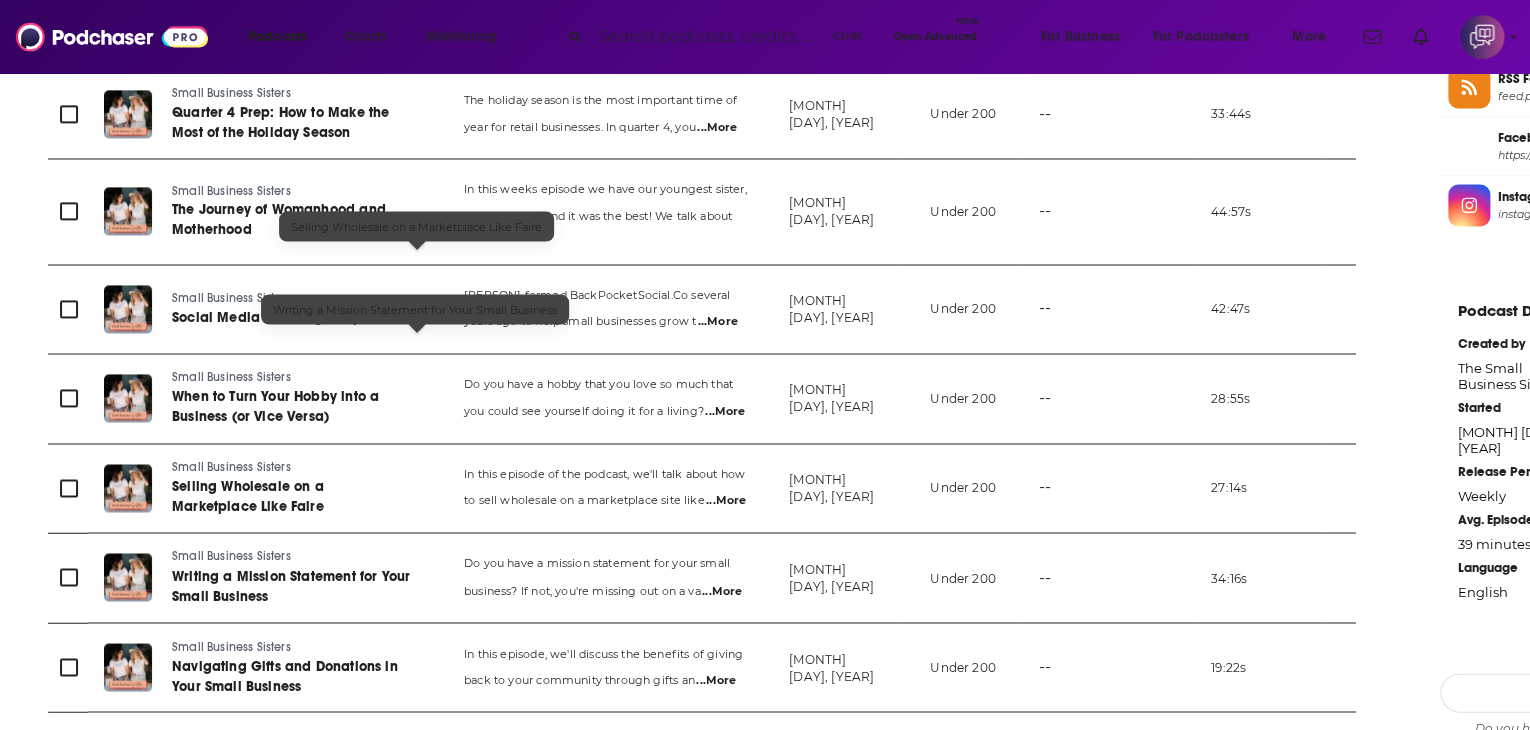 scroll, scrollTop: 1900, scrollLeft: 0, axis: vertical 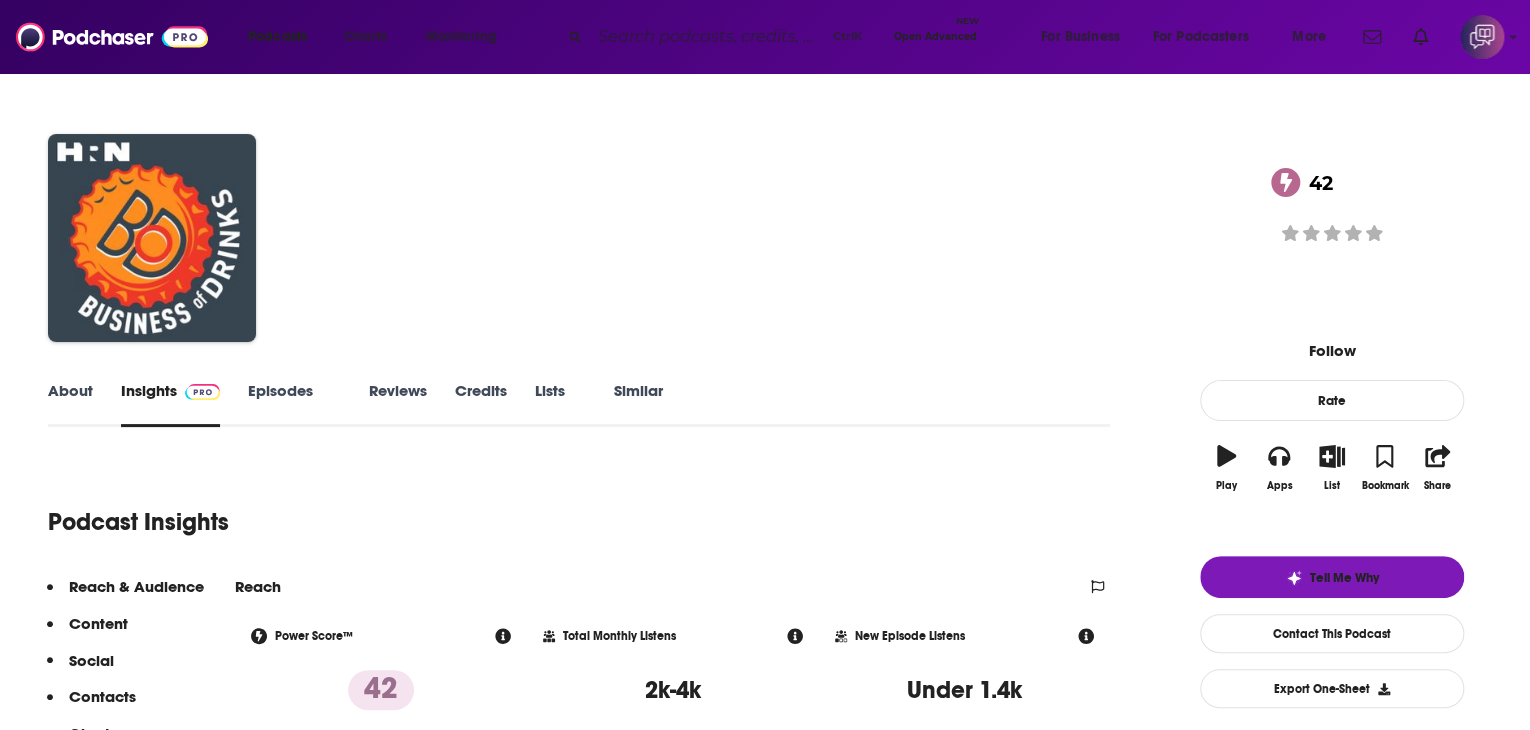 click on "About Insights Episodes 74 Reviews Credits Lists 1 Similar" at bounding box center (579, 402) 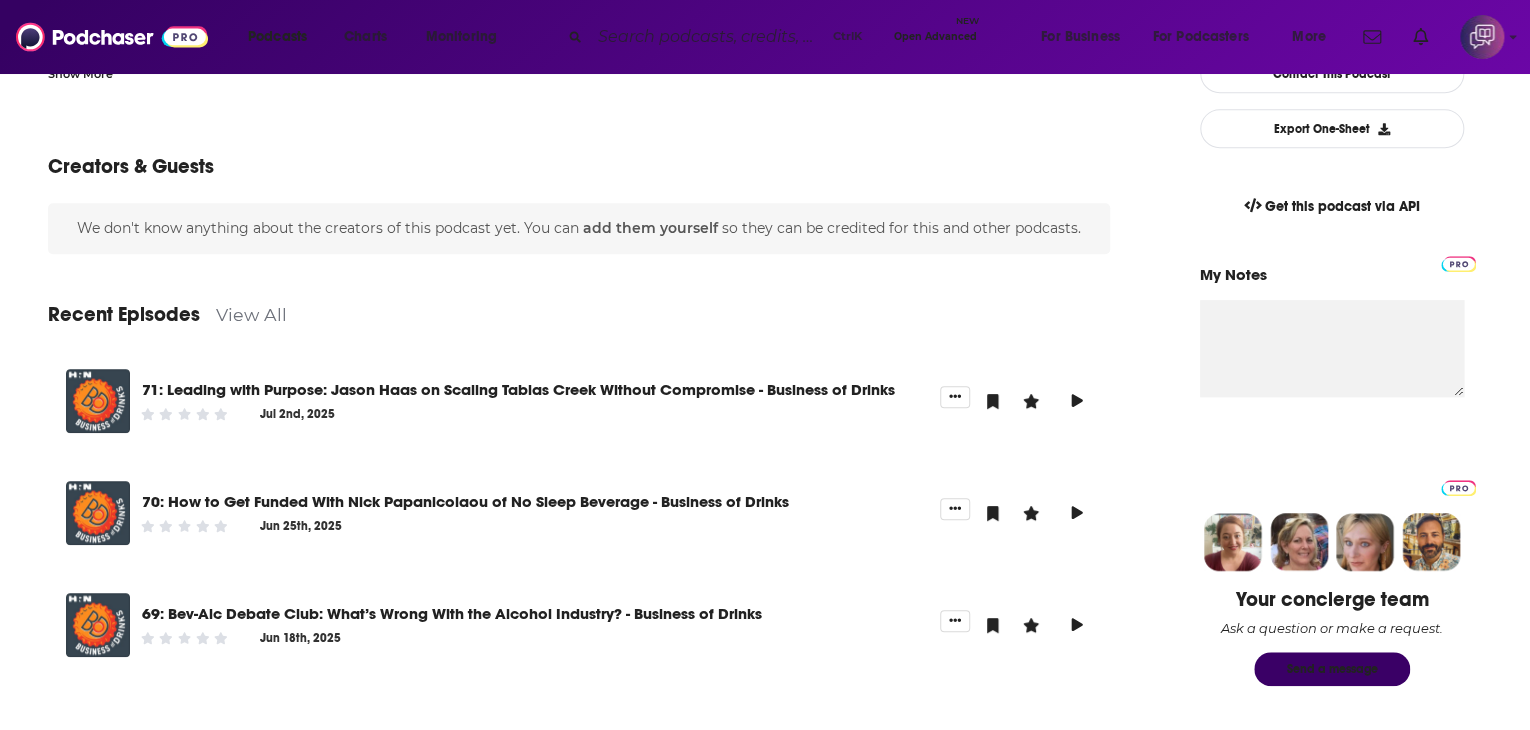 scroll, scrollTop: 600, scrollLeft: 0, axis: vertical 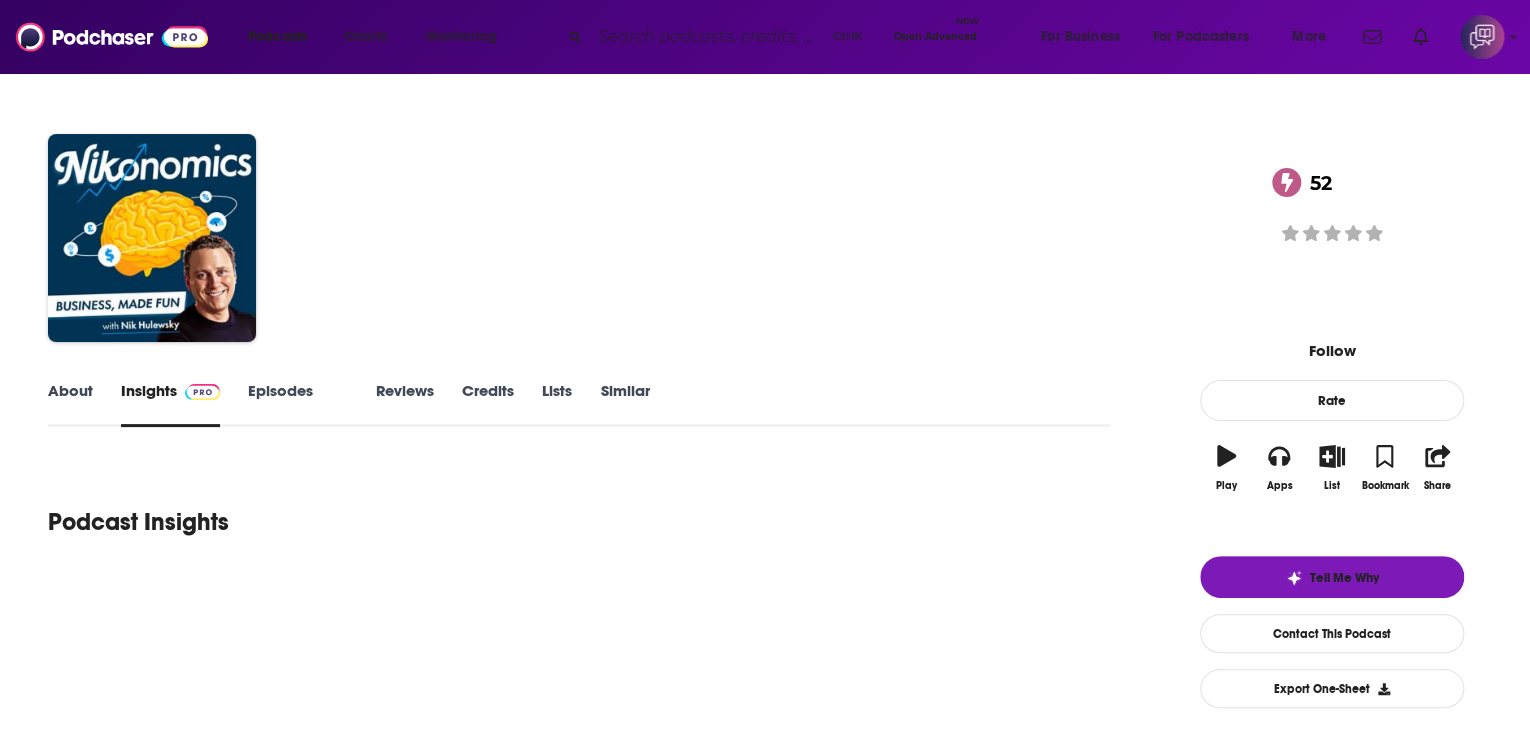 click on "About" at bounding box center [70, 404] 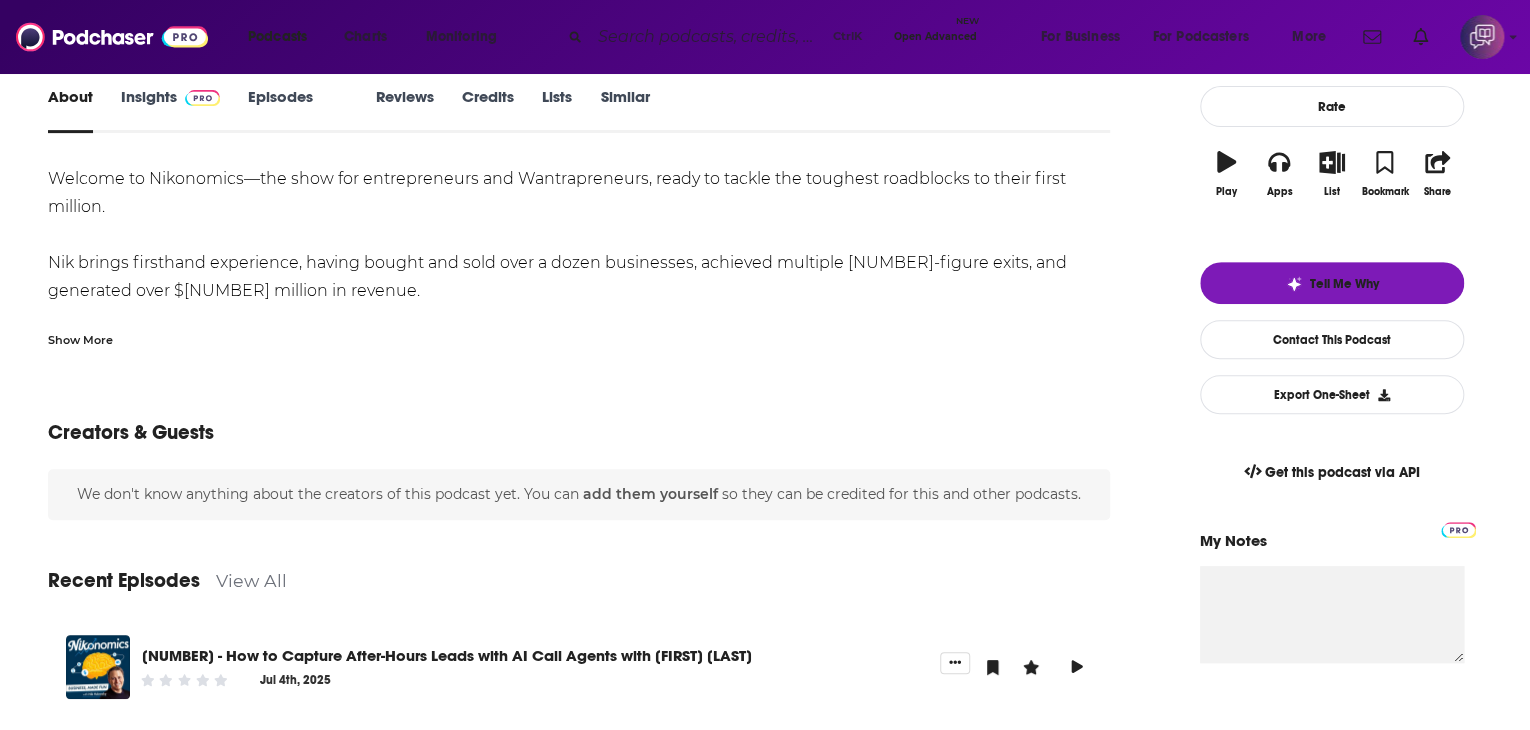 scroll, scrollTop: 0, scrollLeft: 0, axis: both 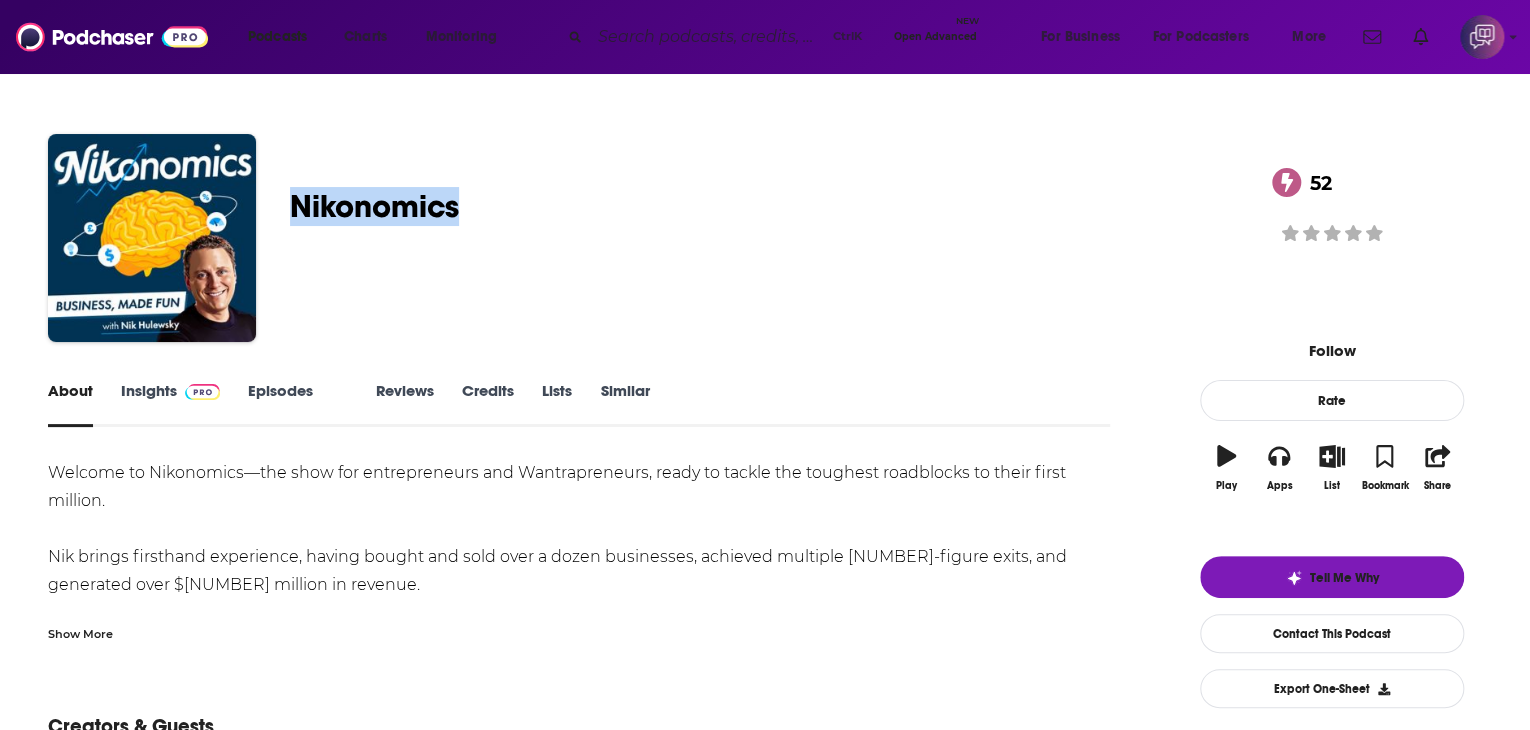 drag, startPoint x: 401, startPoint y: 171, endPoint x: 582, endPoint y: 190, distance: 181.9945 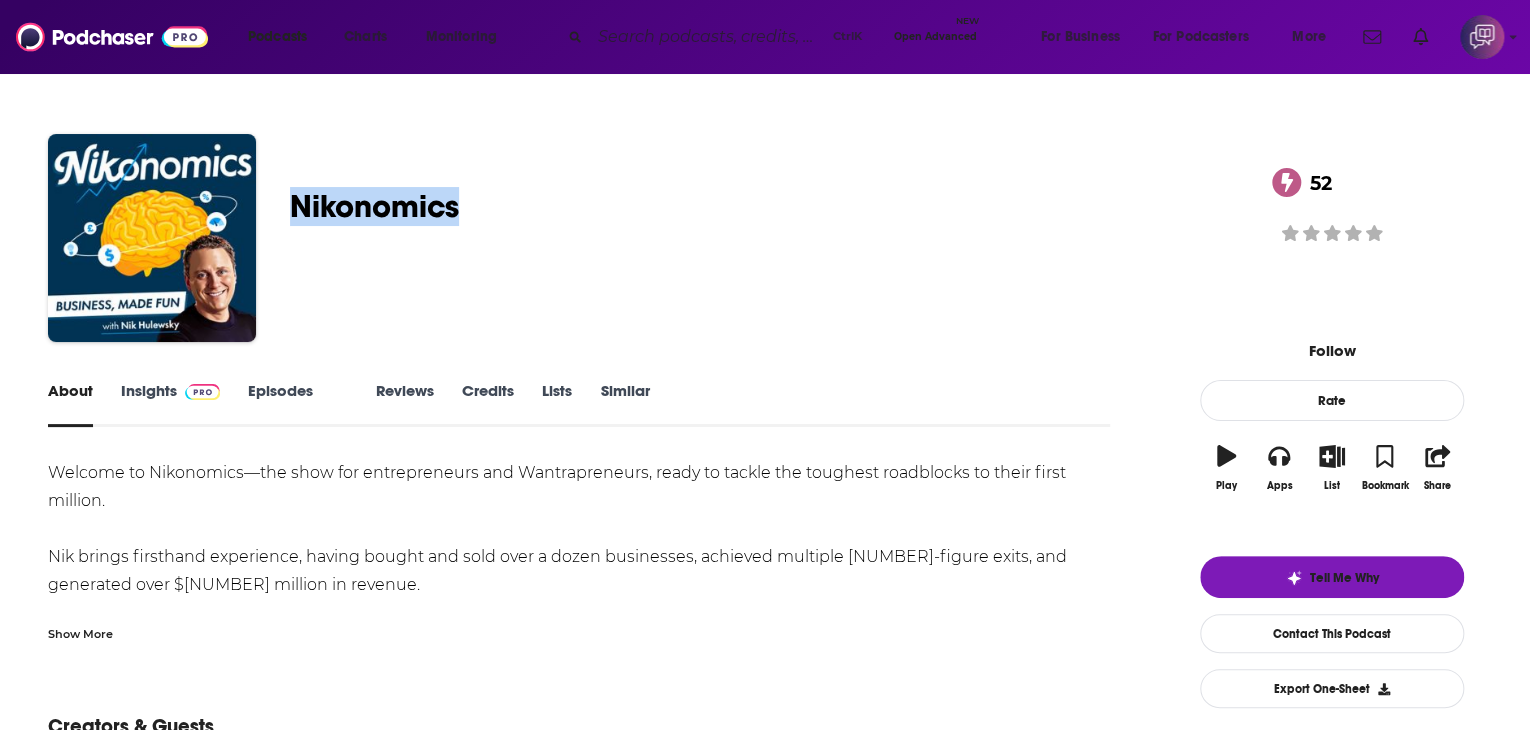 click on "[FIRST] [LAST]   Nikonomics - The Economics of Small Business [NUMBER] [NUMBER]  daily  Business  and  Entrepreneur  podcast [NUMBER] Good podcast? Give it some love!" at bounding box center (765, 242) 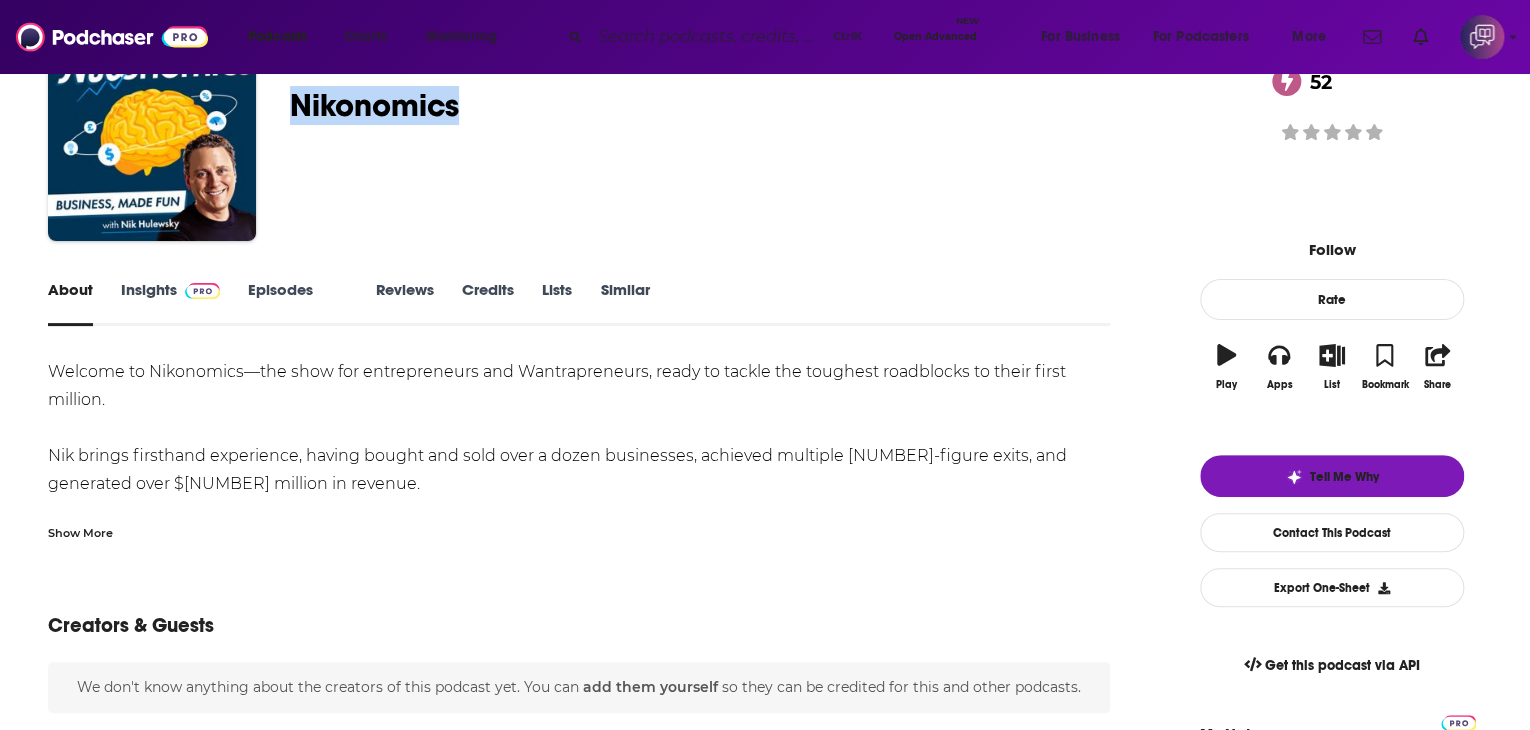 scroll, scrollTop: 0, scrollLeft: 0, axis: both 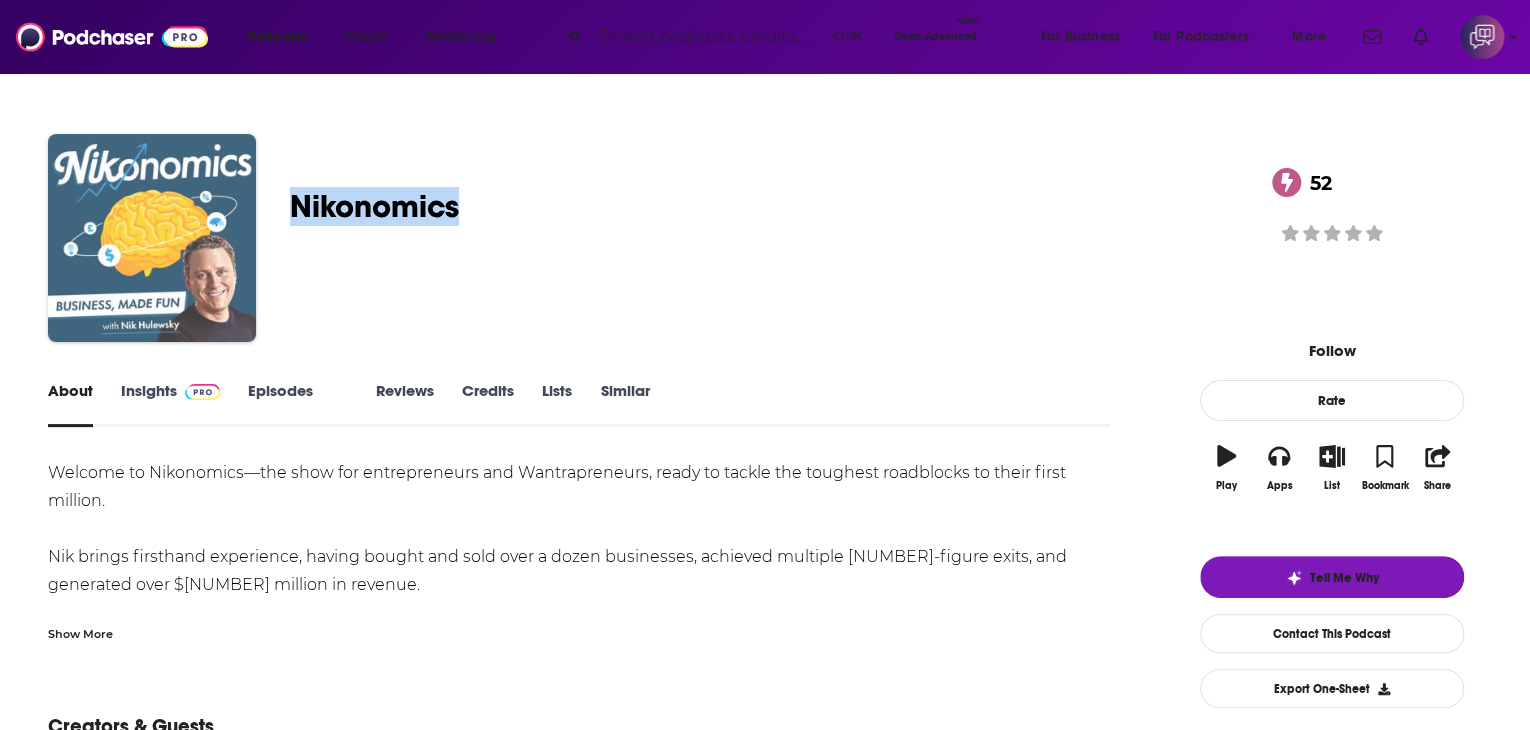 click at bounding box center (152, 238) 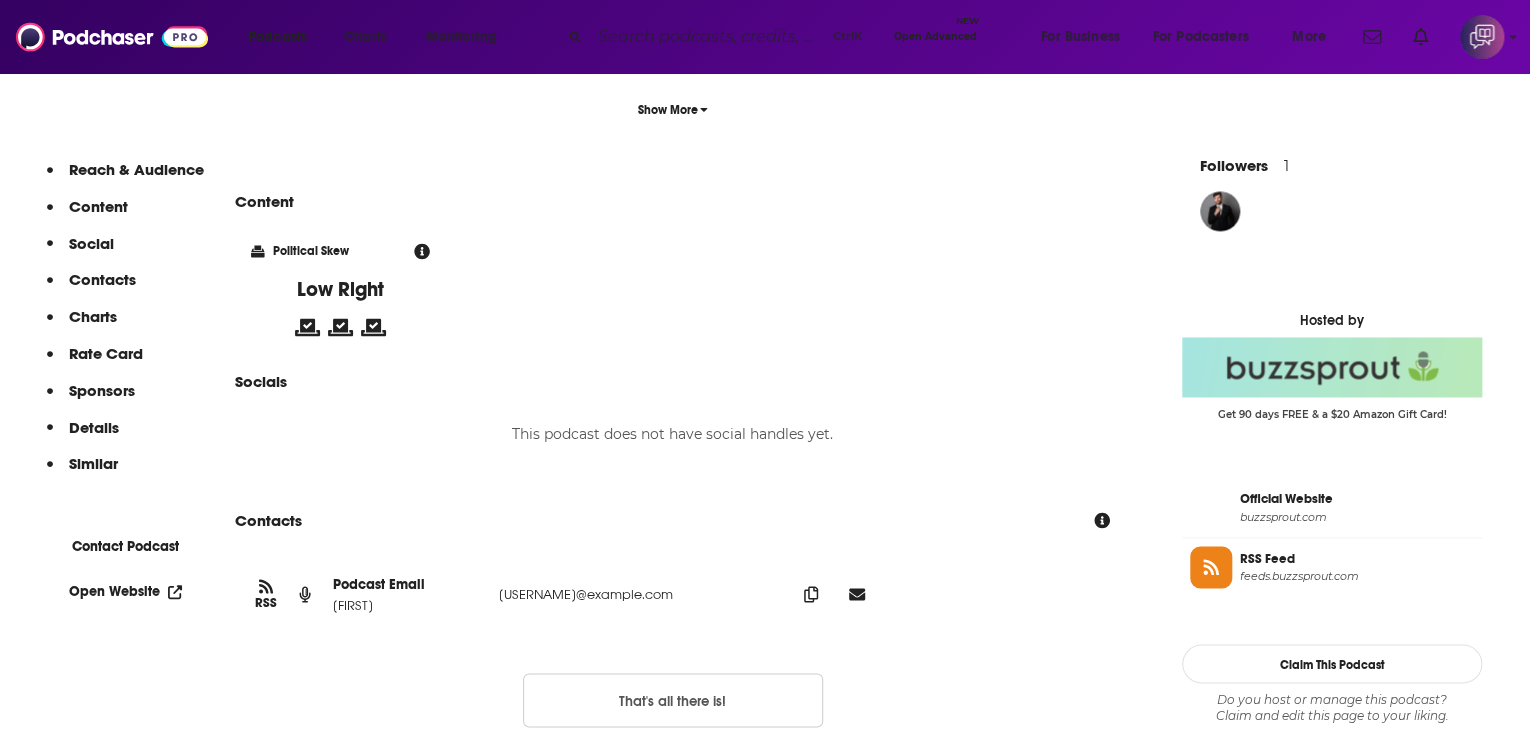 scroll, scrollTop: 1500, scrollLeft: 0, axis: vertical 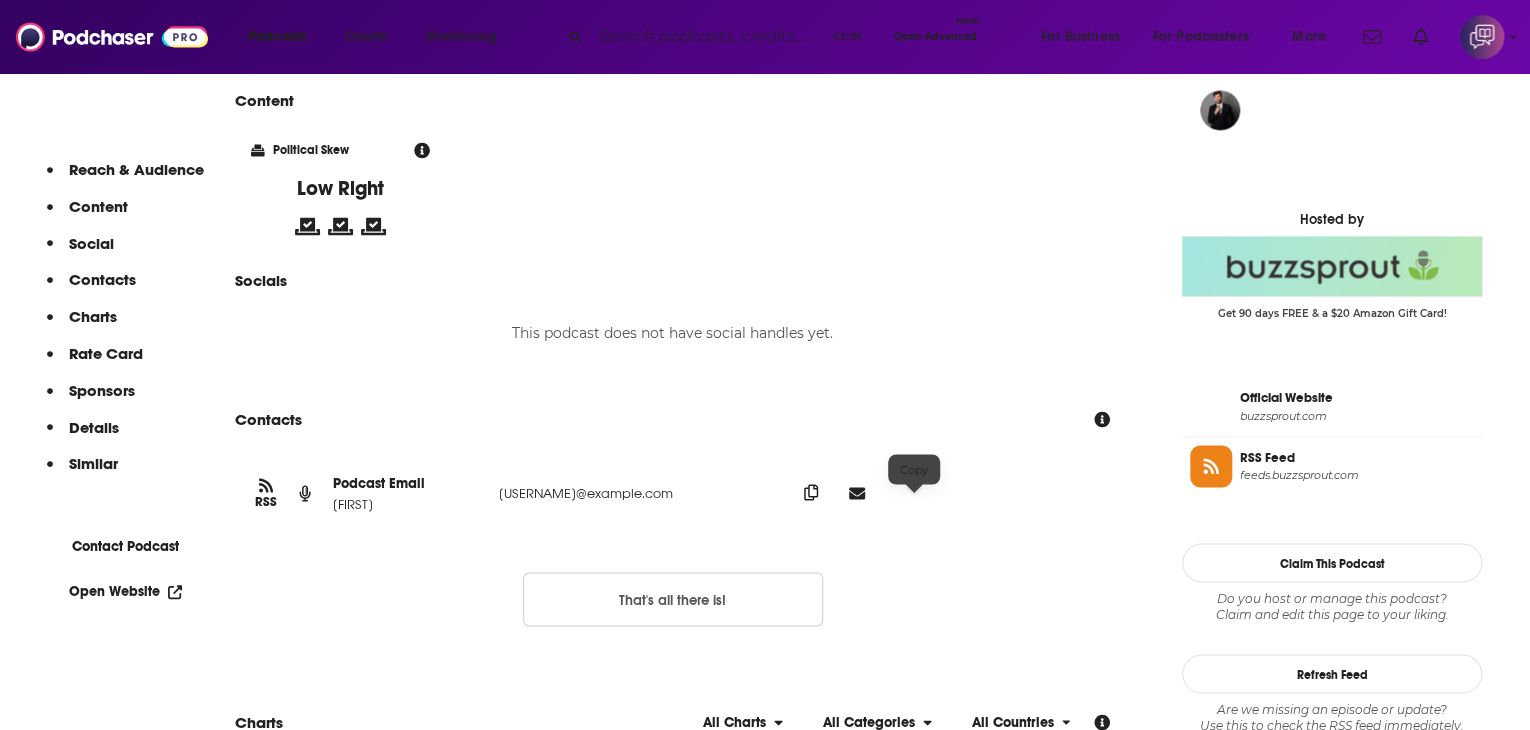 click at bounding box center [811, 492] 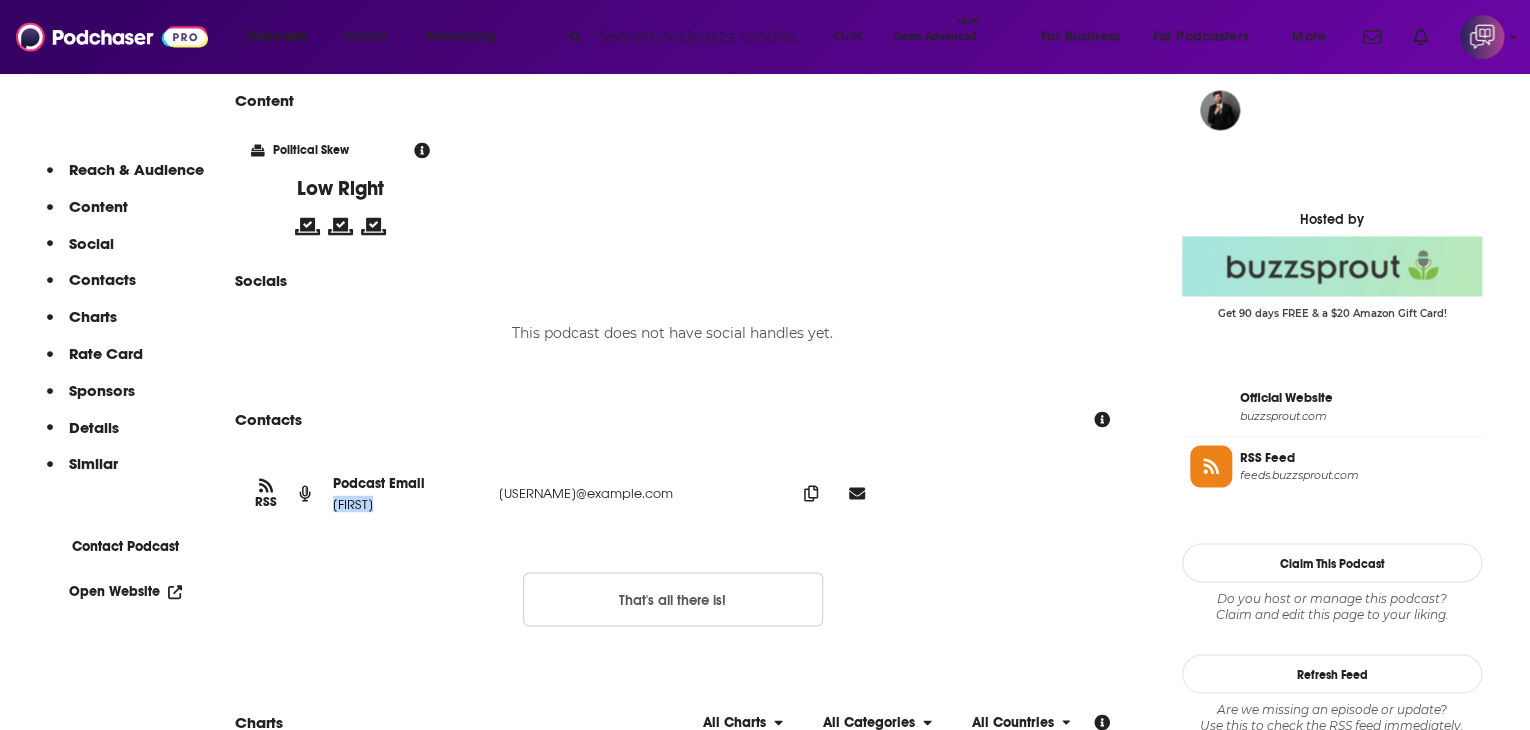 drag, startPoint x: 449, startPoint y: 517, endPoint x: 509, endPoint y: 525, distance: 60.530983 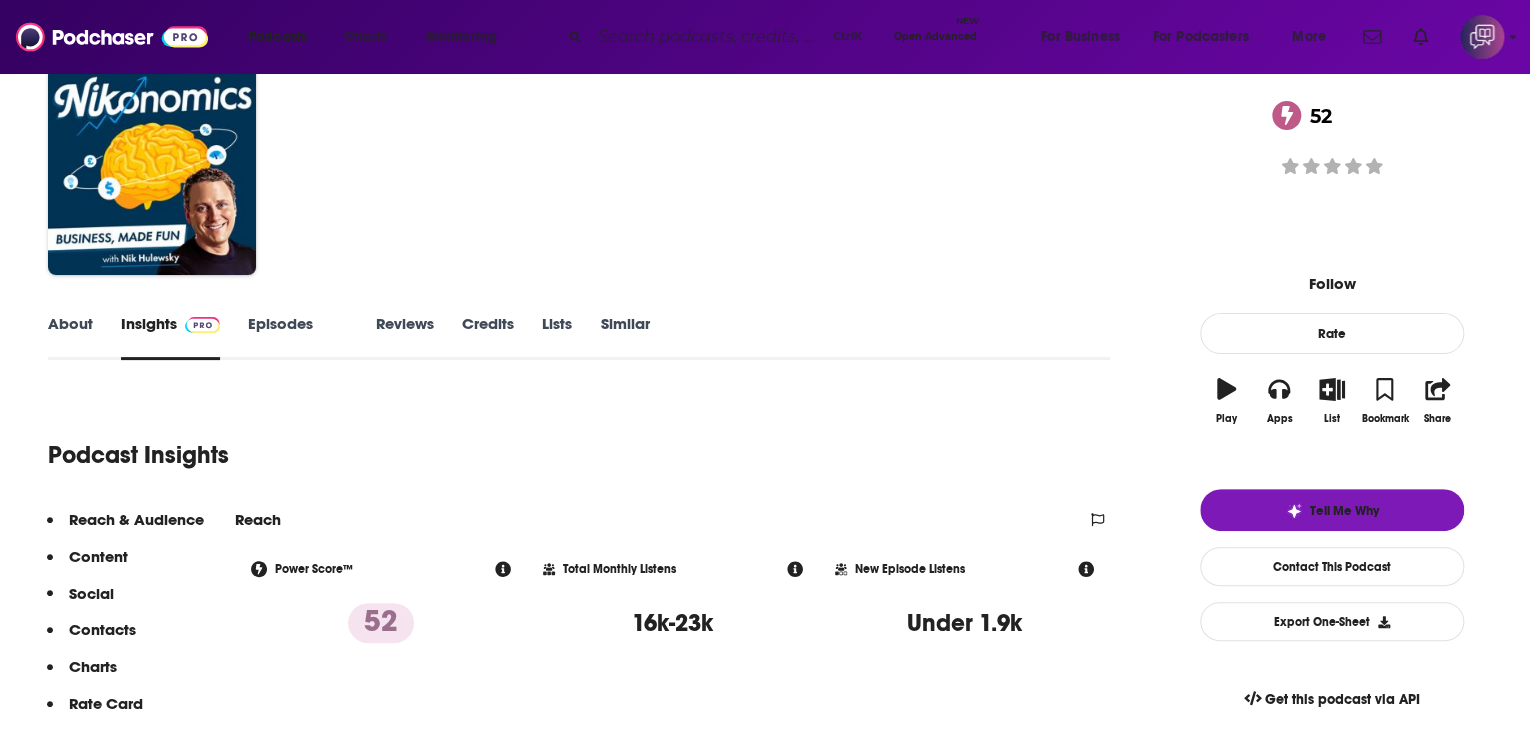 scroll, scrollTop: 0, scrollLeft: 0, axis: both 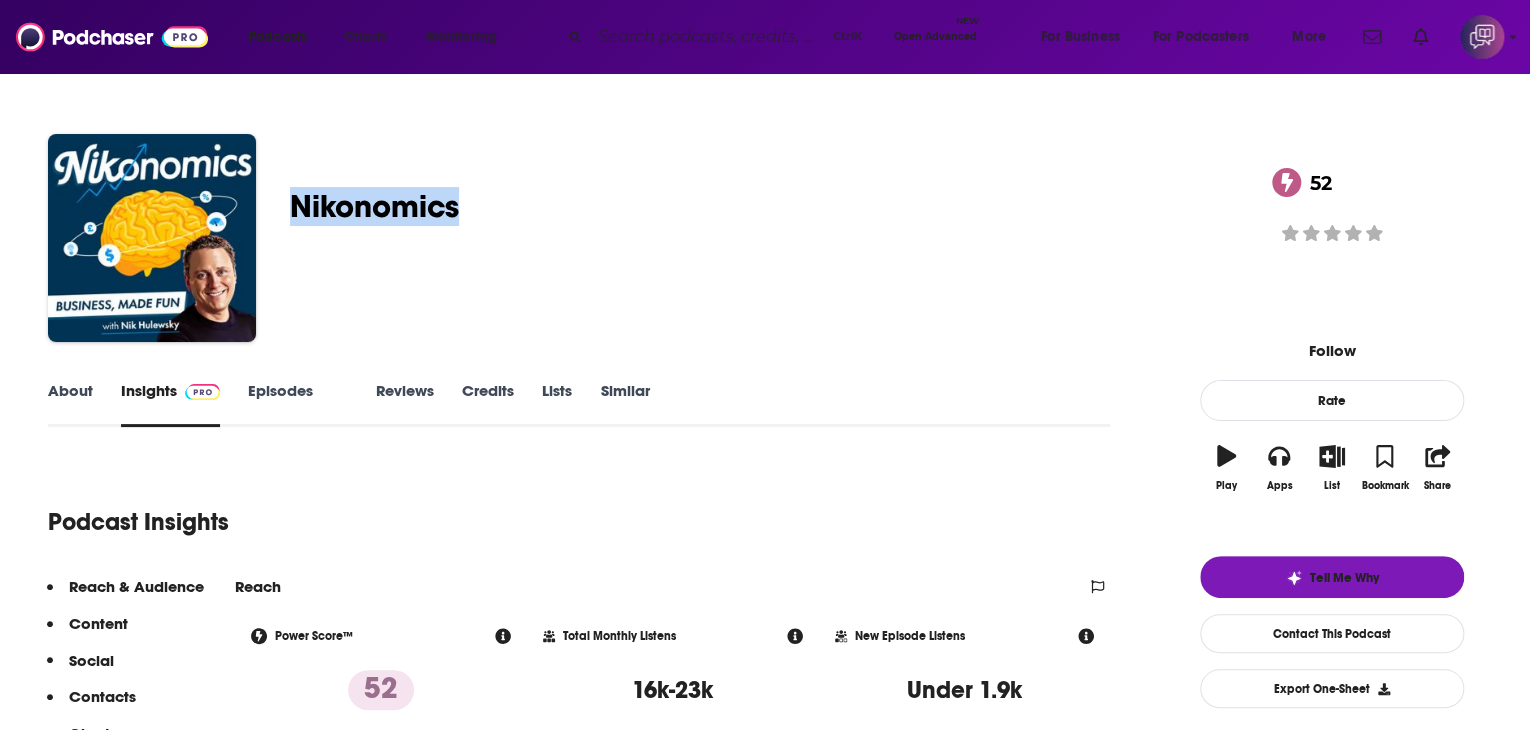 drag, startPoint x: 408, startPoint y: 192, endPoint x: 581, endPoint y: 201, distance: 173.23395 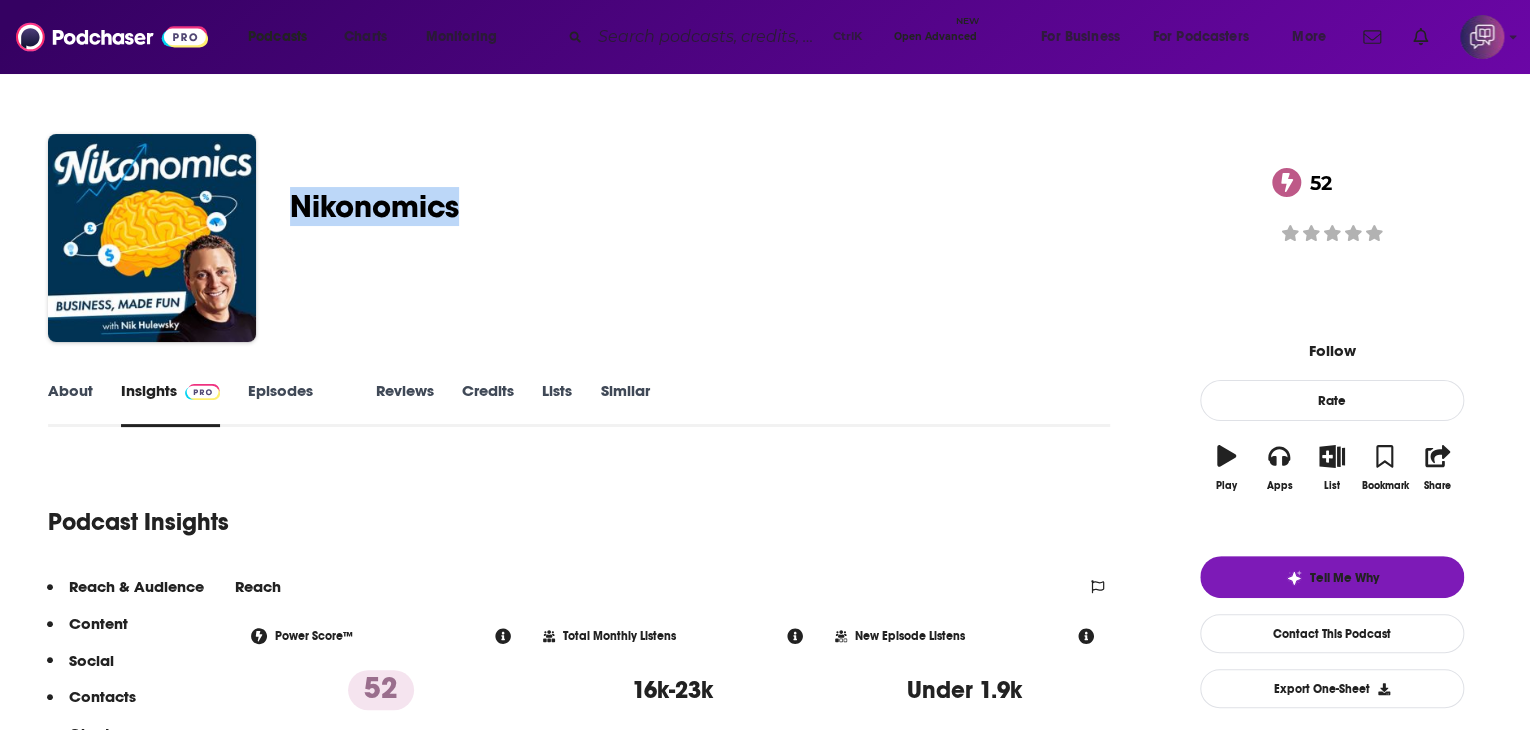 click on "Nikolas Hulewsky   Nikonomics - The Economics of Small Business 52 A   daily  Business  and  Entrepreneur  podcast 52 Good podcast? Give it some love!" at bounding box center (765, 242) 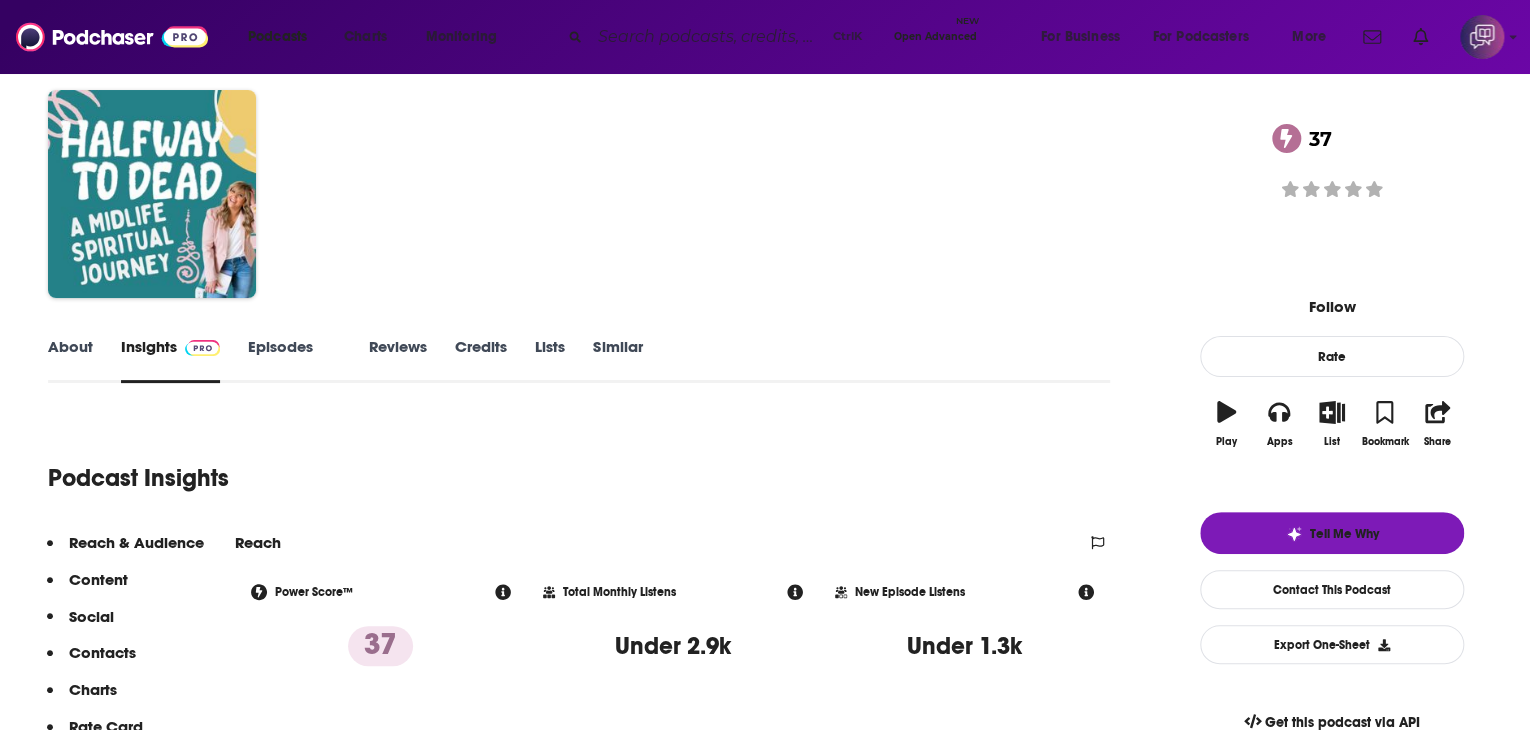 scroll, scrollTop: 0, scrollLeft: 0, axis: both 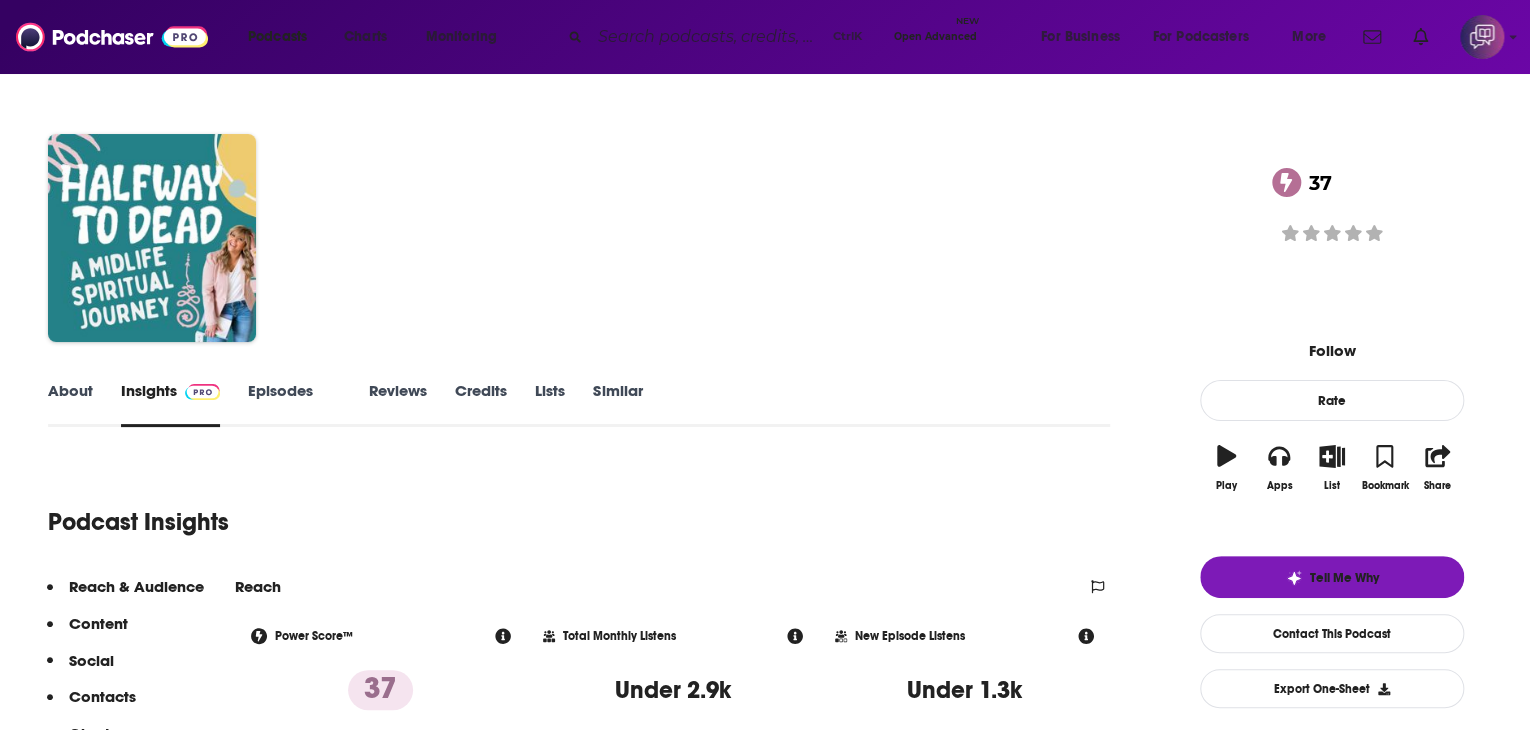 click on "About" at bounding box center (70, 404) 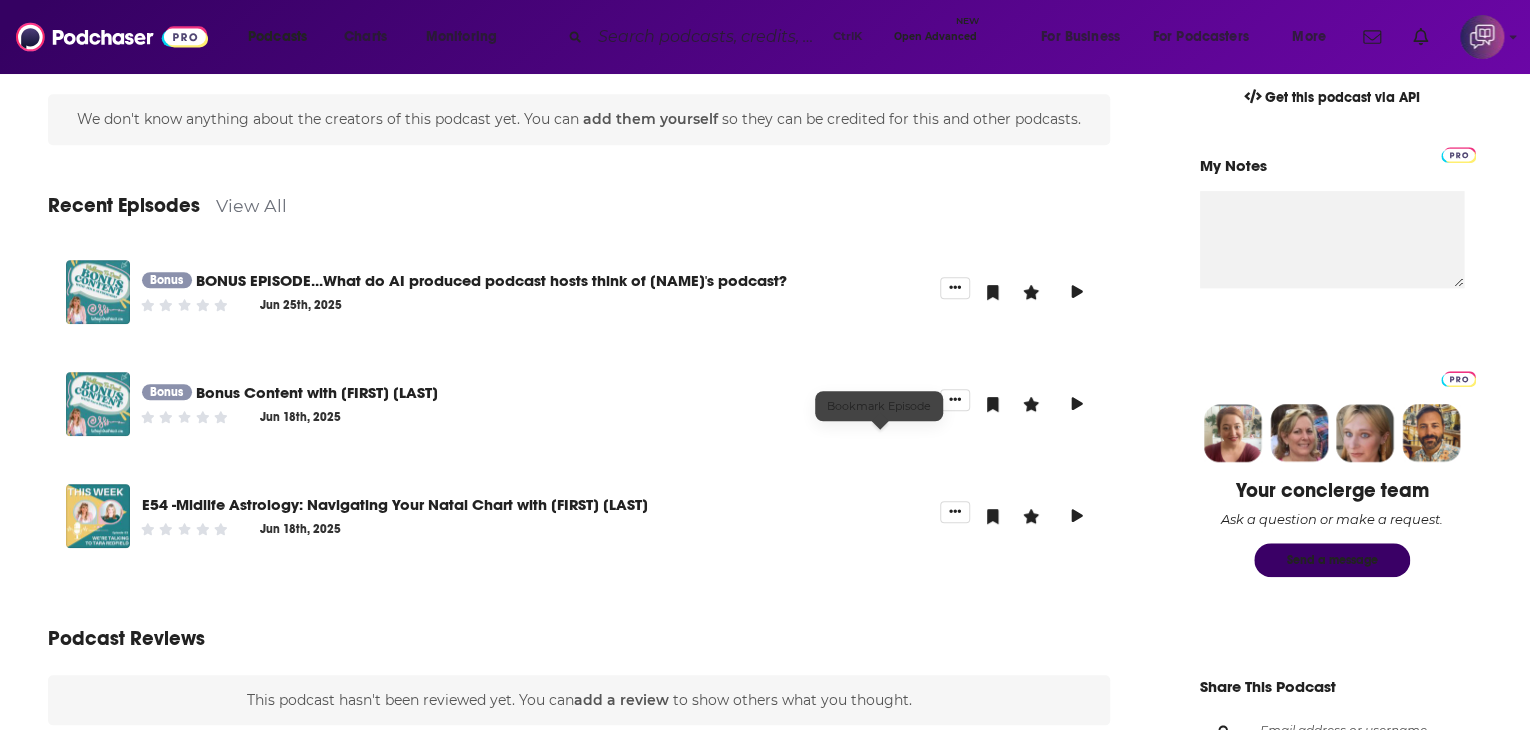 scroll, scrollTop: 700, scrollLeft: 0, axis: vertical 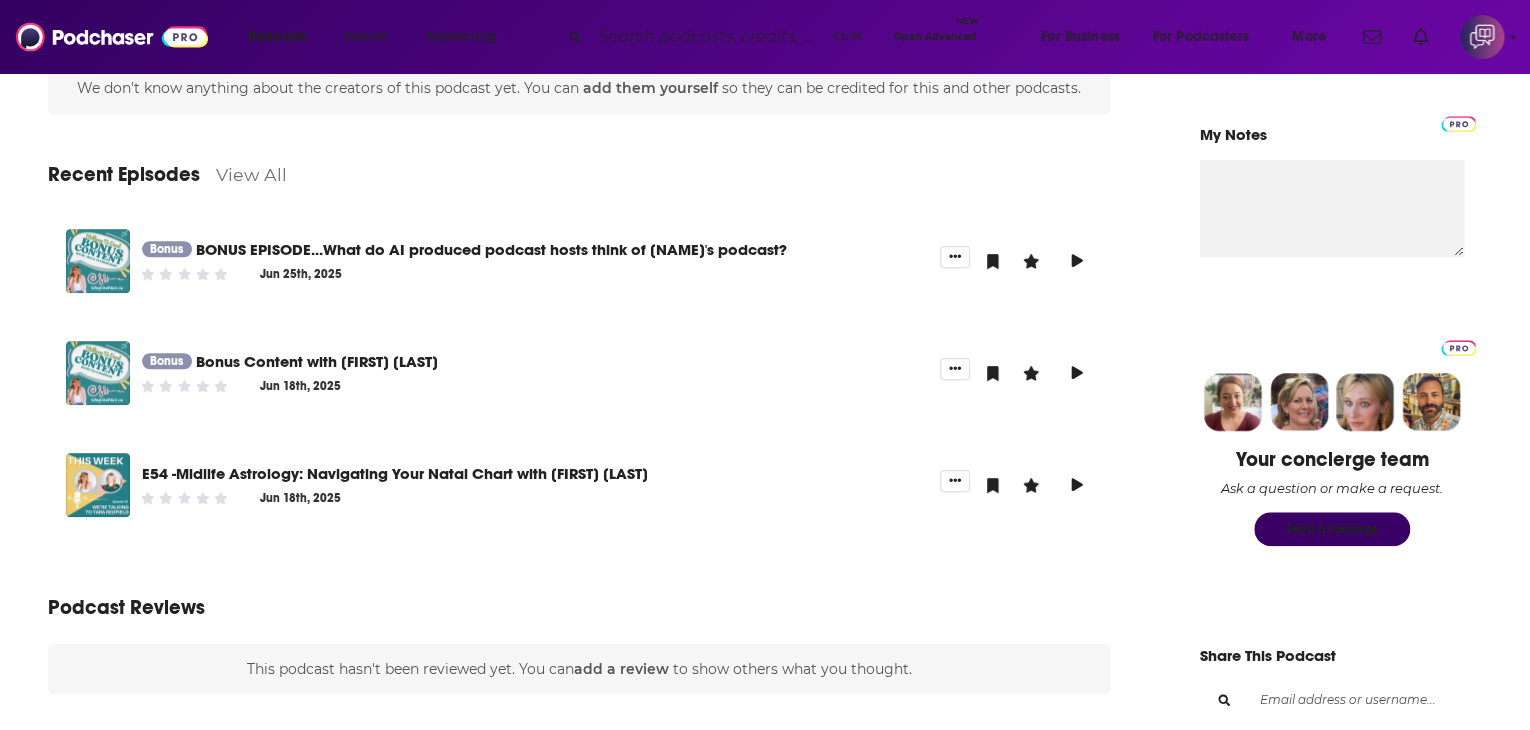 click on "View All" at bounding box center (251, 174) 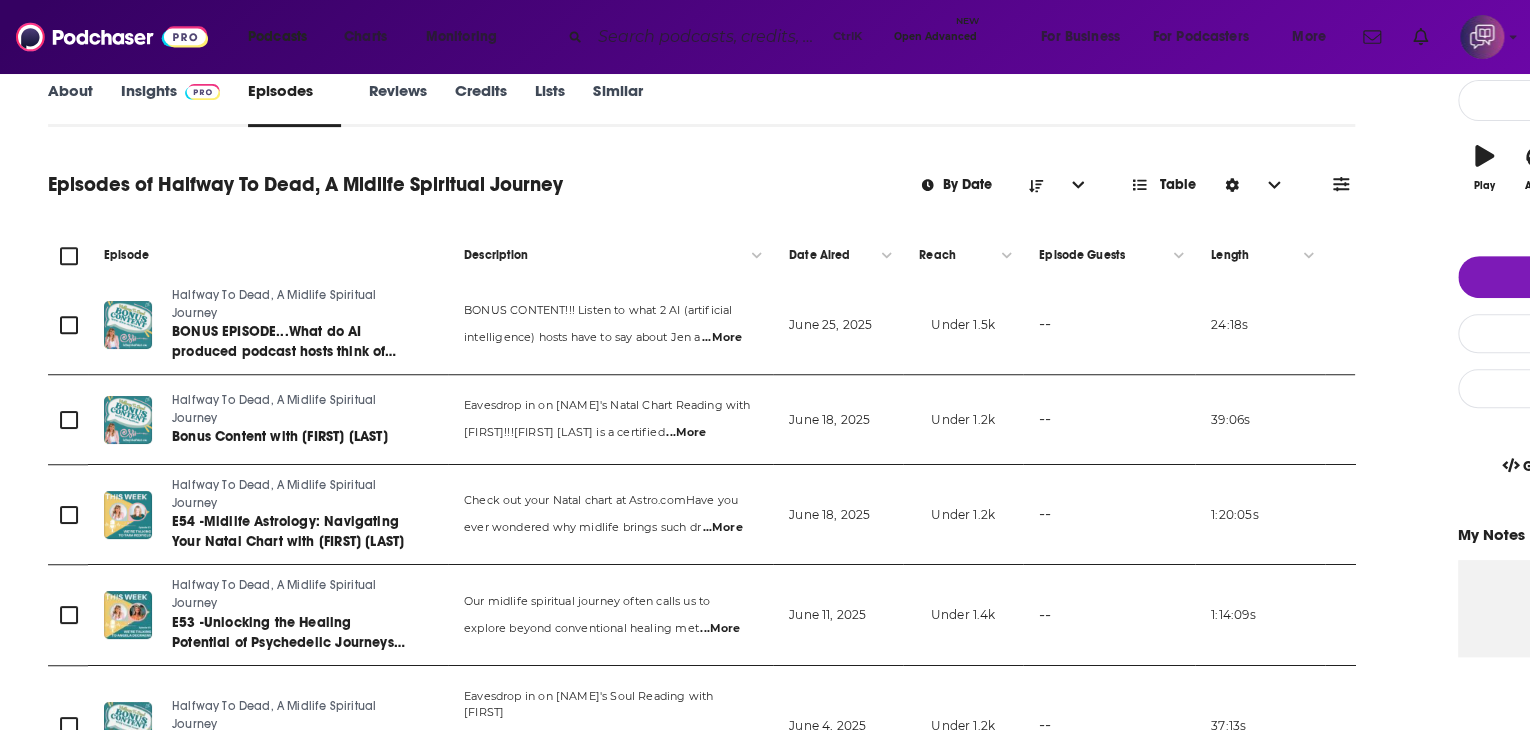 scroll, scrollTop: 0, scrollLeft: 0, axis: both 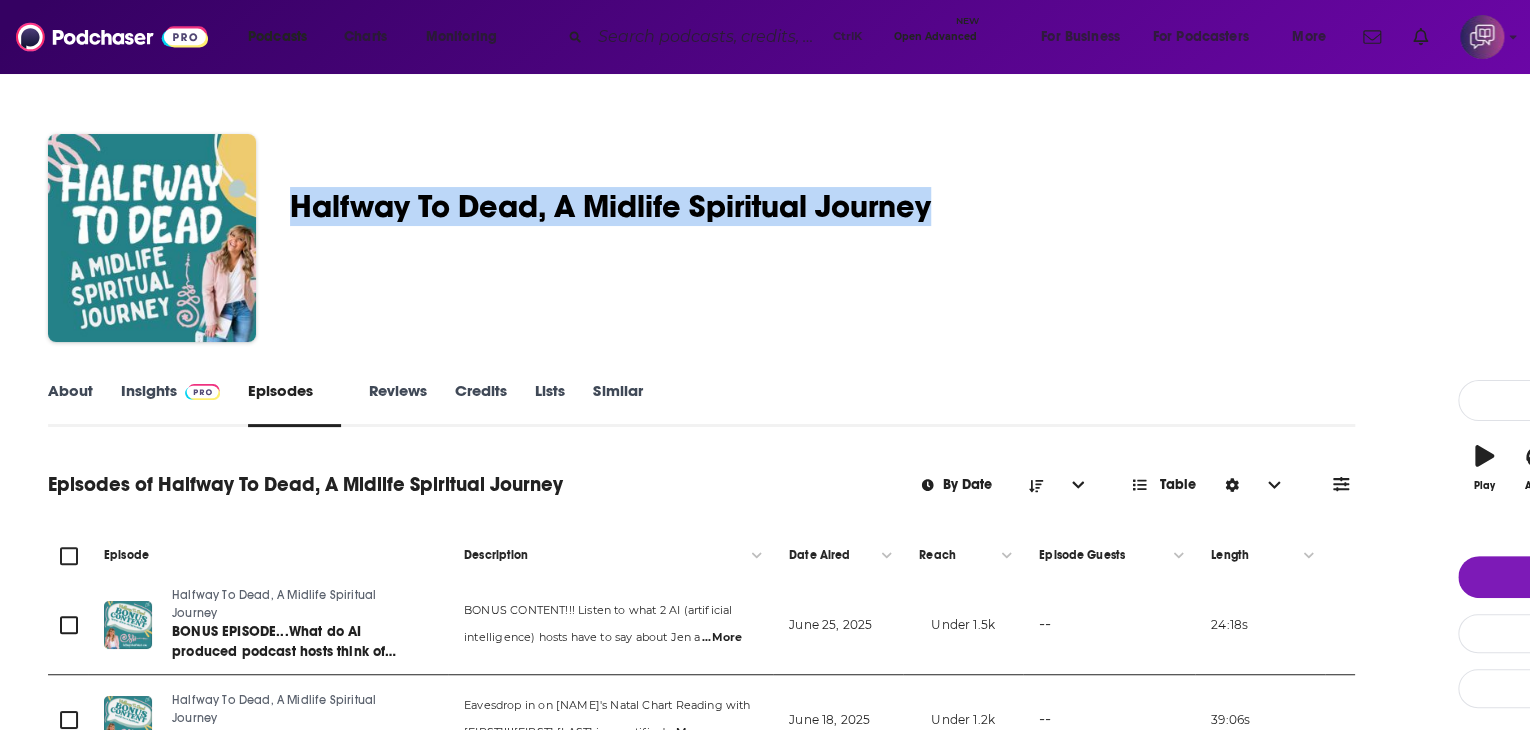 drag, startPoint x: 403, startPoint y: 193, endPoint x: 662, endPoint y: 218, distance: 260.20377 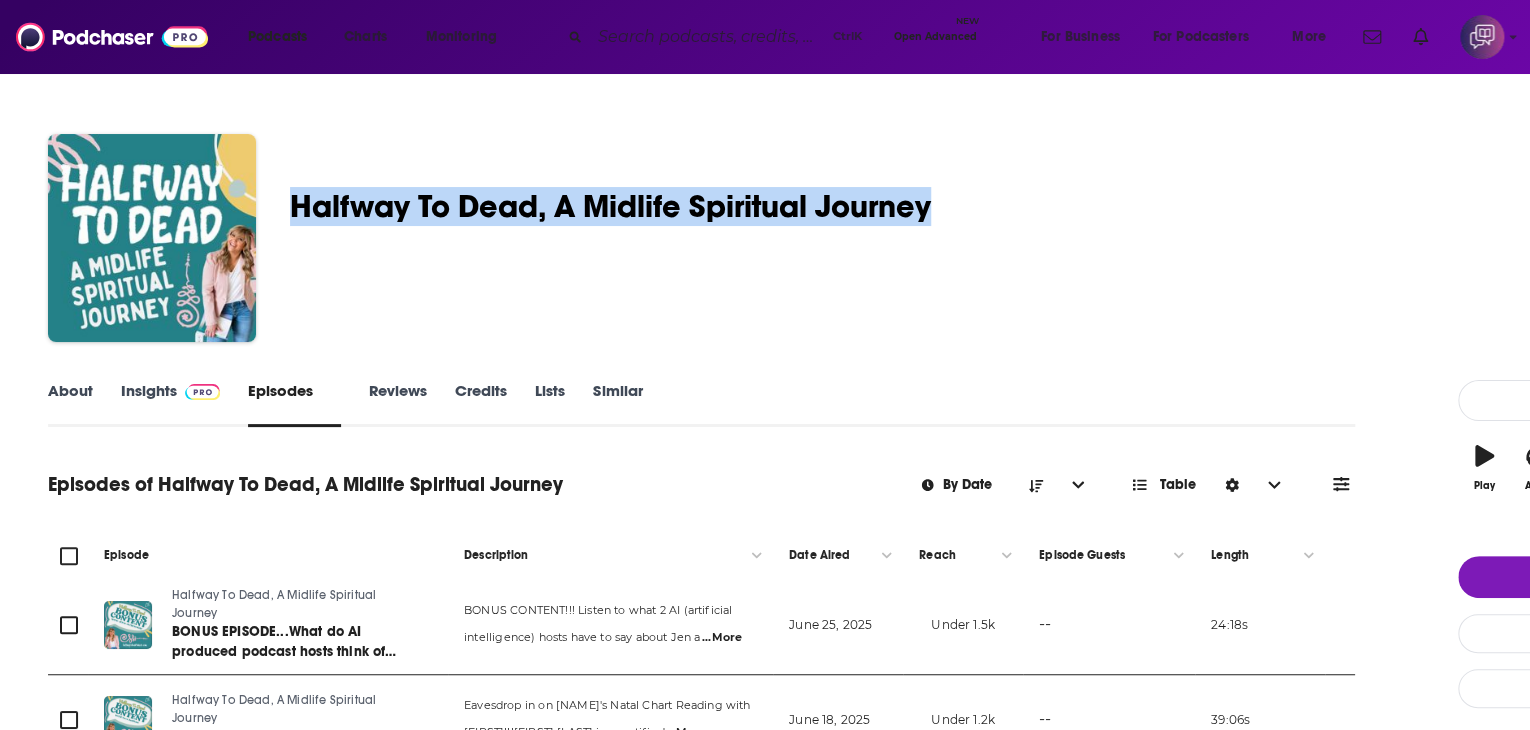 click on "Jen Lovell   Halfway To Dead,  A Midlife Spiritual Journey 37 A   weekly  Education ,  Religion ,  Spirituality ,  Health  and  Alternative Health  podcast 37 Good podcast? Give it some love!" at bounding box center (894, 242) 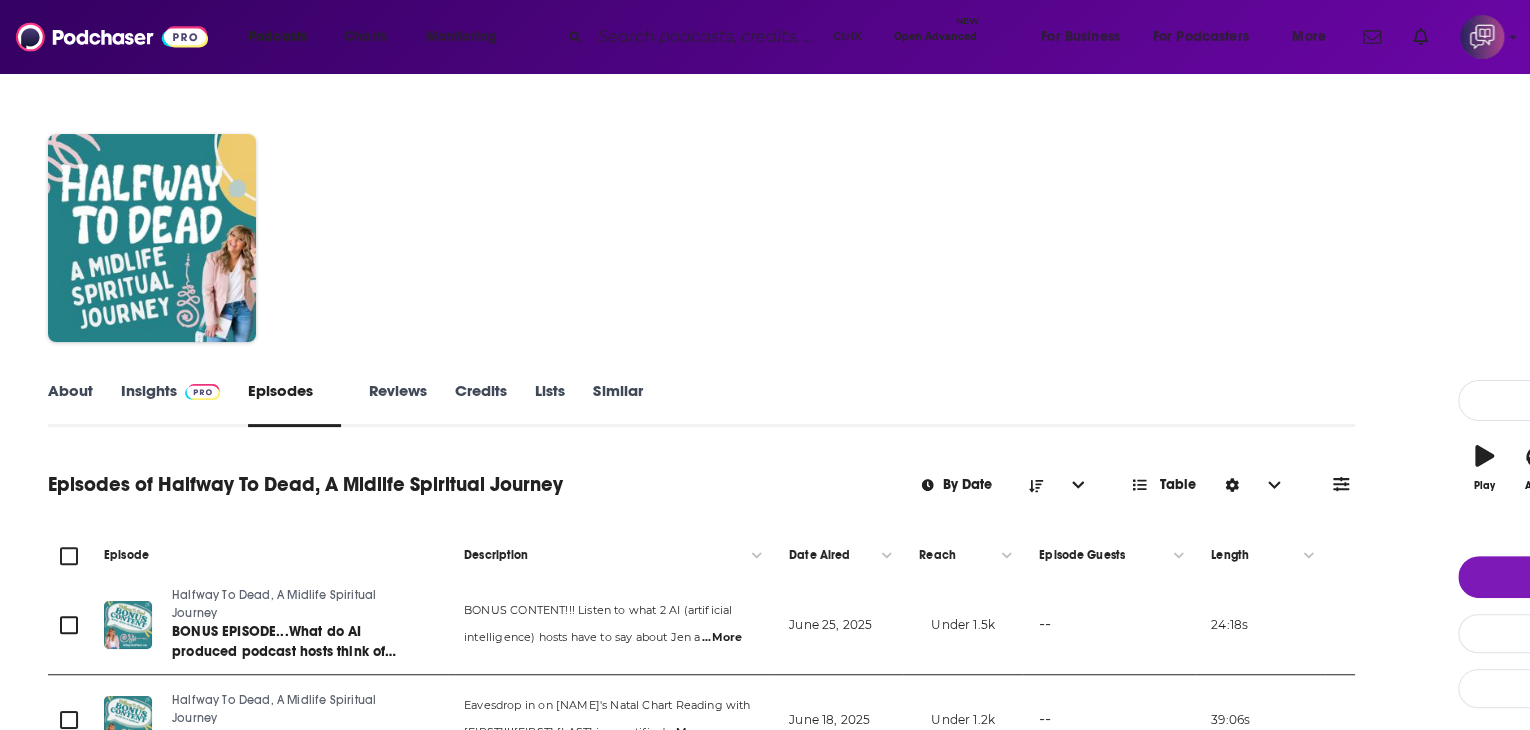 click on "Jen Lovell   Halfway To Dead,  A Midlife Spiritual Journey 37 A   weekly  Education ,  Religion ,  Spirituality ,  Health  and  Alternative Health  podcast 37 Good podcast? Give it some love!" at bounding box center (894, 242) 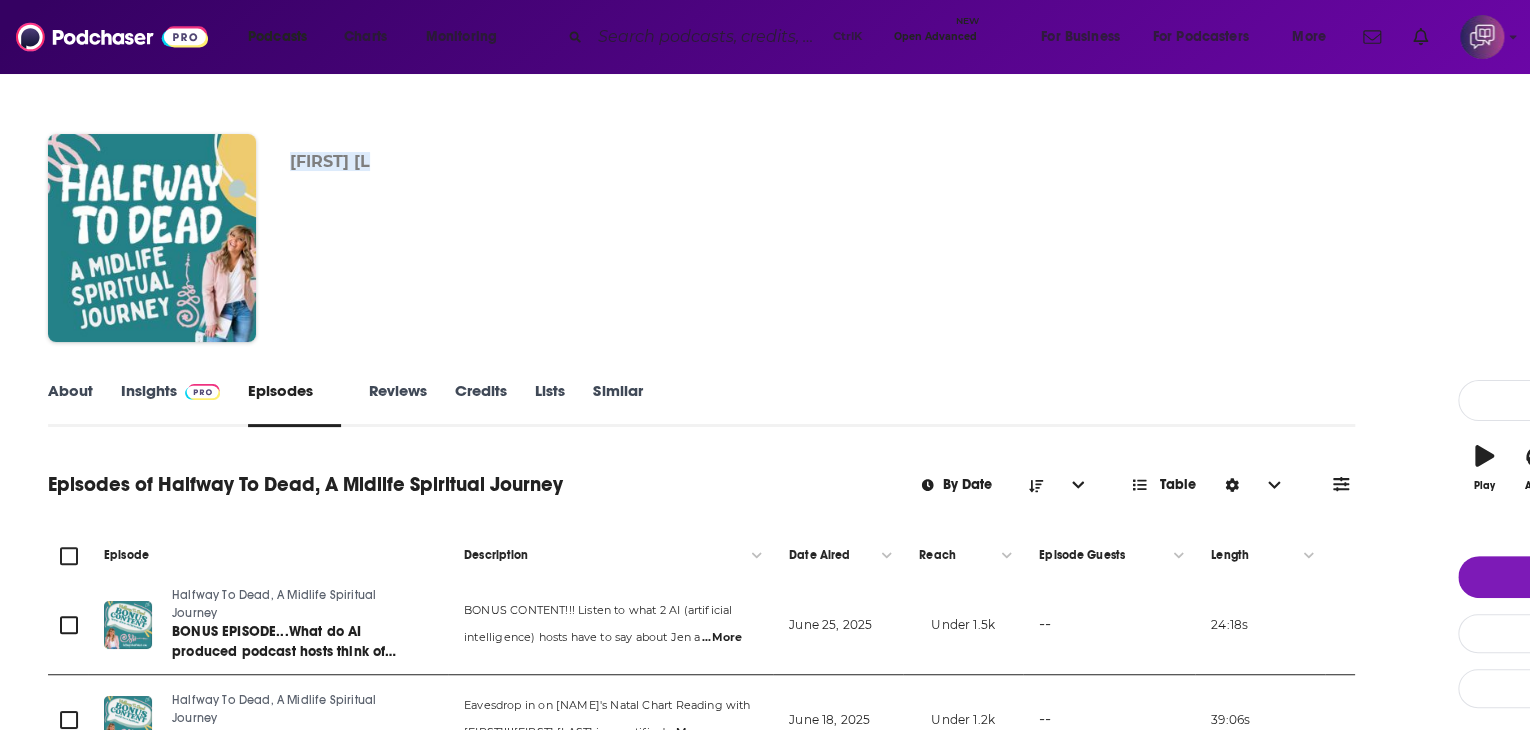 drag, startPoint x: 412, startPoint y: 145, endPoint x: 542, endPoint y: 134, distance: 130.46455 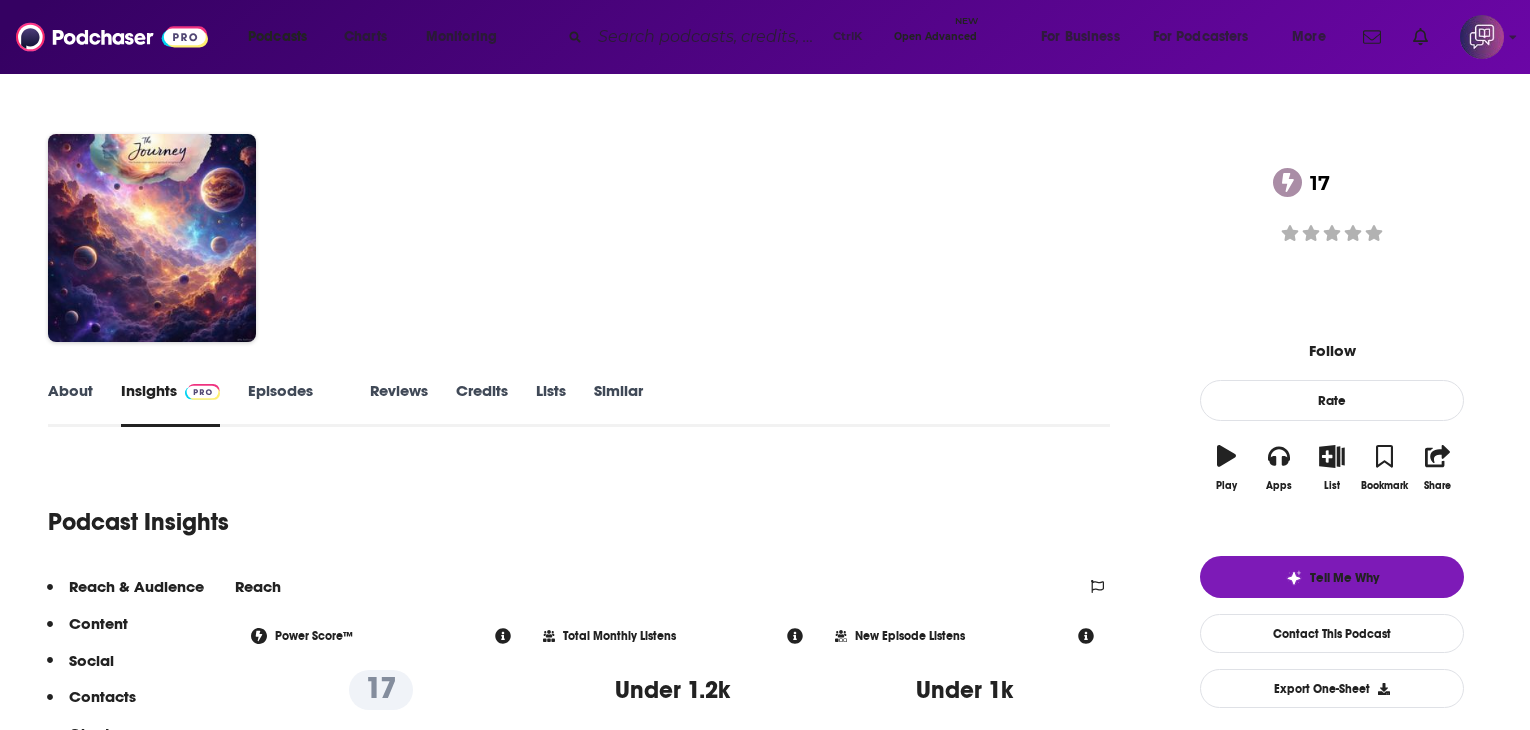 scroll, scrollTop: 0, scrollLeft: 0, axis: both 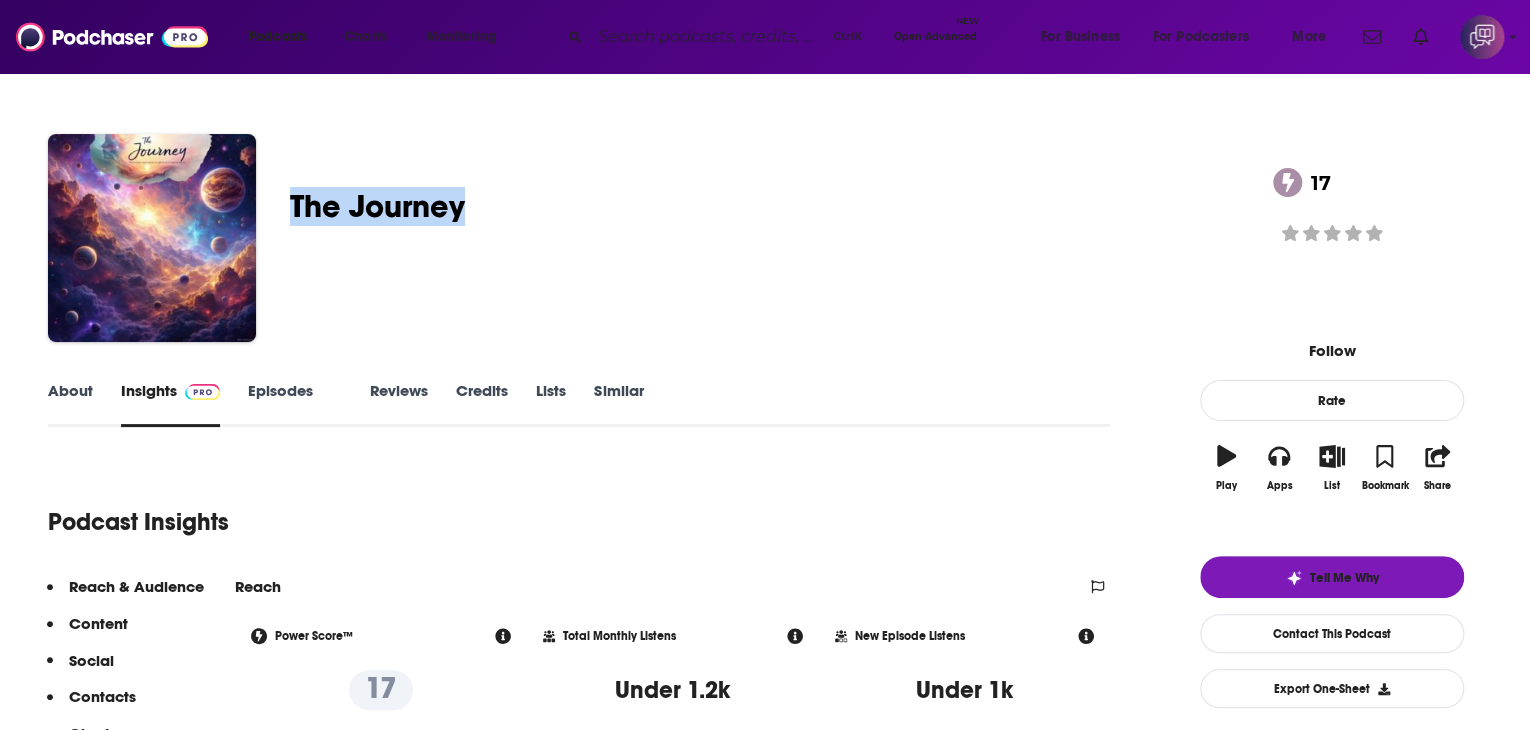 drag, startPoint x: 409, startPoint y: 193, endPoint x: 584, endPoint y: 198, distance: 175.07141 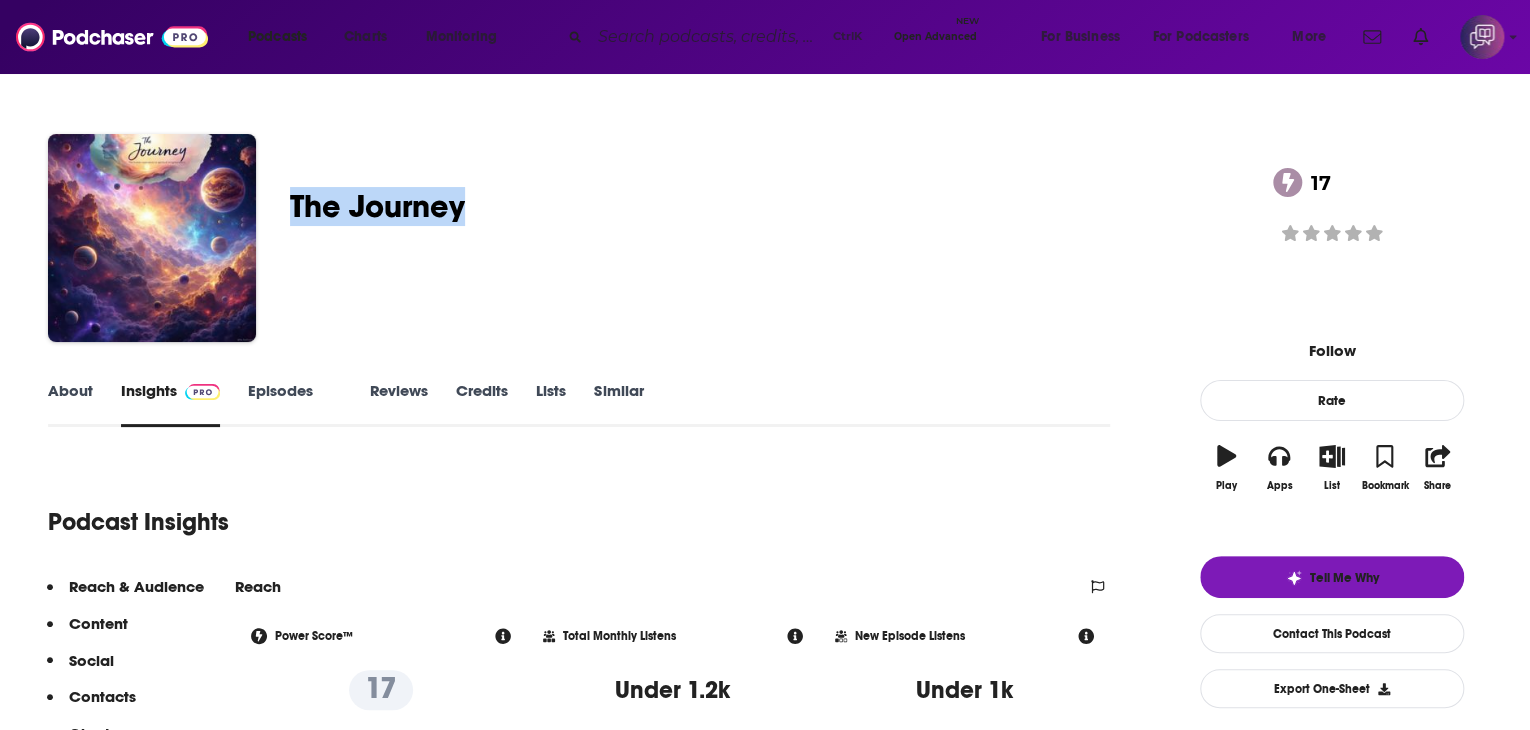 click on "Sean & Betty Cody   The Journey: The Human Experience to Spiritual Enlightenment 17 A   daily  Religion  and  Spirituality  podcast 17 Good podcast? Give it some love!" at bounding box center (765, 242) 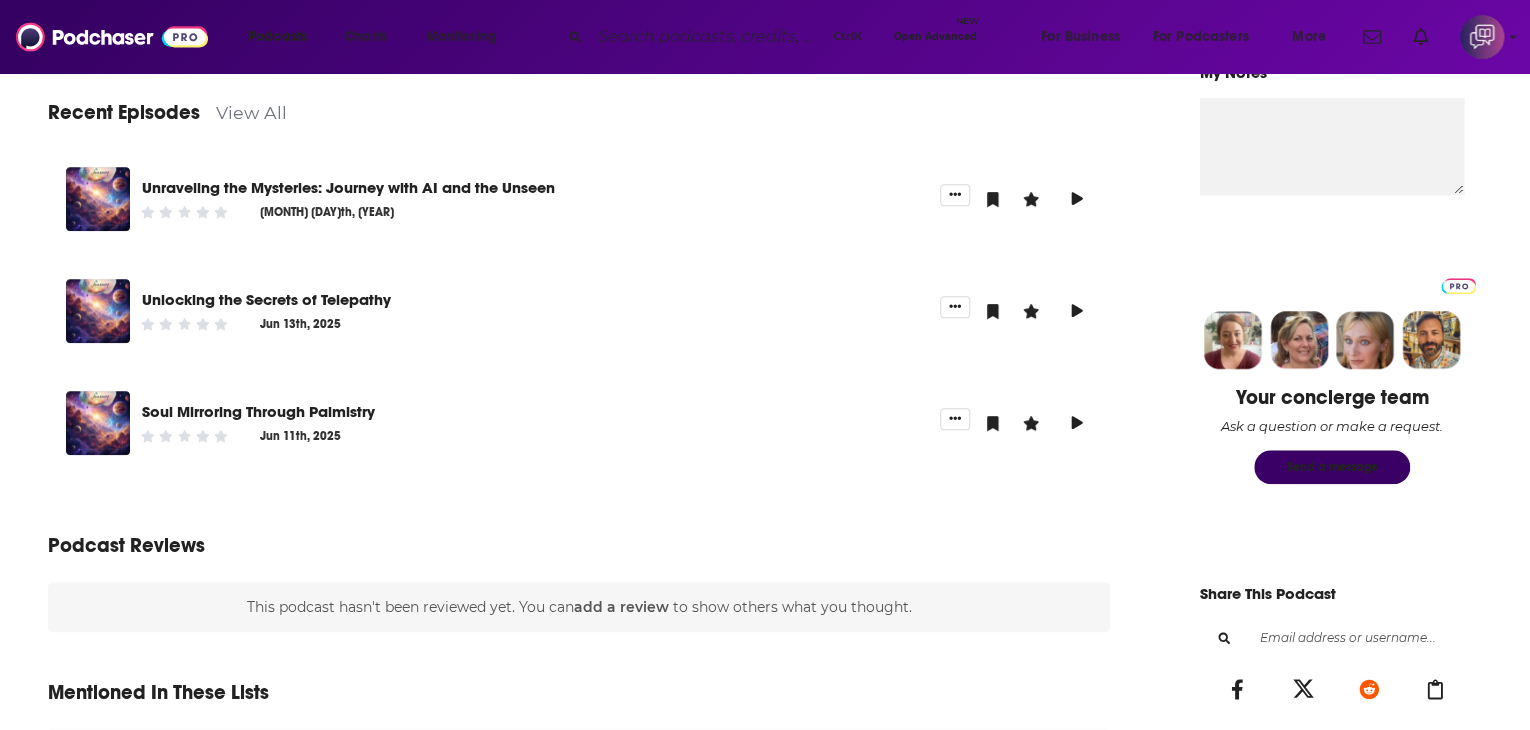 scroll, scrollTop: 800, scrollLeft: 0, axis: vertical 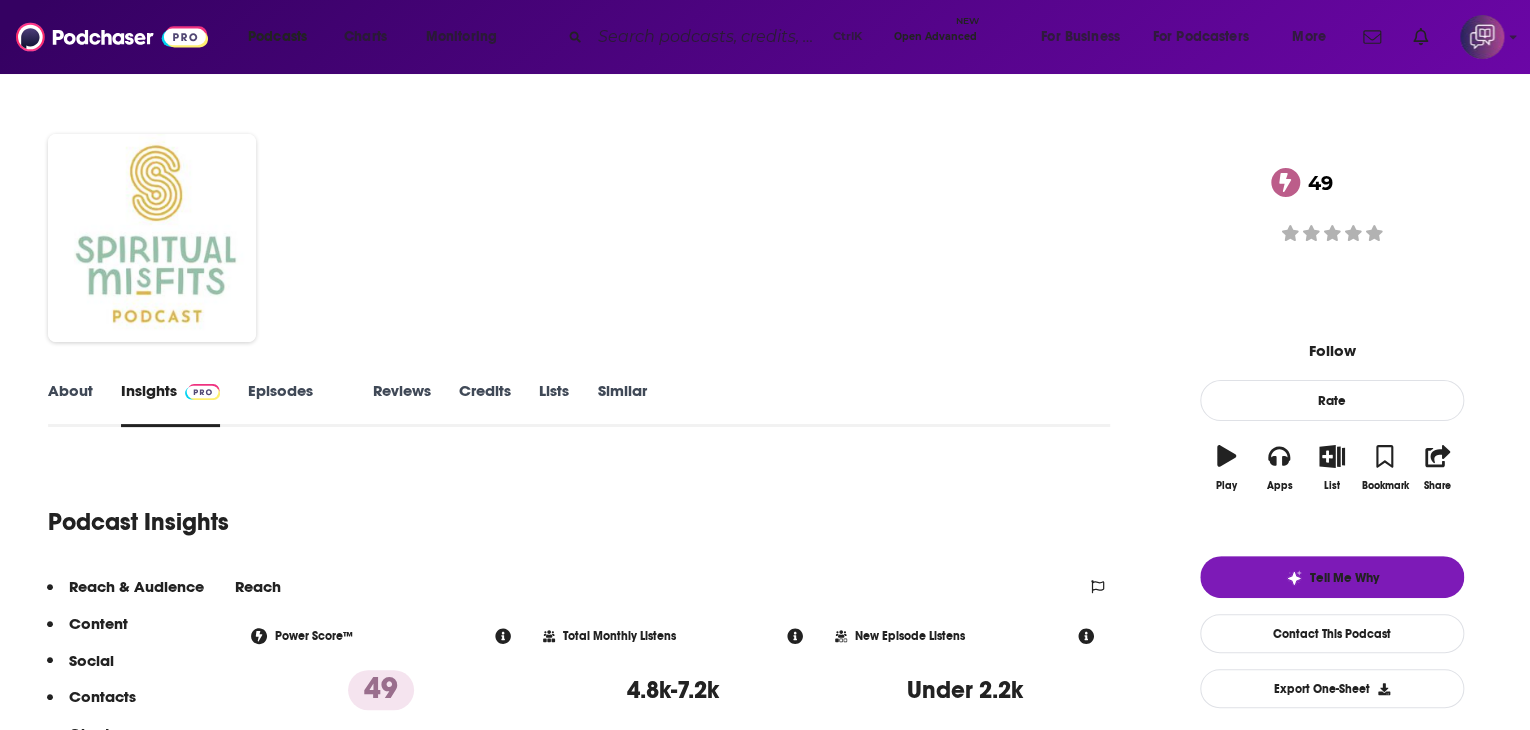click on "About" at bounding box center [70, 404] 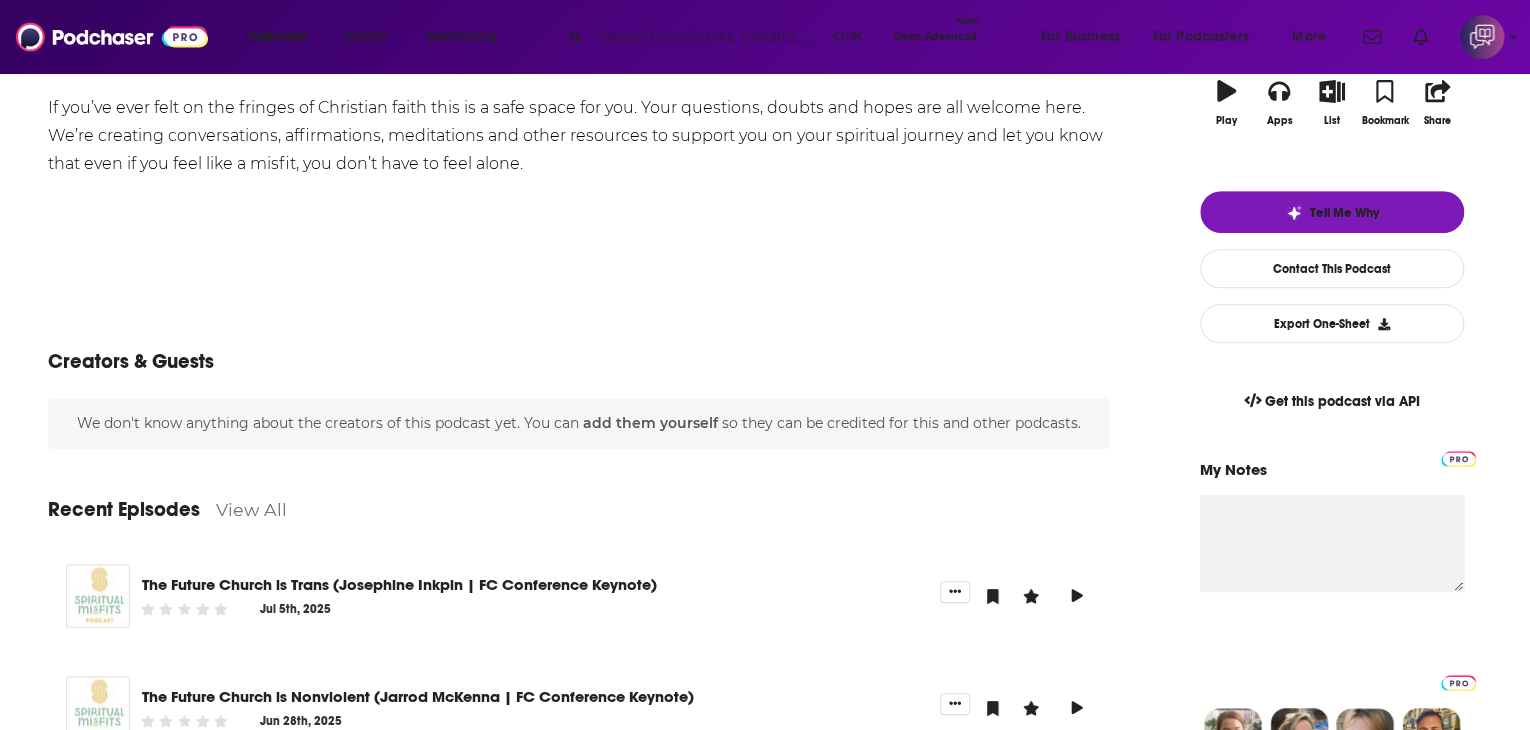 scroll, scrollTop: 100, scrollLeft: 0, axis: vertical 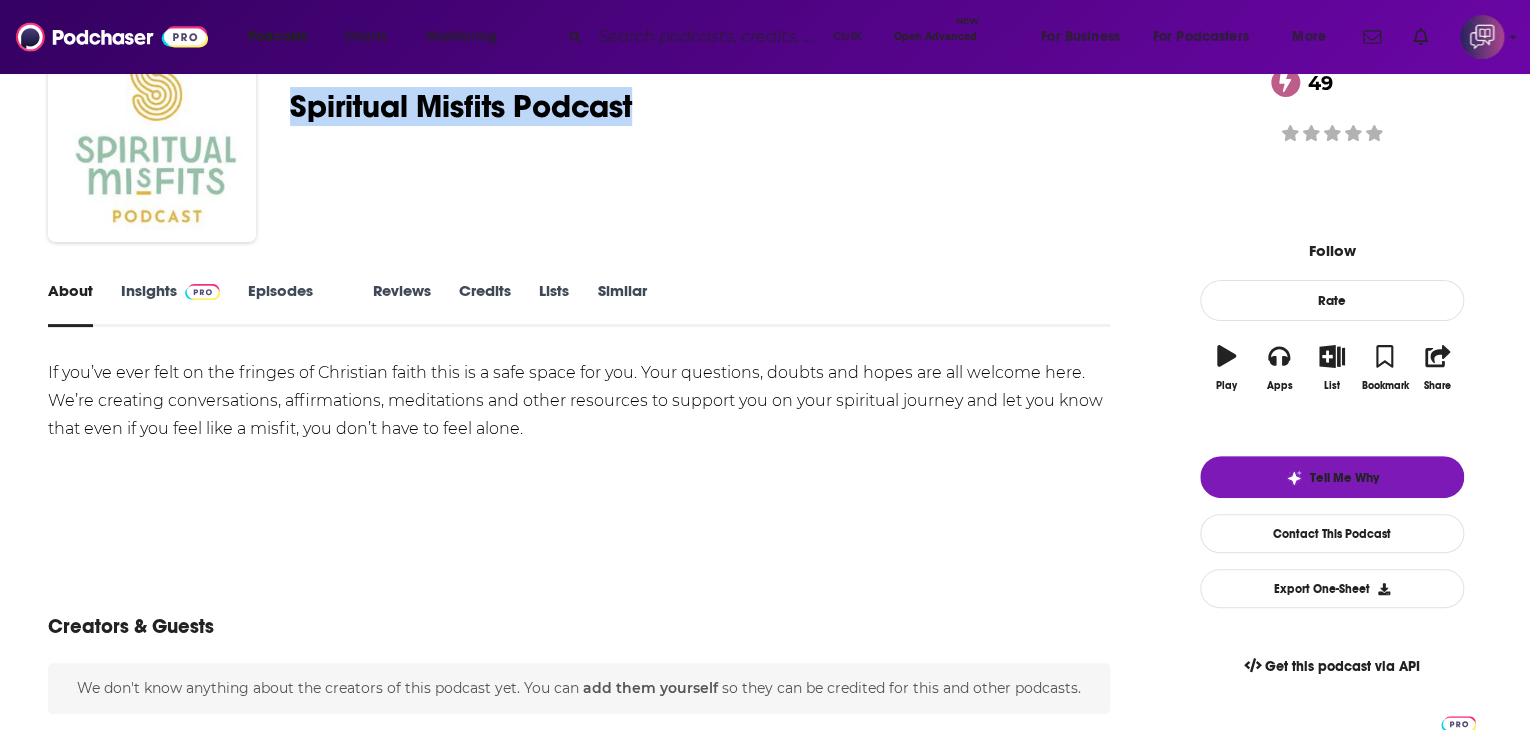 drag, startPoint x: 400, startPoint y: 103, endPoint x: 779, endPoint y: 80, distance: 379.69724 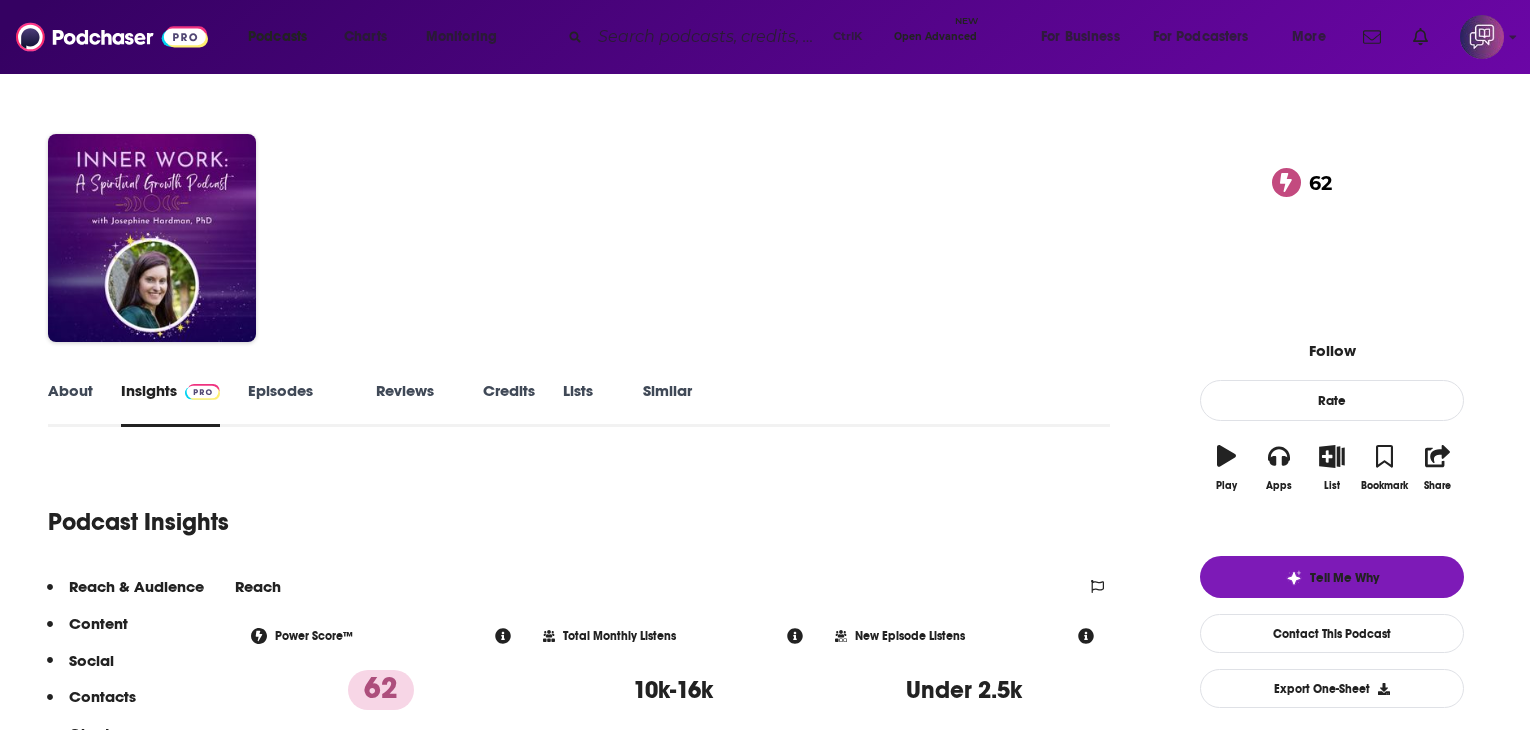 scroll, scrollTop: 0, scrollLeft: 0, axis: both 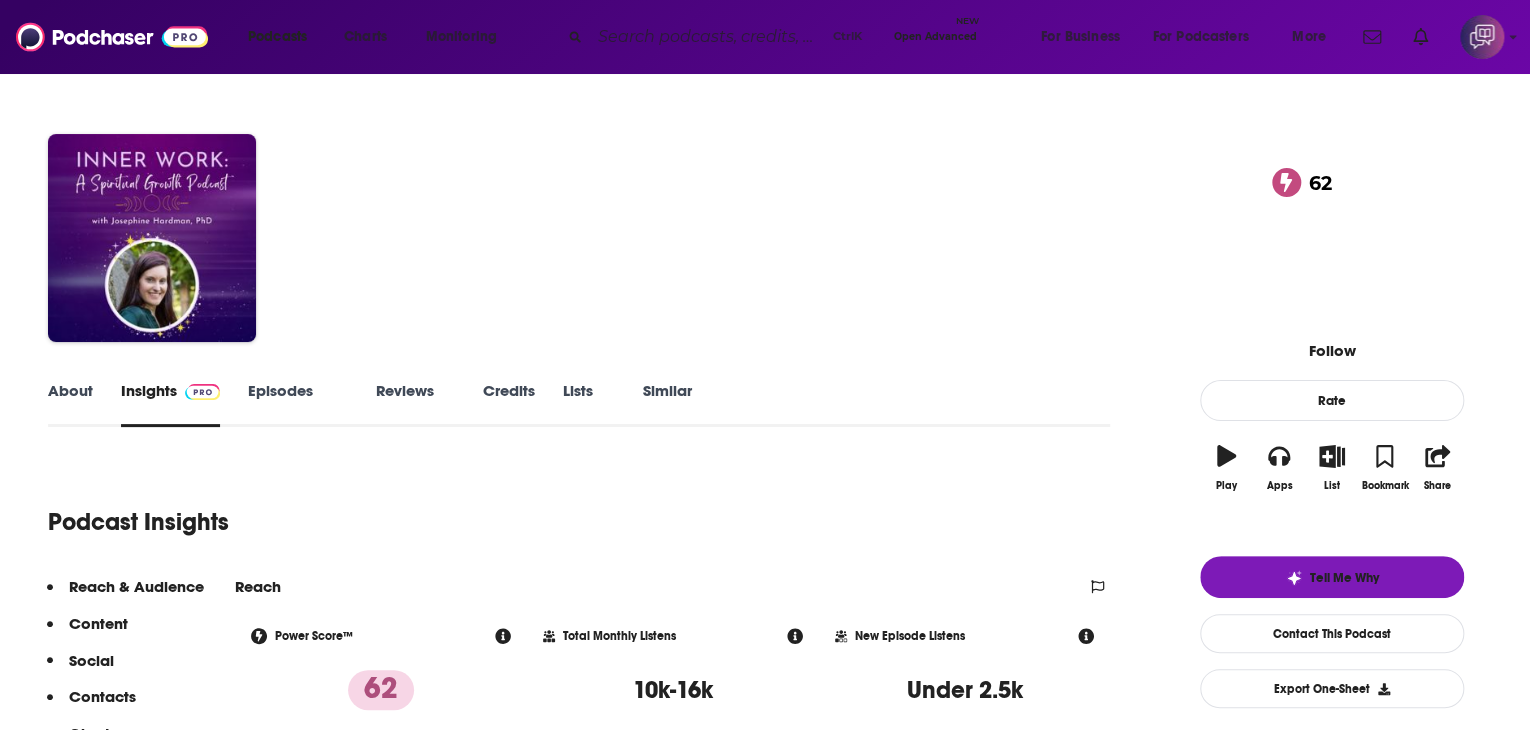 click on "About" at bounding box center (70, 404) 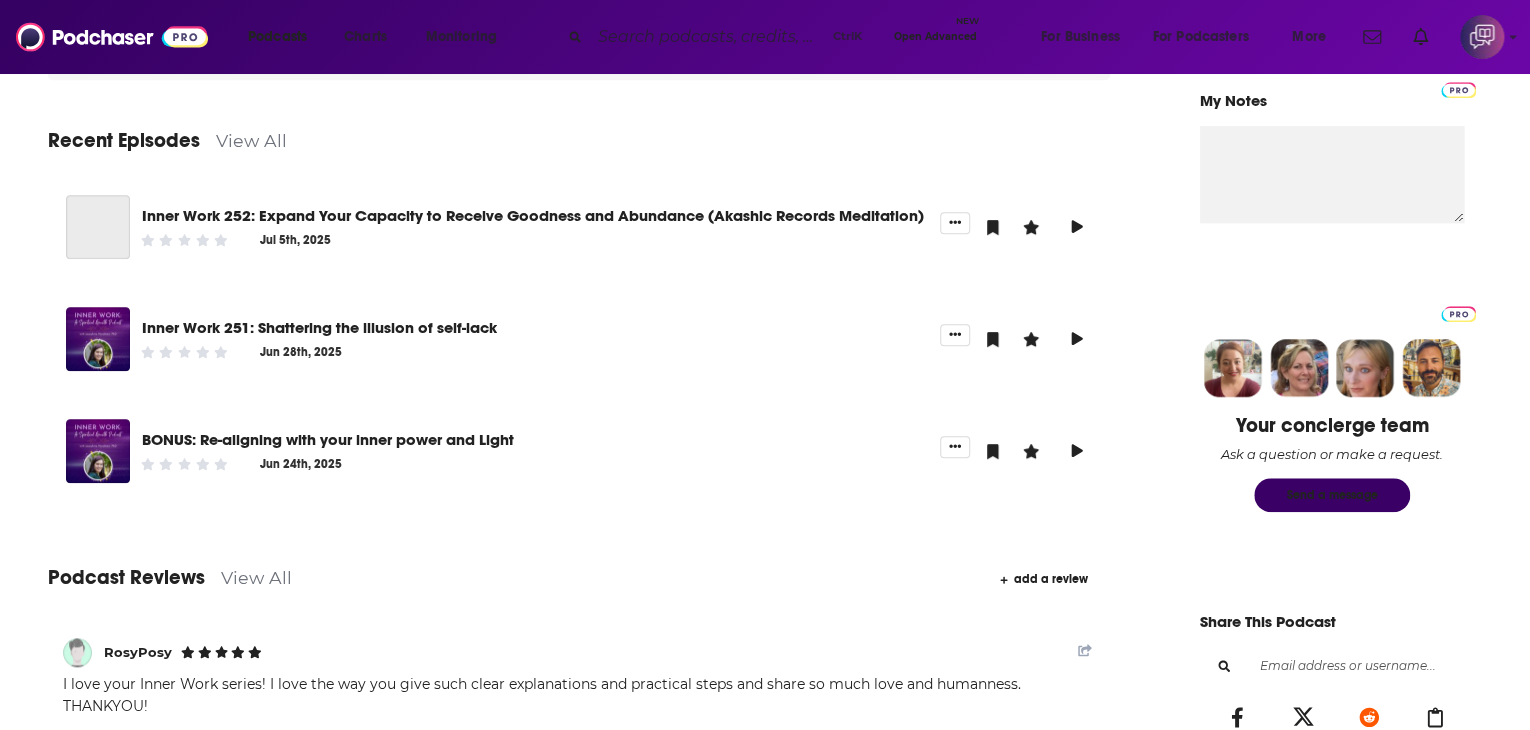 scroll, scrollTop: 700, scrollLeft: 0, axis: vertical 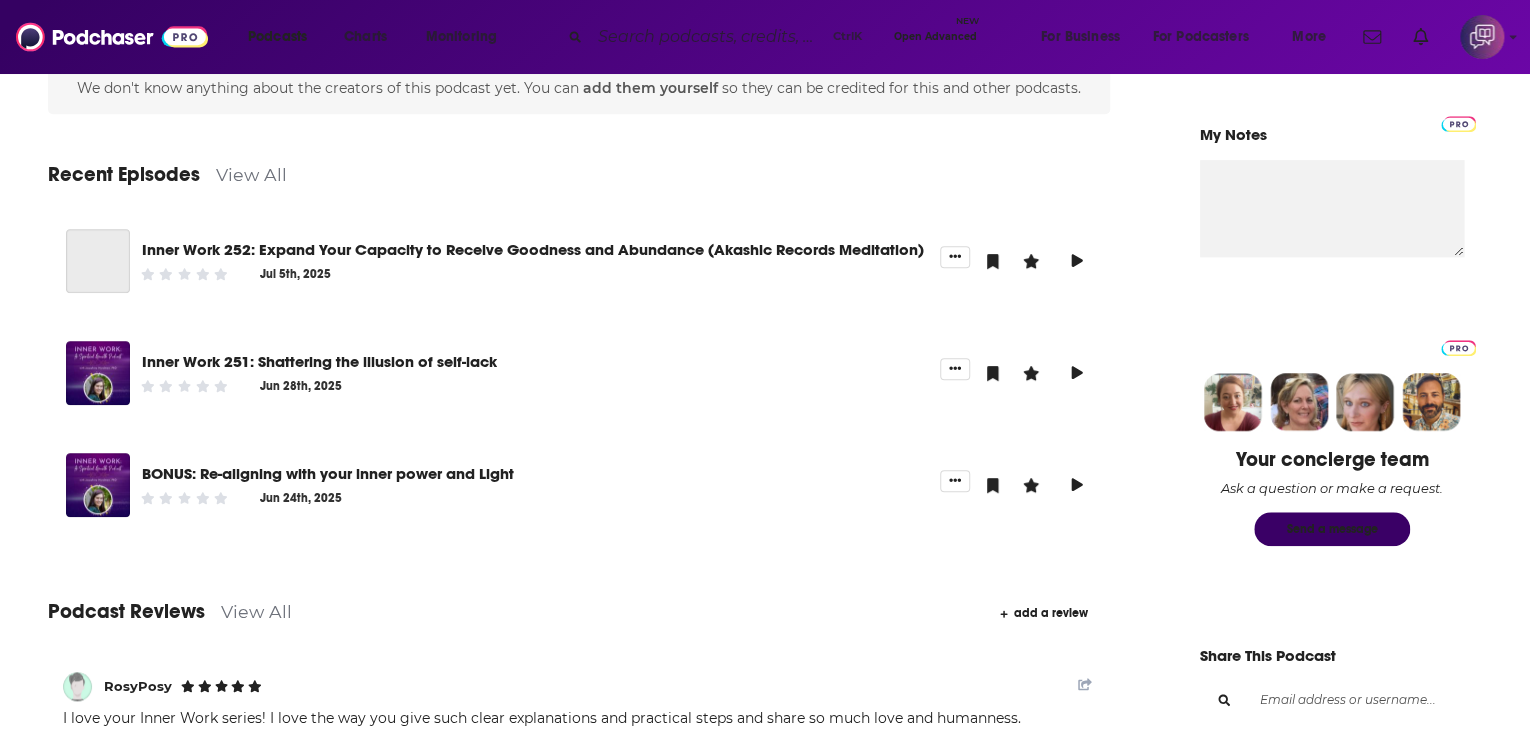 click on "View All" at bounding box center (251, 174) 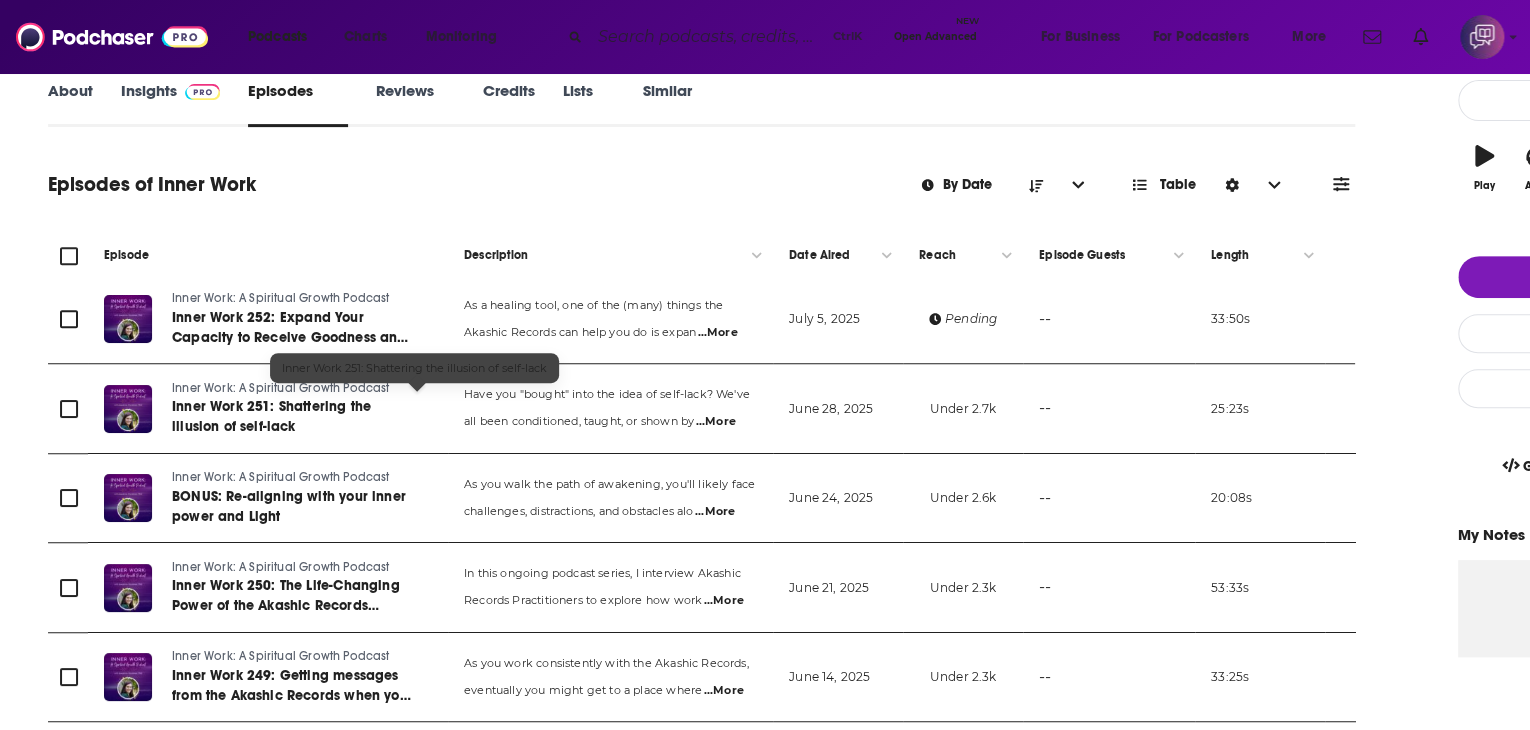 scroll, scrollTop: 0, scrollLeft: 0, axis: both 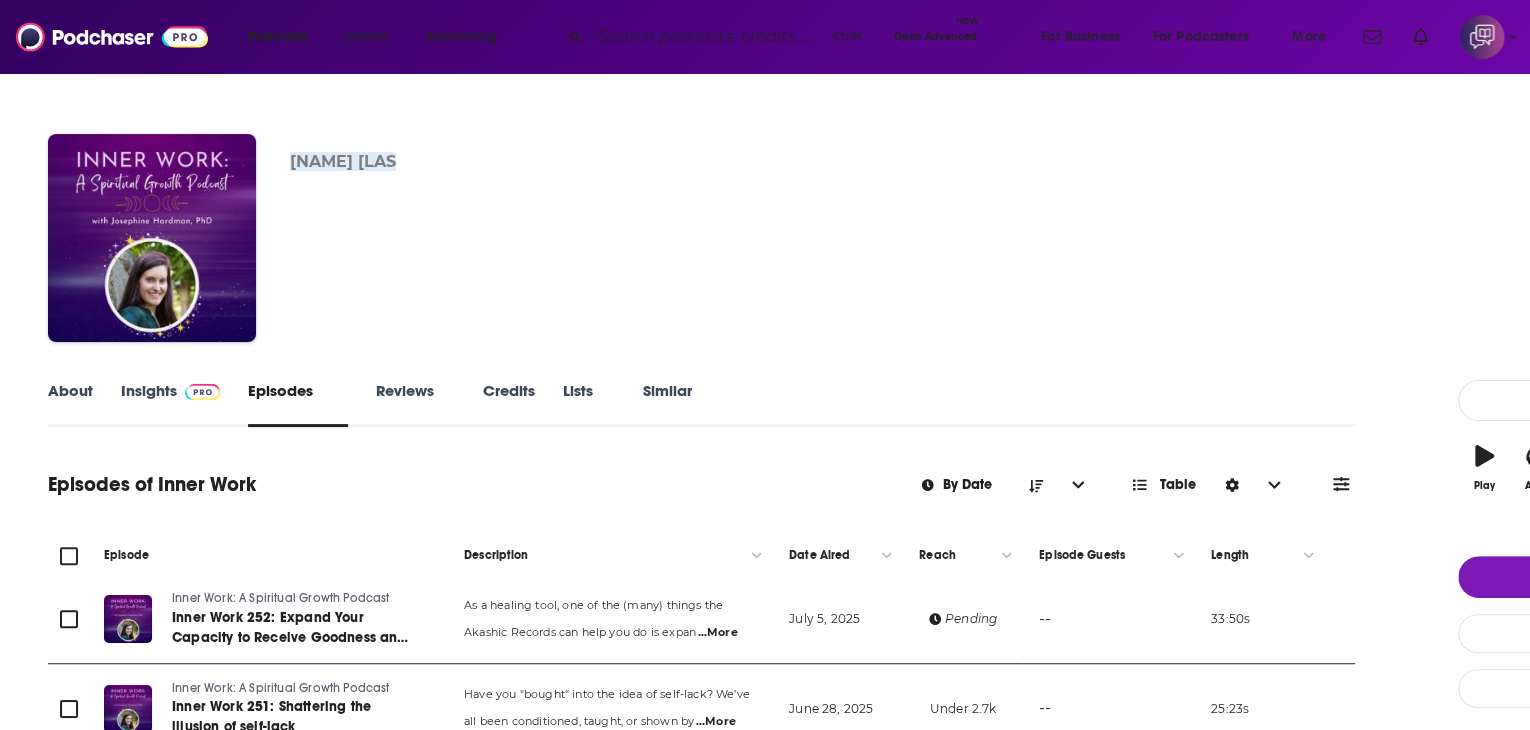 drag, startPoint x: 396, startPoint y: 169, endPoint x: 520, endPoint y: 170, distance: 124.004036 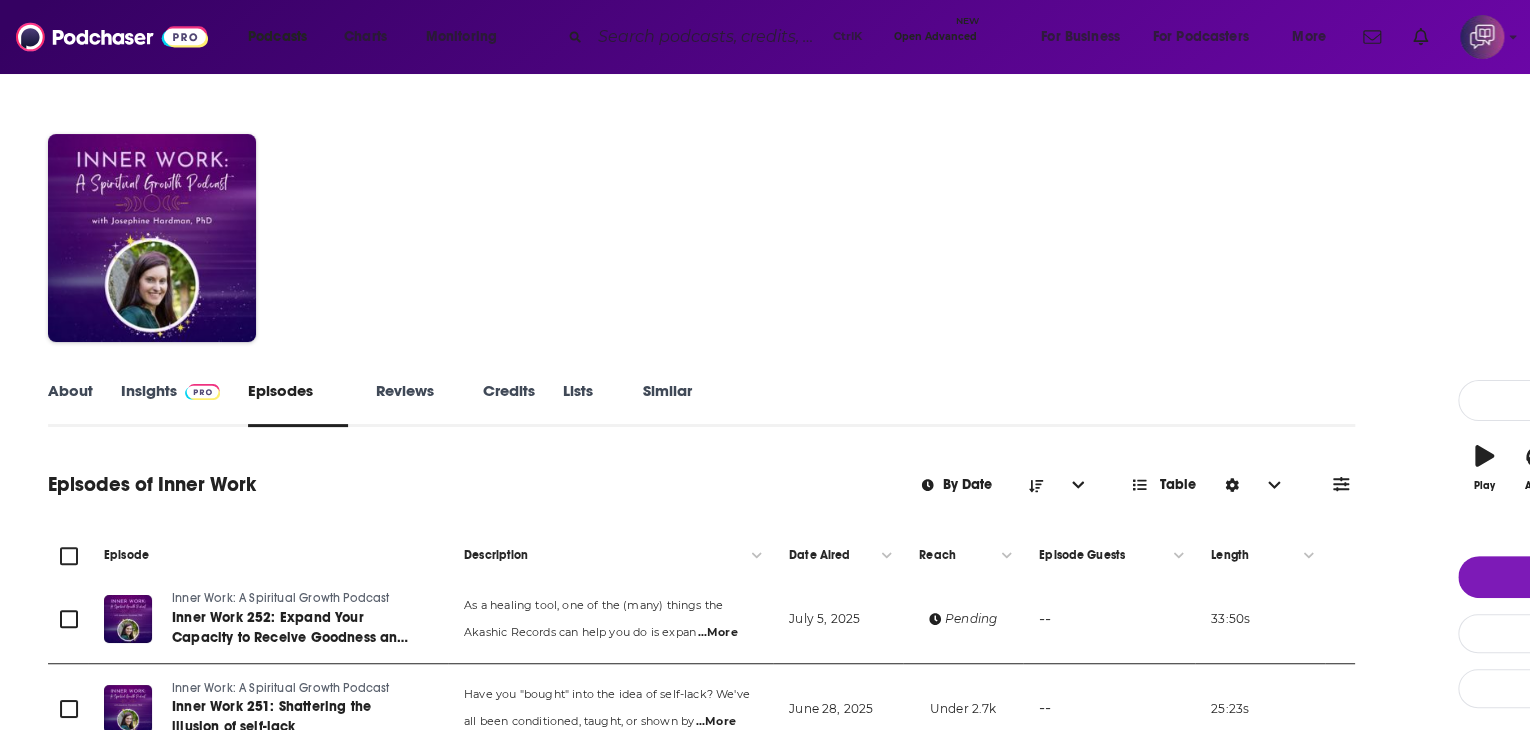 click on "Josephine Hardman   Inner Work: A Spiritual Growth Podcast 62 A   weekly  Religion ,  Spirituality  and  Education  podcast 62   2   people  rated this podcast" at bounding box center [894, 242] 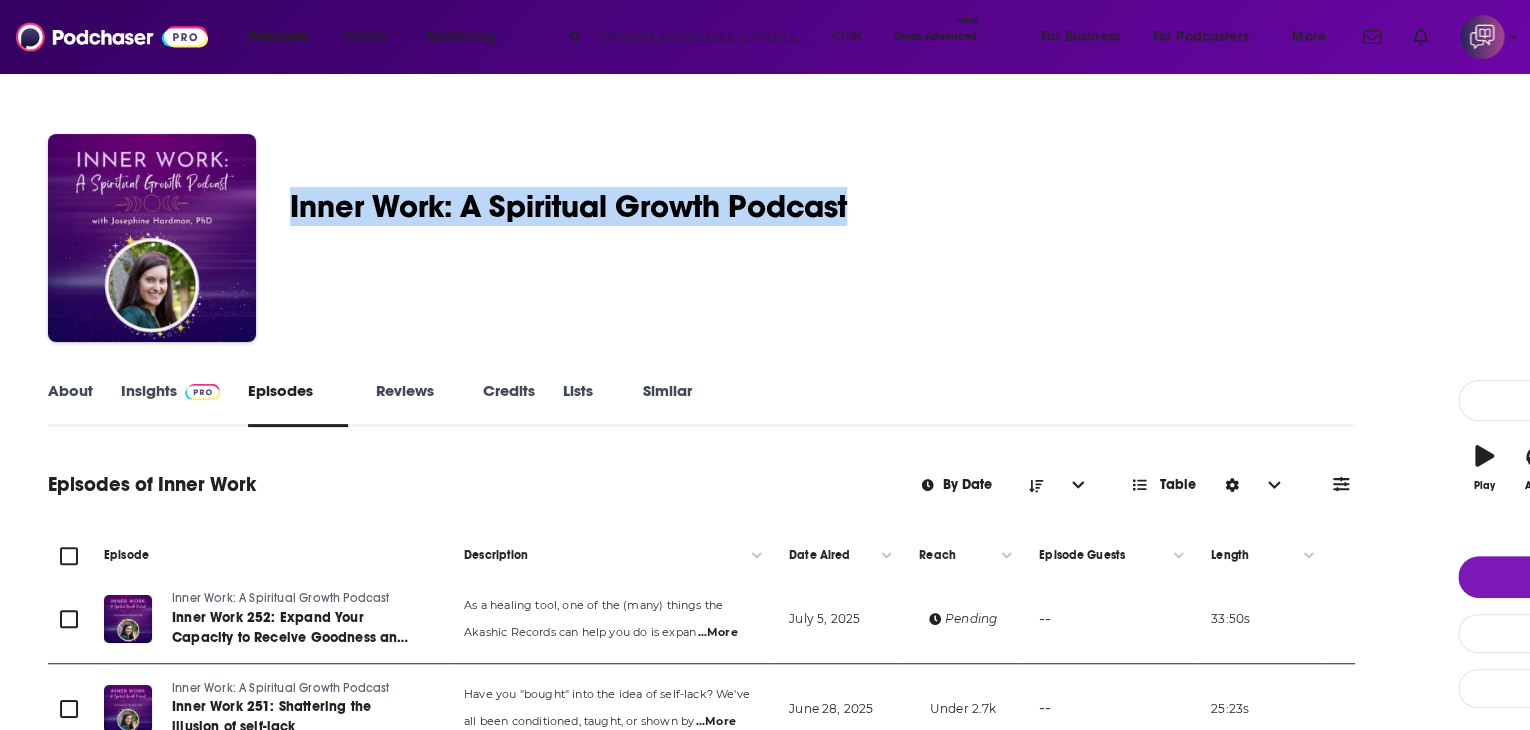 drag, startPoint x: 407, startPoint y: 210, endPoint x: 992, endPoint y: 205, distance: 585.02136 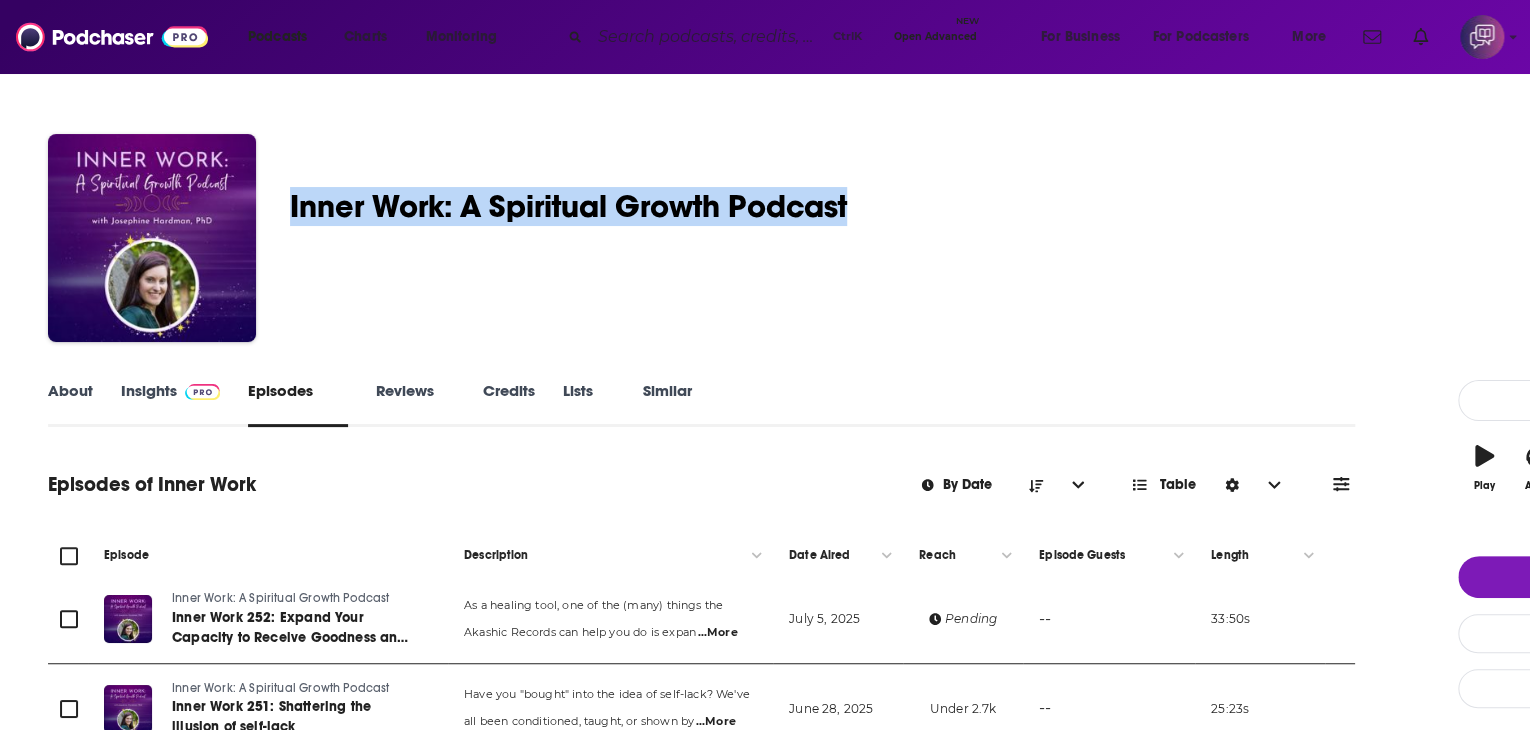 click on "Josephine Hardman   Inner Work: A Spiritual Growth Podcast 62 A   weekly  Religion ,  Spirituality  and  Education  podcast 62   2   people  rated this podcast" at bounding box center (894, 242) 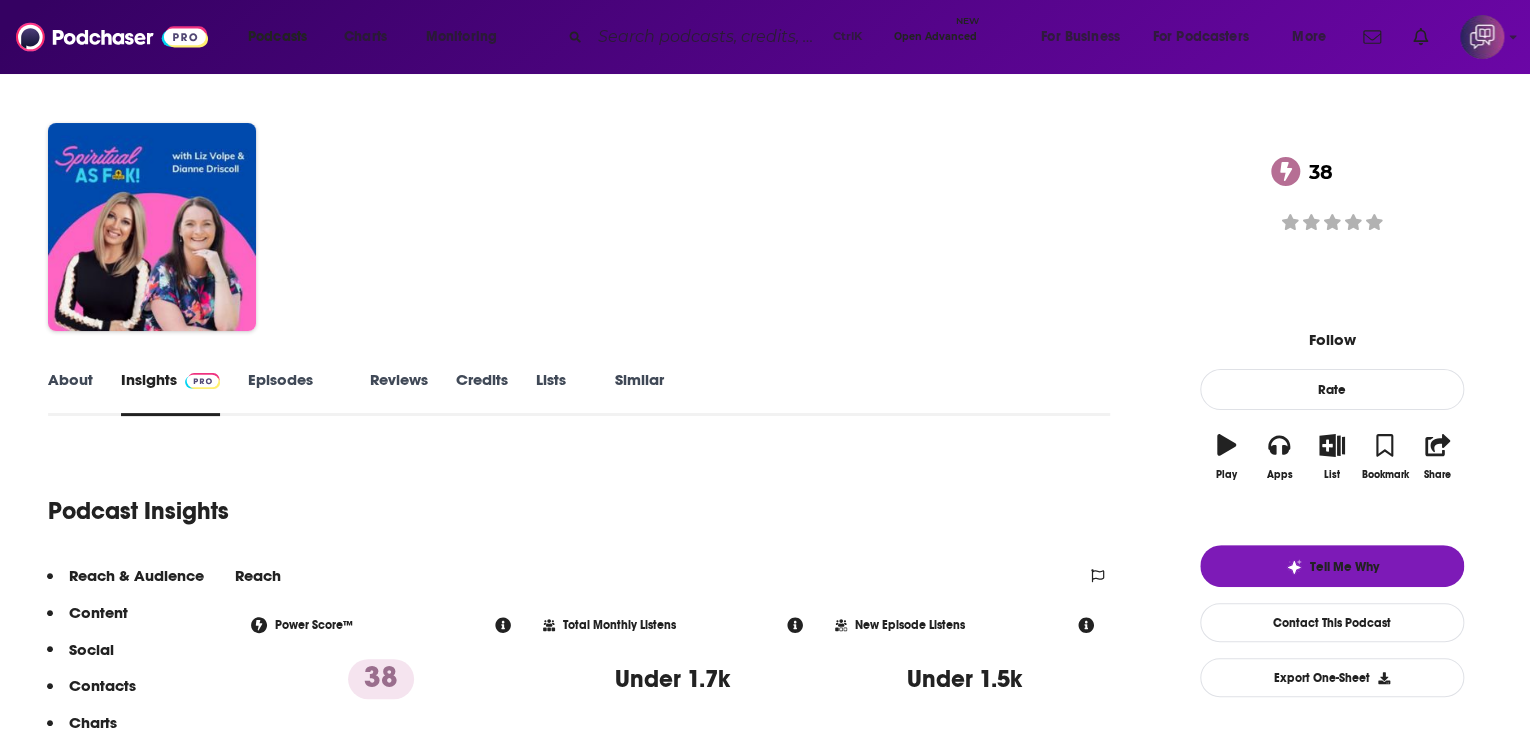 scroll, scrollTop: 0, scrollLeft: 0, axis: both 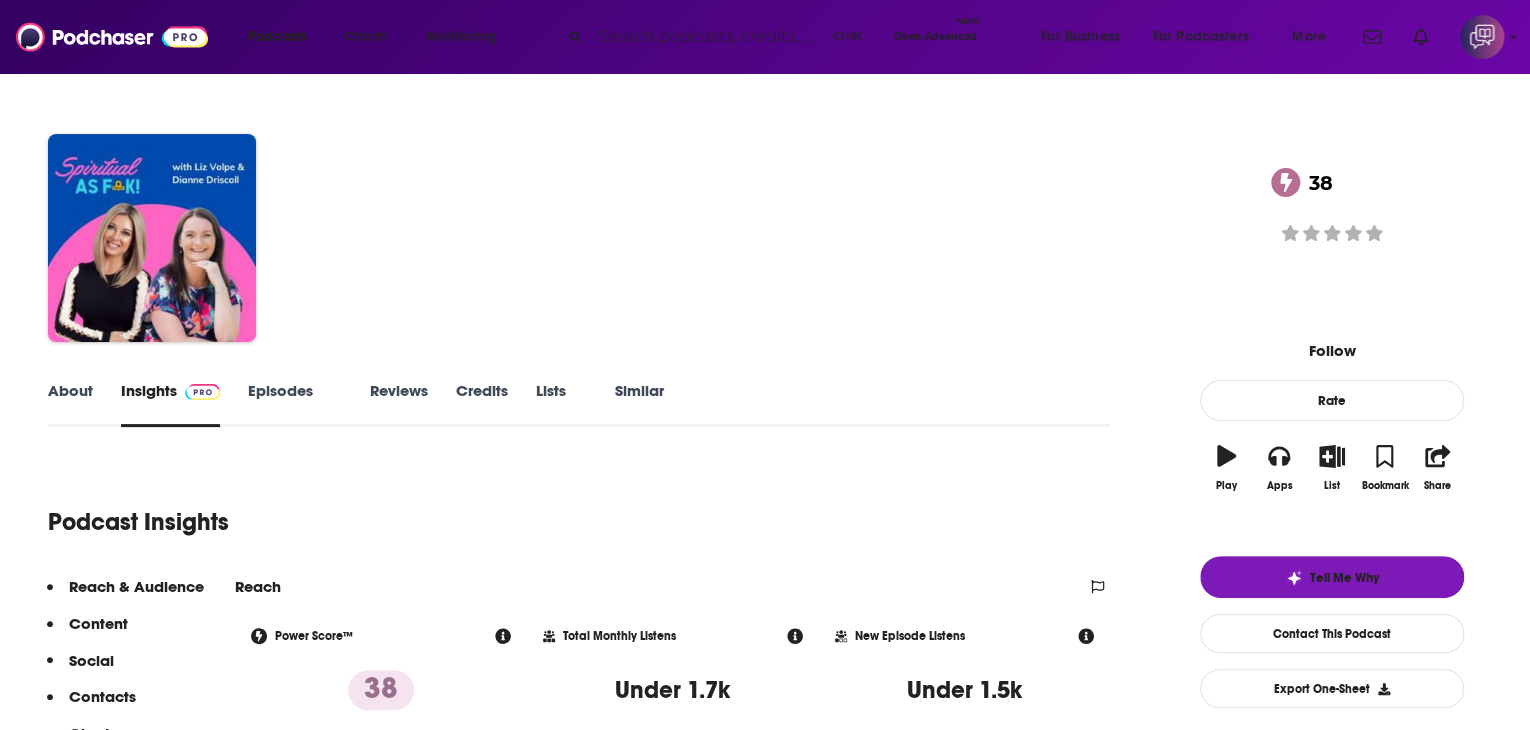 click on "About" at bounding box center [70, 404] 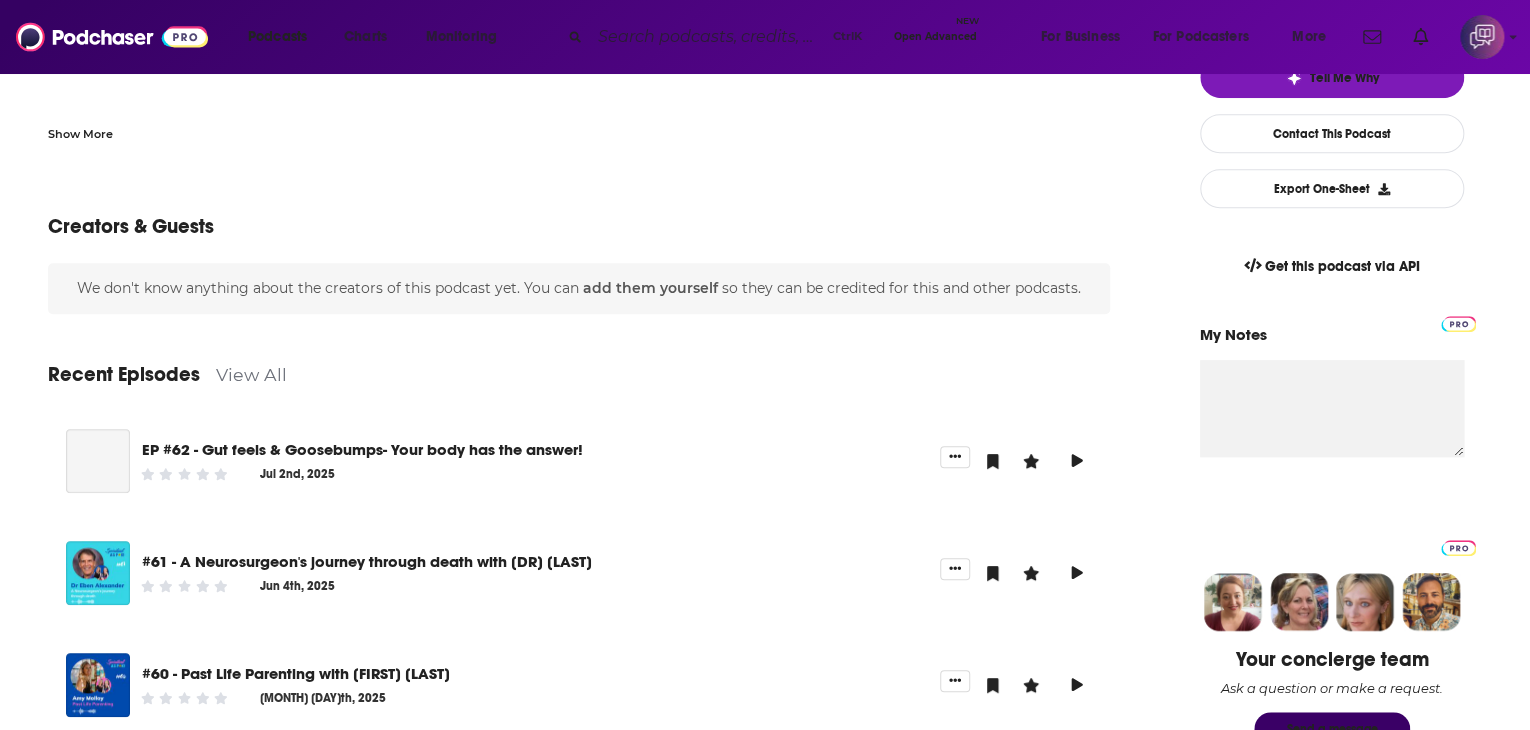 scroll, scrollTop: 600, scrollLeft: 0, axis: vertical 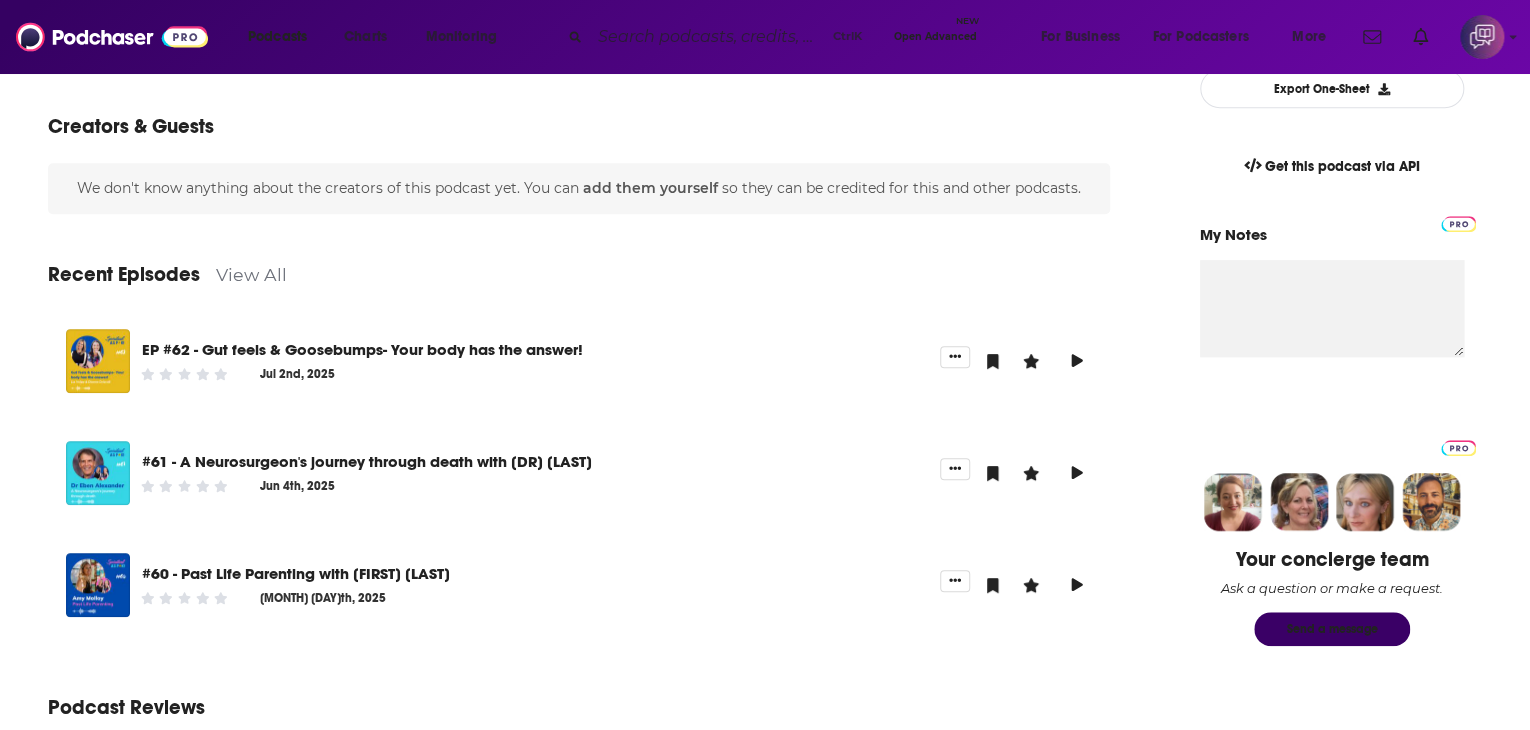 click on "View All" at bounding box center [251, 274] 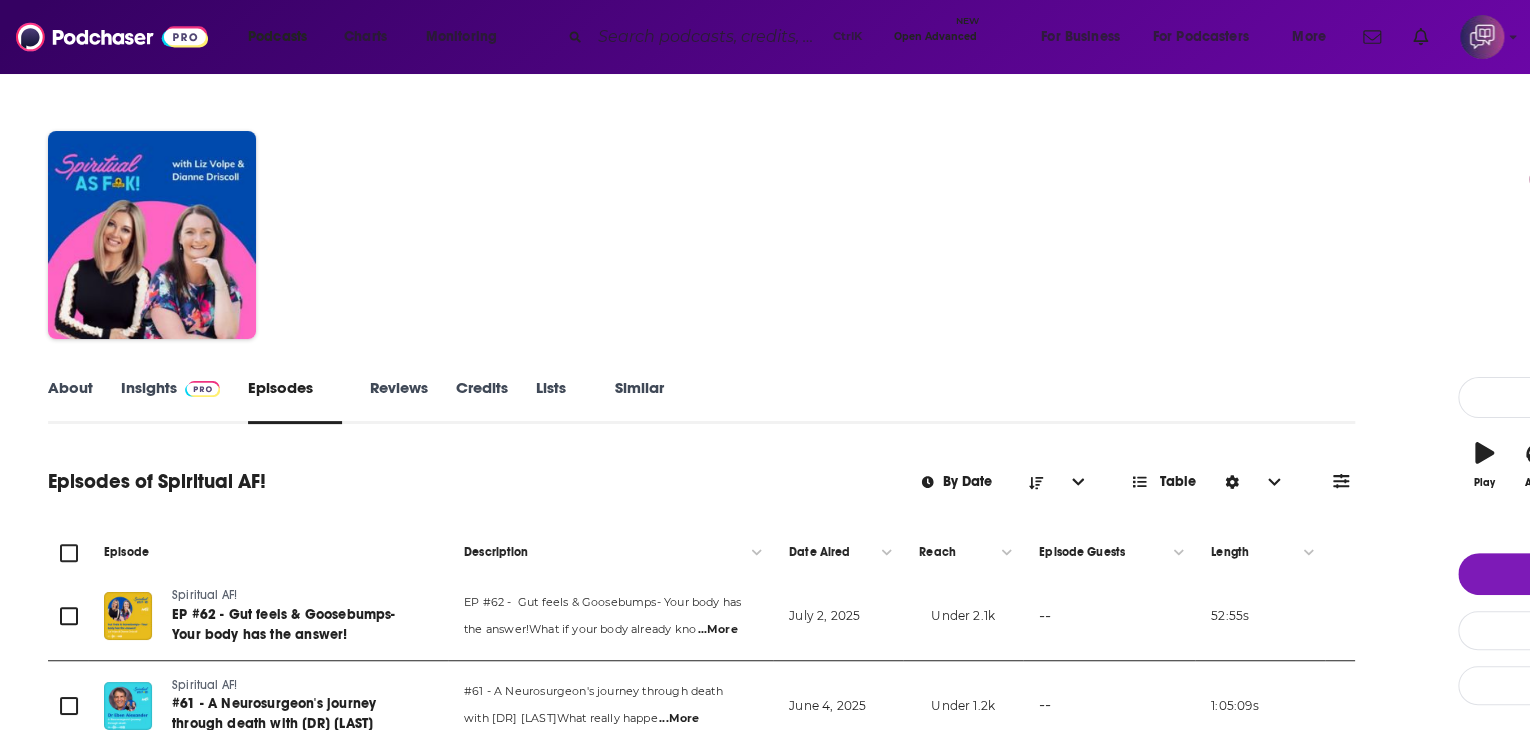 scroll, scrollTop: 0, scrollLeft: 0, axis: both 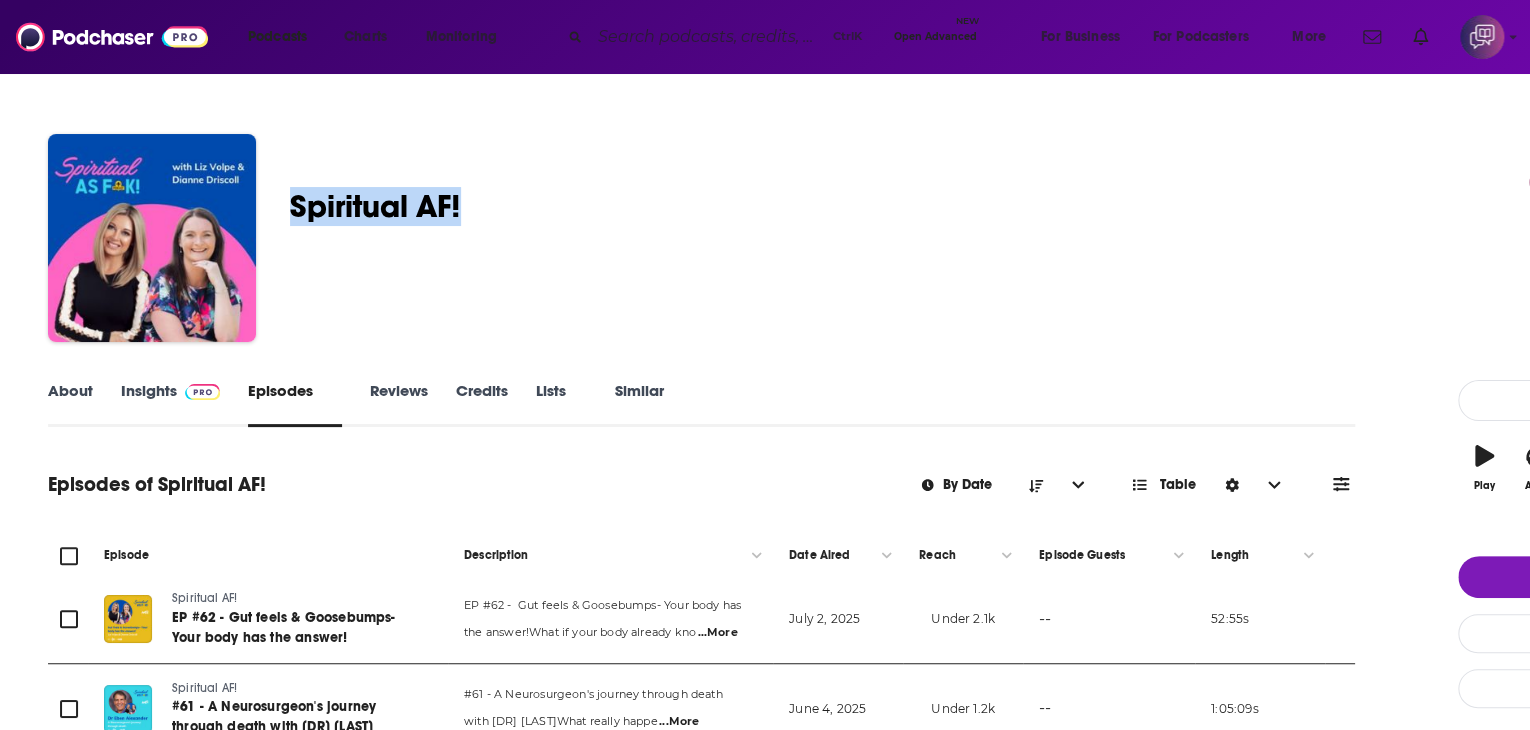 drag, startPoint x: 396, startPoint y: 201, endPoint x: 602, endPoint y: 200, distance: 206.00243 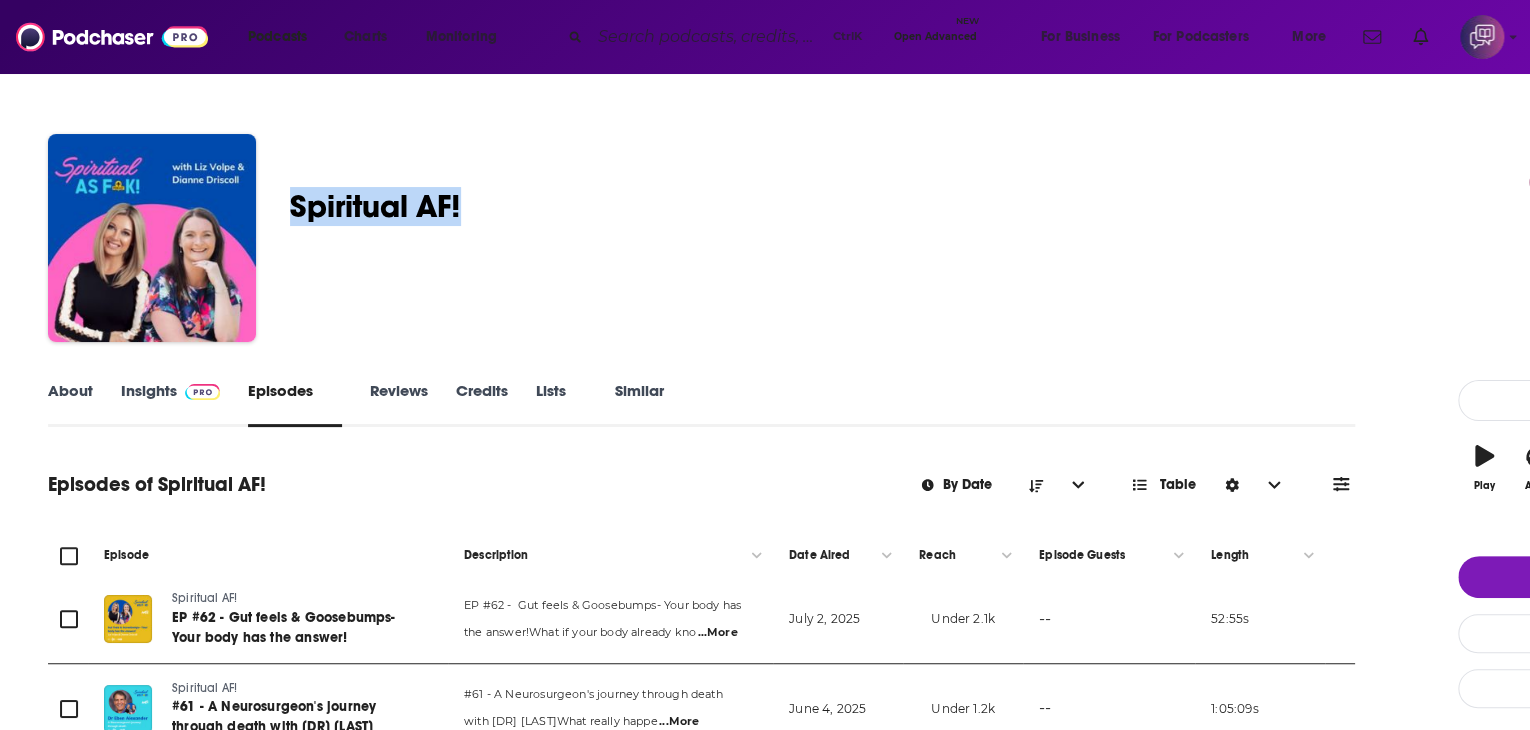 copy on "Spiritual AF!" 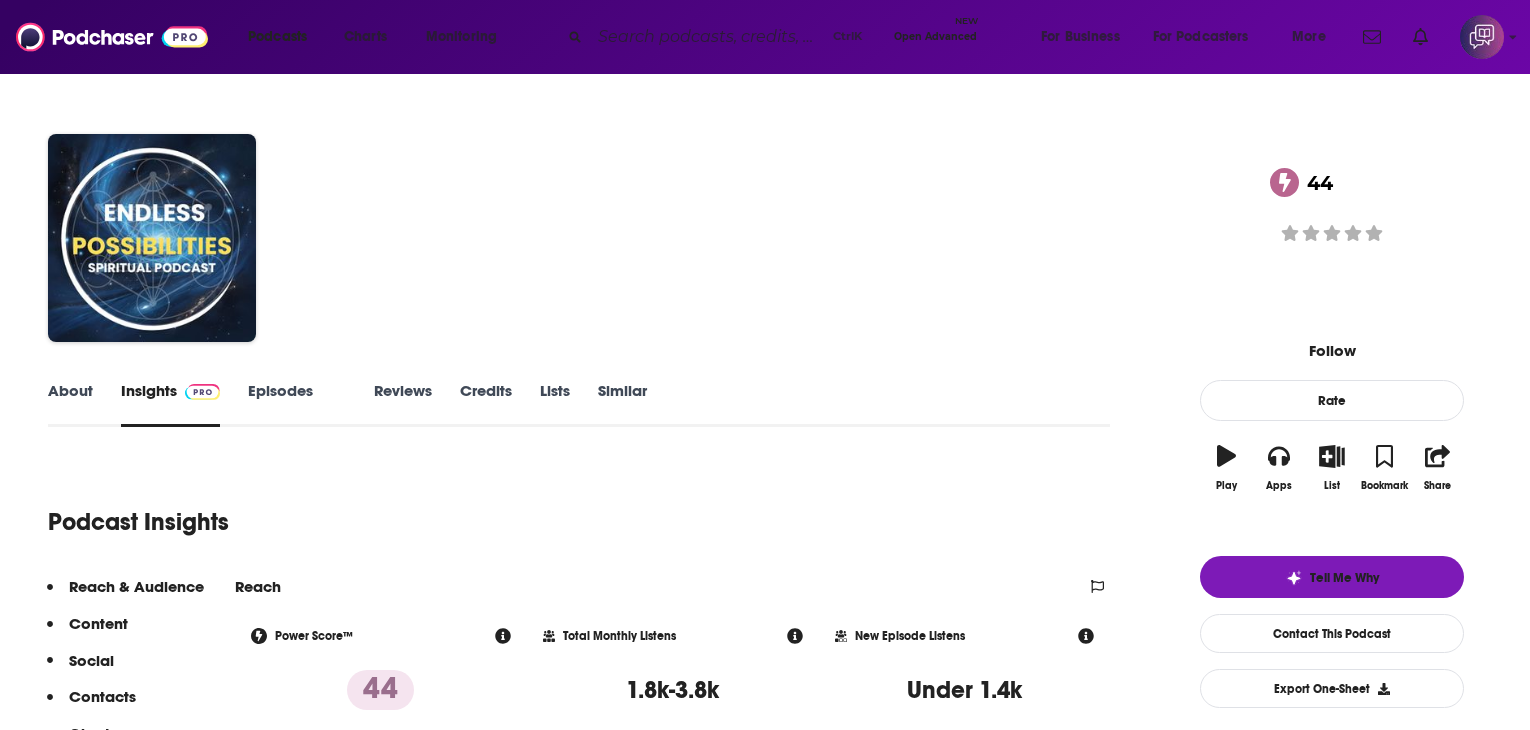 scroll, scrollTop: 0, scrollLeft: 0, axis: both 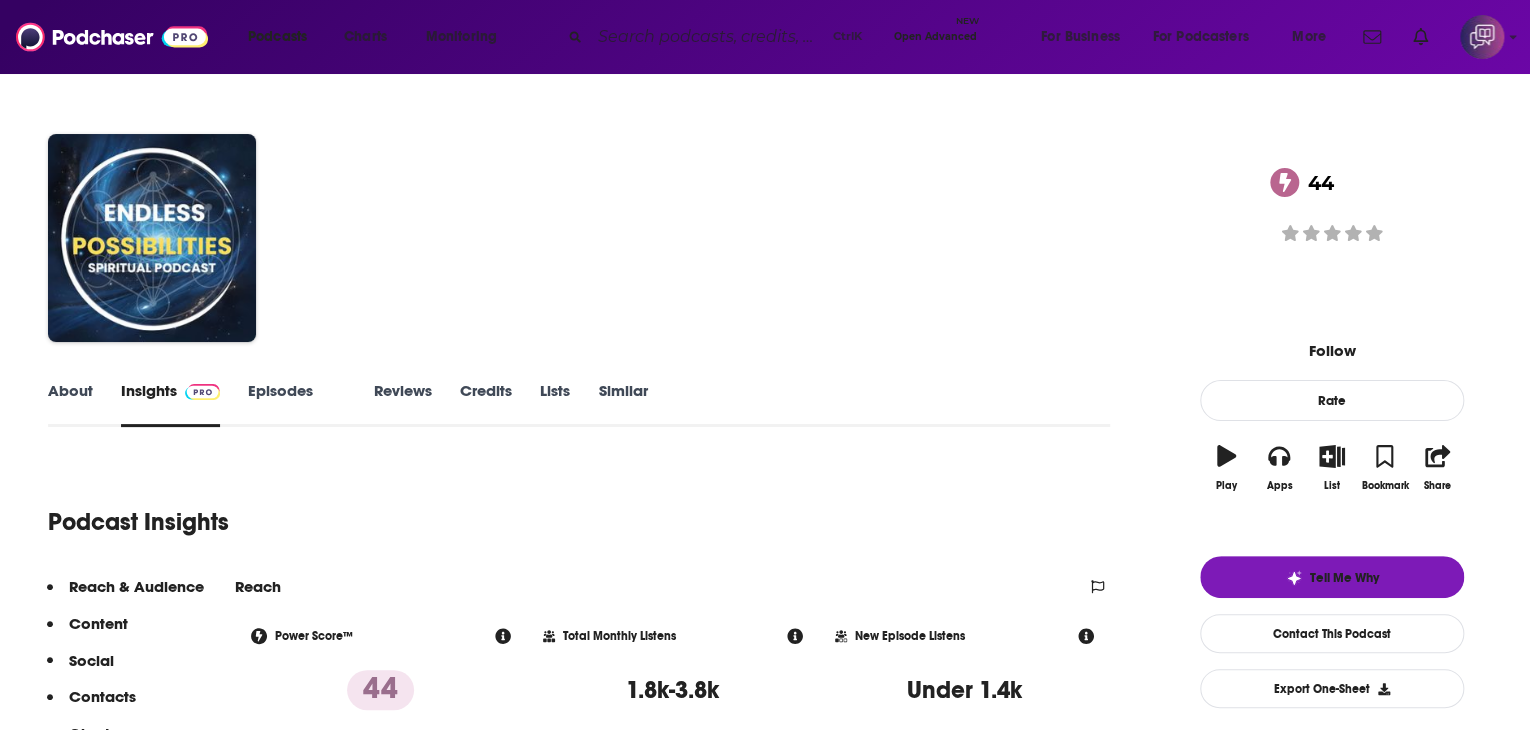 click on "About" at bounding box center (70, 404) 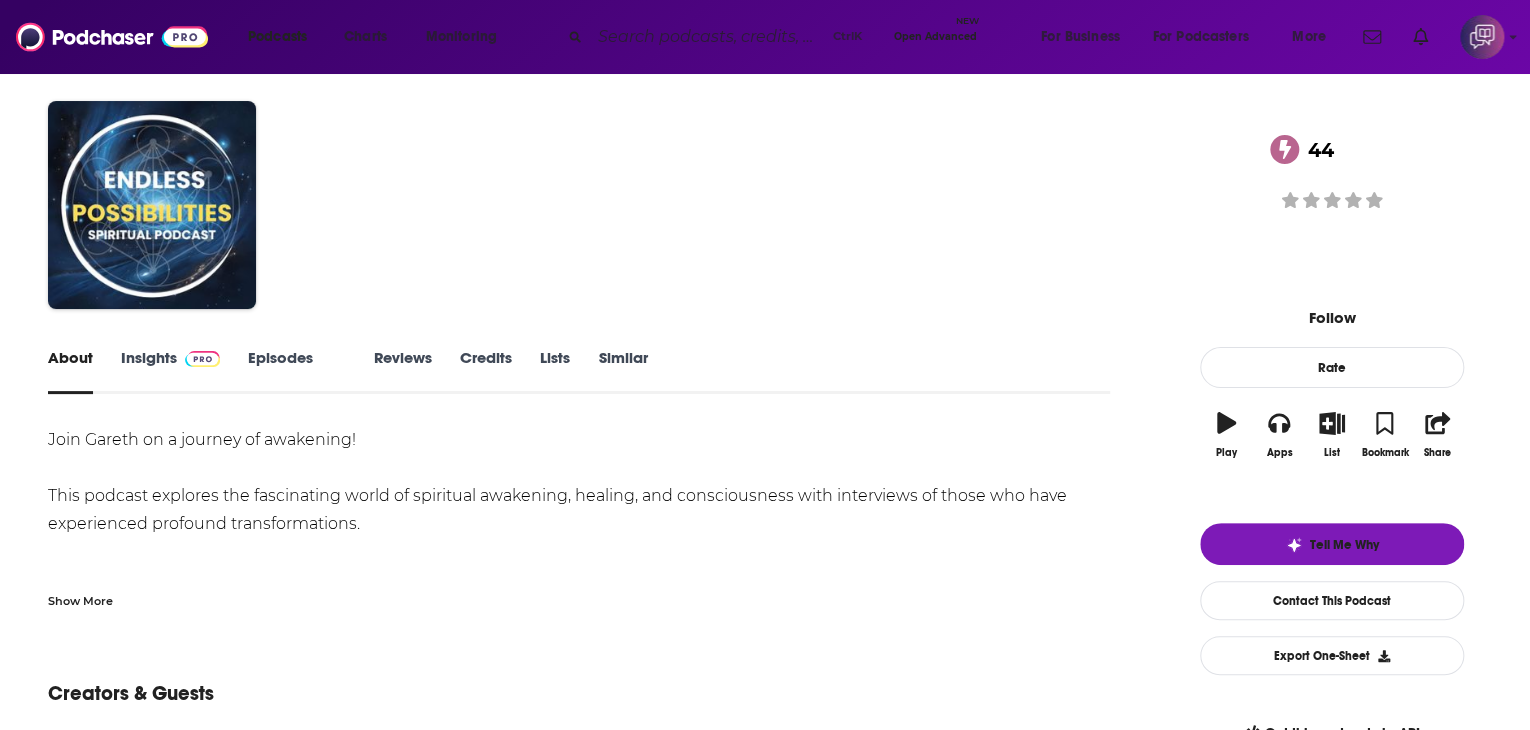 scroll, scrollTop: 0, scrollLeft: 0, axis: both 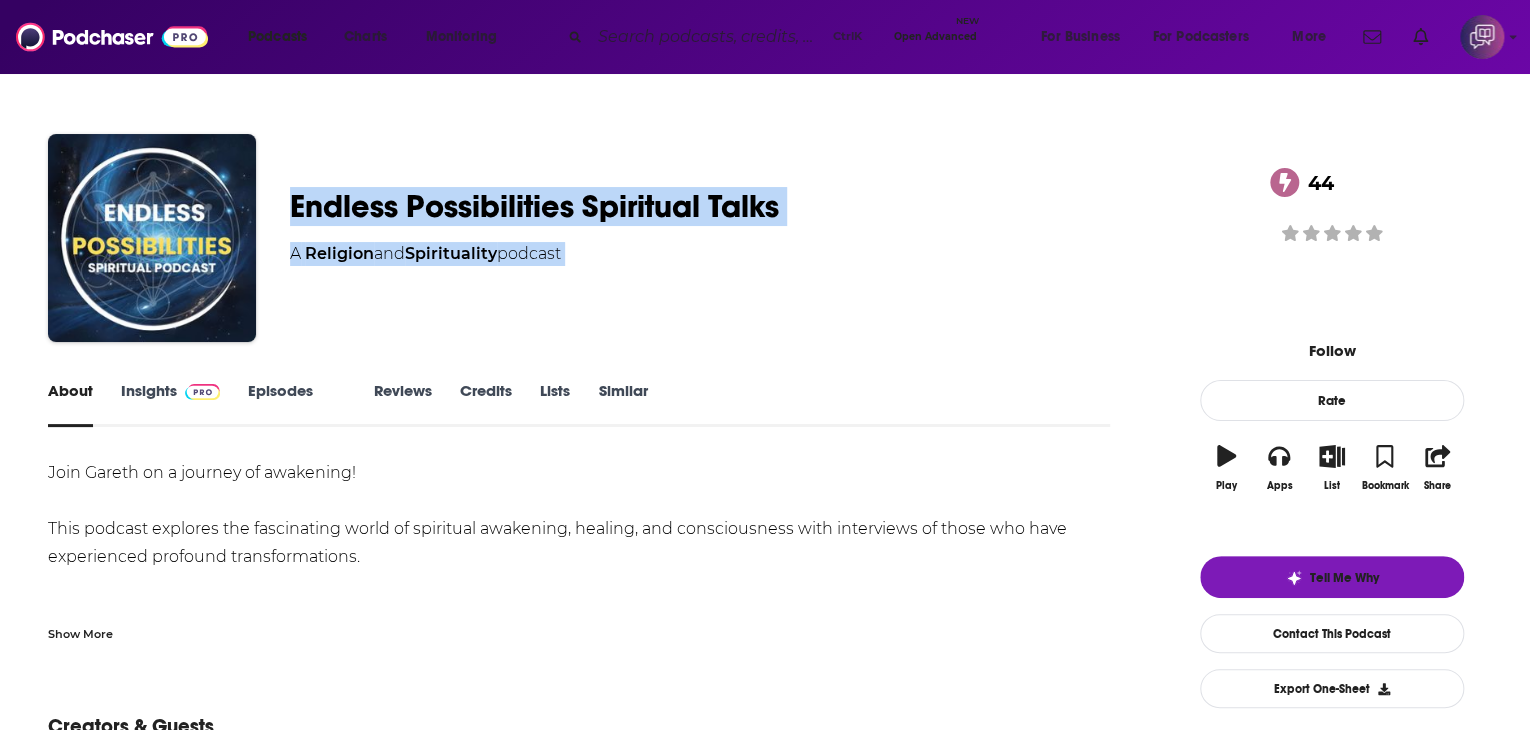 drag, startPoint x: 412, startPoint y: 202, endPoint x: 1154, endPoint y: 178, distance: 742.38806 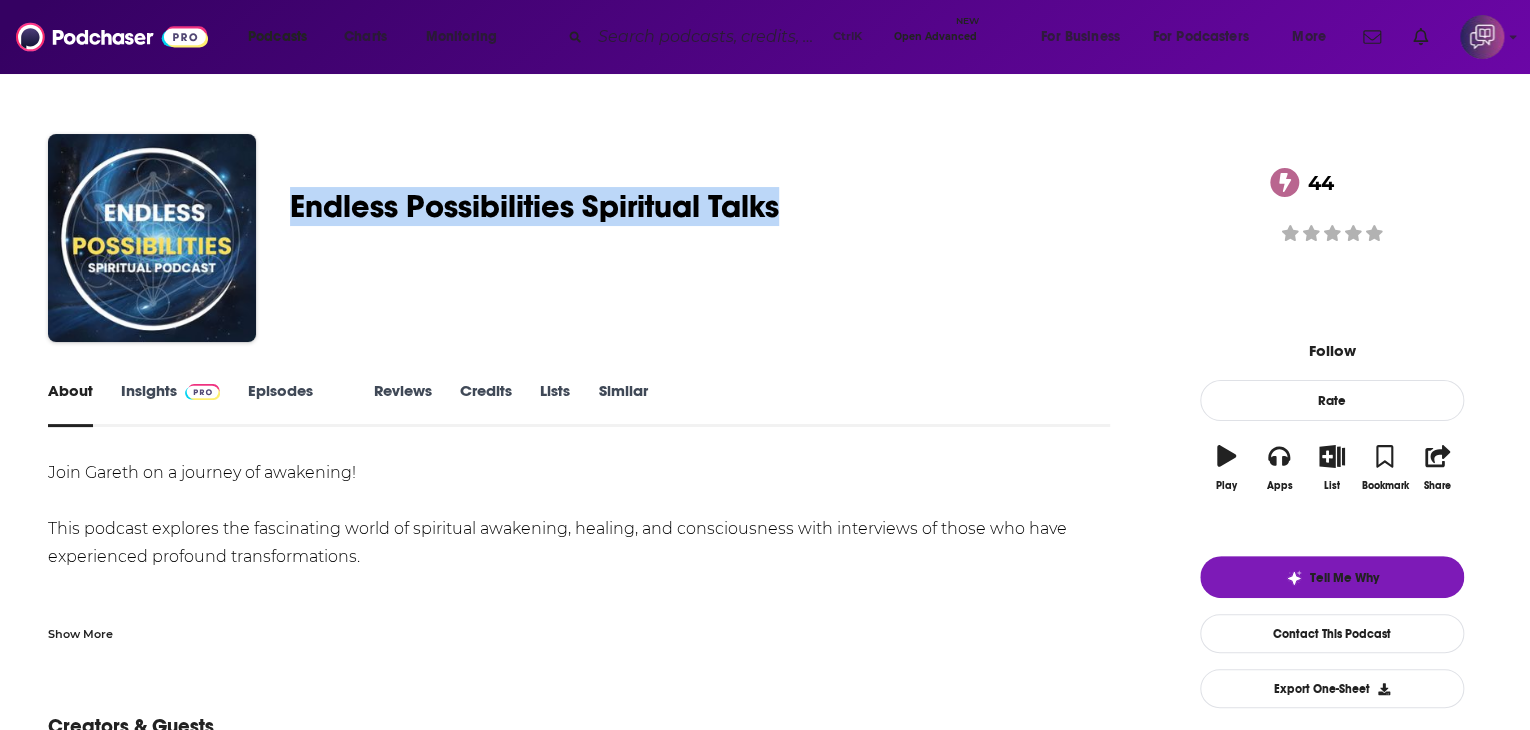 drag, startPoint x: 402, startPoint y: 189, endPoint x: 905, endPoint y: 201, distance: 503.14313 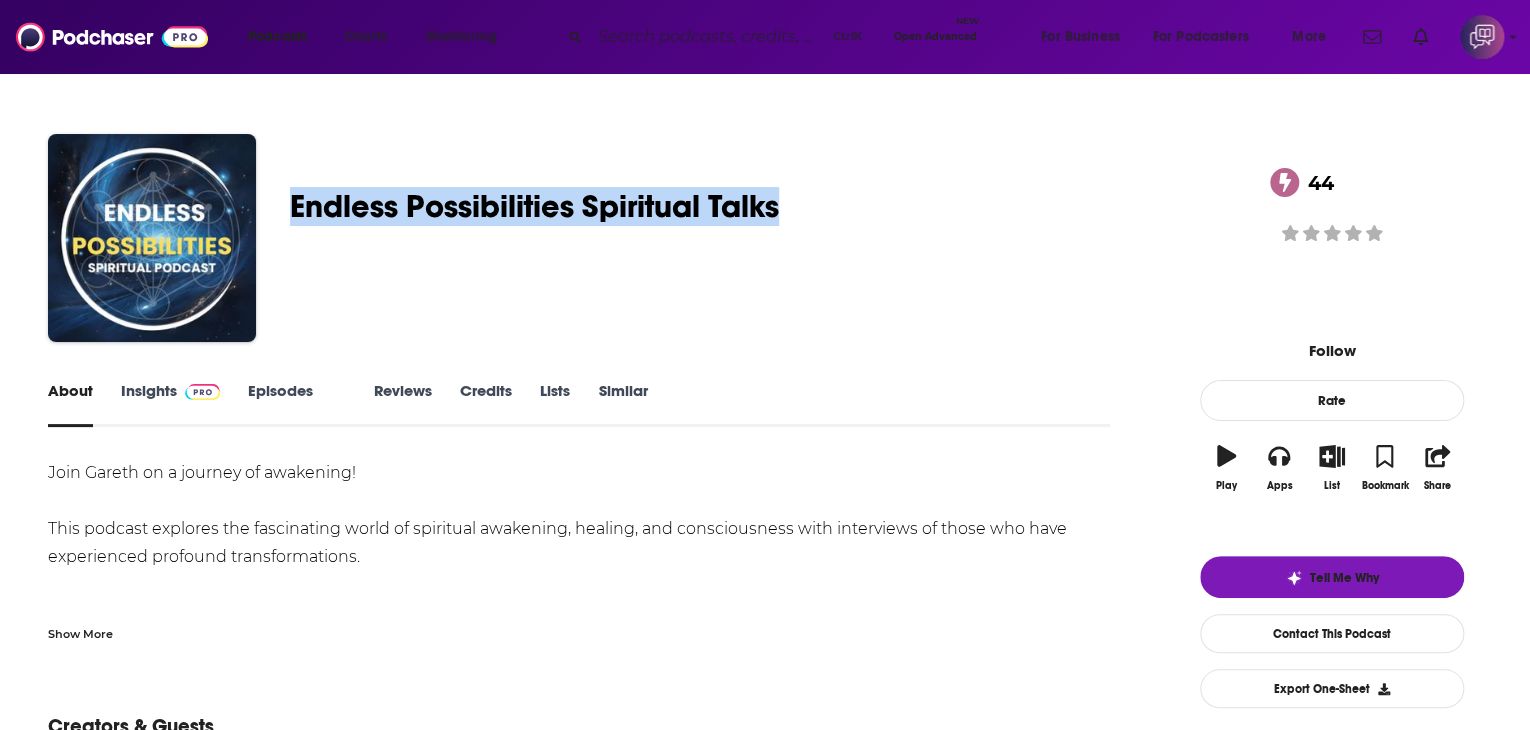 click on "Gareth Duignam   Endless Possibilities Spiritual Talks 44 A   Religion  and  Spirituality  podcast 44 Good podcast? Give it some love!" at bounding box center [765, 242] 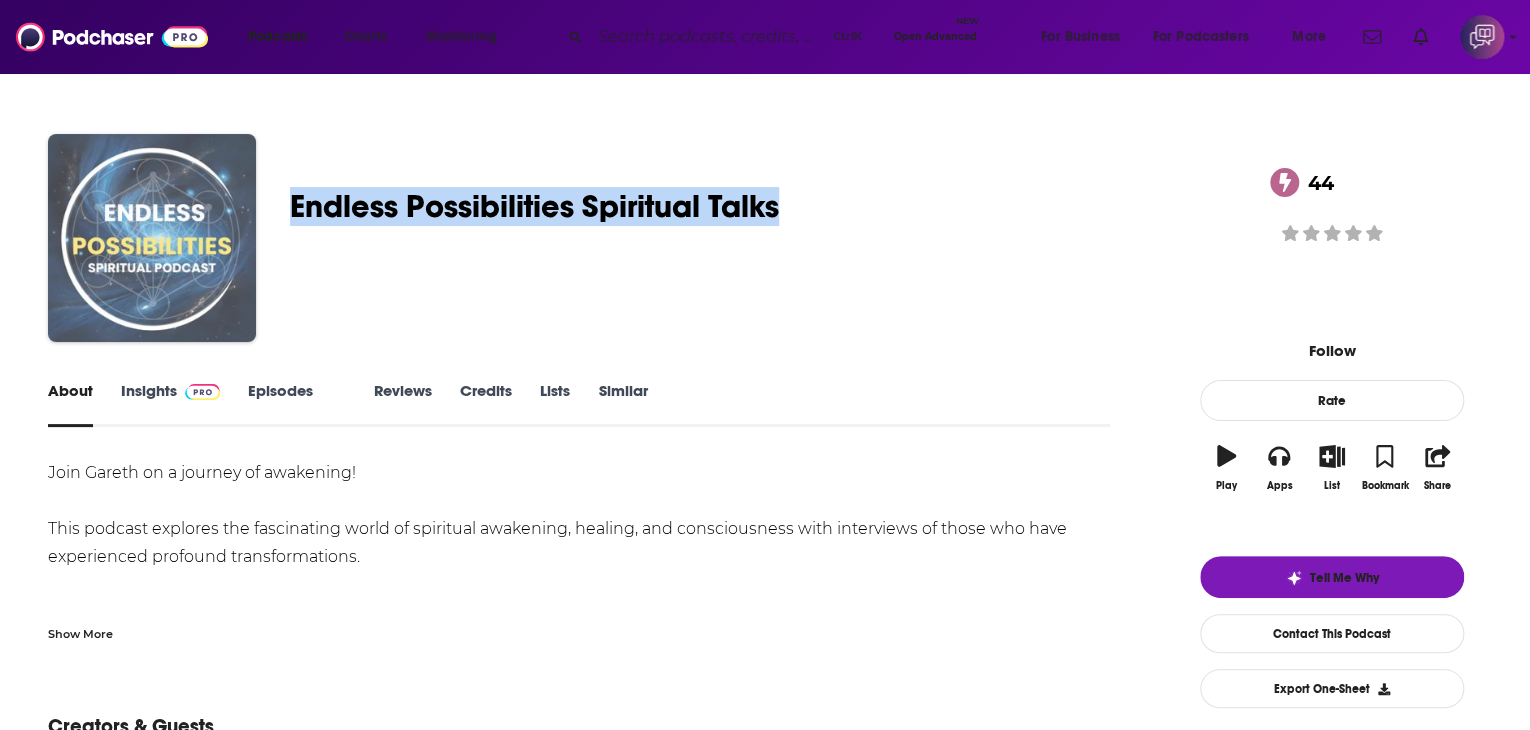 click at bounding box center (152, 238) 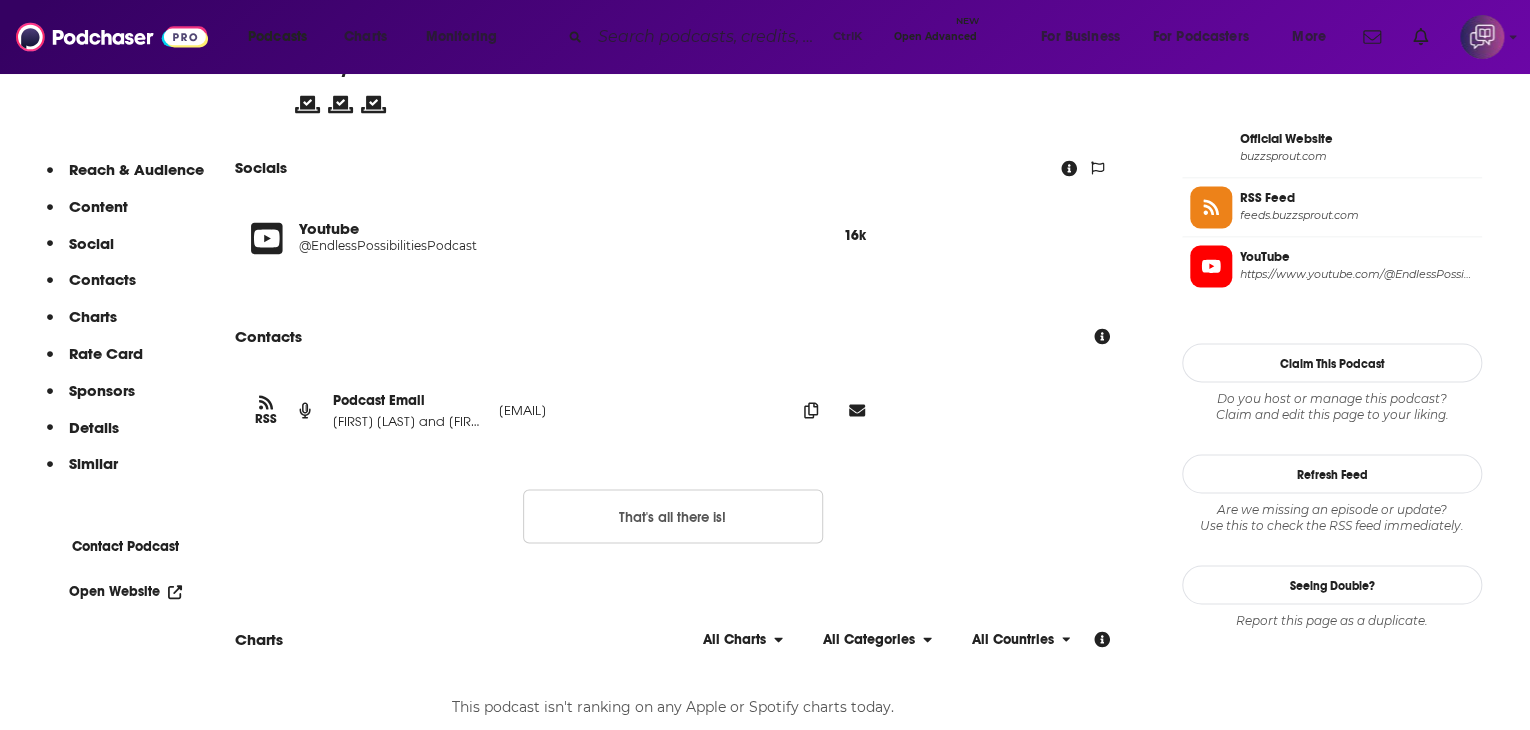 scroll, scrollTop: 1600, scrollLeft: 0, axis: vertical 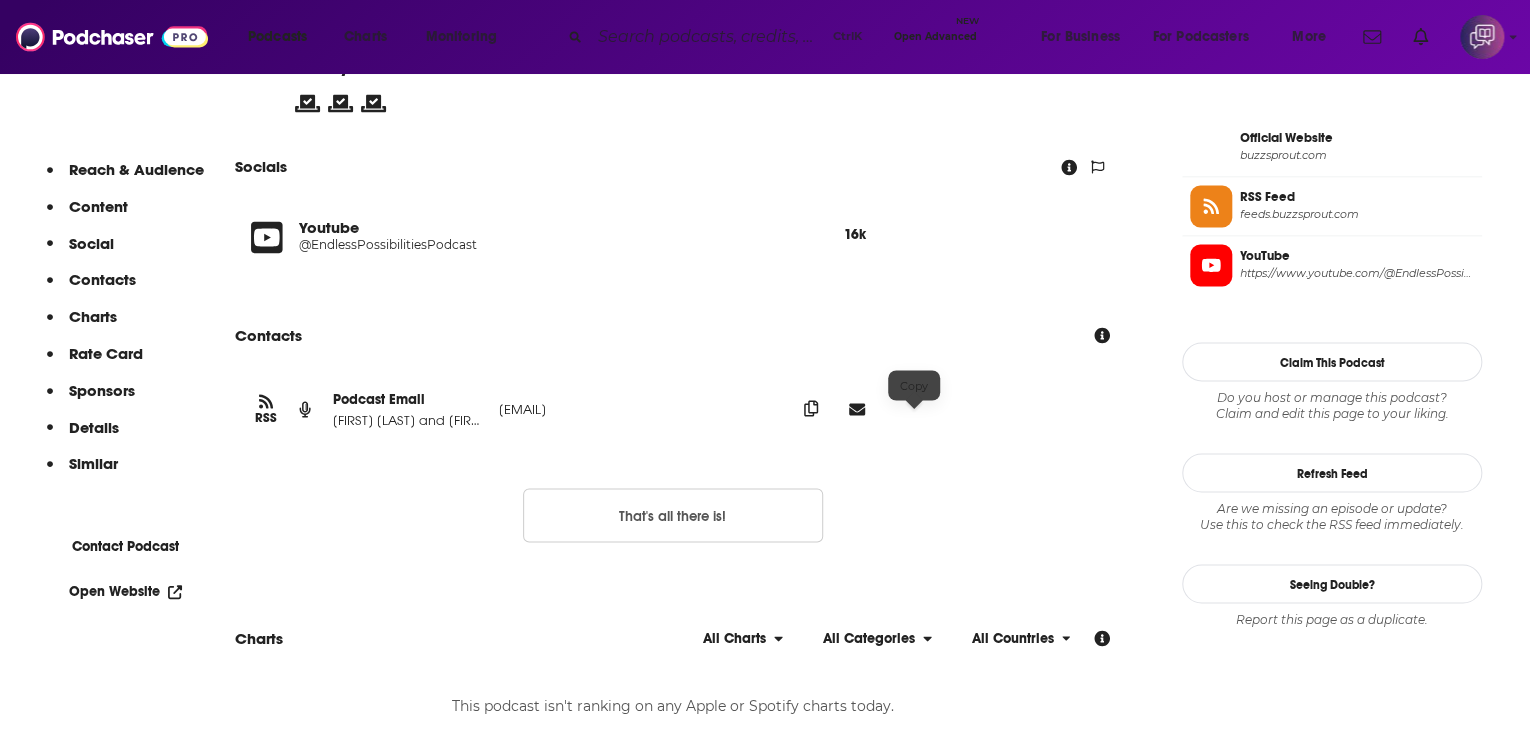click at bounding box center (811, 408) 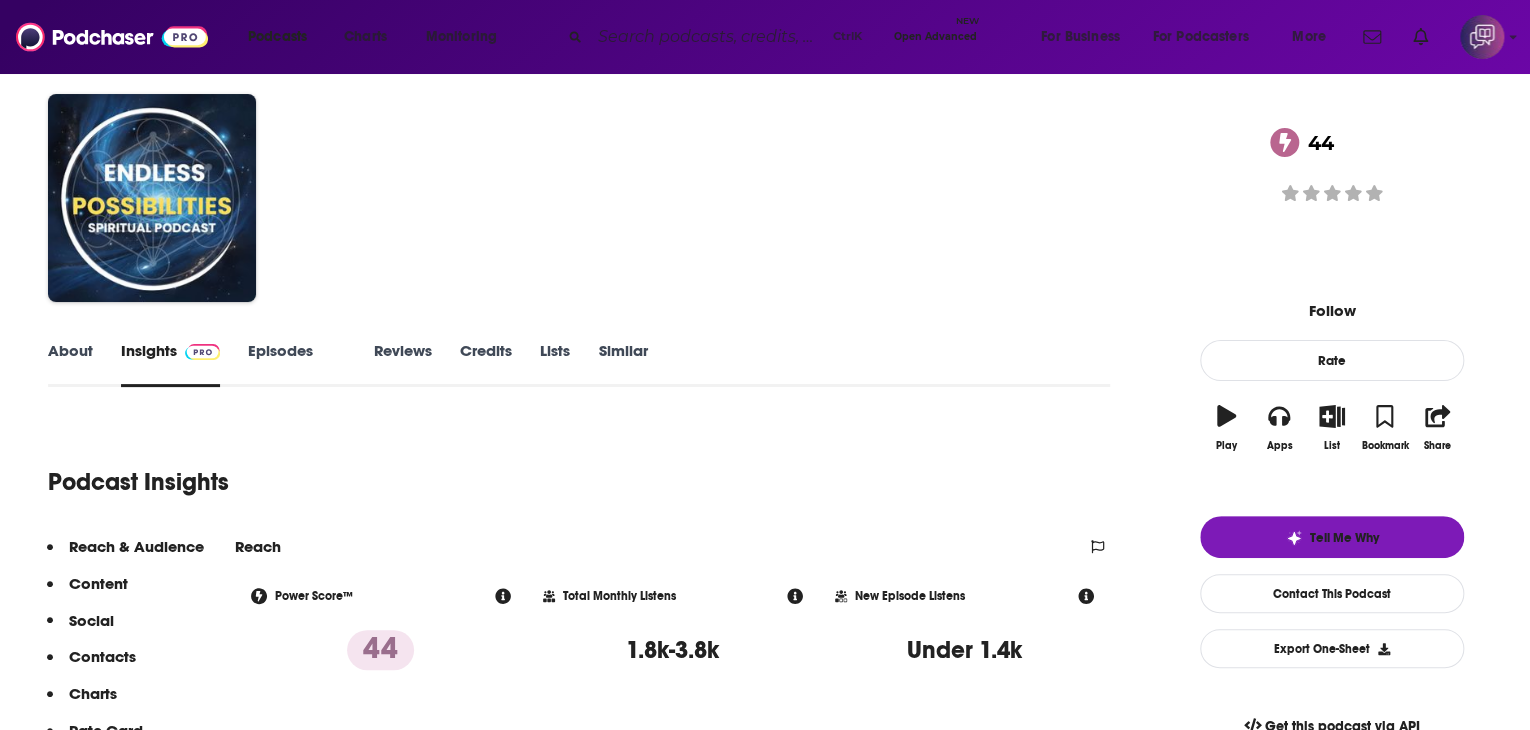 scroll, scrollTop: 0, scrollLeft: 0, axis: both 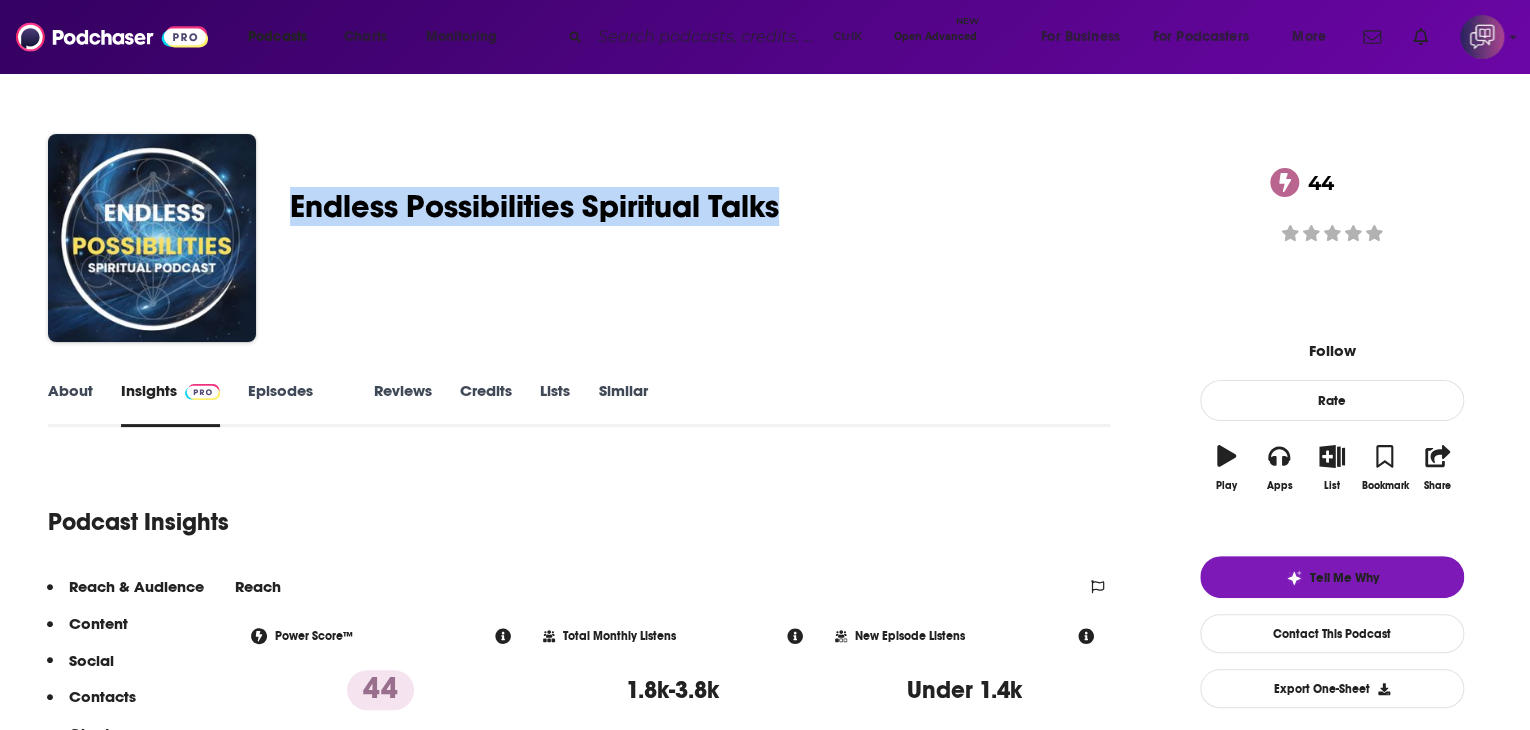 drag, startPoint x: 406, startPoint y: 180, endPoint x: 905, endPoint y: 198, distance: 499.32455 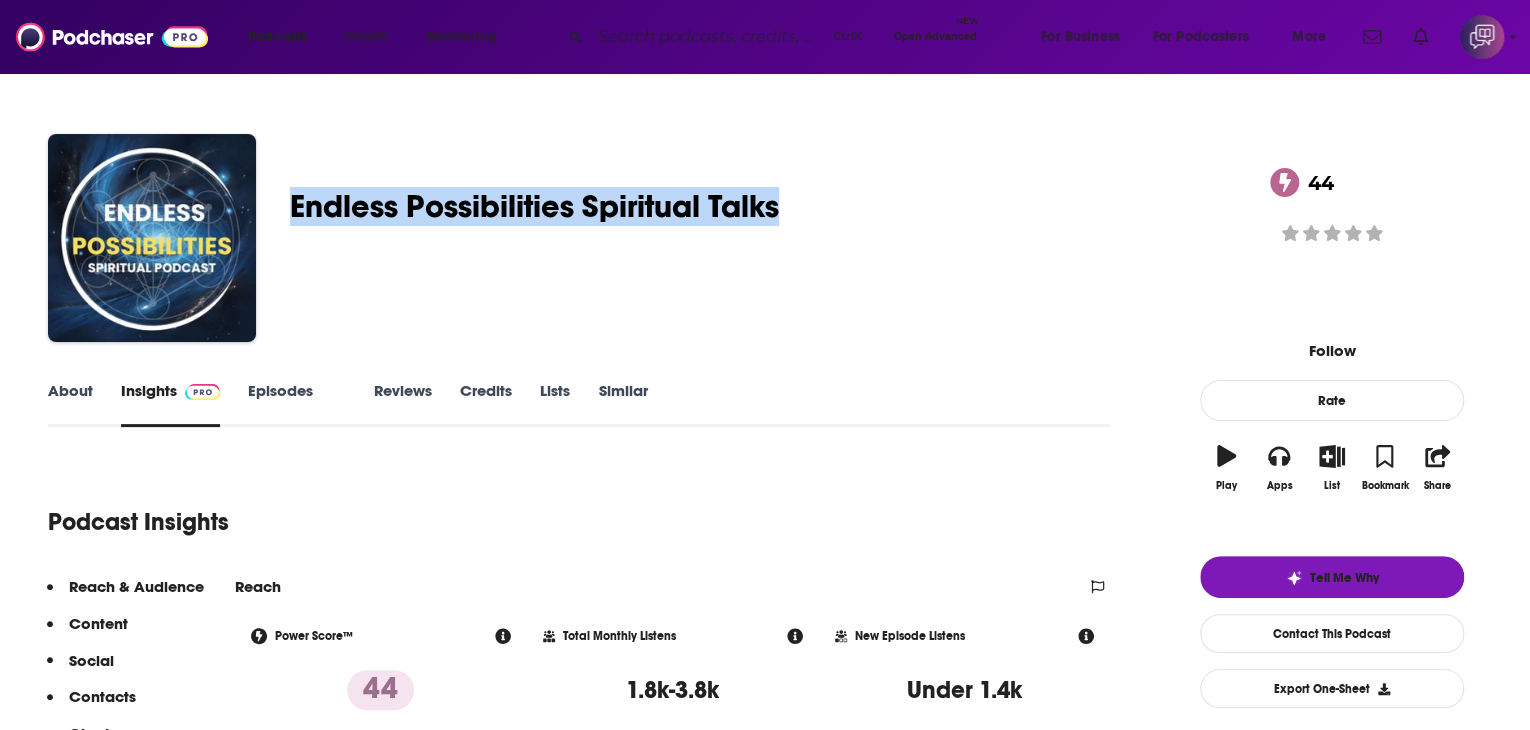 click on "Gareth Duignam   Endless Possibilities Spiritual Talks 44 A   Religion  and  Spirituality  podcast 44 Good podcast? Give it some love!" at bounding box center (765, 242) 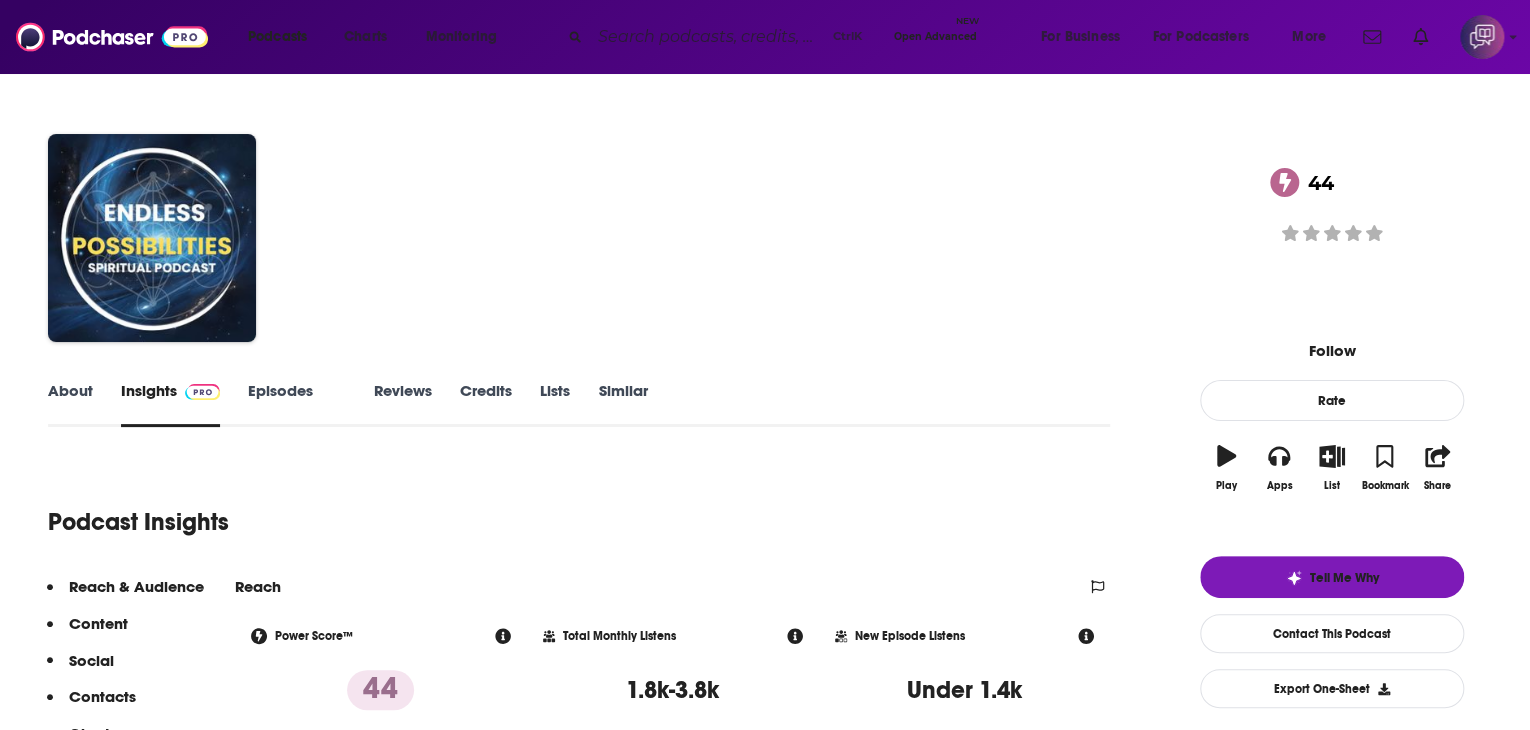 click on "Gareth Duignam   Endless Possibilities Spiritual Talks 44 A   Religion  and  Spirituality  podcast 44 Good podcast? Give it some love!" at bounding box center [765, 242] 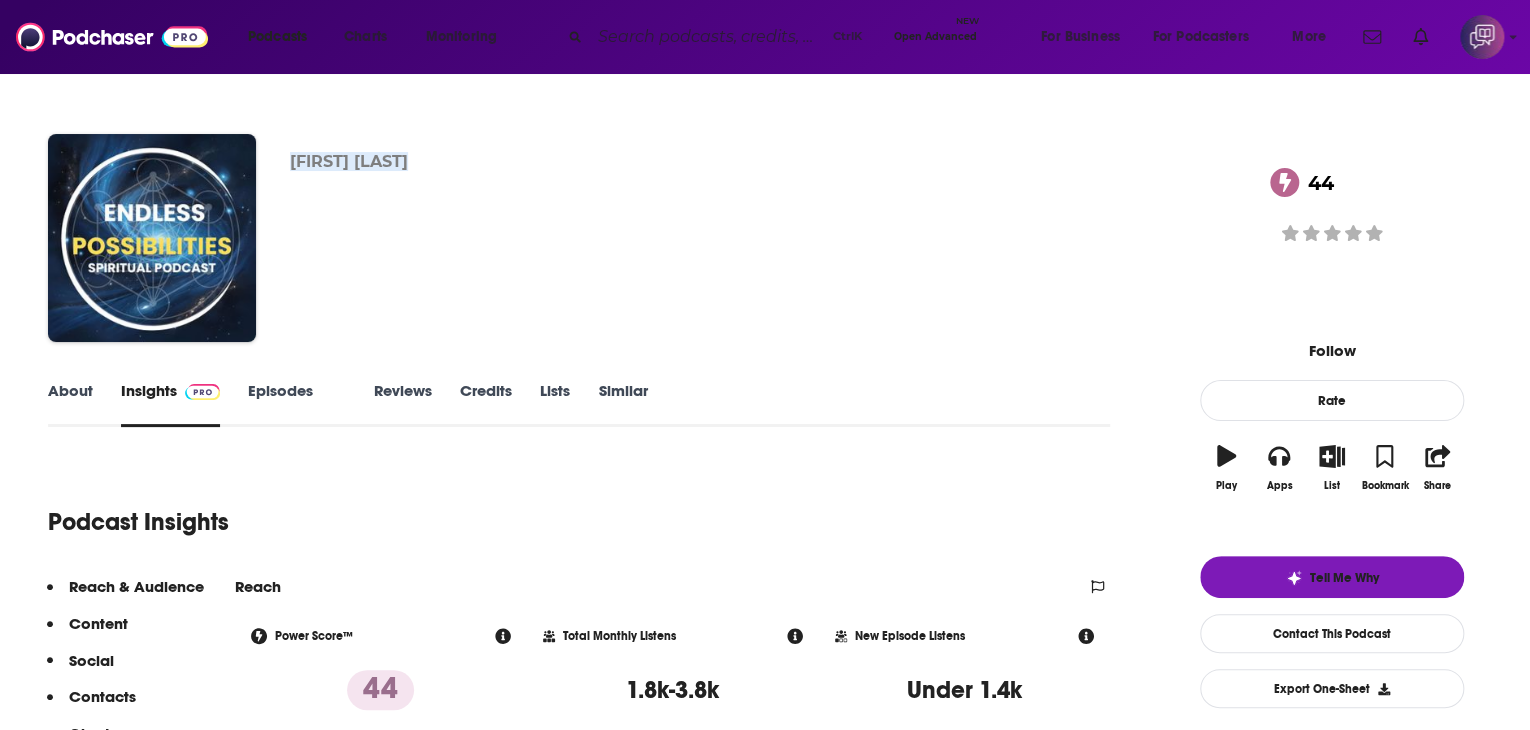 drag, startPoint x: 404, startPoint y: 145, endPoint x: 561, endPoint y: 138, distance: 157.15598 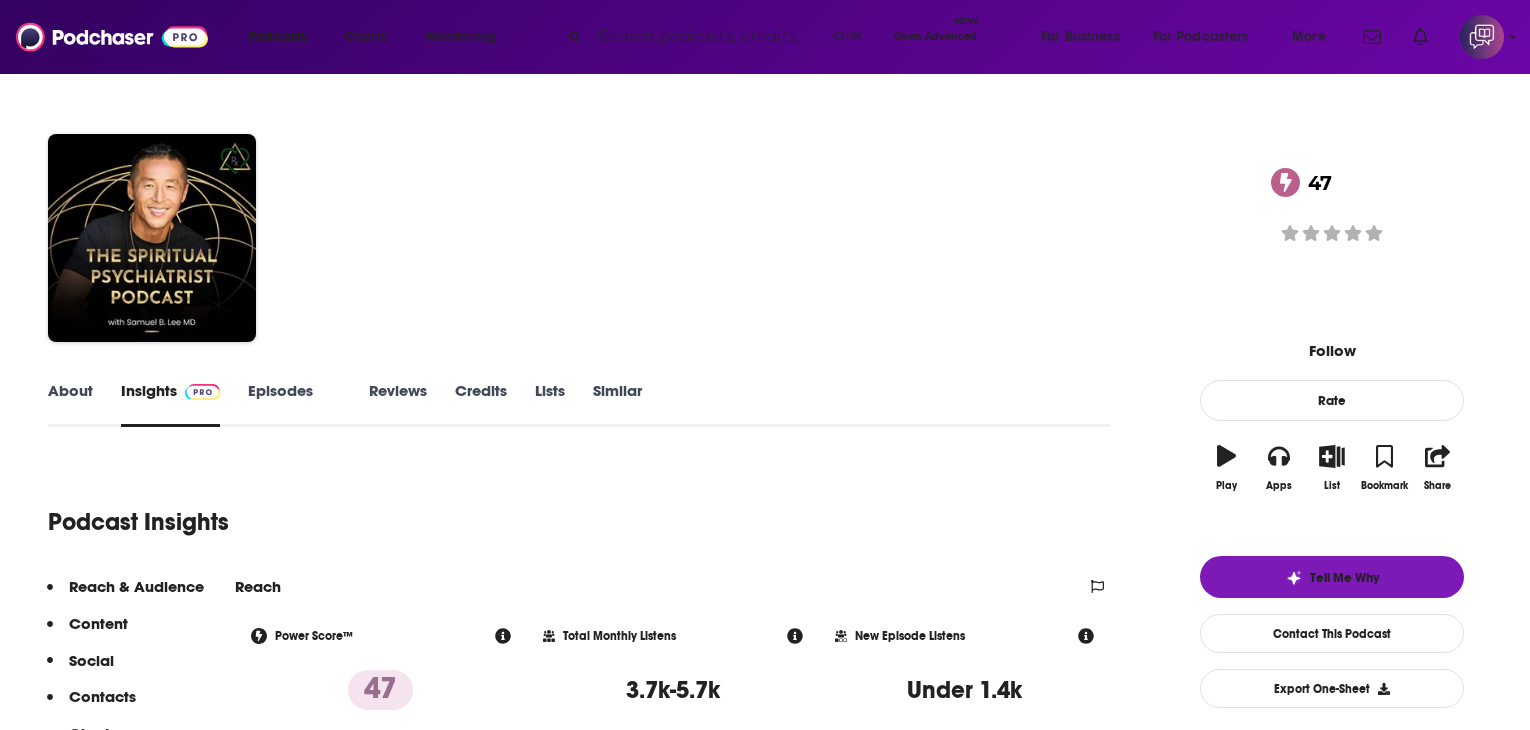 scroll, scrollTop: 0, scrollLeft: 0, axis: both 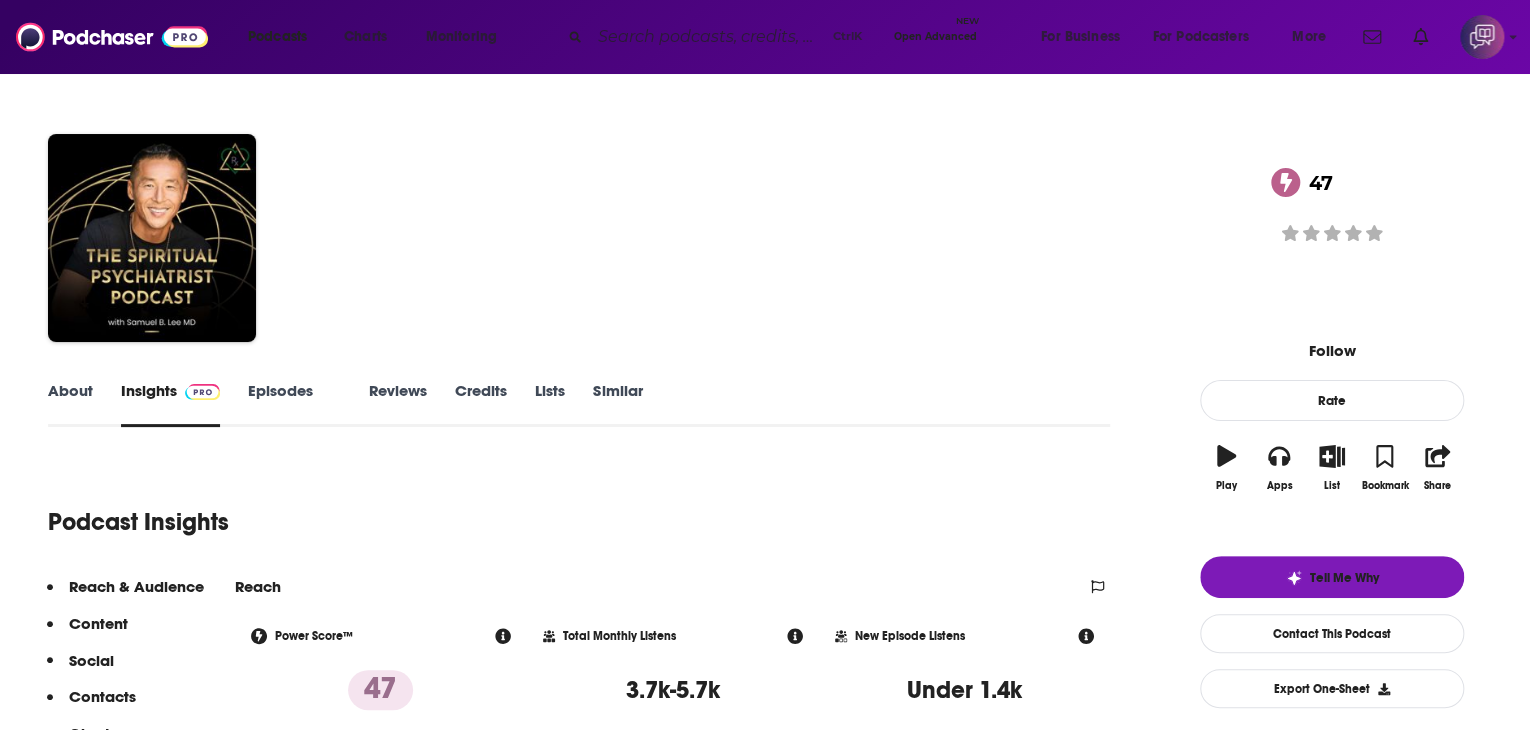 click on "About" at bounding box center [70, 404] 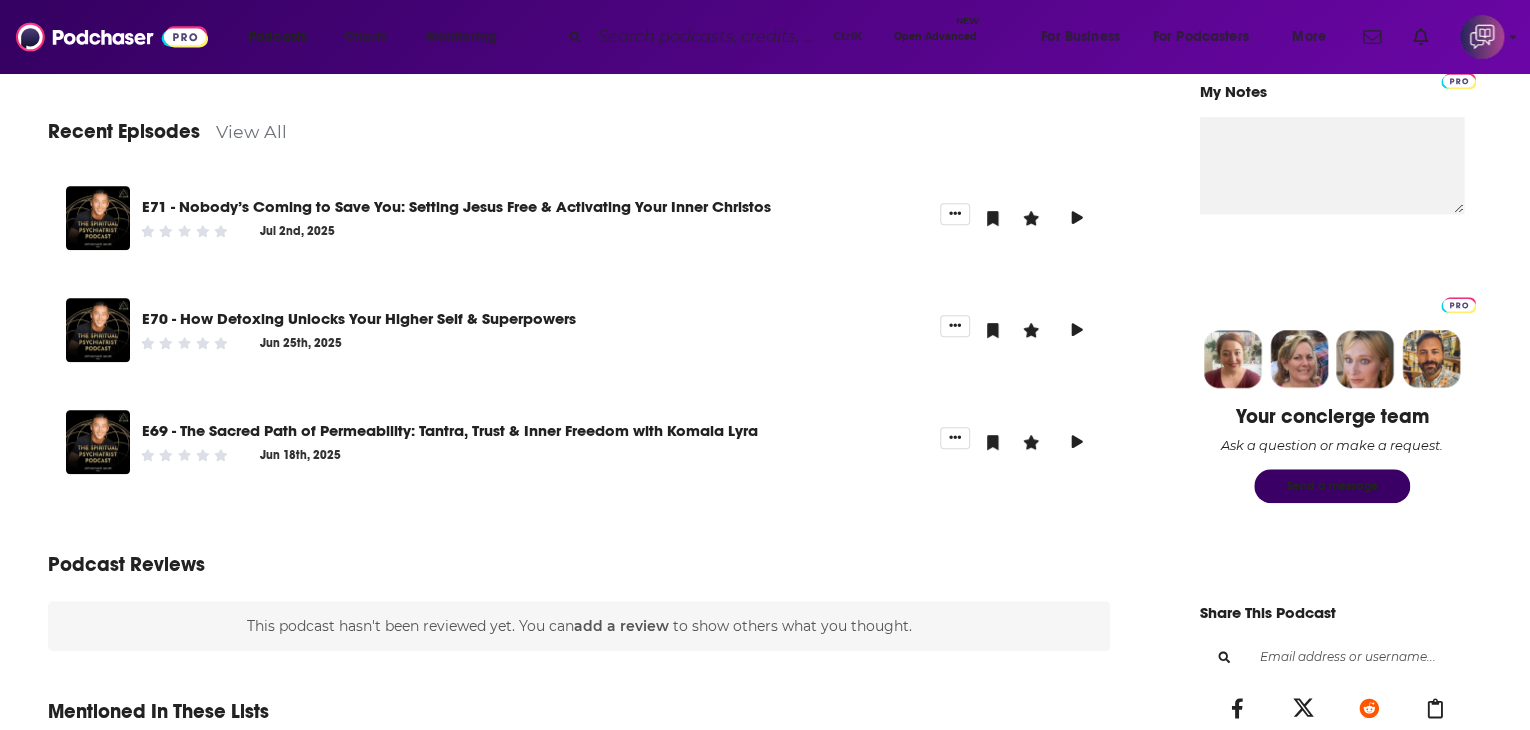 scroll, scrollTop: 800, scrollLeft: 0, axis: vertical 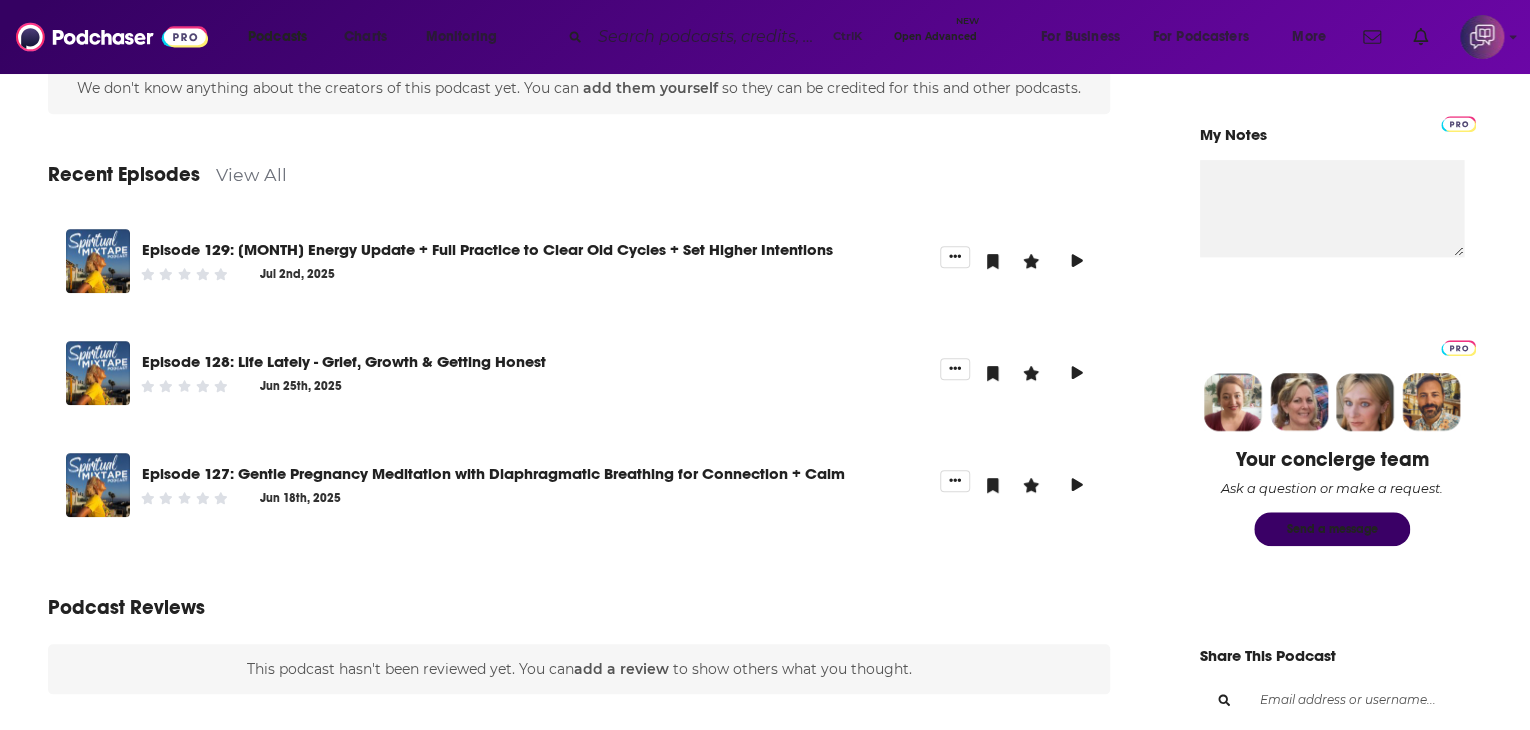 click on "View All" at bounding box center (251, 174) 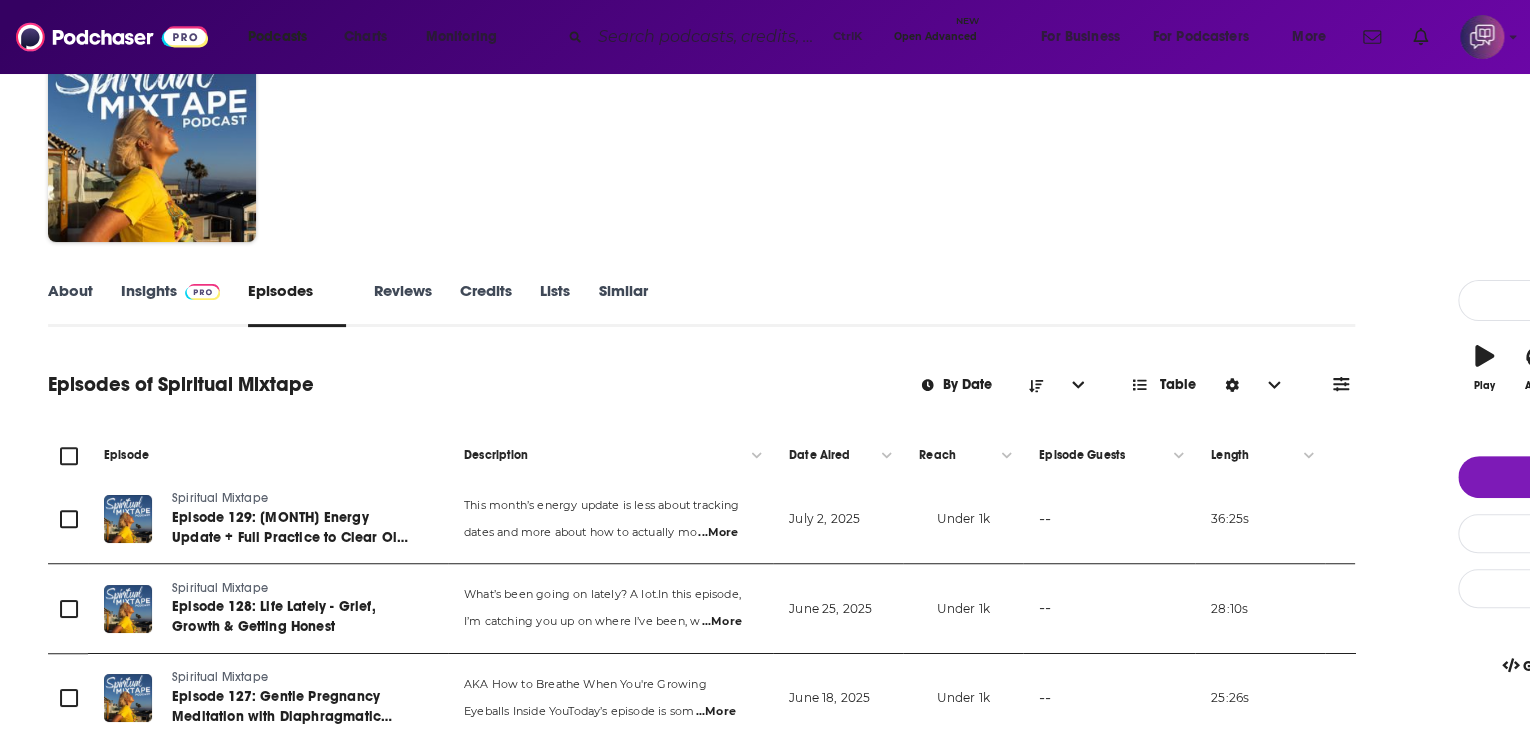 scroll, scrollTop: 0, scrollLeft: 0, axis: both 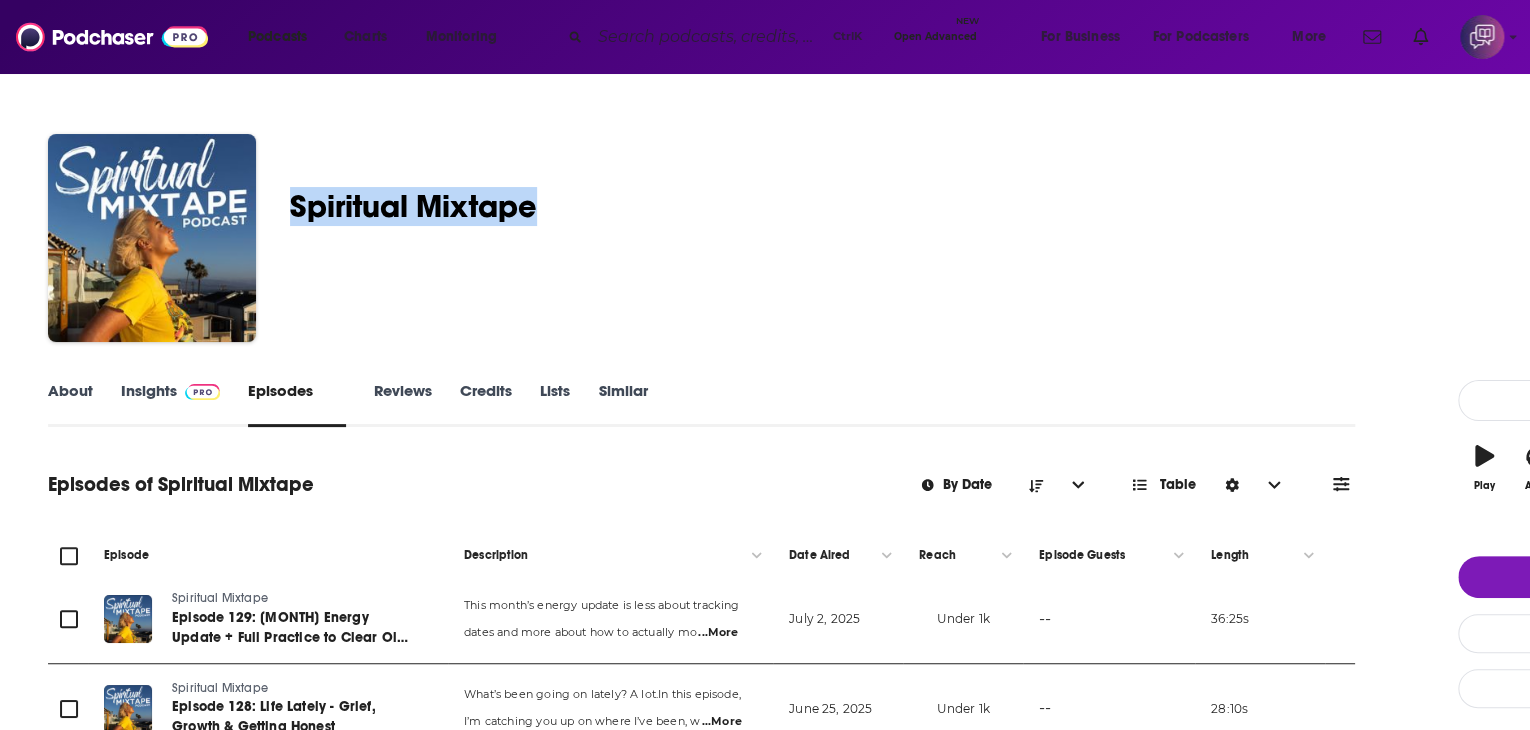 drag, startPoint x: 414, startPoint y: 194, endPoint x: 662, endPoint y: 202, distance: 248.129 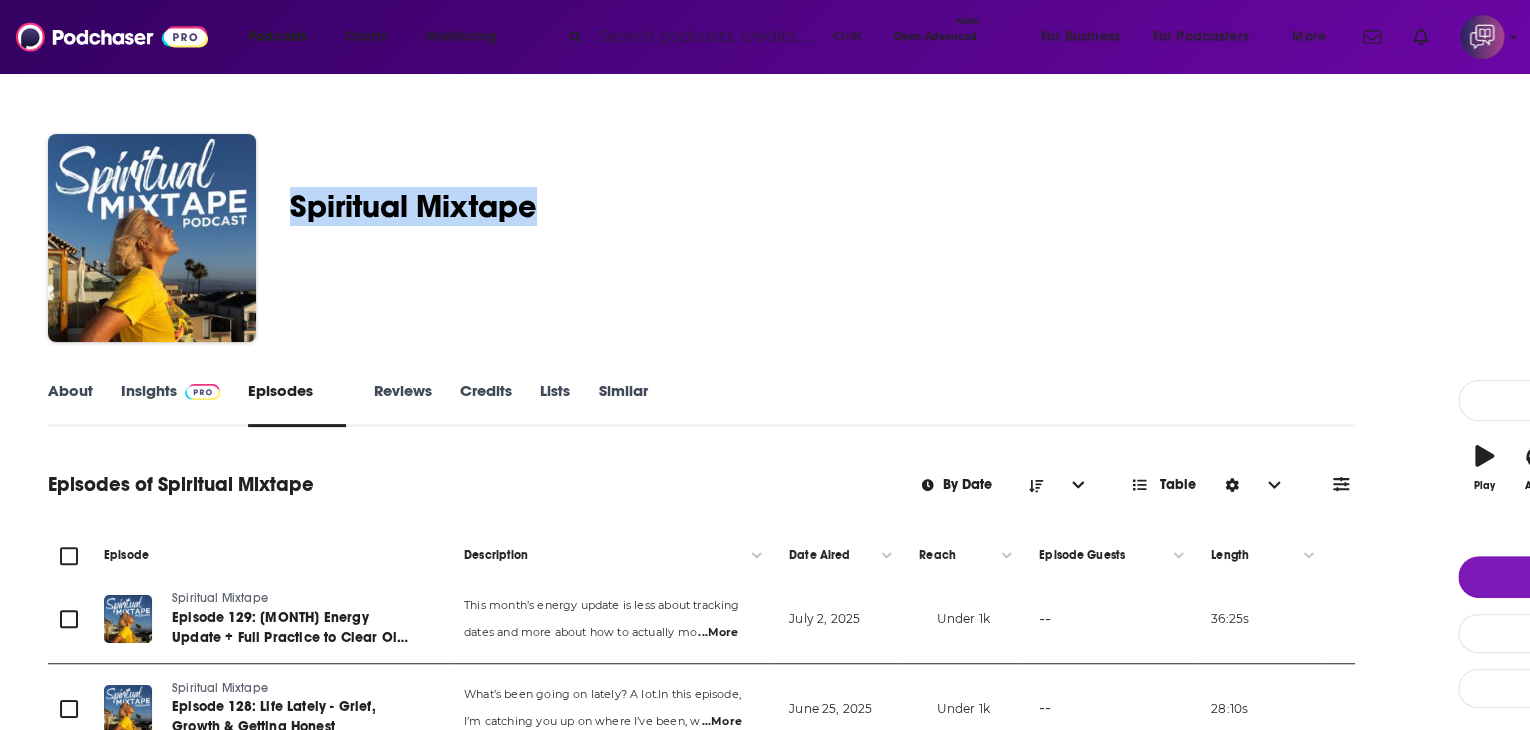 click on "Spiritual Mixtape 37" at bounding box center (849, 206) 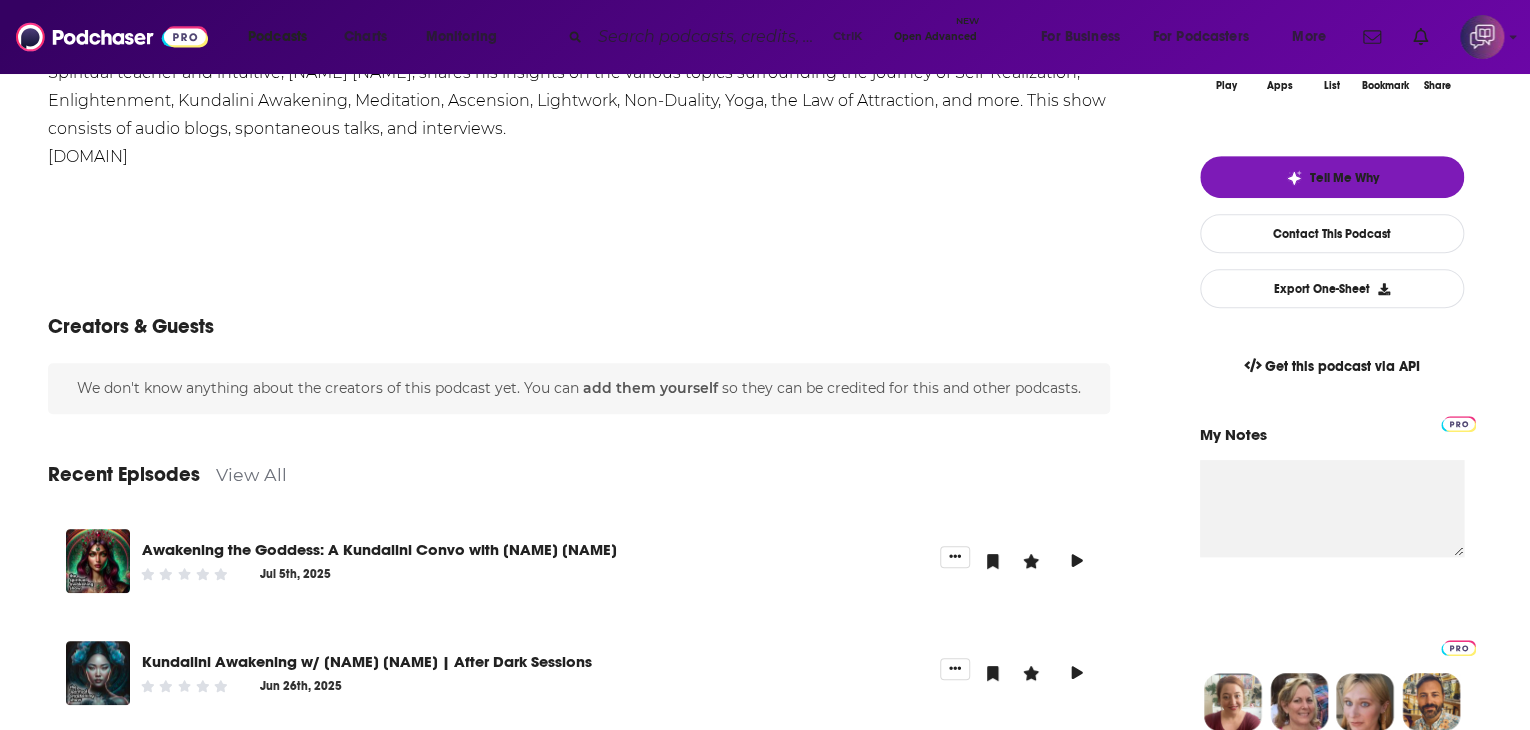 scroll, scrollTop: 0, scrollLeft: 0, axis: both 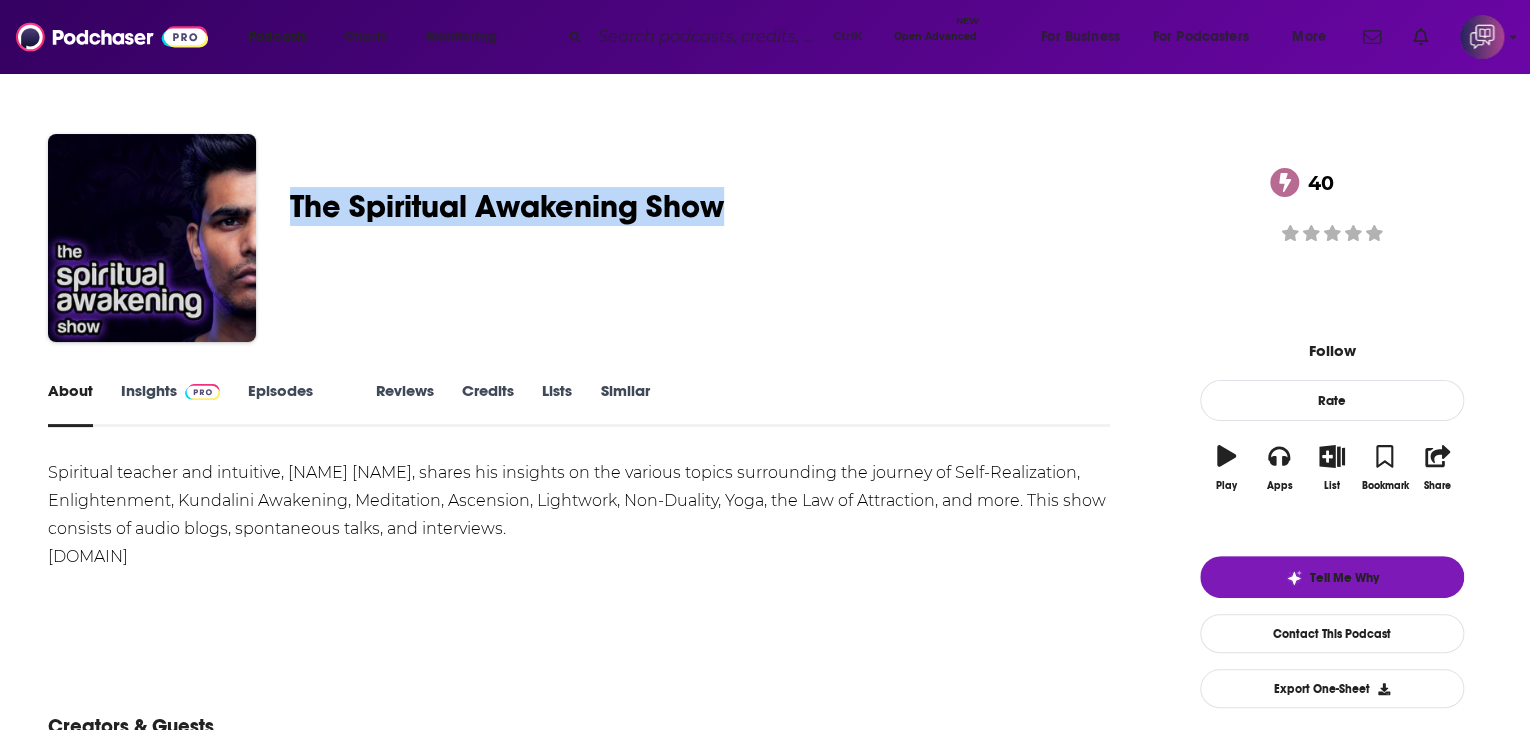 drag, startPoint x: 410, startPoint y: 197, endPoint x: 851, endPoint y: 197, distance: 441 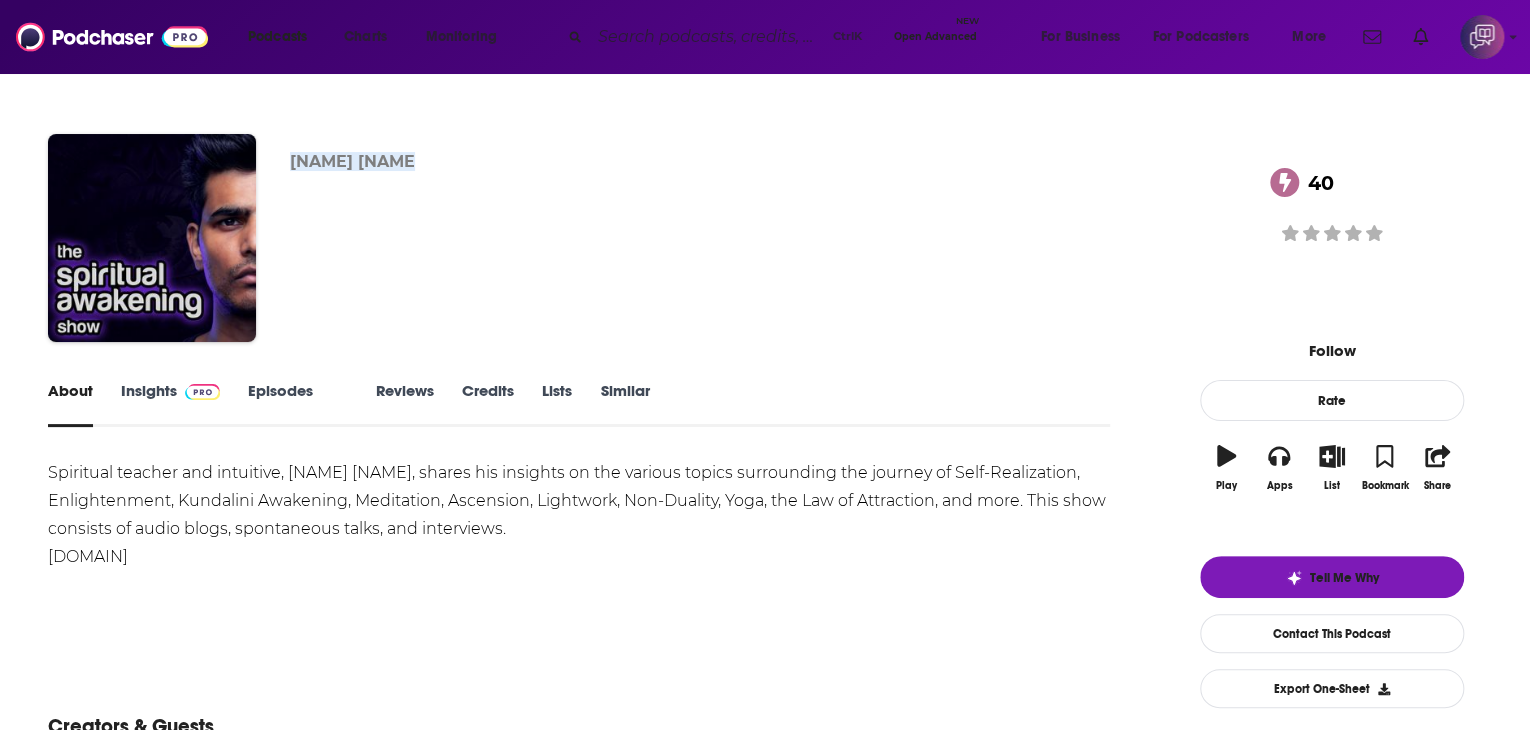 drag, startPoint x: 518, startPoint y: 154, endPoint x: 416, endPoint y: 155, distance: 102.0049 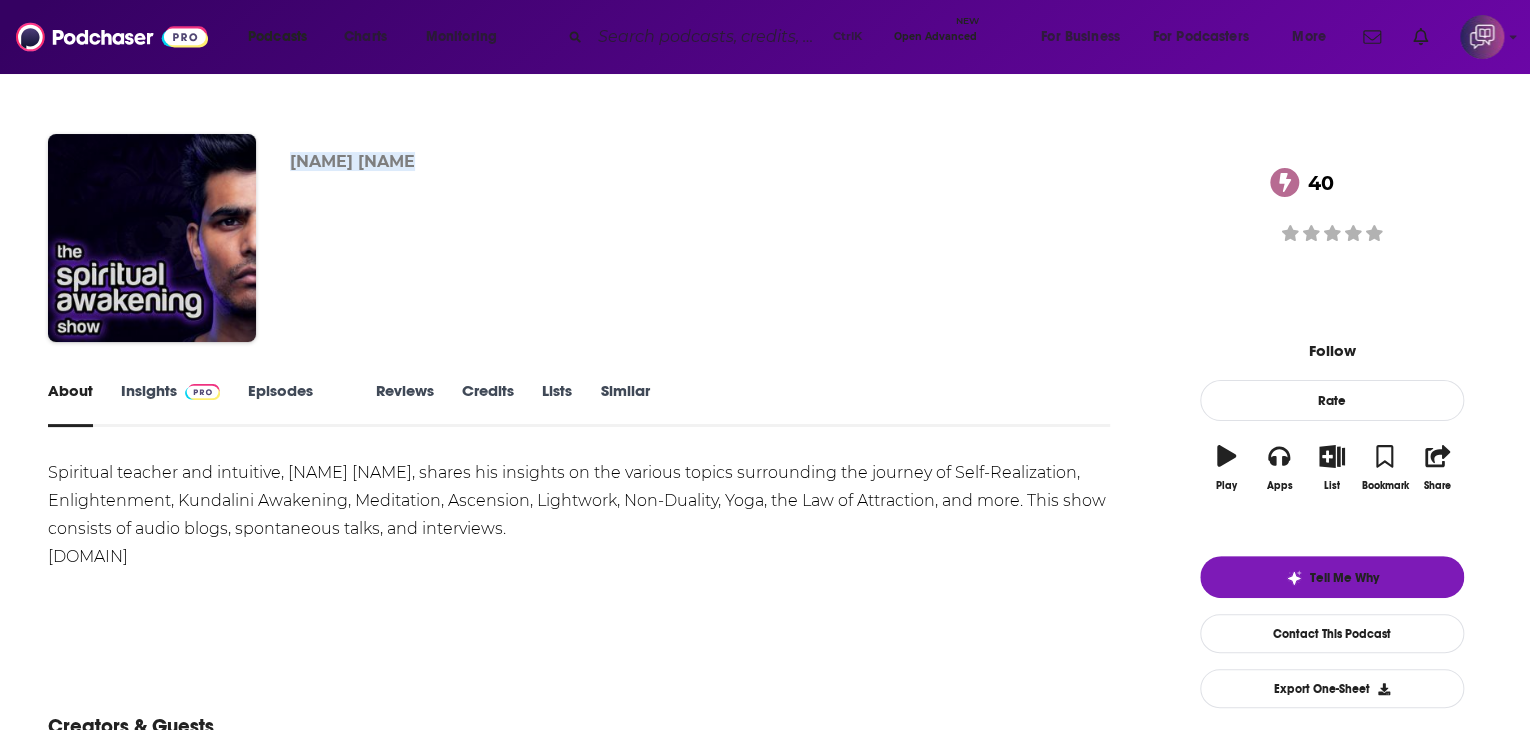 click on "[NAME] [NAME]" at bounding box center (720, 161) 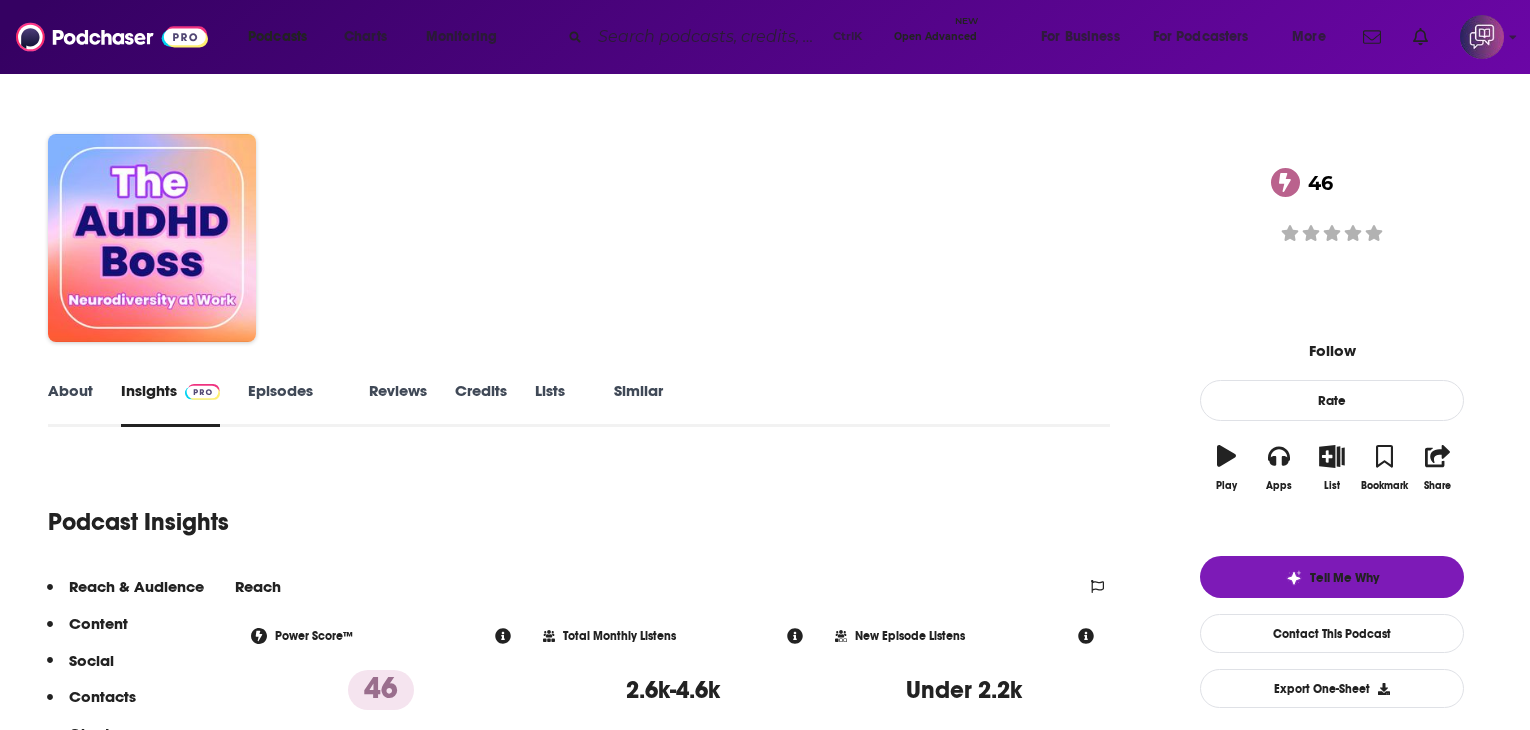 scroll, scrollTop: 0, scrollLeft: 0, axis: both 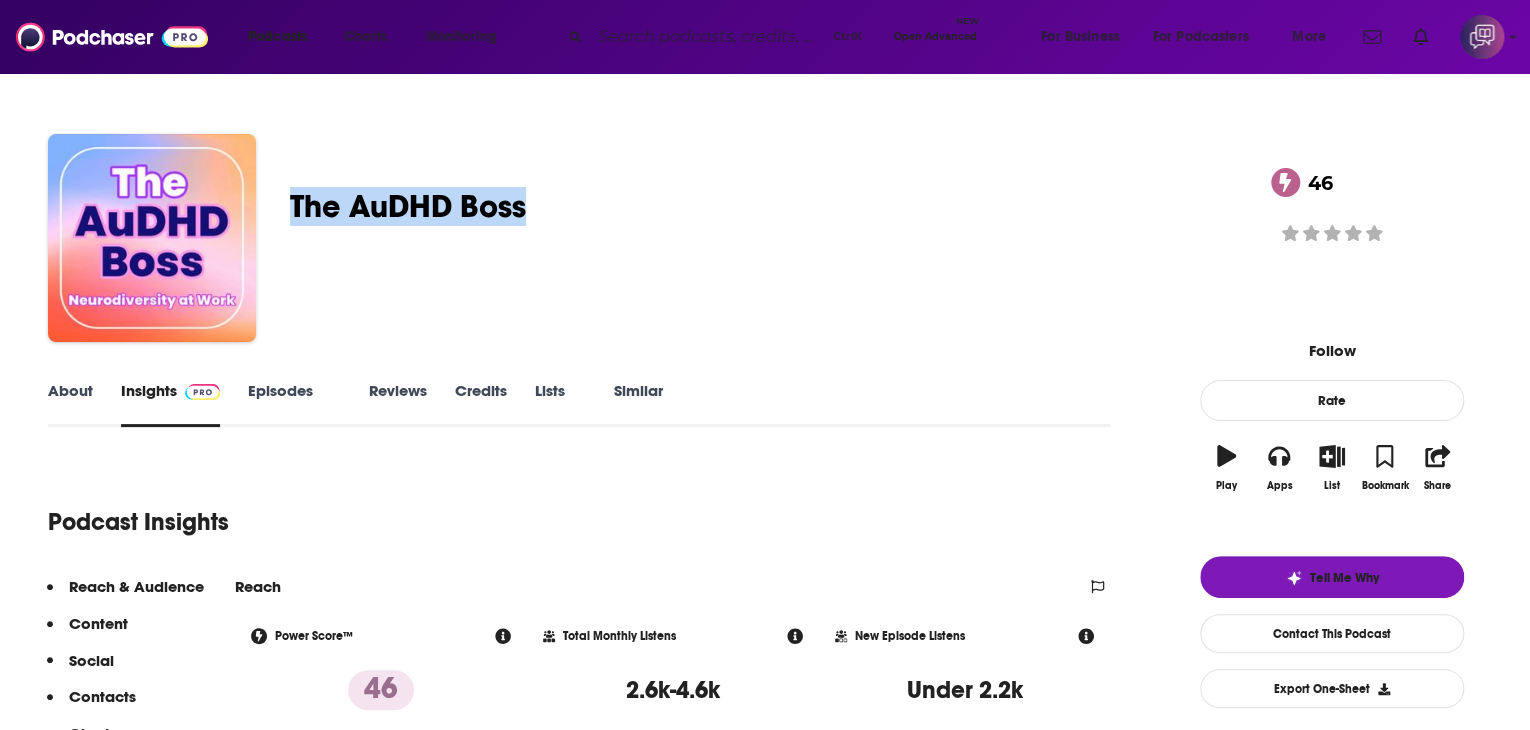 drag, startPoint x: 404, startPoint y: 189, endPoint x: 648, endPoint y: 191, distance: 244.0082 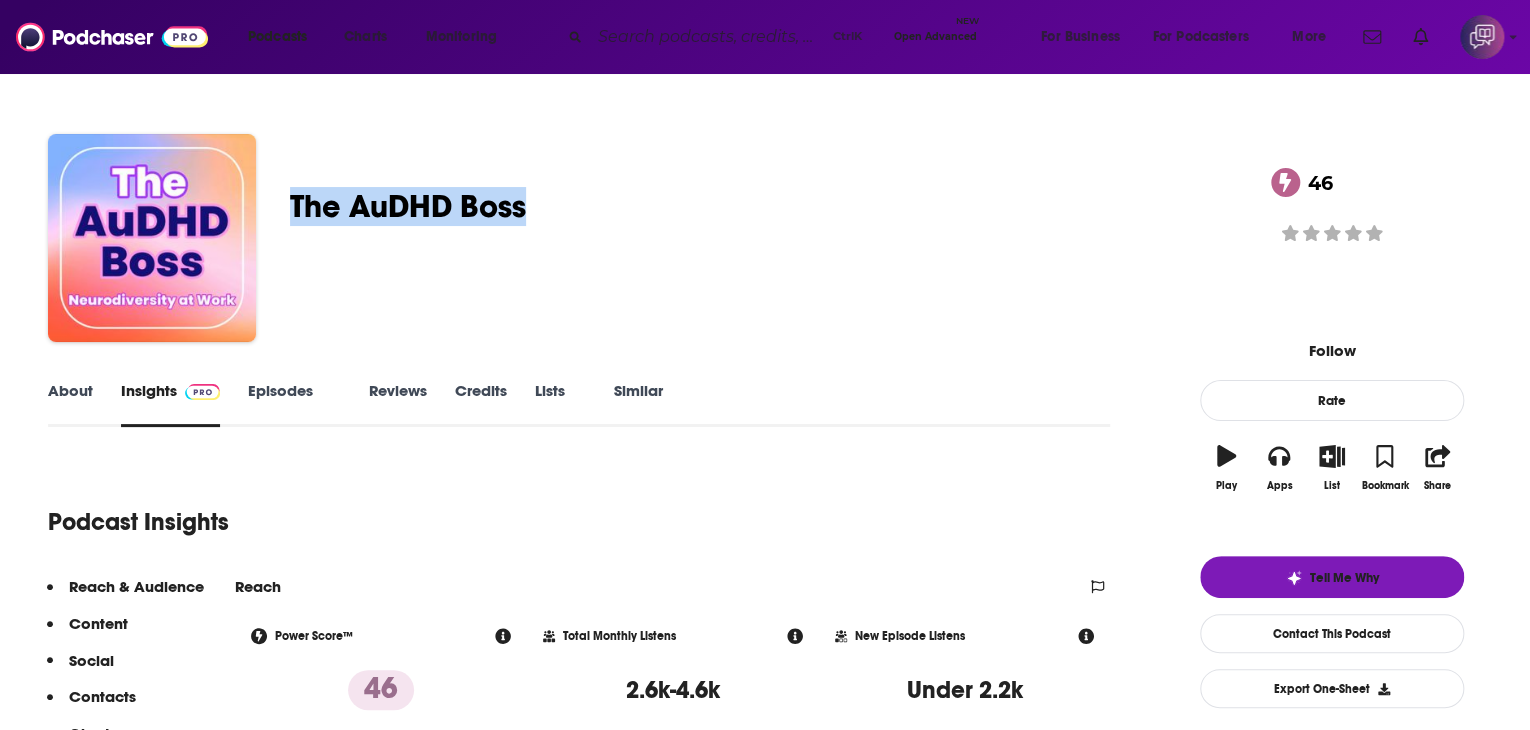 click on "[FIRST], The AuDHD Boss   The AuDHD Boss: Neurodiversity at Work with [FIRST] [LAST] 46 A   weekly  Education  podcast 46 Good podcast? Give it some love!" at bounding box center [765, 242] 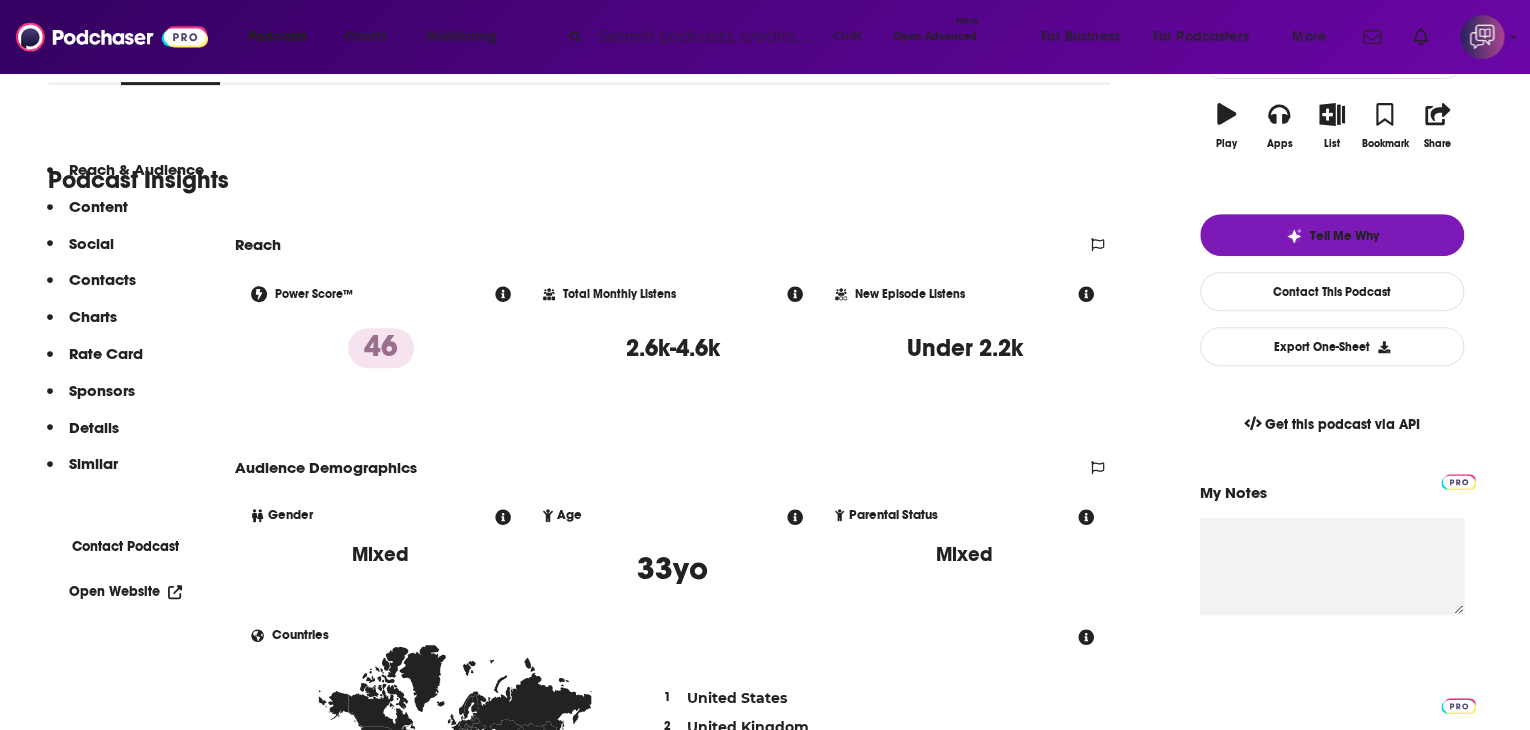 scroll, scrollTop: 100, scrollLeft: 0, axis: vertical 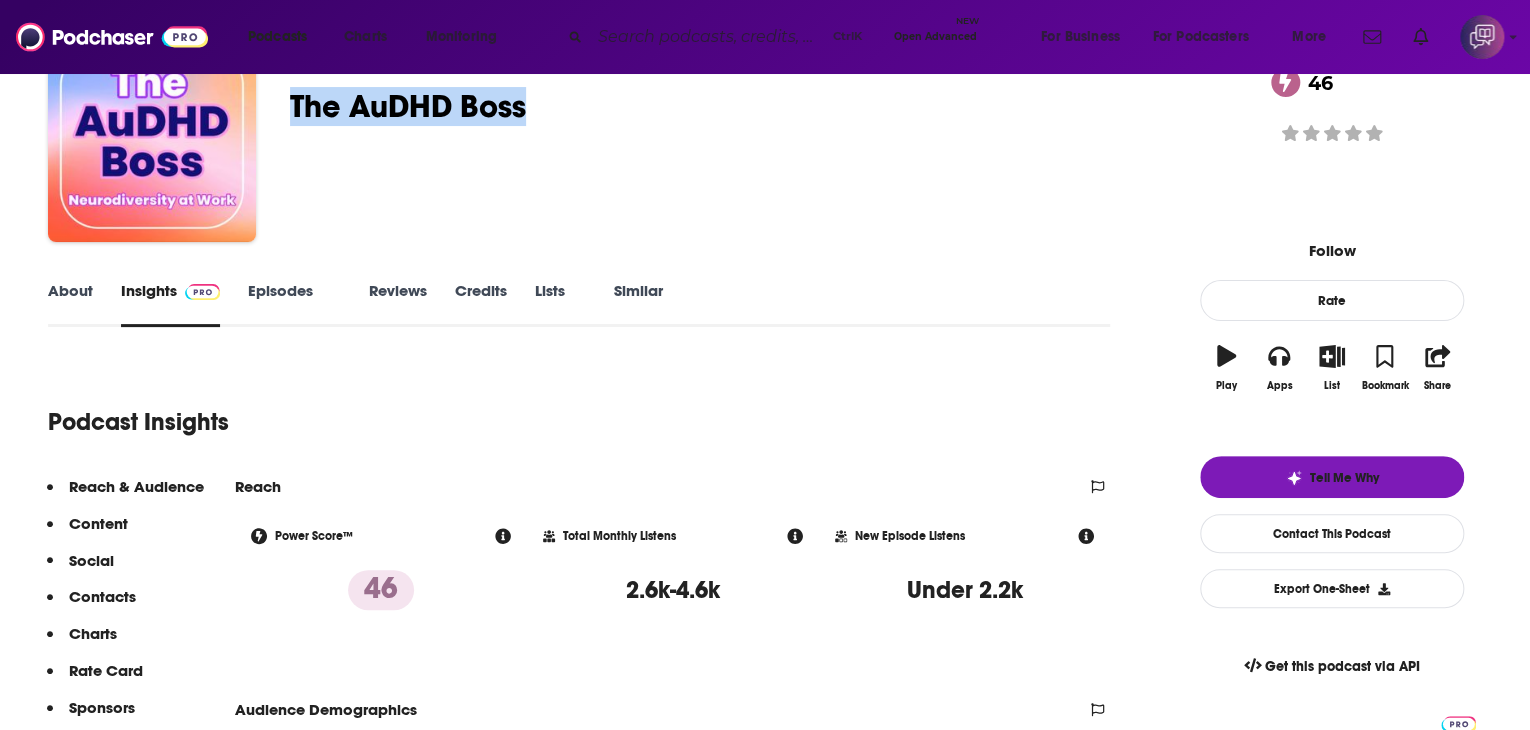 click on "About" at bounding box center (70, 304) 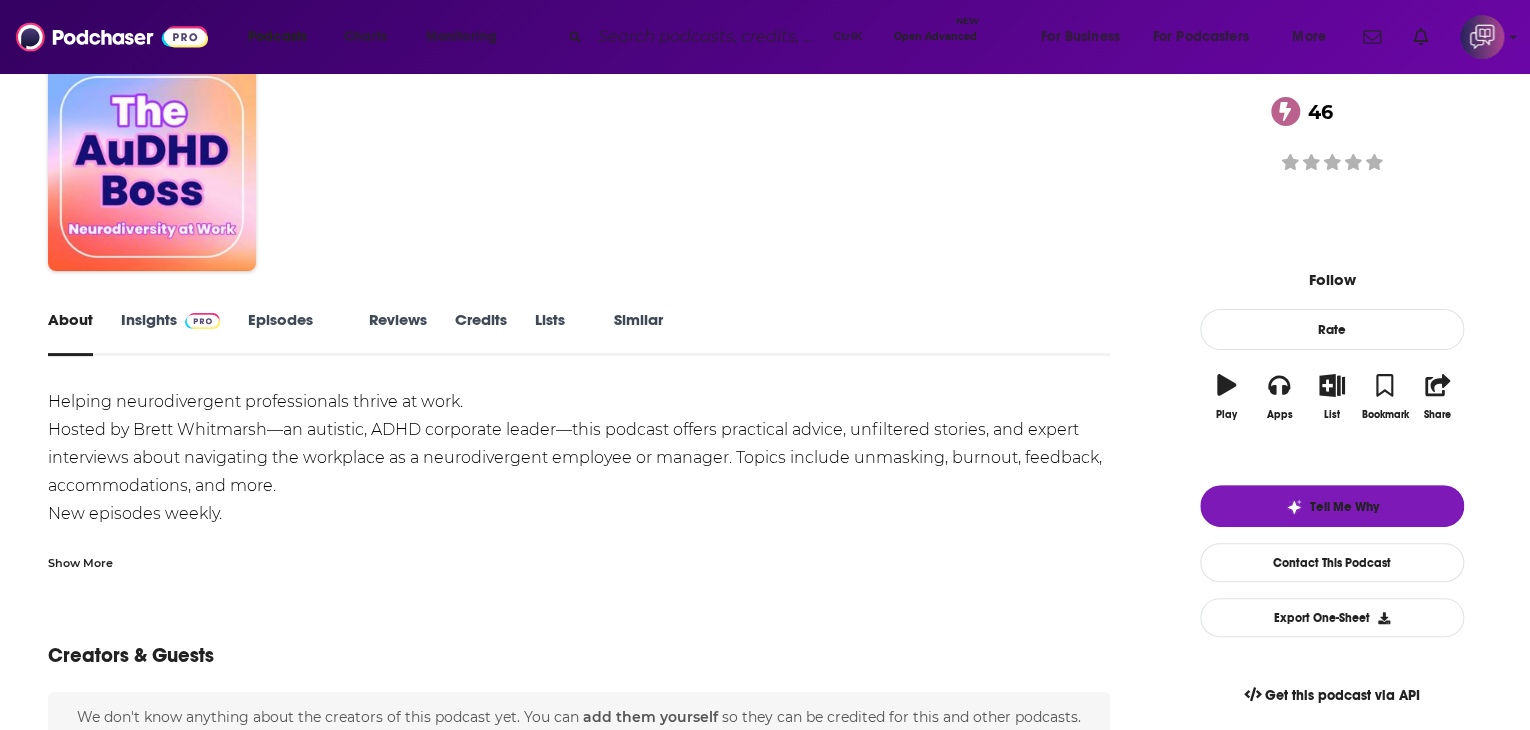 scroll, scrollTop: 0, scrollLeft: 0, axis: both 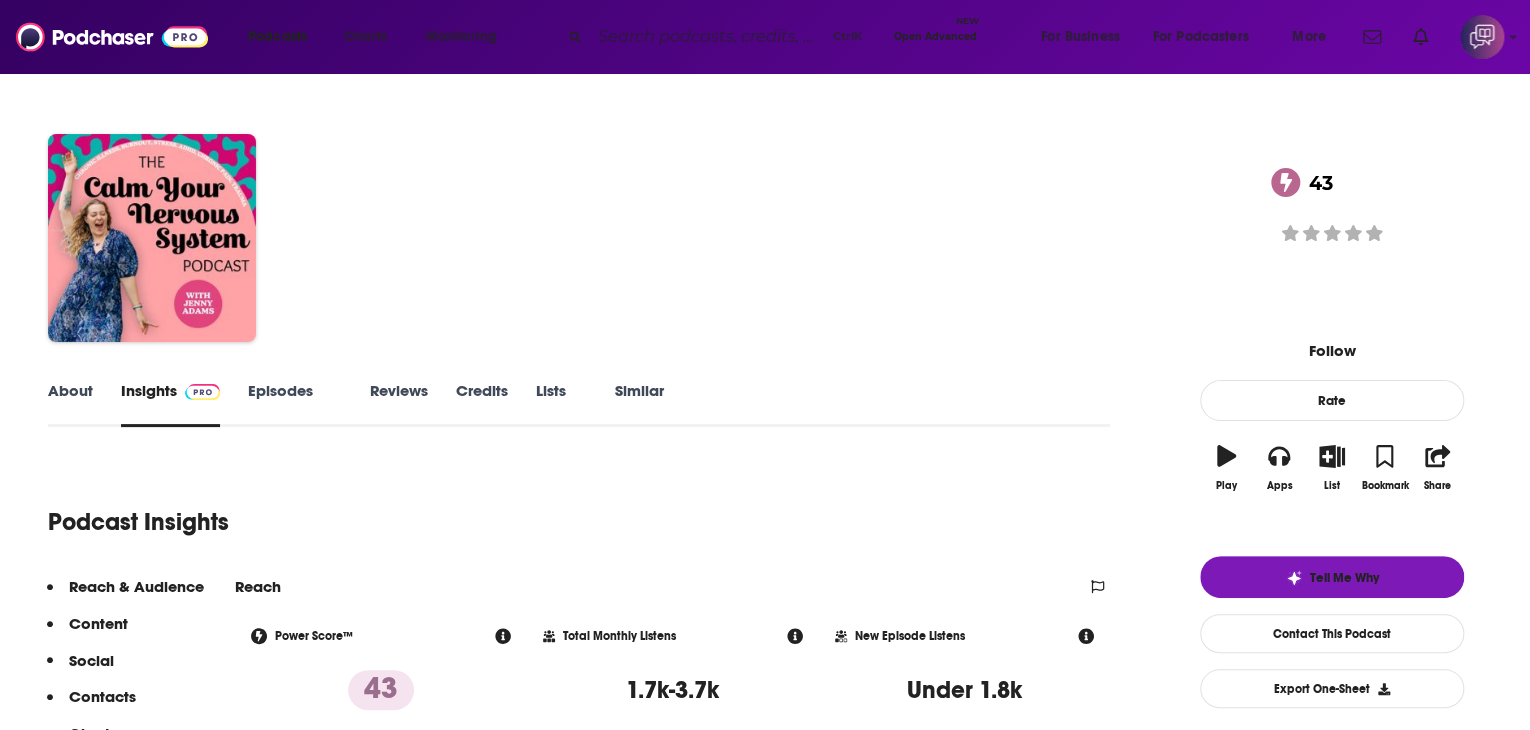 click on "About" at bounding box center [70, 404] 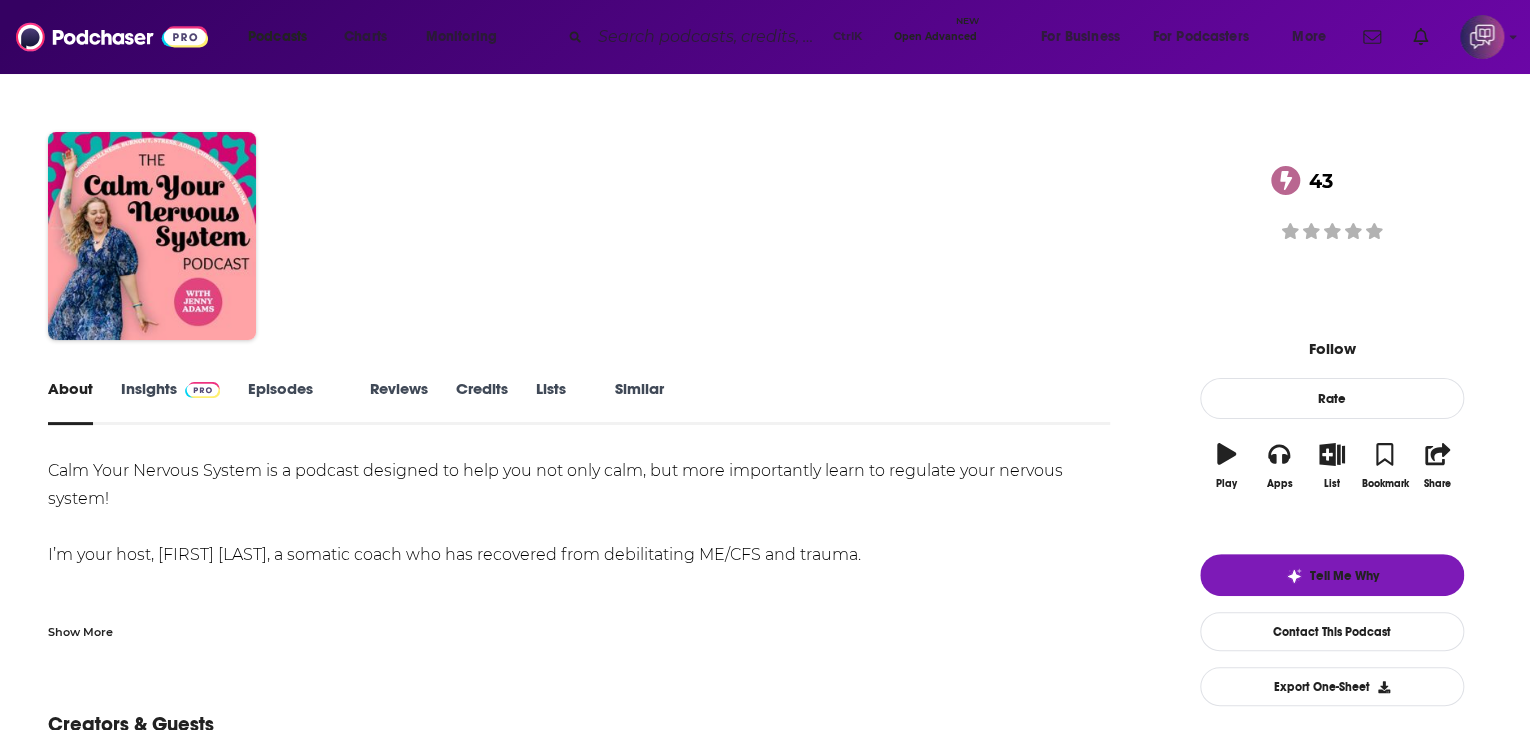 scroll, scrollTop: 0, scrollLeft: 0, axis: both 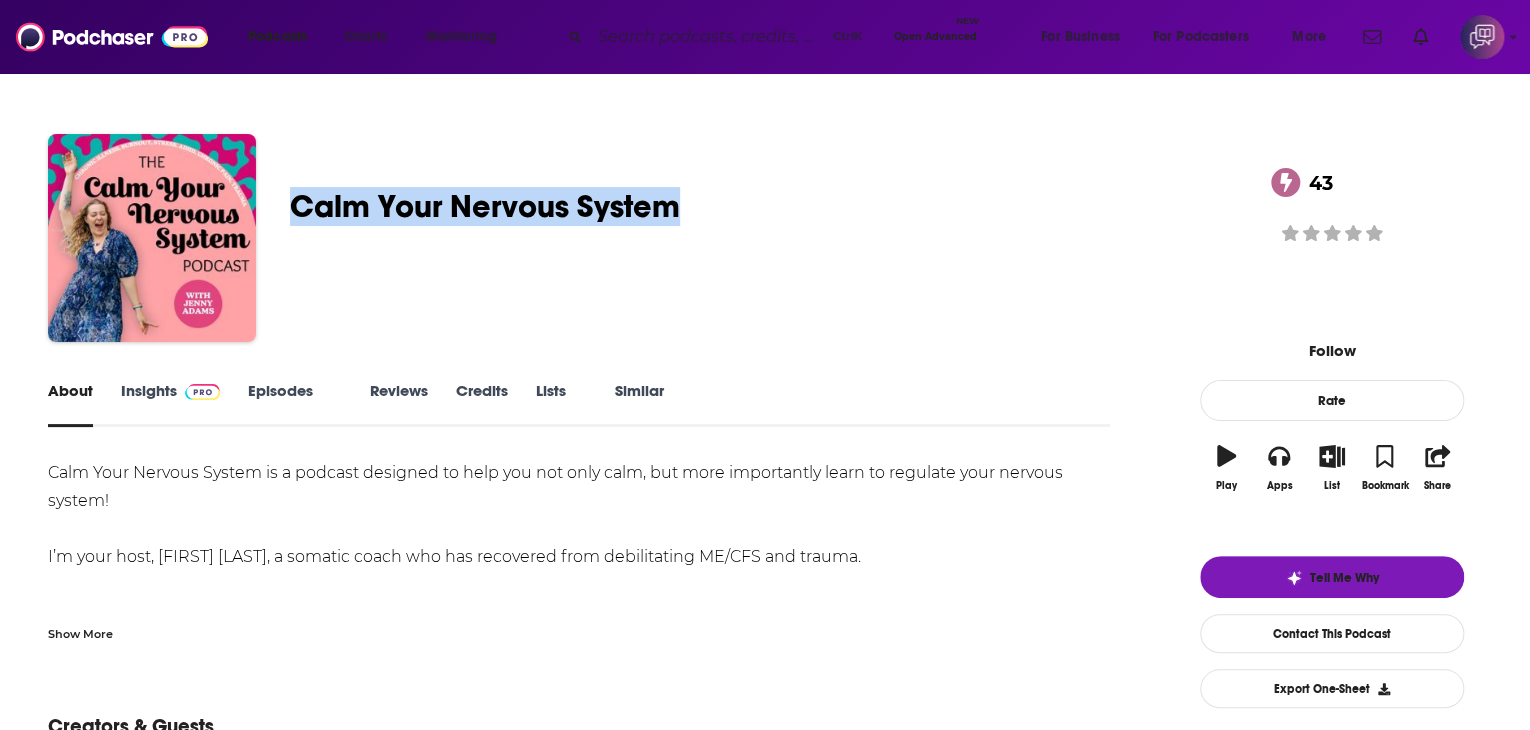 drag, startPoint x: 415, startPoint y: 204, endPoint x: 839, endPoint y: 197, distance: 424.05777 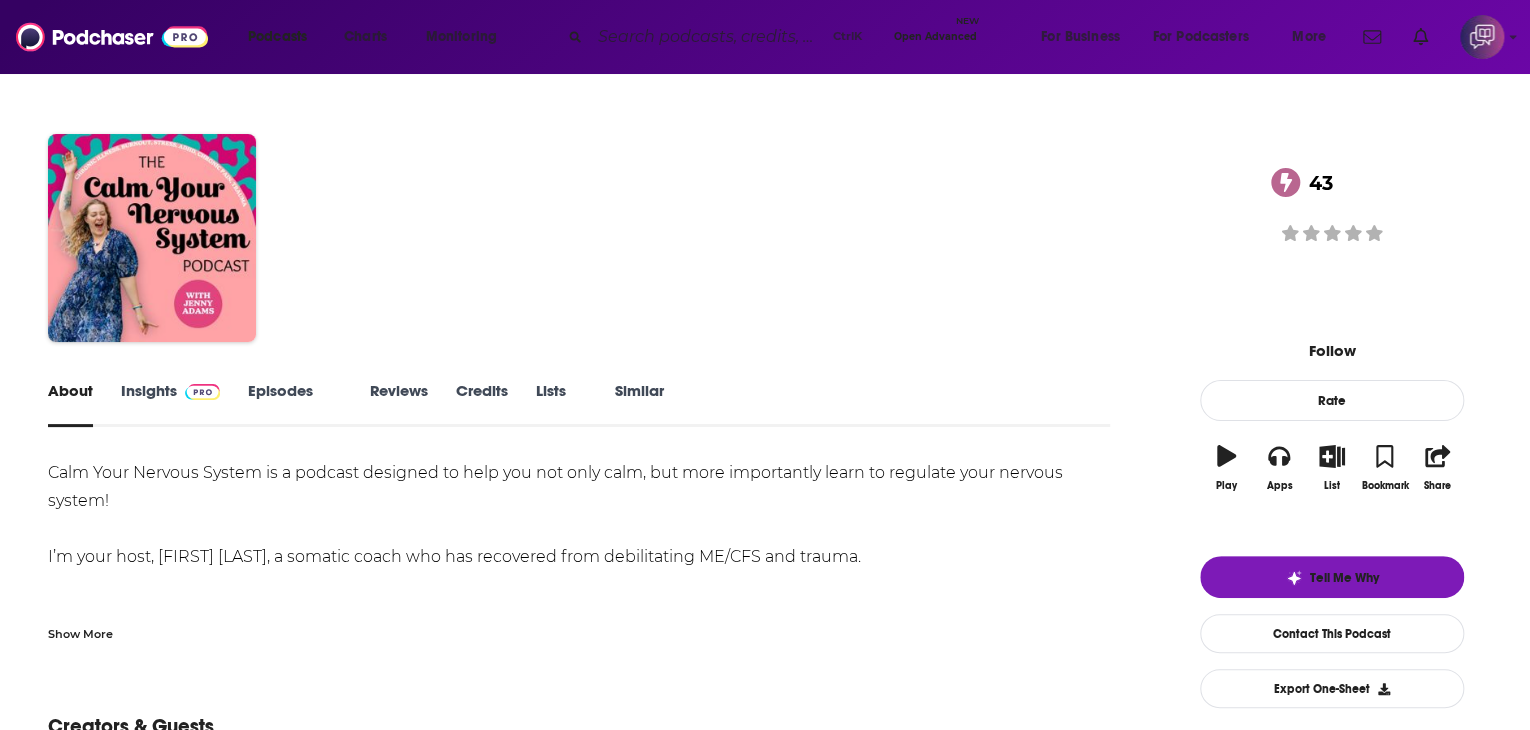 click on "Jenny Adams   Calm Your Nervous System 43 A   Health ,  Fitness ,  Alternative Health  and  Mental Health  podcast 43 Good podcast? Give it some love!" at bounding box center [765, 242] 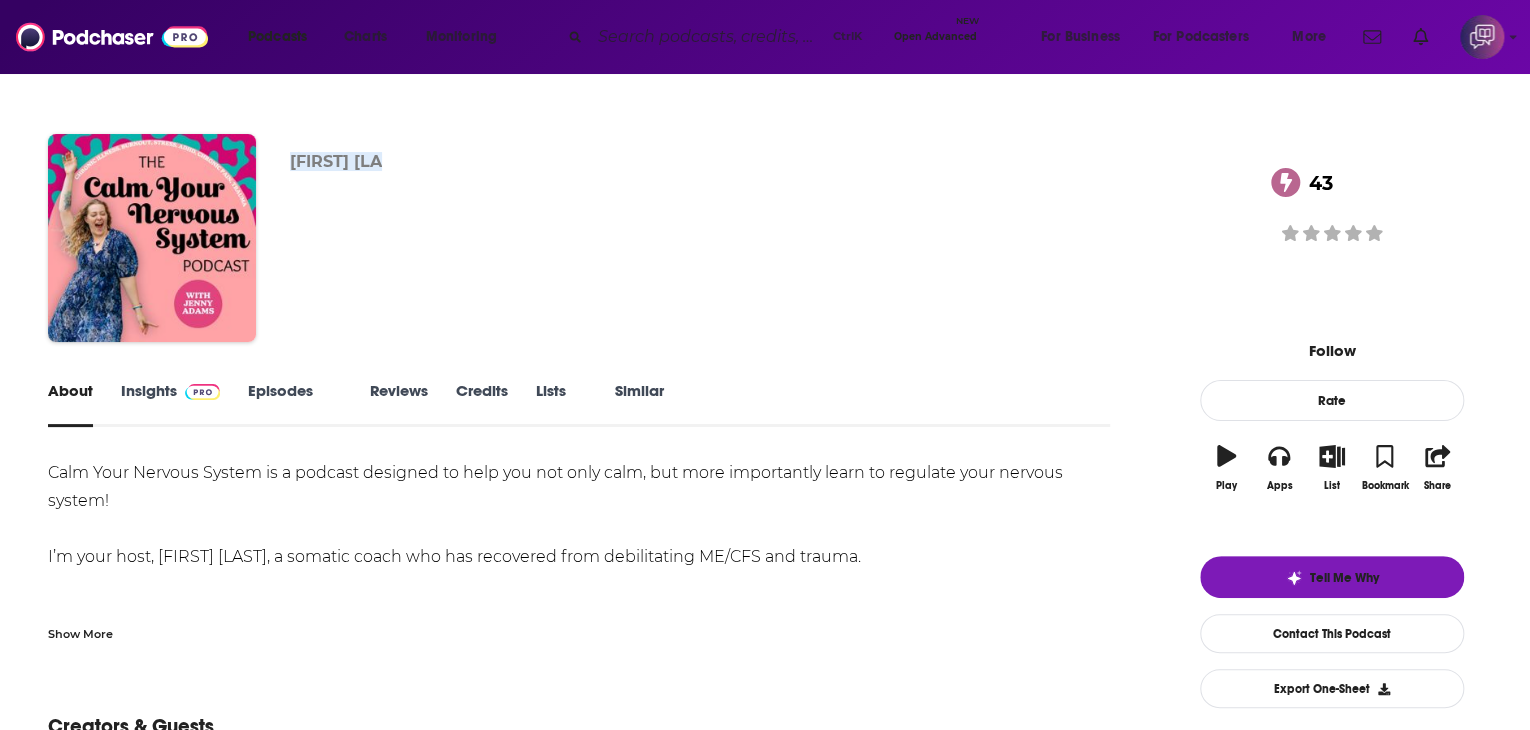 drag, startPoint x: 408, startPoint y: 138, endPoint x: 570, endPoint y: 143, distance: 162.07715 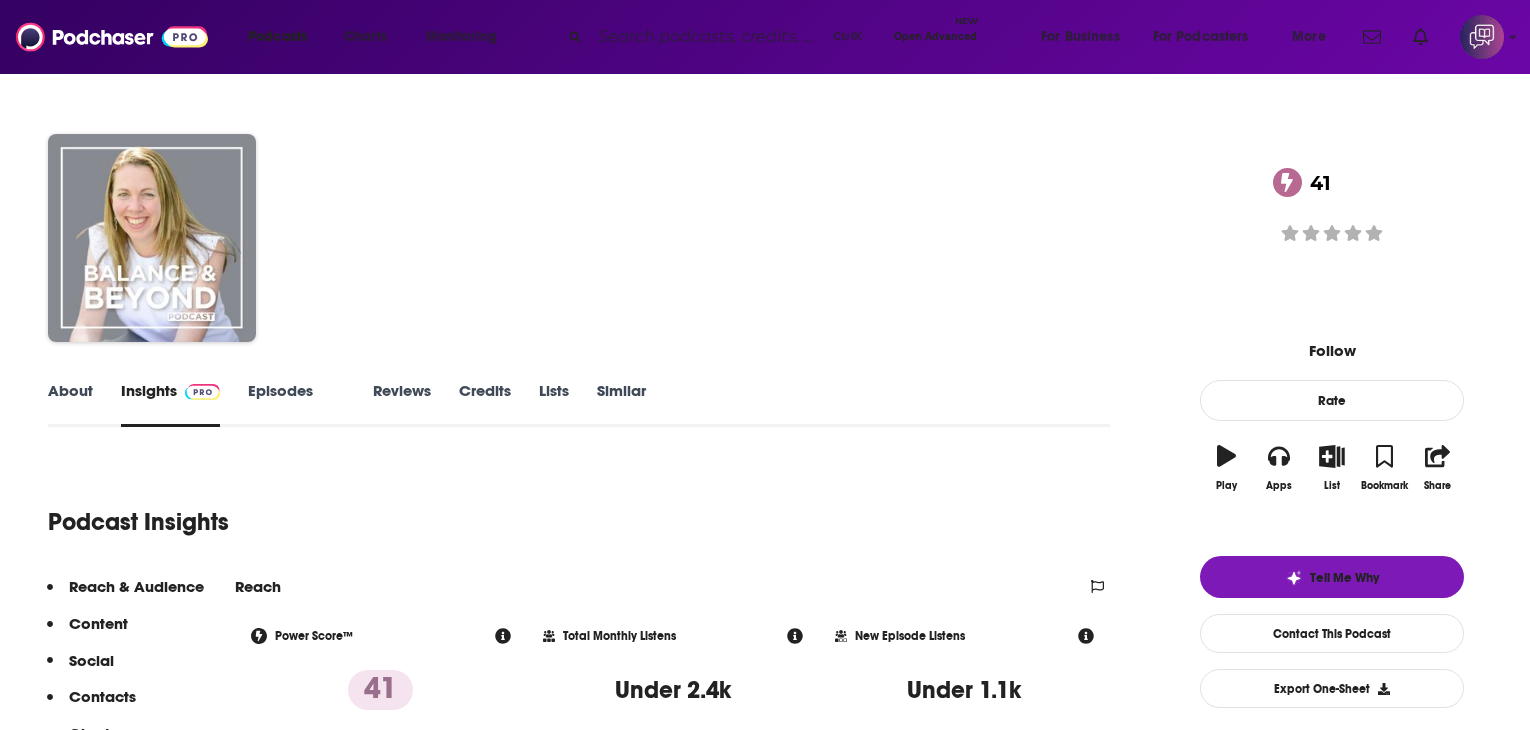 scroll, scrollTop: 0, scrollLeft: 0, axis: both 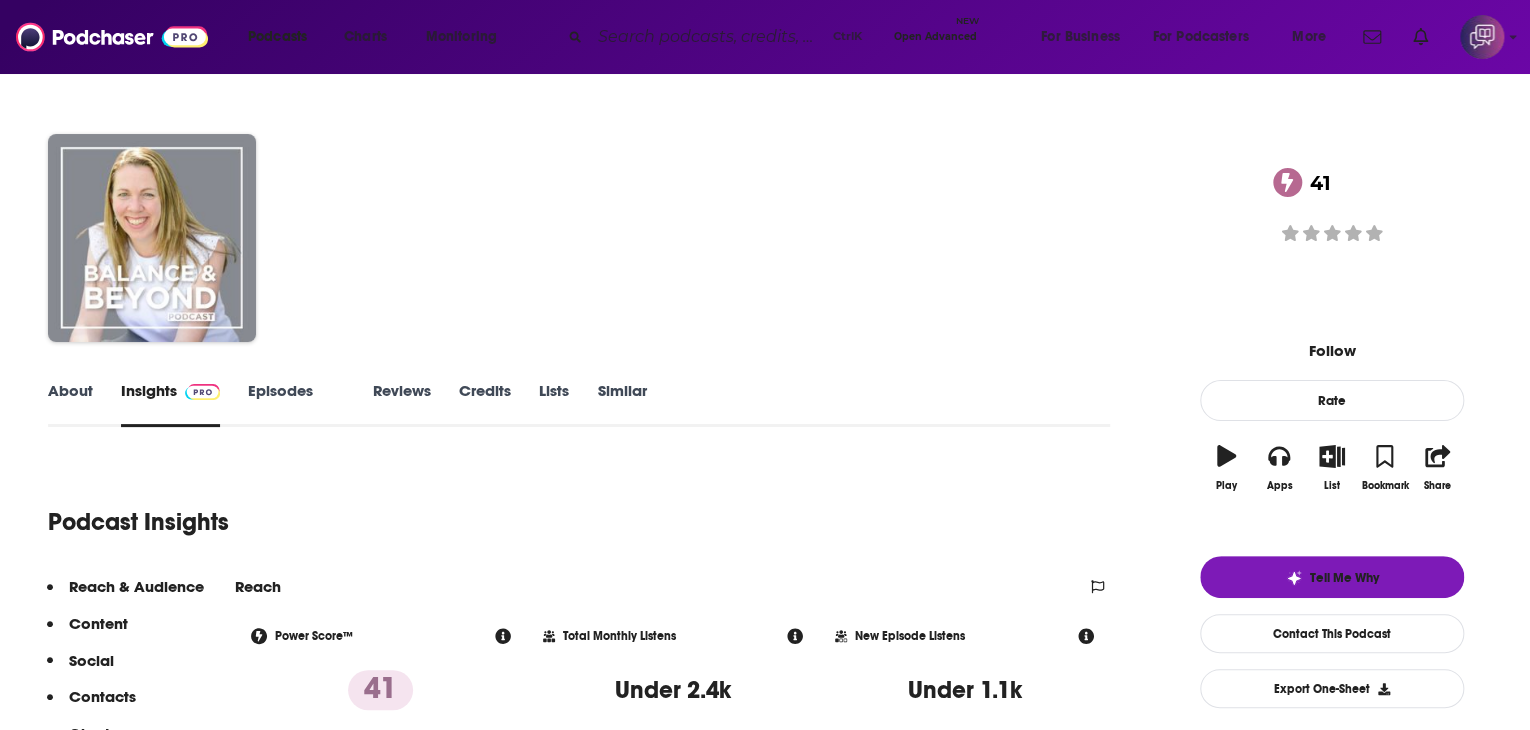 click on "About" at bounding box center (70, 404) 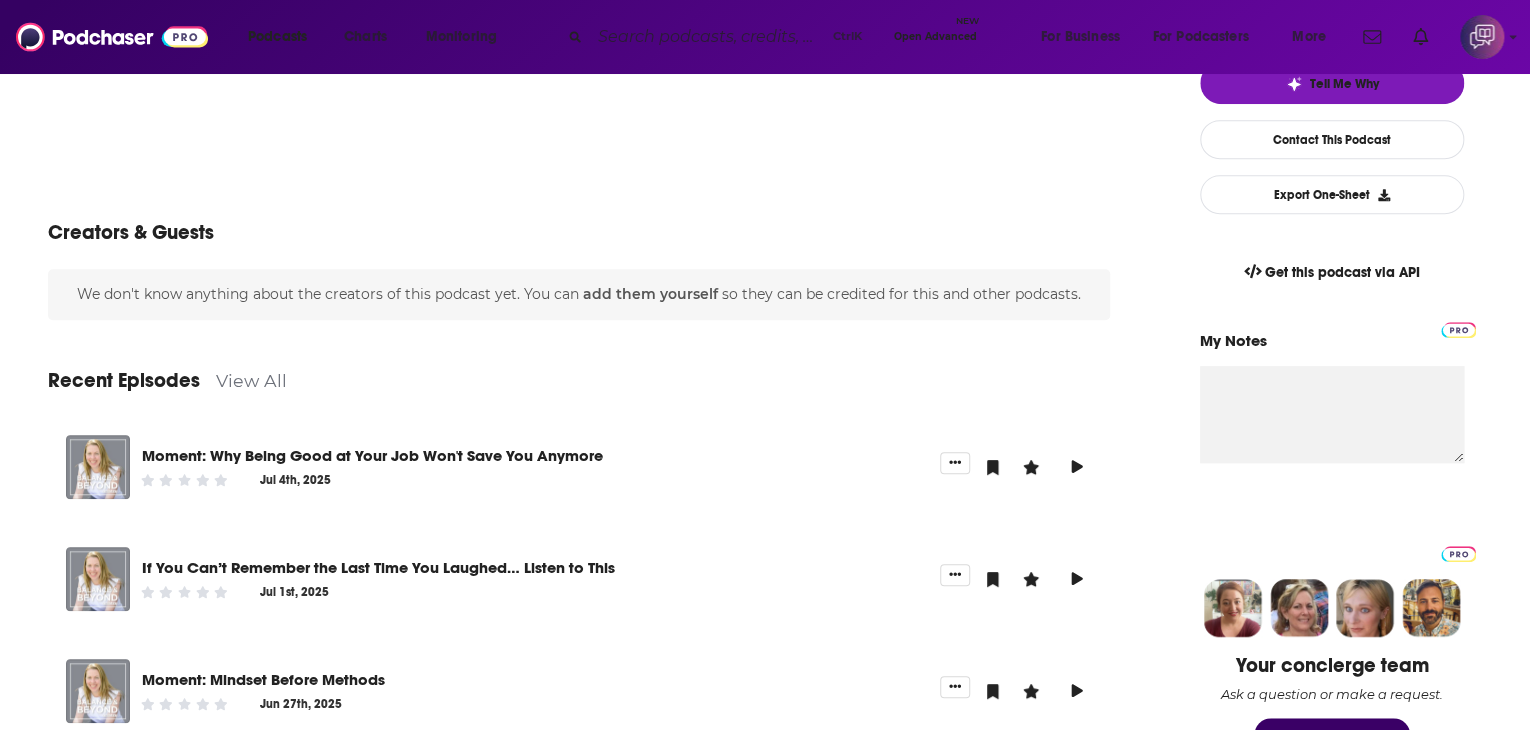 scroll, scrollTop: 500, scrollLeft: 0, axis: vertical 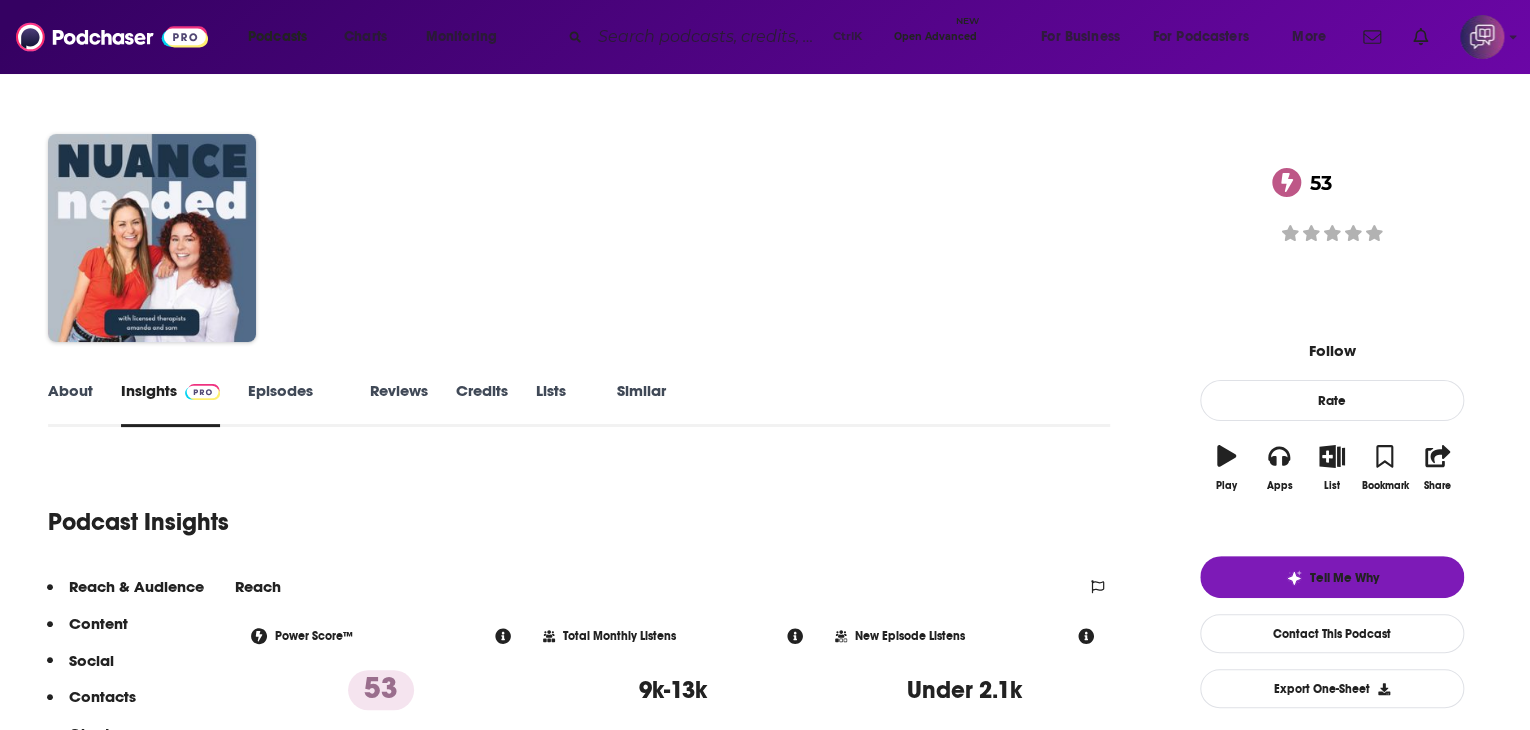 click on "About" at bounding box center [70, 404] 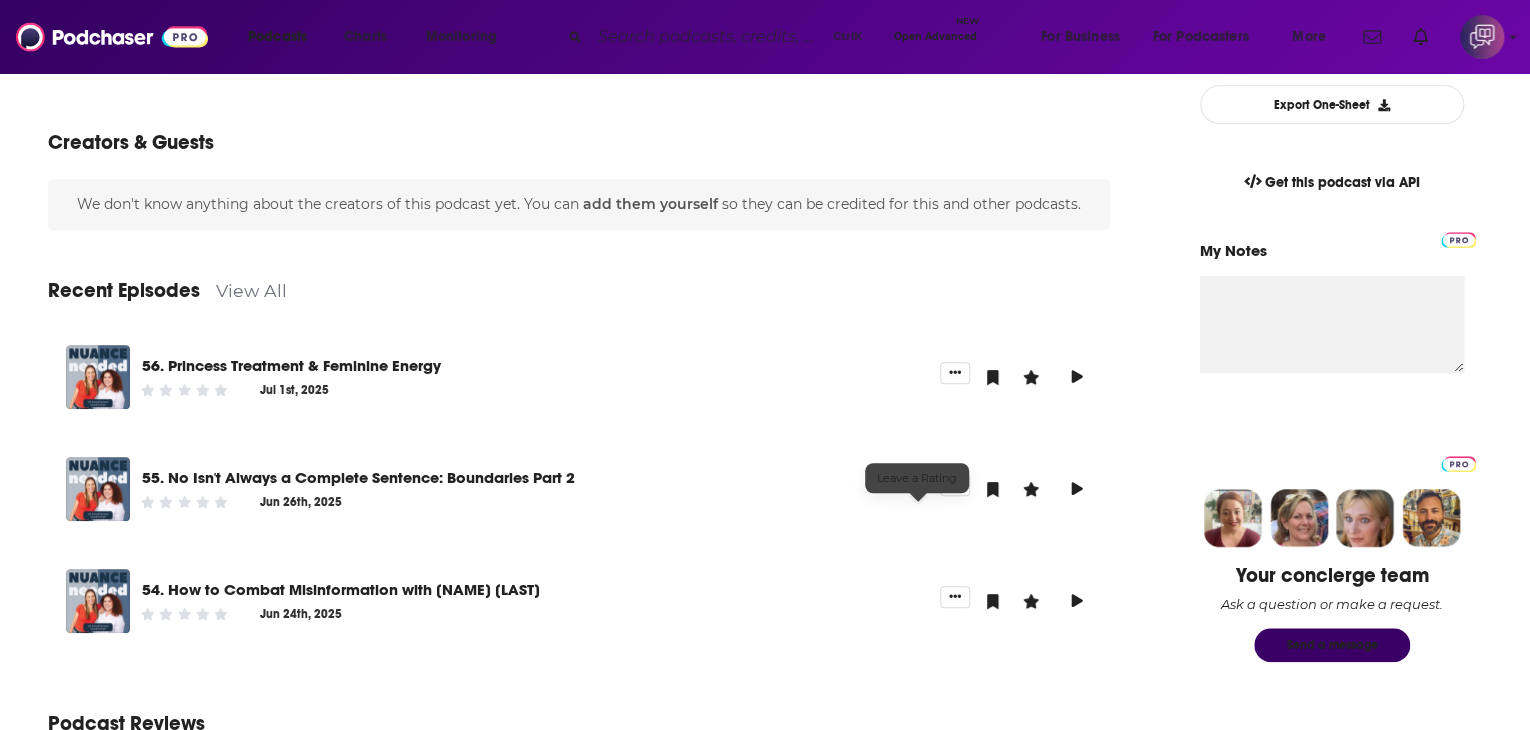 scroll, scrollTop: 700, scrollLeft: 0, axis: vertical 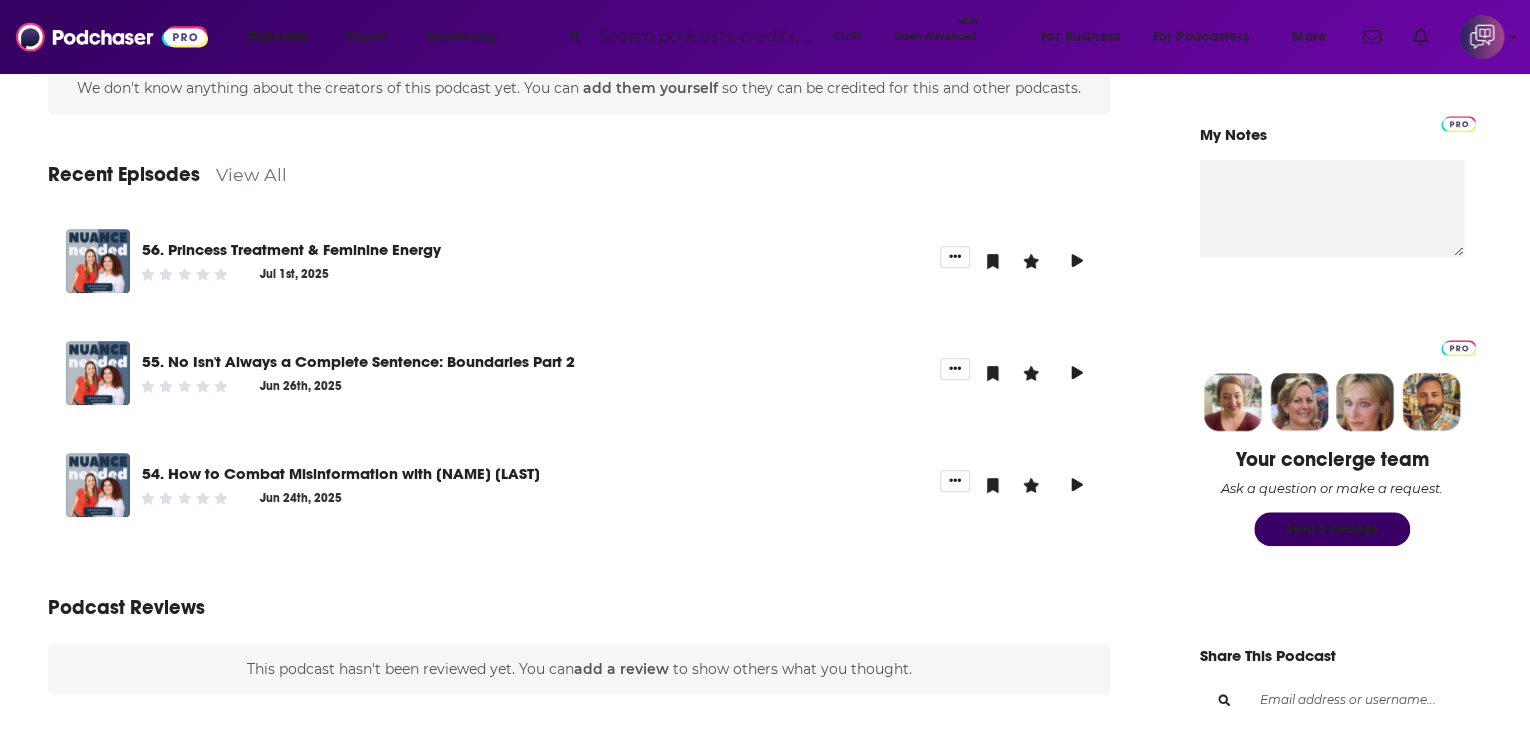 click on "View All" at bounding box center (251, 174) 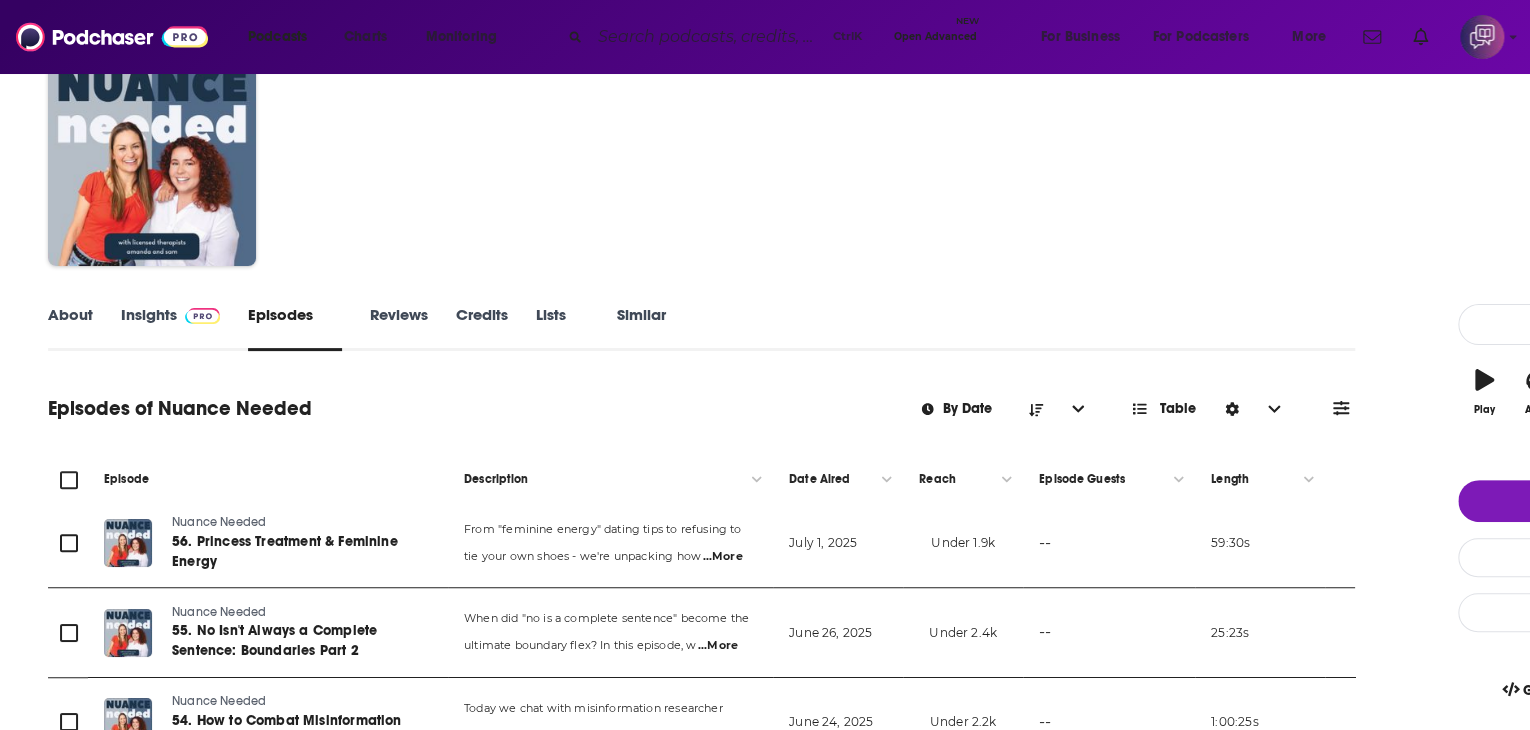 scroll, scrollTop: 0, scrollLeft: 0, axis: both 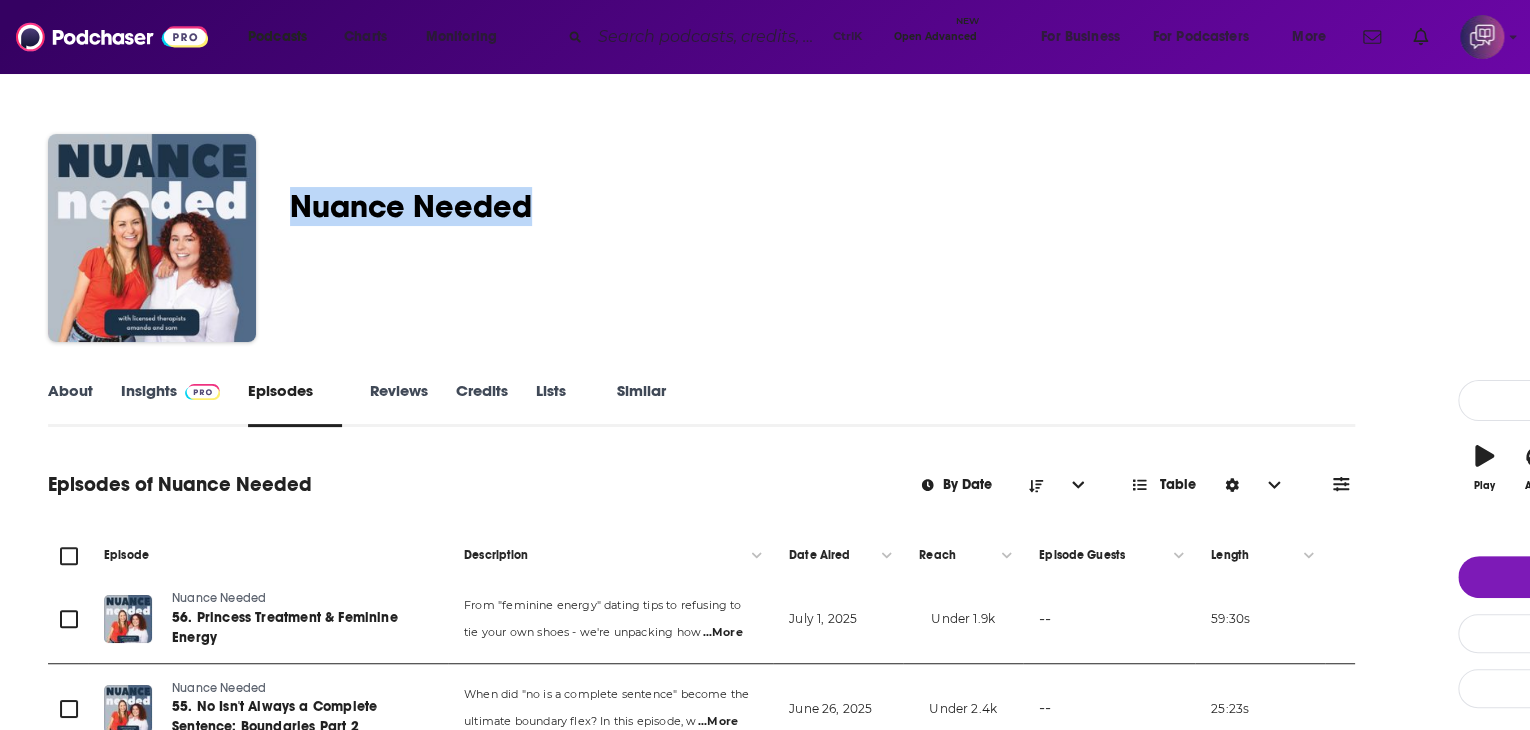 drag, startPoint x: 415, startPoint y: 204, endPoint x: 747, endPoint y: 209, distance: 332.03766 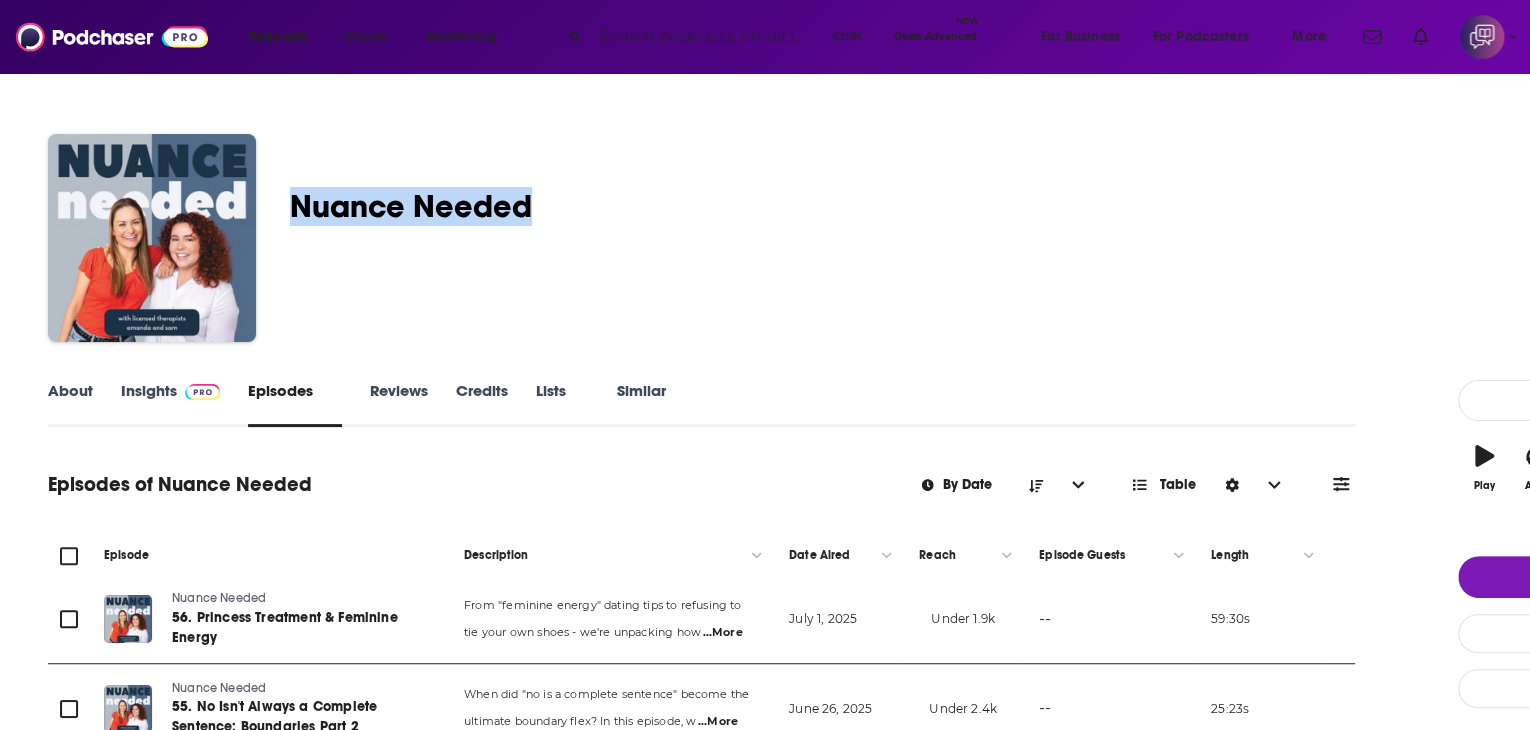 copy on "Nuance Needed" 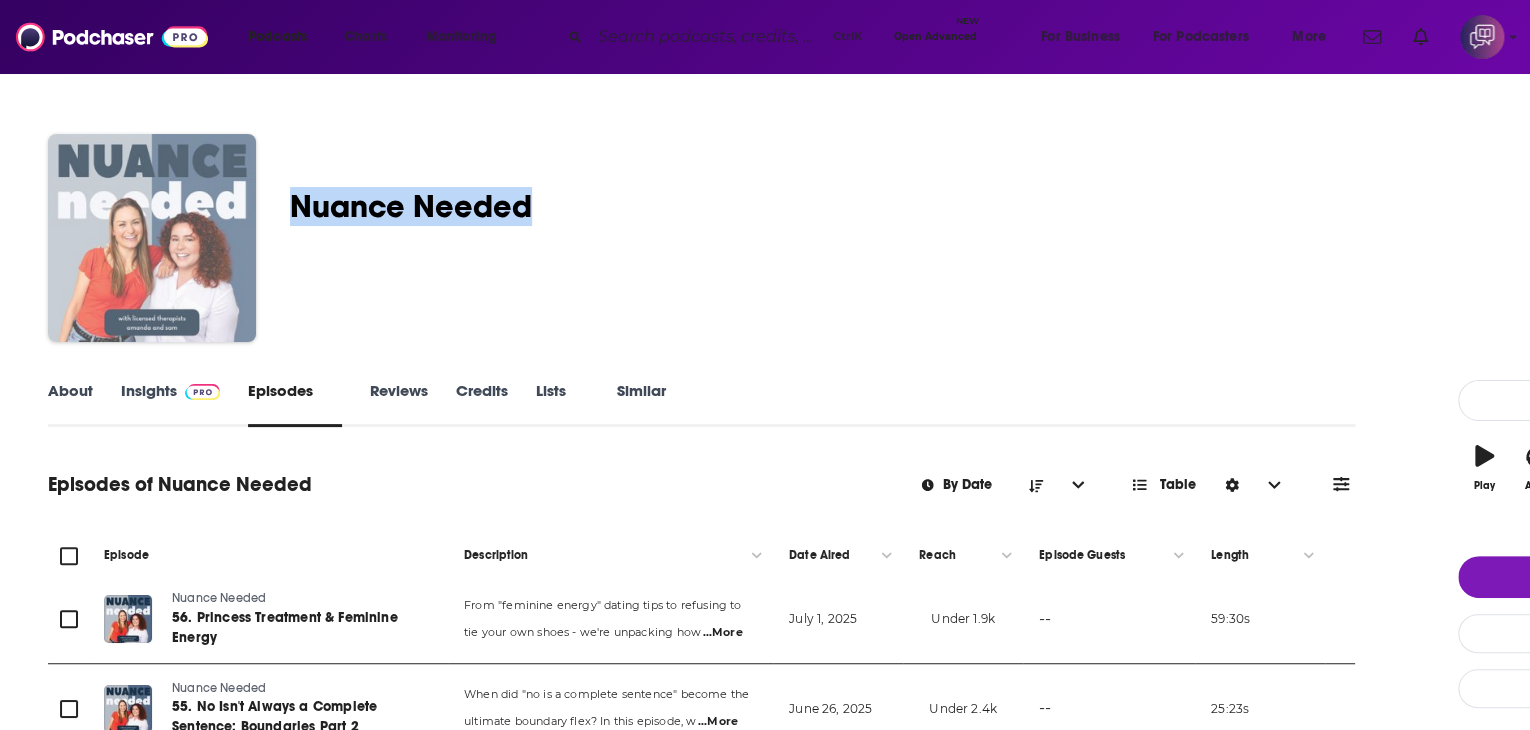 click at bounding box center (152, 238) 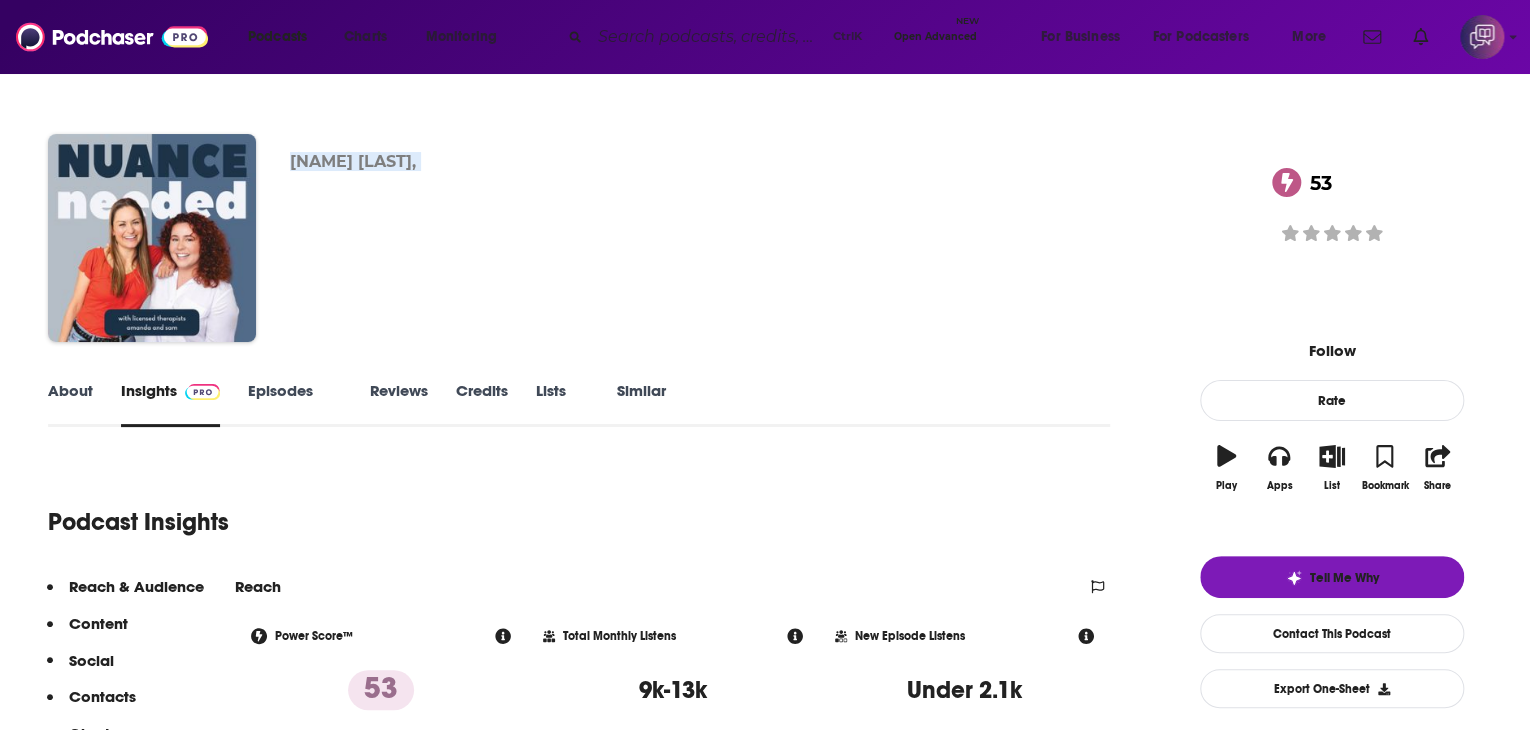 drag, startPoint x: 396, startPoint y: 148, endPoint x: 556, endPoint y: 145, distance: 160.02812 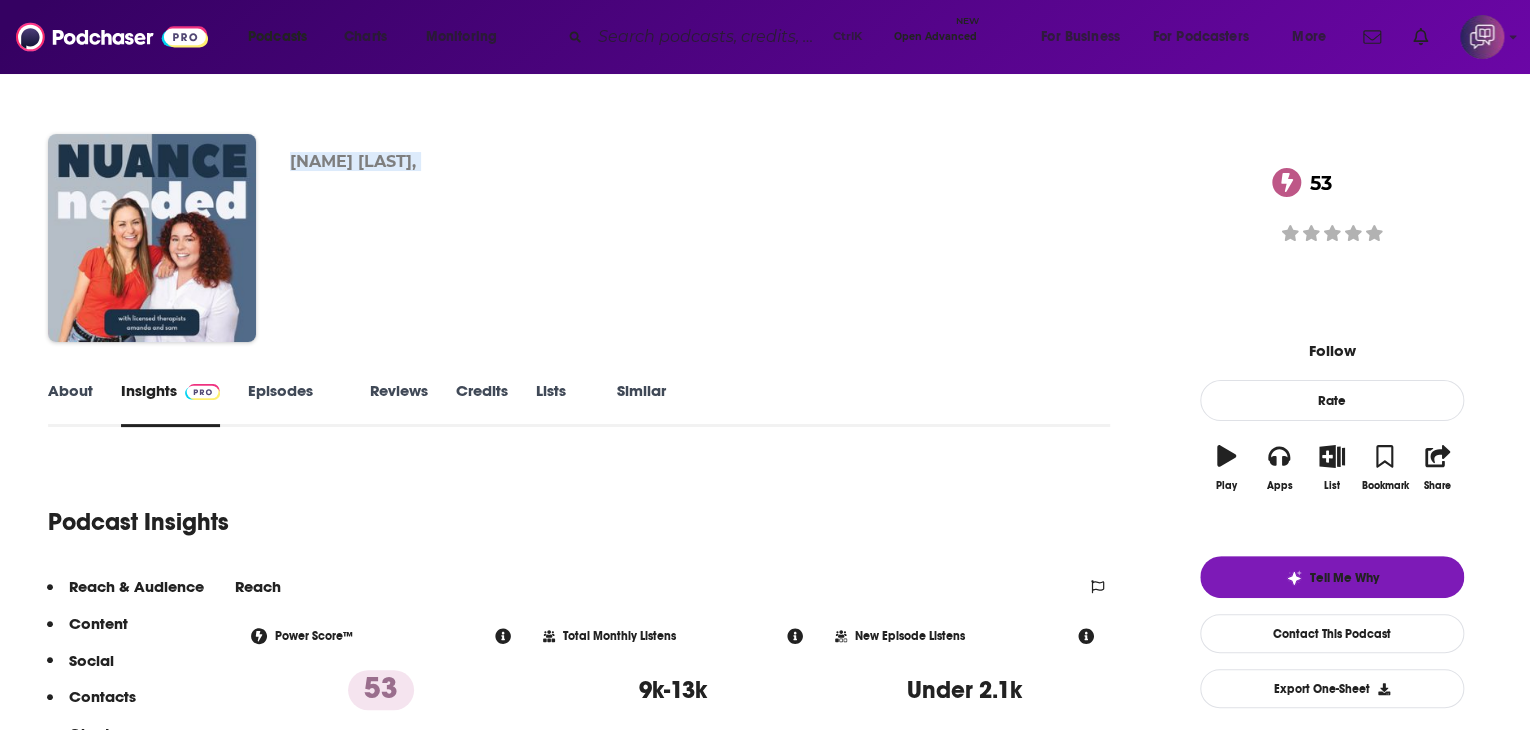 click on "Amanda E. White, LPC and Sam Dalton, LCSW   Nuance Needed 53 A   weekly  Society ,  Culture ,  Relationships ,  Health  and  Fitness  podcast 53 Good podcast? Give it some love!" at bounding box center [765, 242] 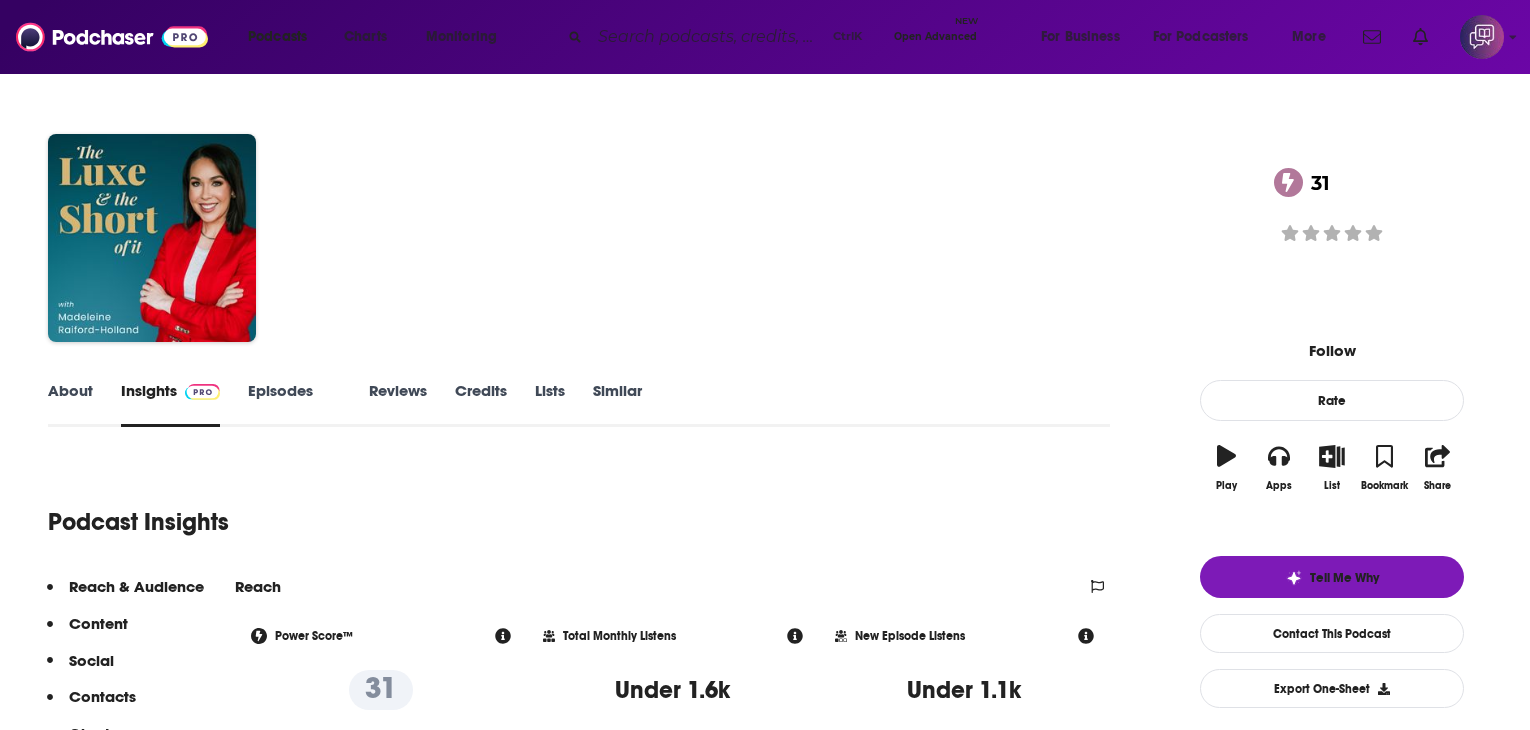 scroll, scrollTop: 0, scrollLeft: 0, axis: both 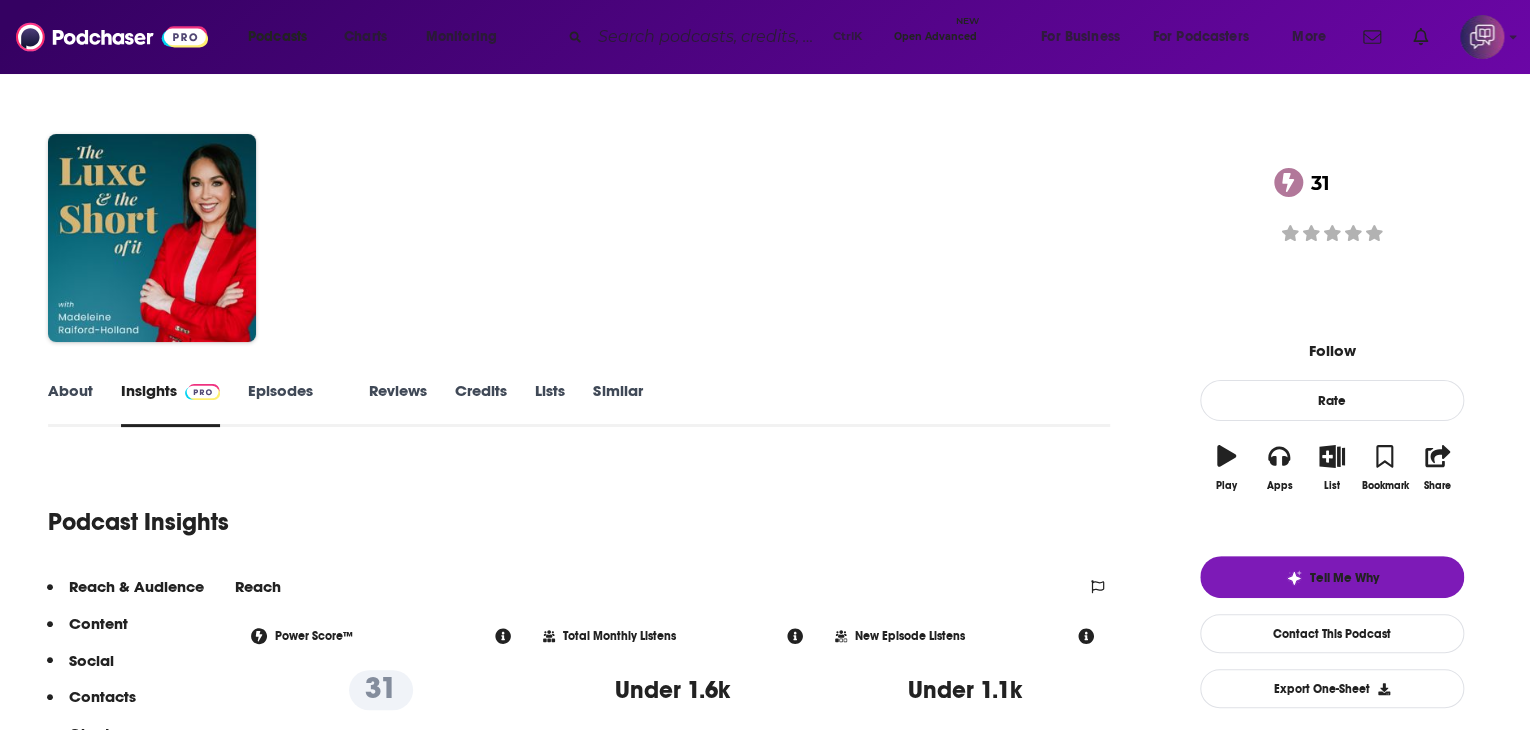 click on "About" at bounding box center [70, 404] 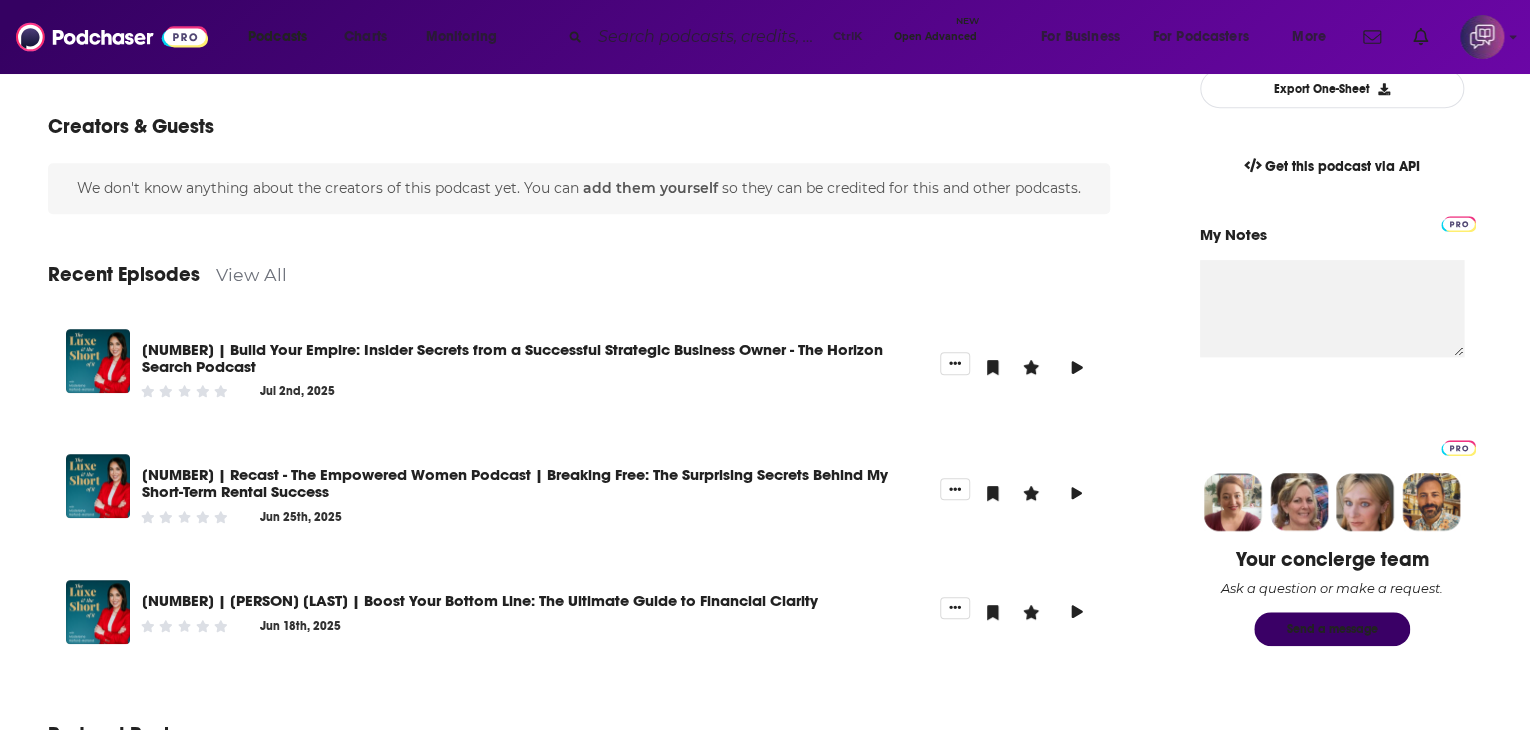 scroll, scrollTop: 400, scrollLeft: 0, axis: vertical 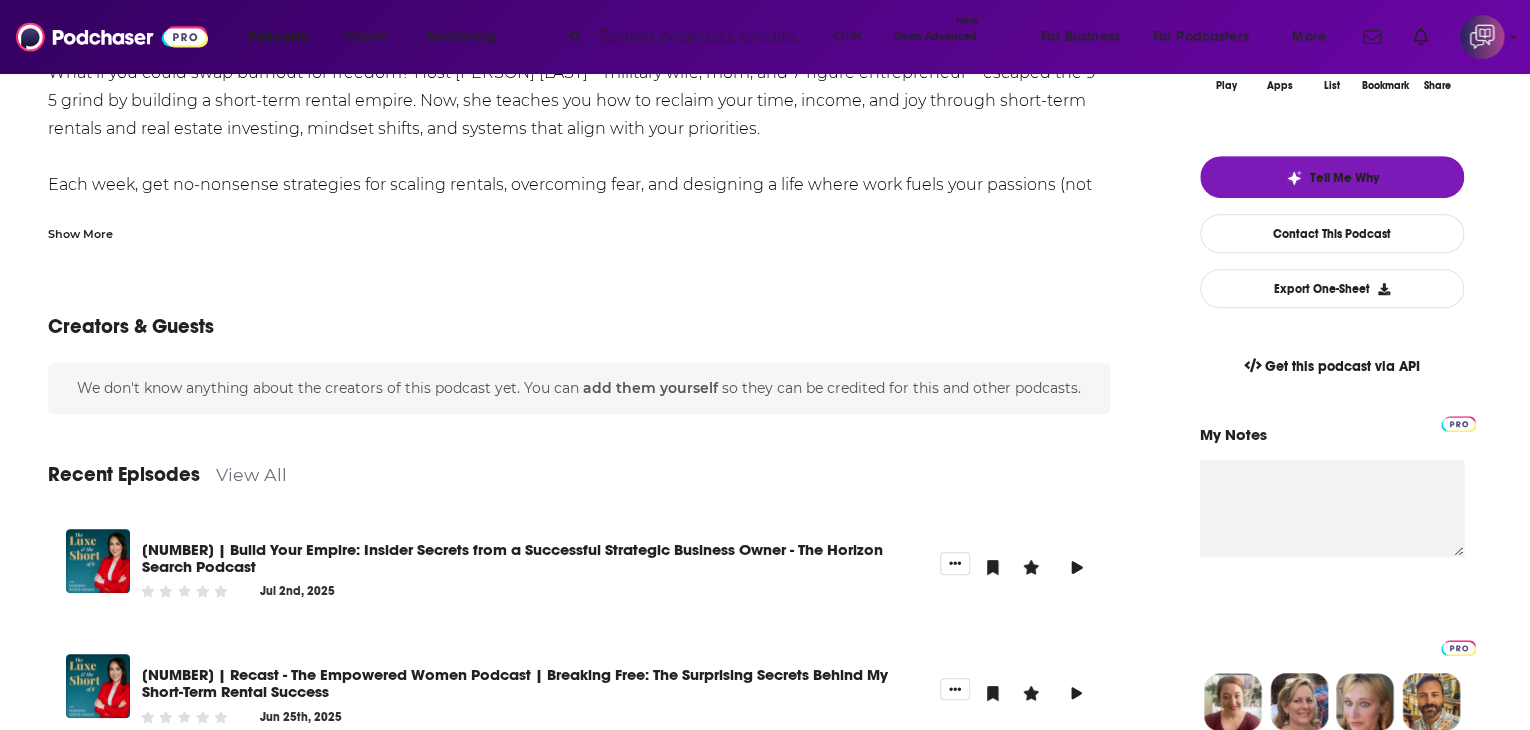 click on "View All" at bounding box center (251, 474) 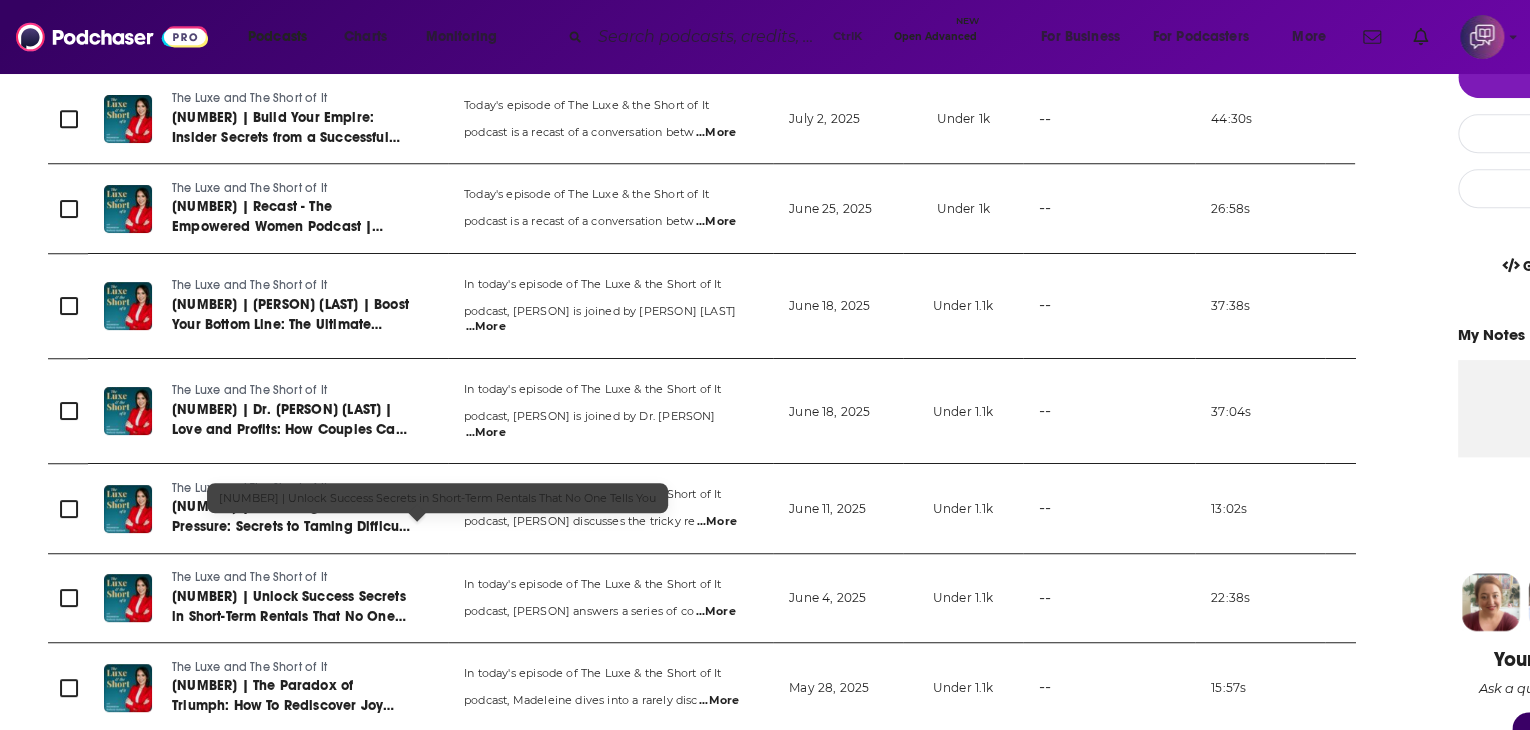 scroll, scrollTop: 0, scrollLeft: 0, axis: both 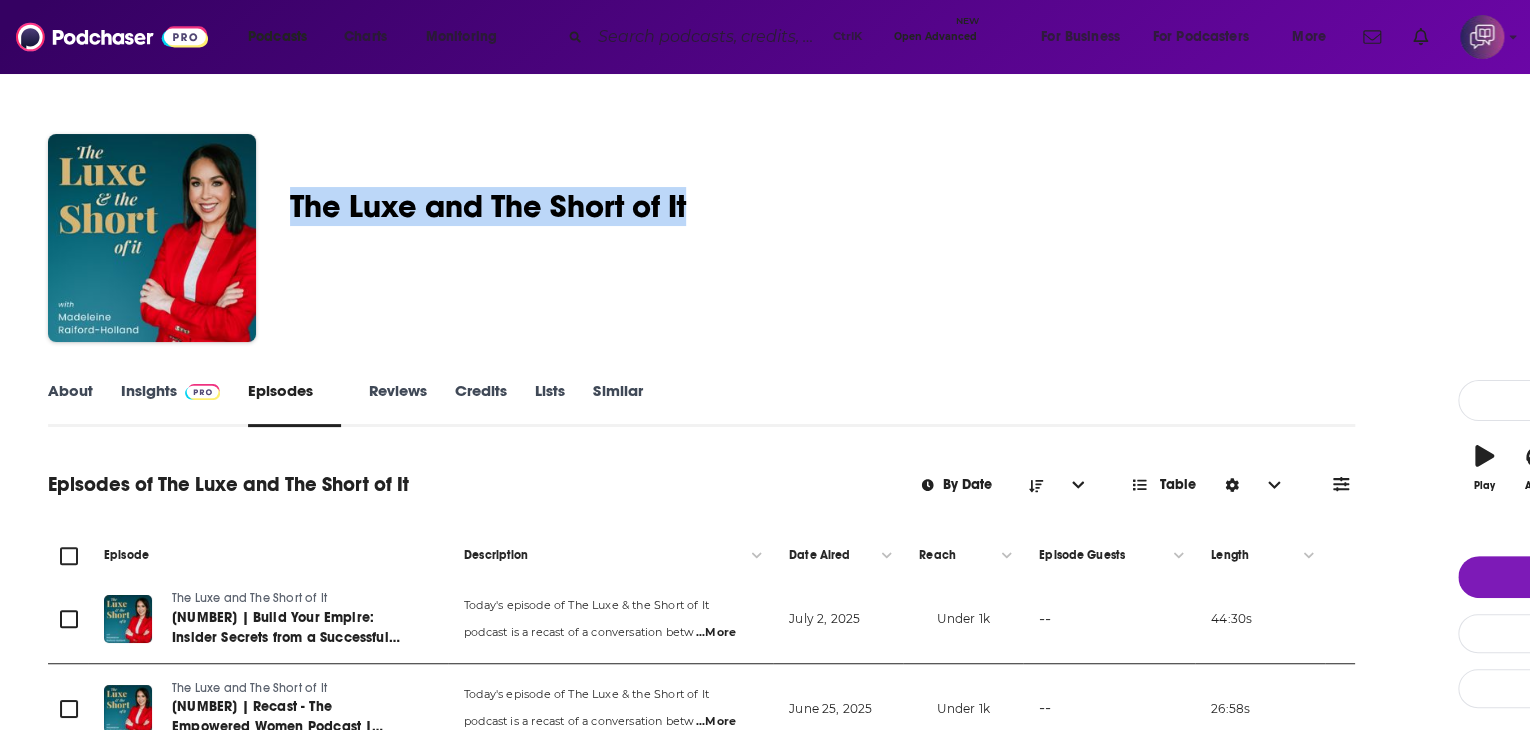 drag, startPoint x: 413, startPoint y: 197, endPoint x: 870, endPoint y: 183, distance: 457.2144 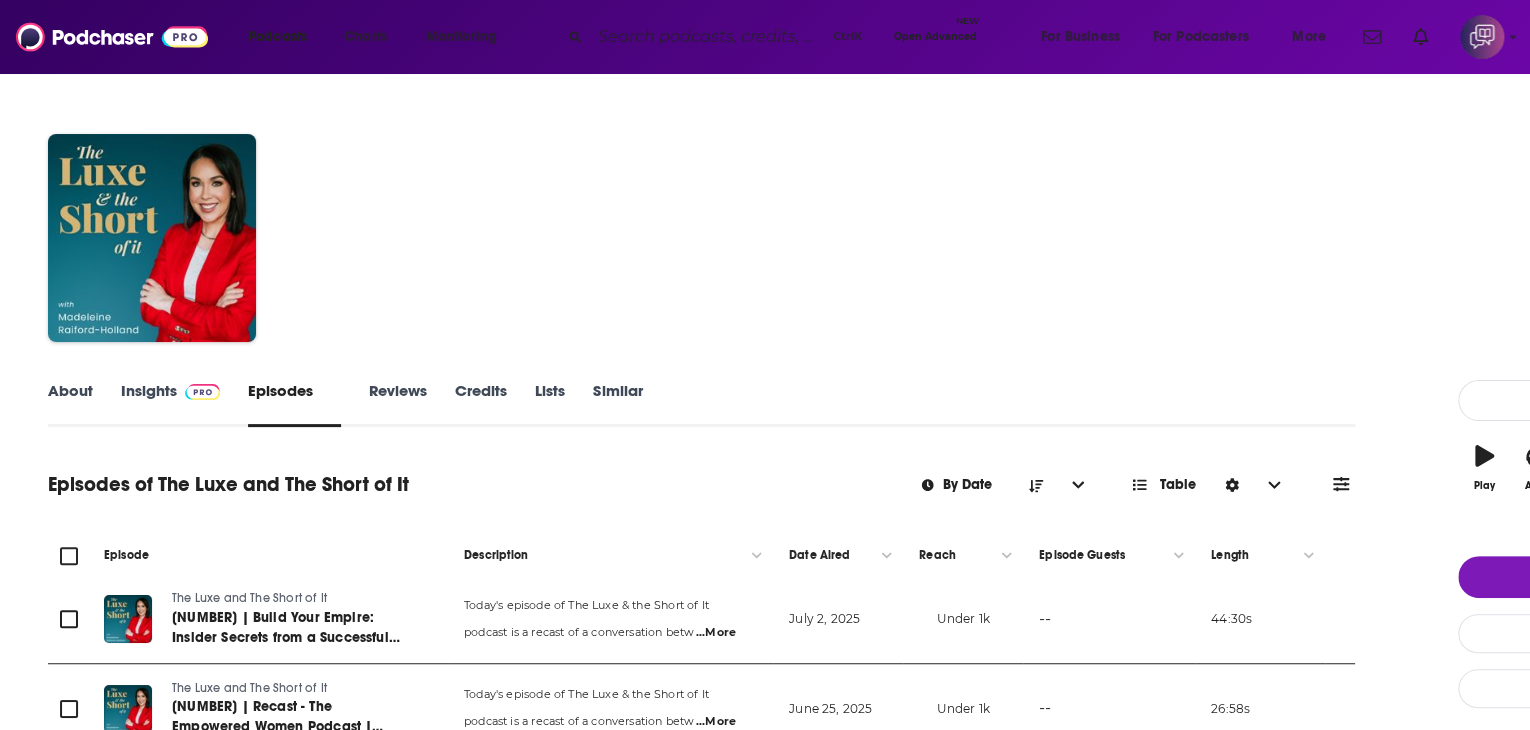 click on "Madeleine Raiford-Holland   The Luxe and The Short of It 31 A   weekly  Business ,  Investing ,  Entrepreneur  and  Careers  podcast 31 Good podcast? Give it some love!" at bounding box center [894, 218] 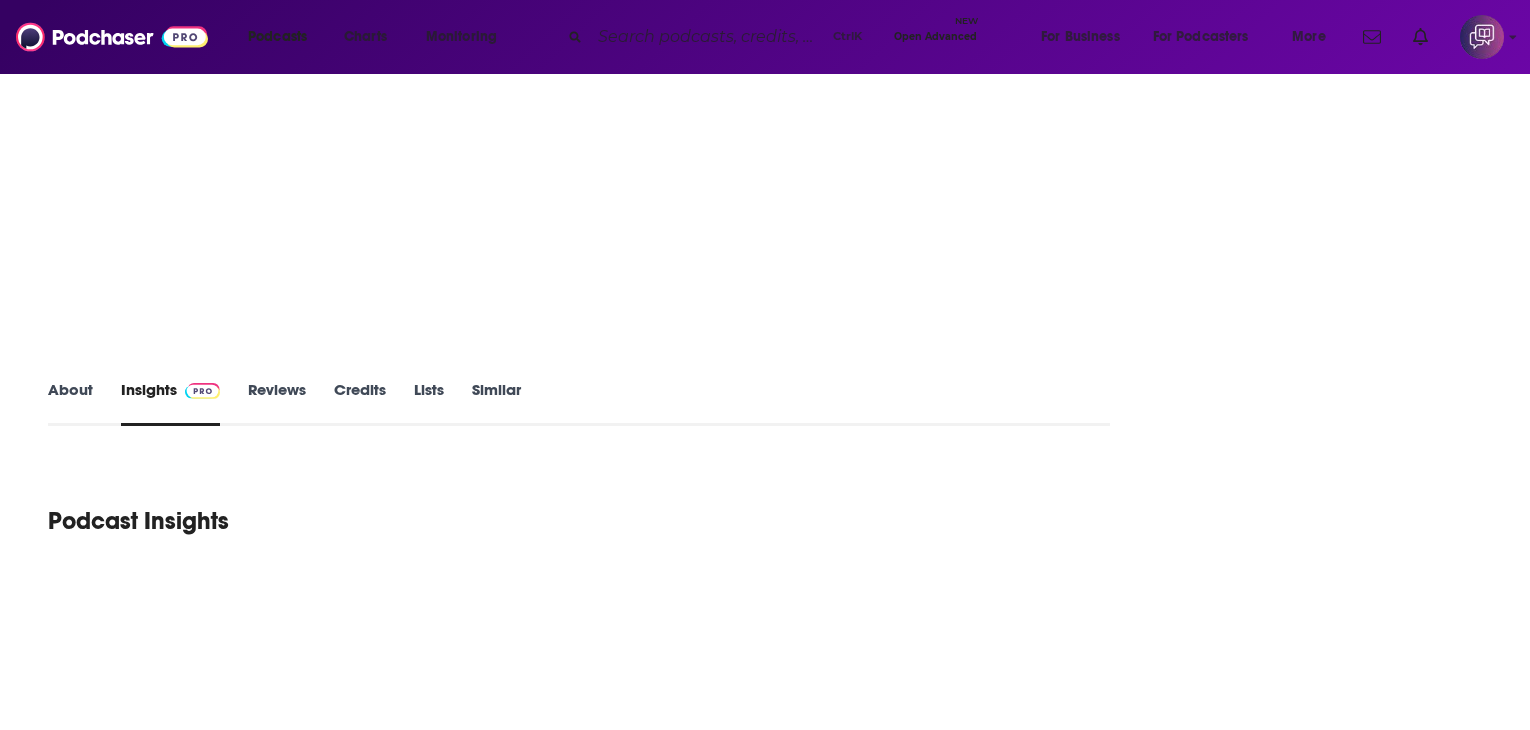 scroll, scrollTop: 0, scrollLeft: 0, axis: both 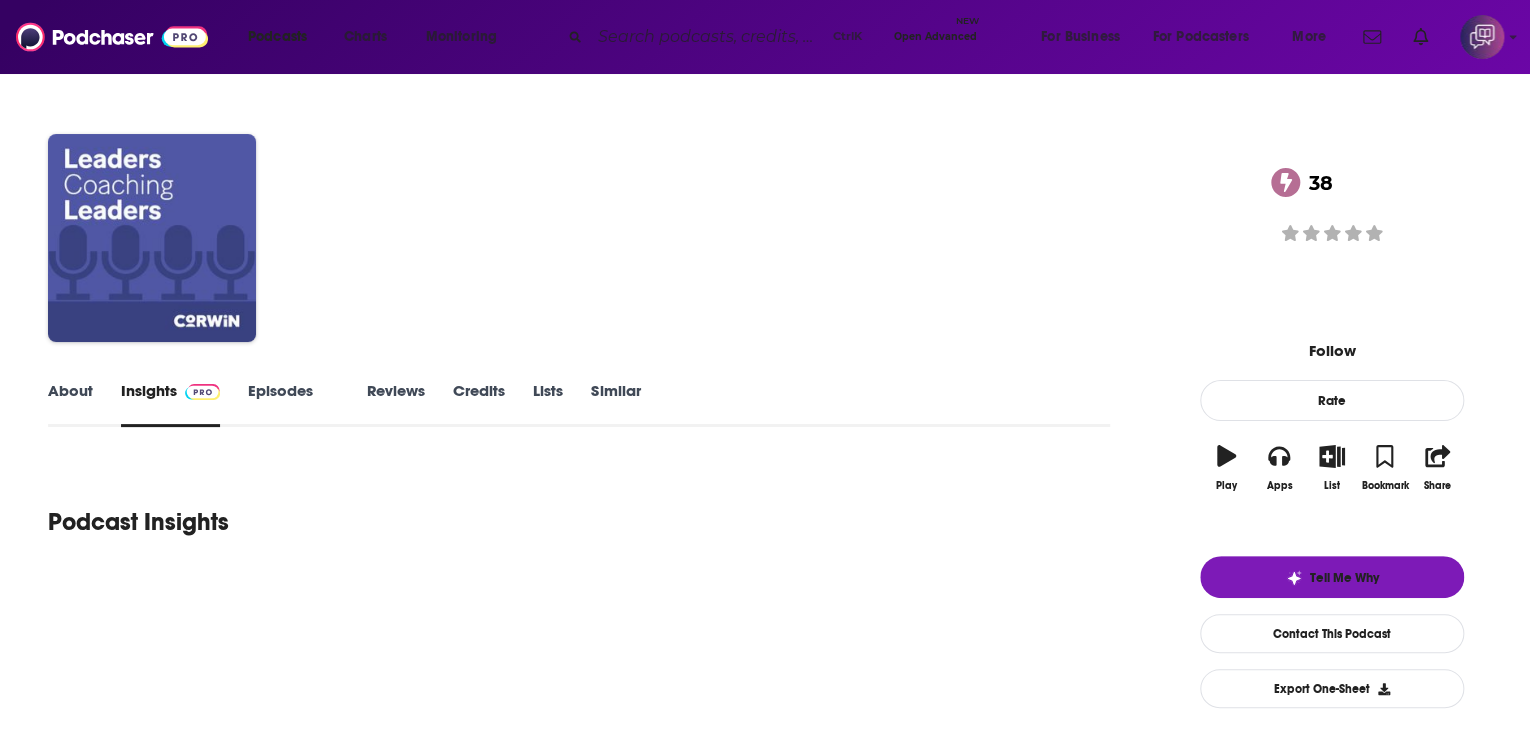 click on "About" at bounding box center (70, 404) 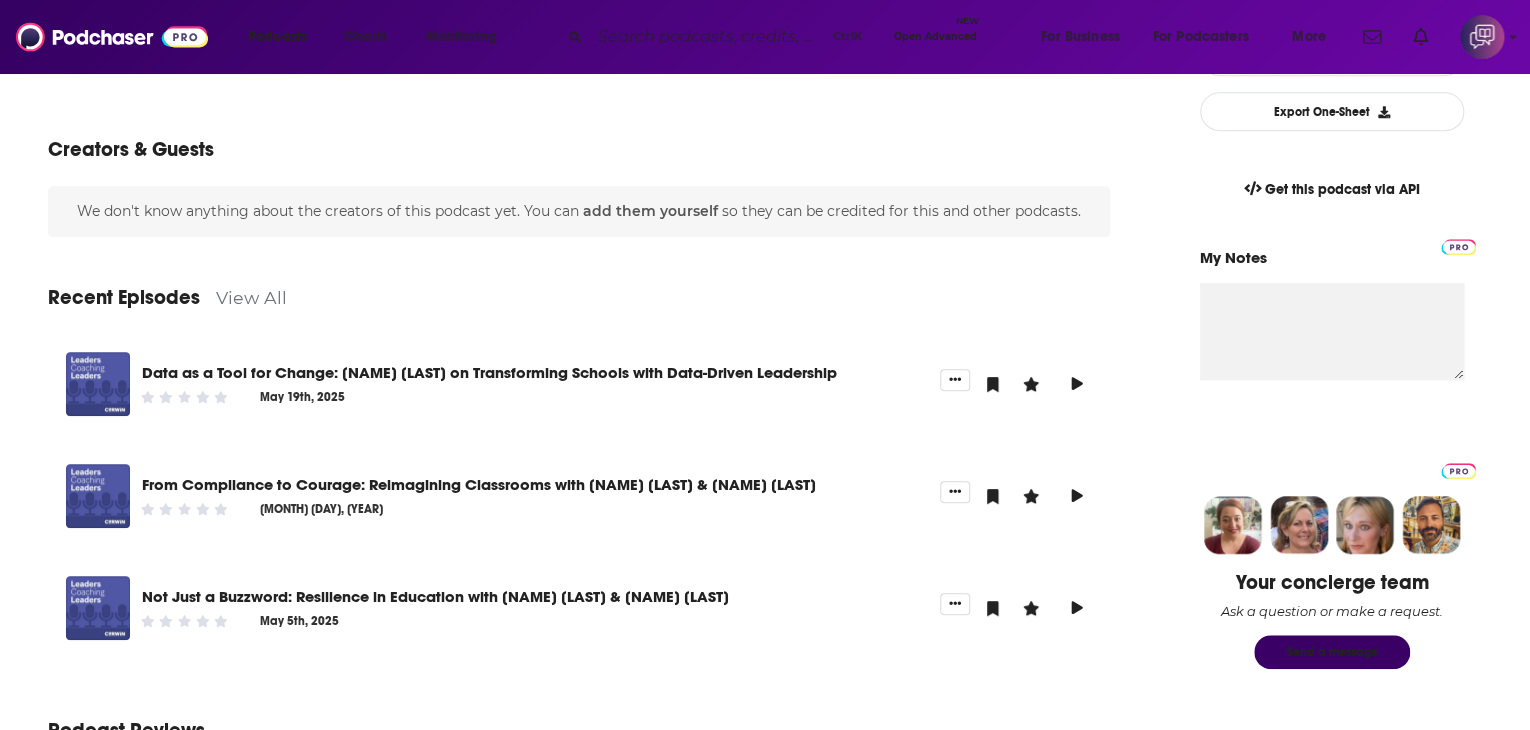 scroll, scrollTop: 600, scrollLeft: 0, axis: vertical 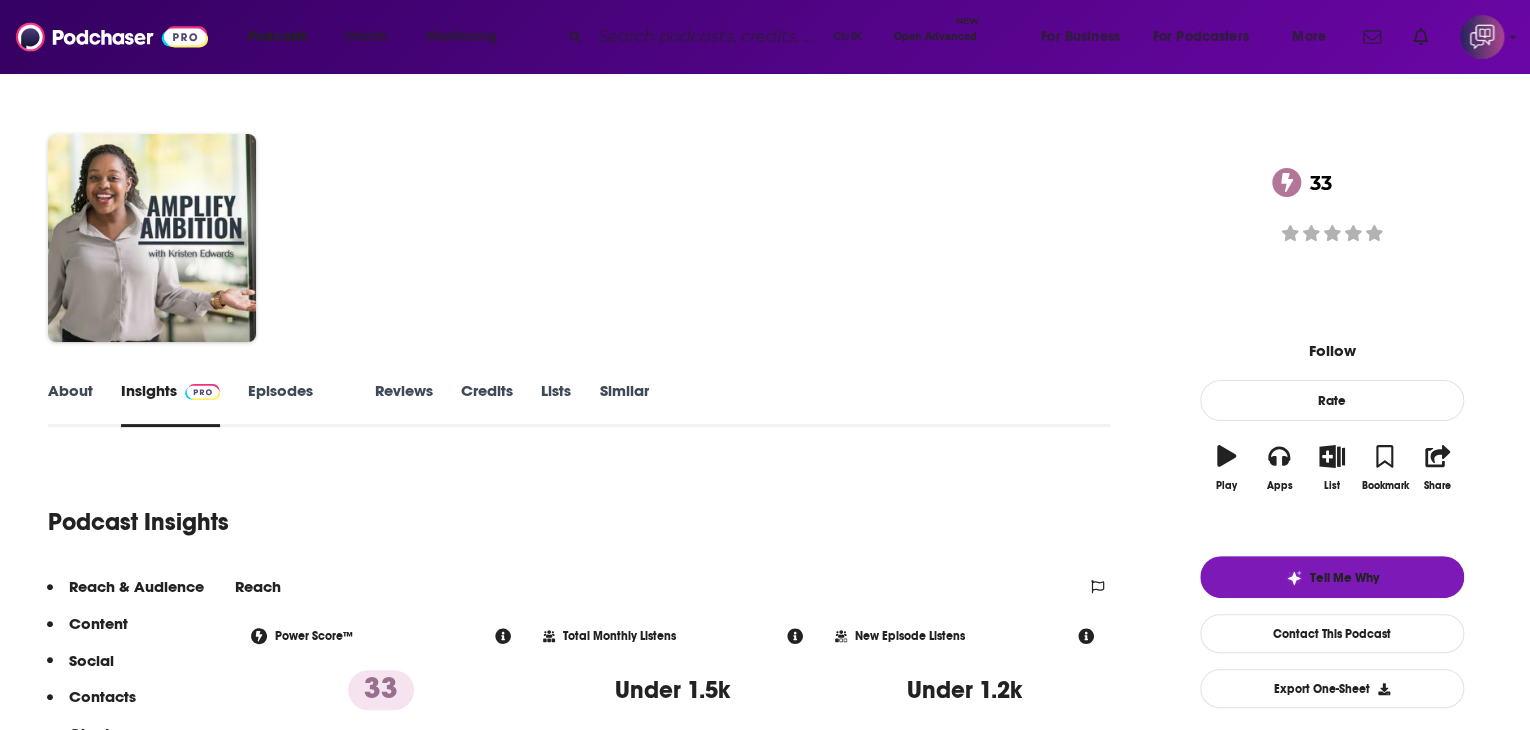 click on "About" at bounding box center (70, 404) 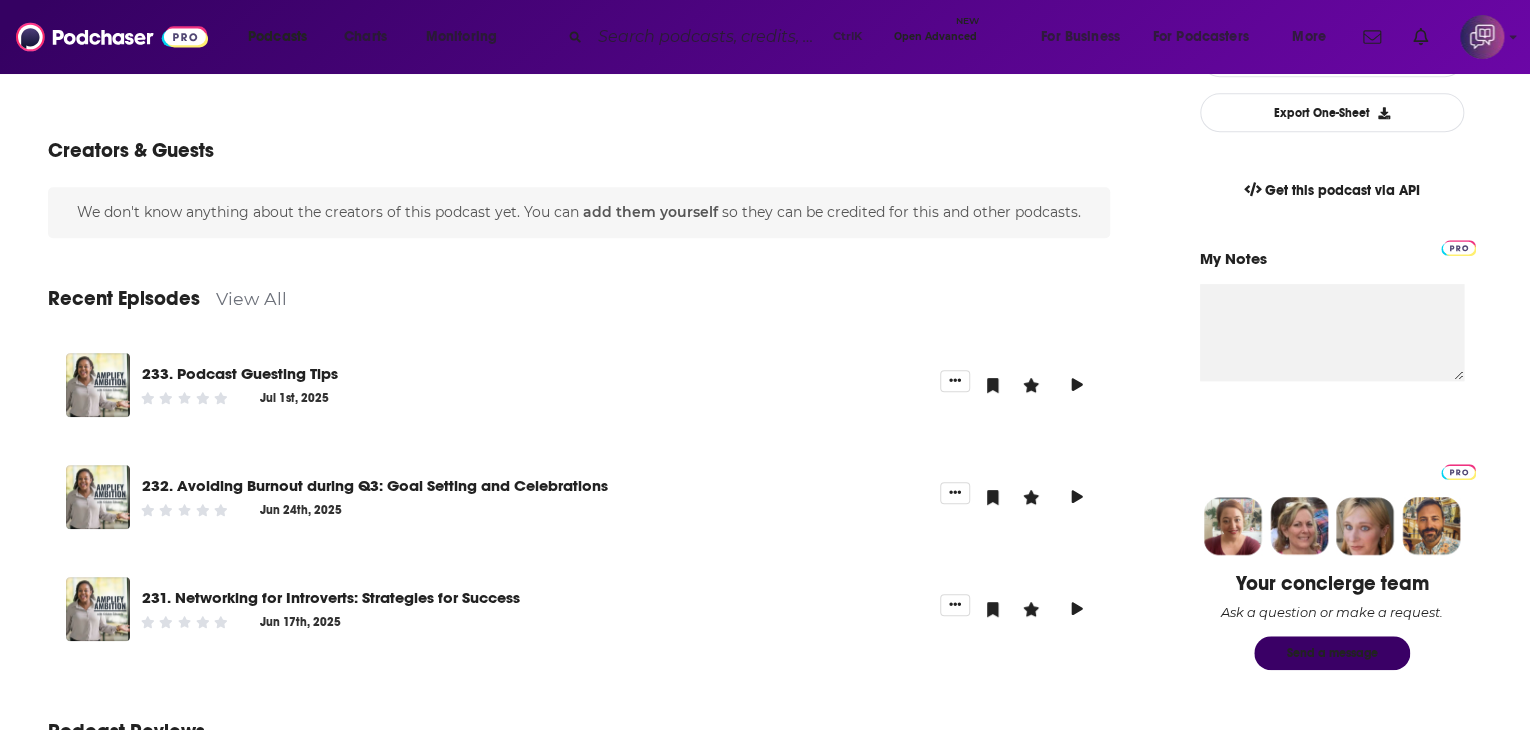 scroll, scrollTop: 600, scrollLeft: 0, axis: vertical 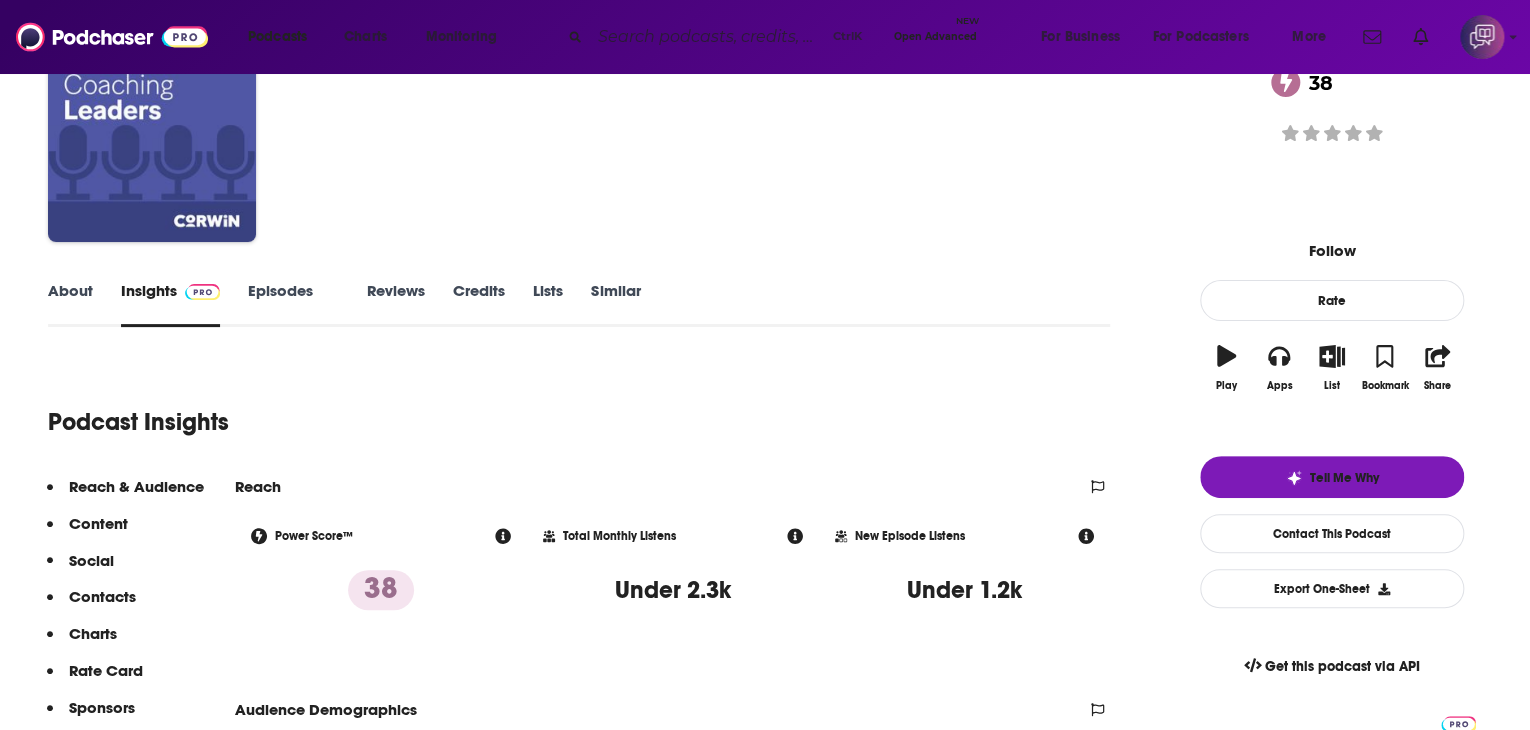 click on "About" at bounding box center (70, 304) 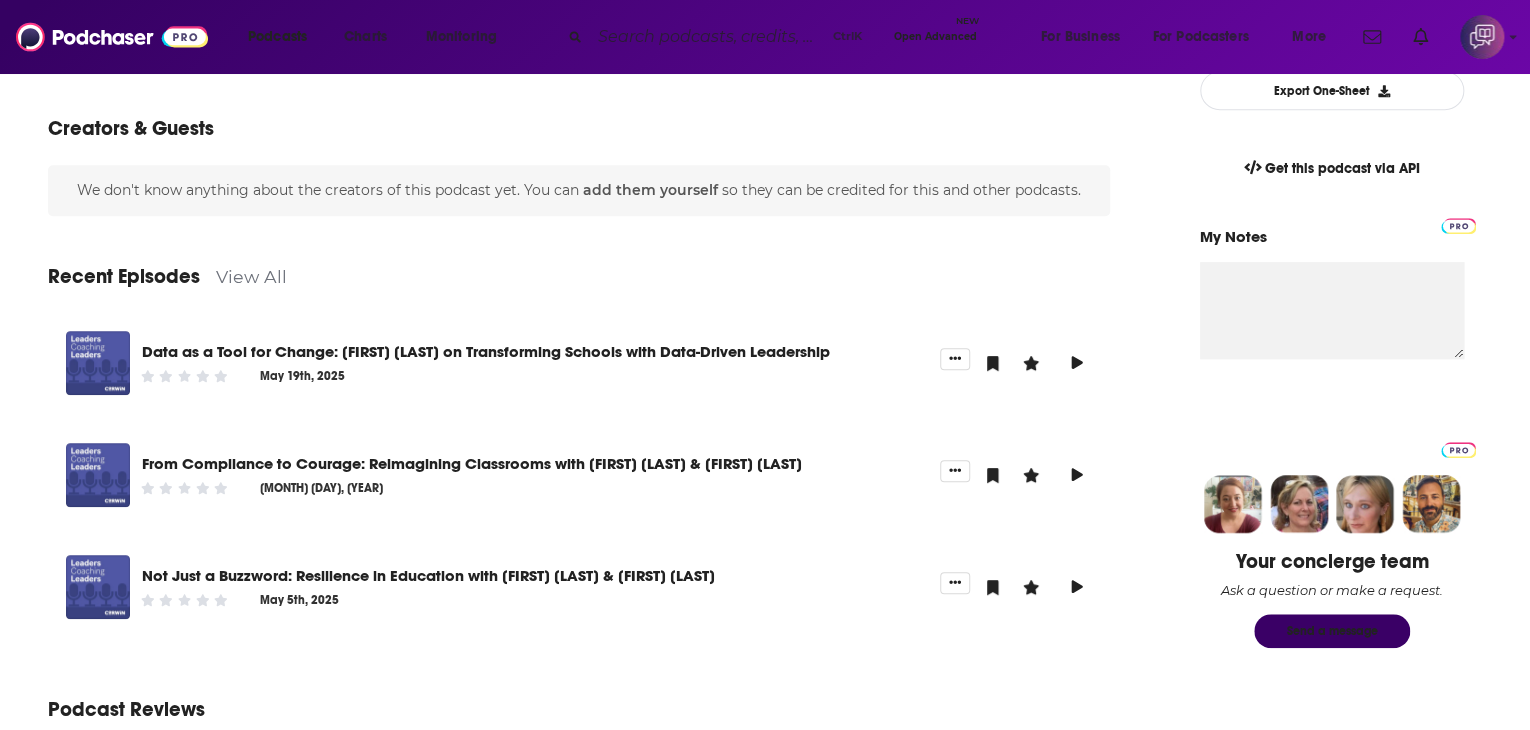 scroll, scrollTop: 600, scrollLeft: 0, axis: vertical 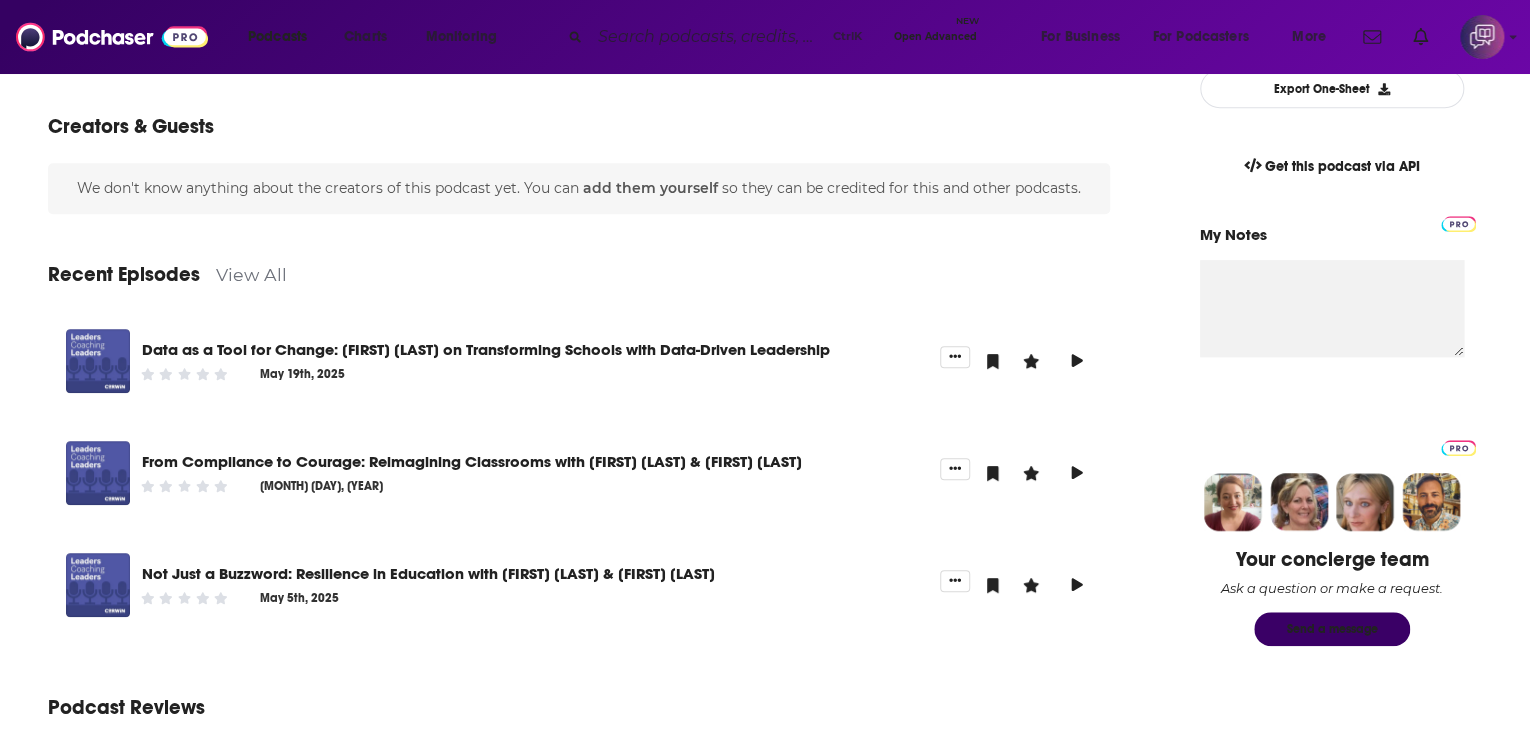 click on "View All" at bounding box center (251, 274) 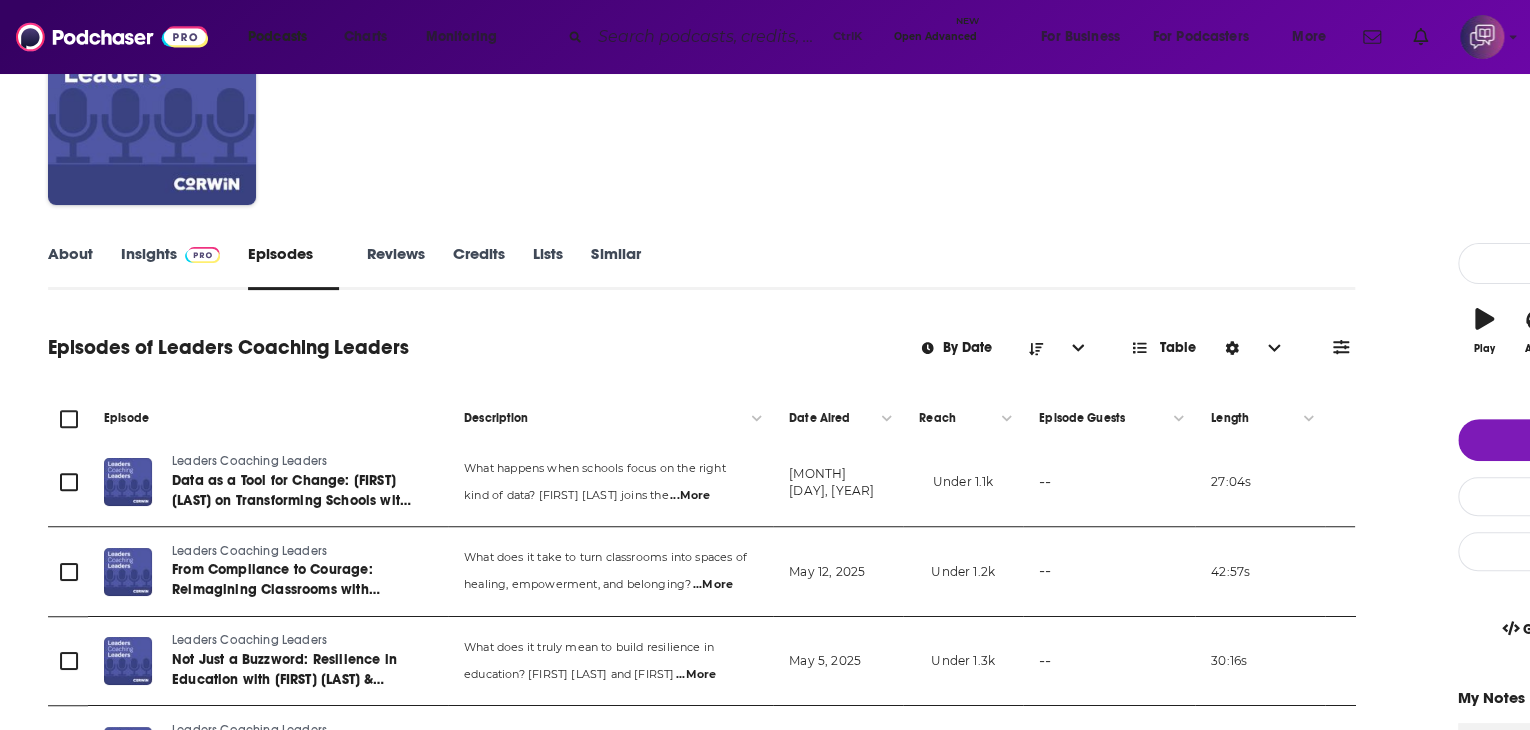 scroll, scrollTop: 0, scrollLeft: 0, axis: both 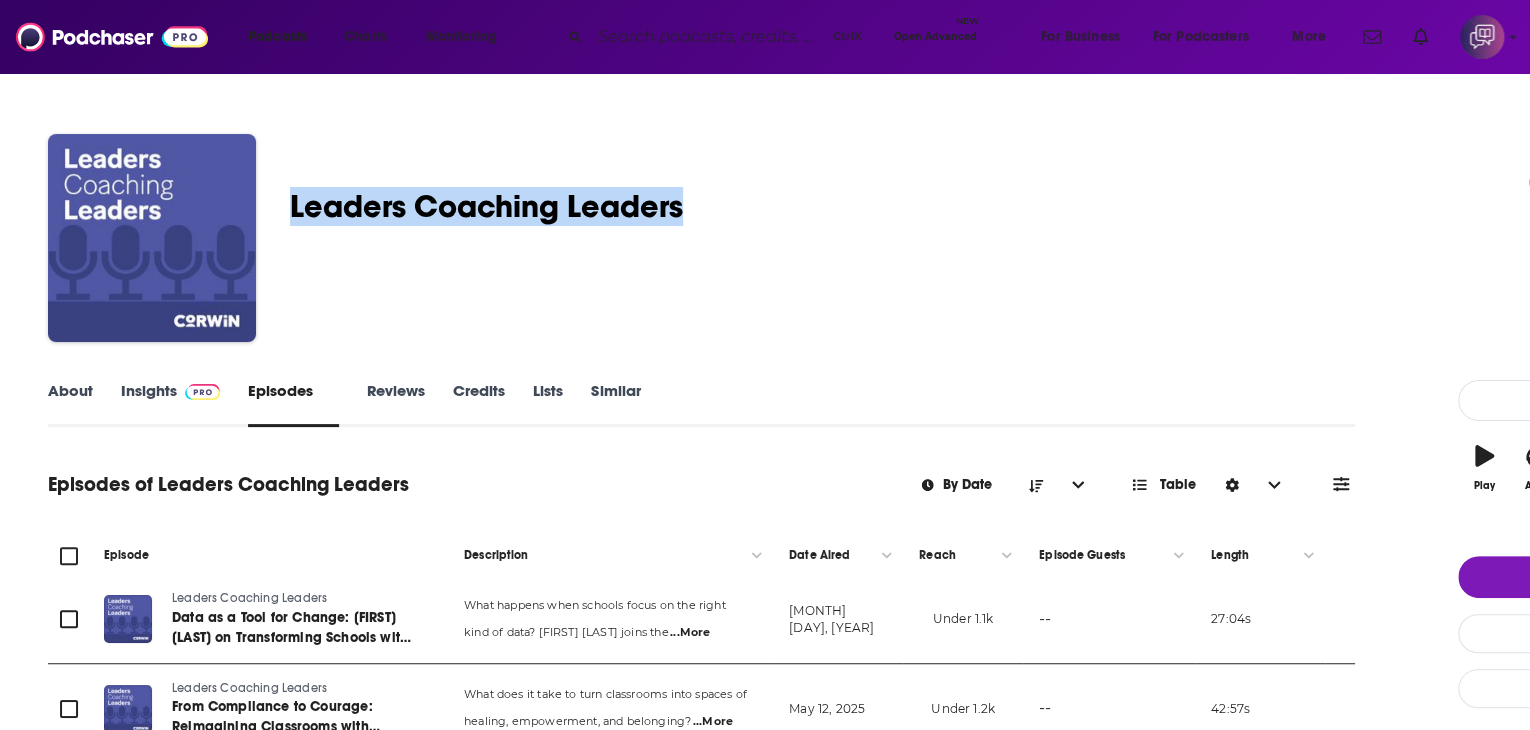 drag, startPoint x: 409, startPoint y: 195, endPoint x: 875, endPoint y: 173, distance: 466.519 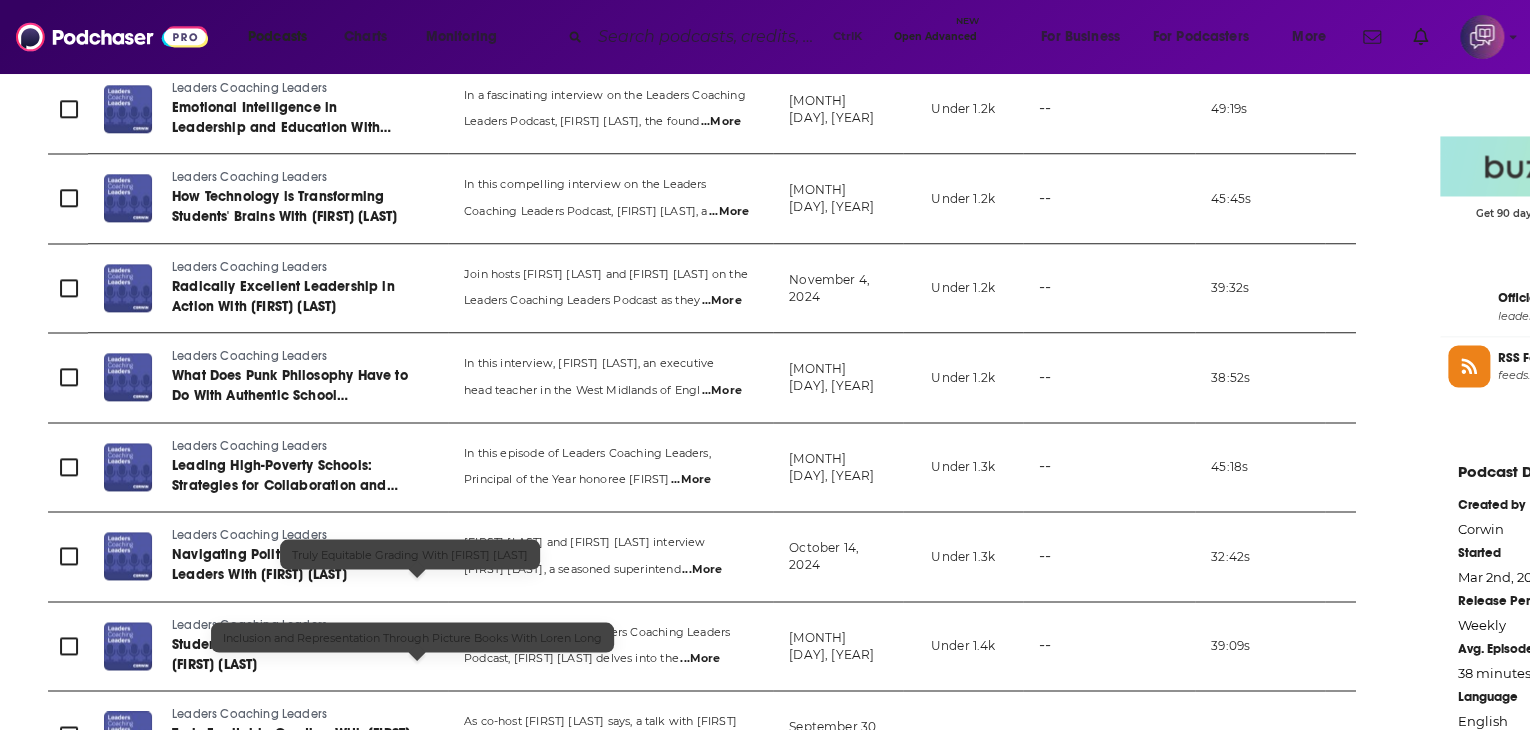 scroll, scrollTop: 1900, scrollLeft: 0, axis: vertical 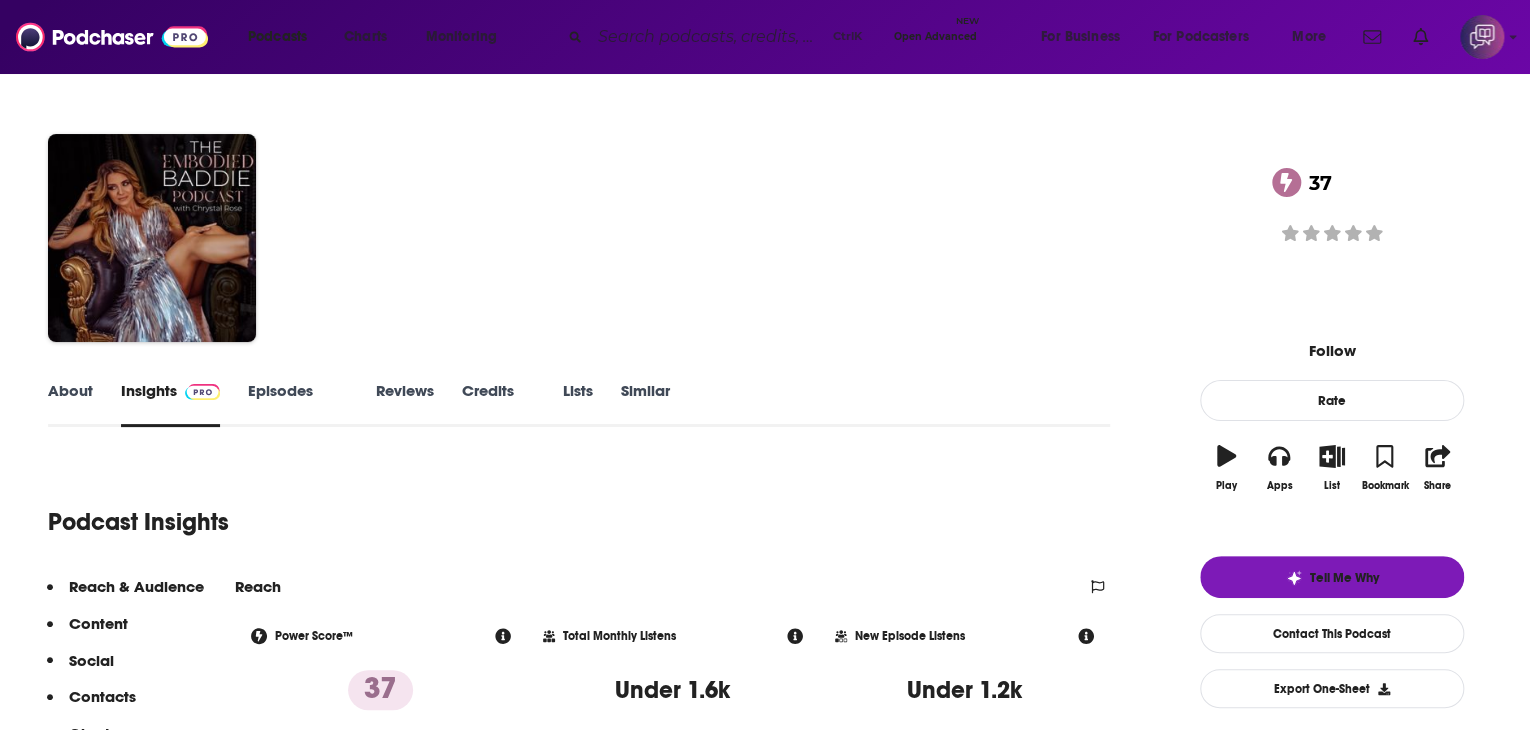 click on "About" at bounding box center (70, 404) 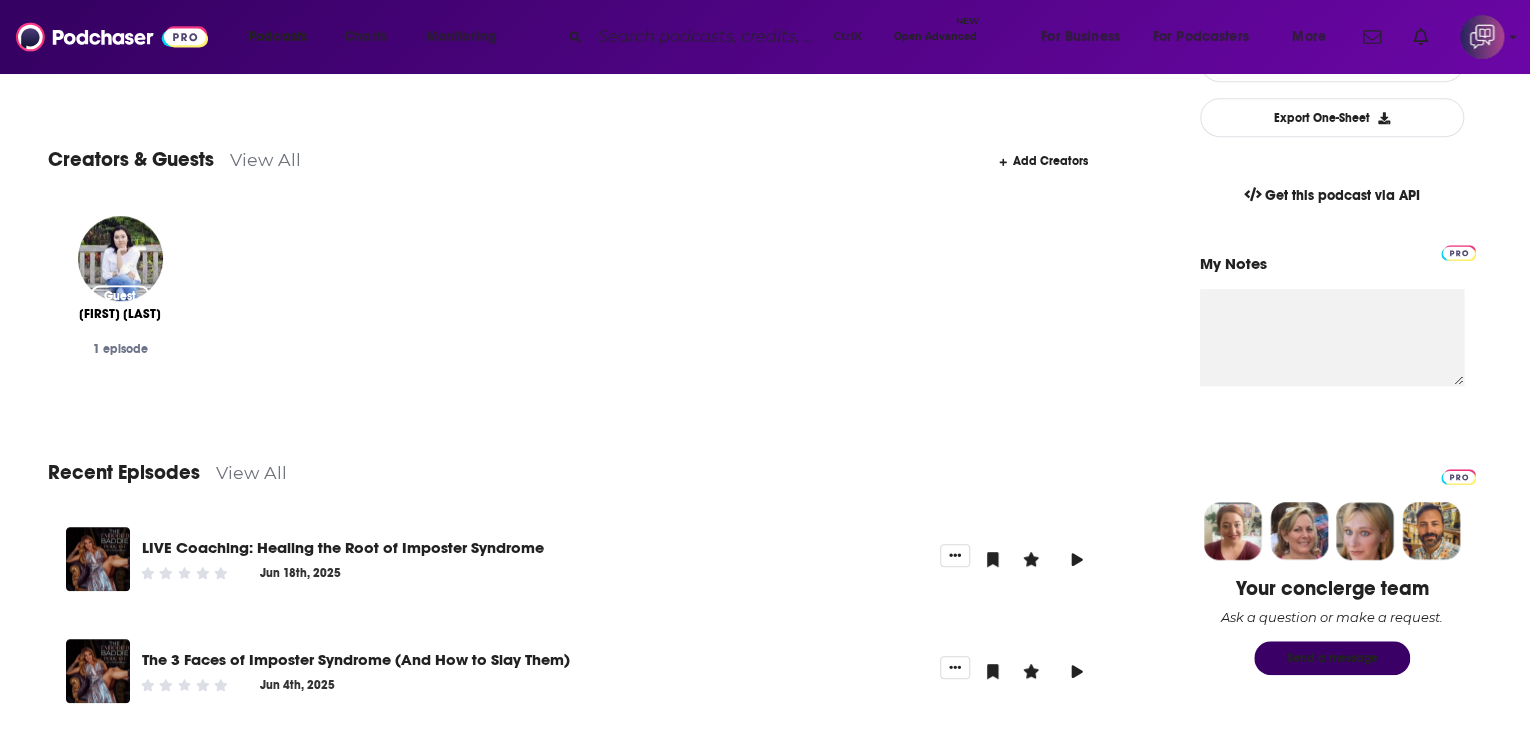 scroll, scrollTop: 600, scrollLeft: 0, axis: vertical 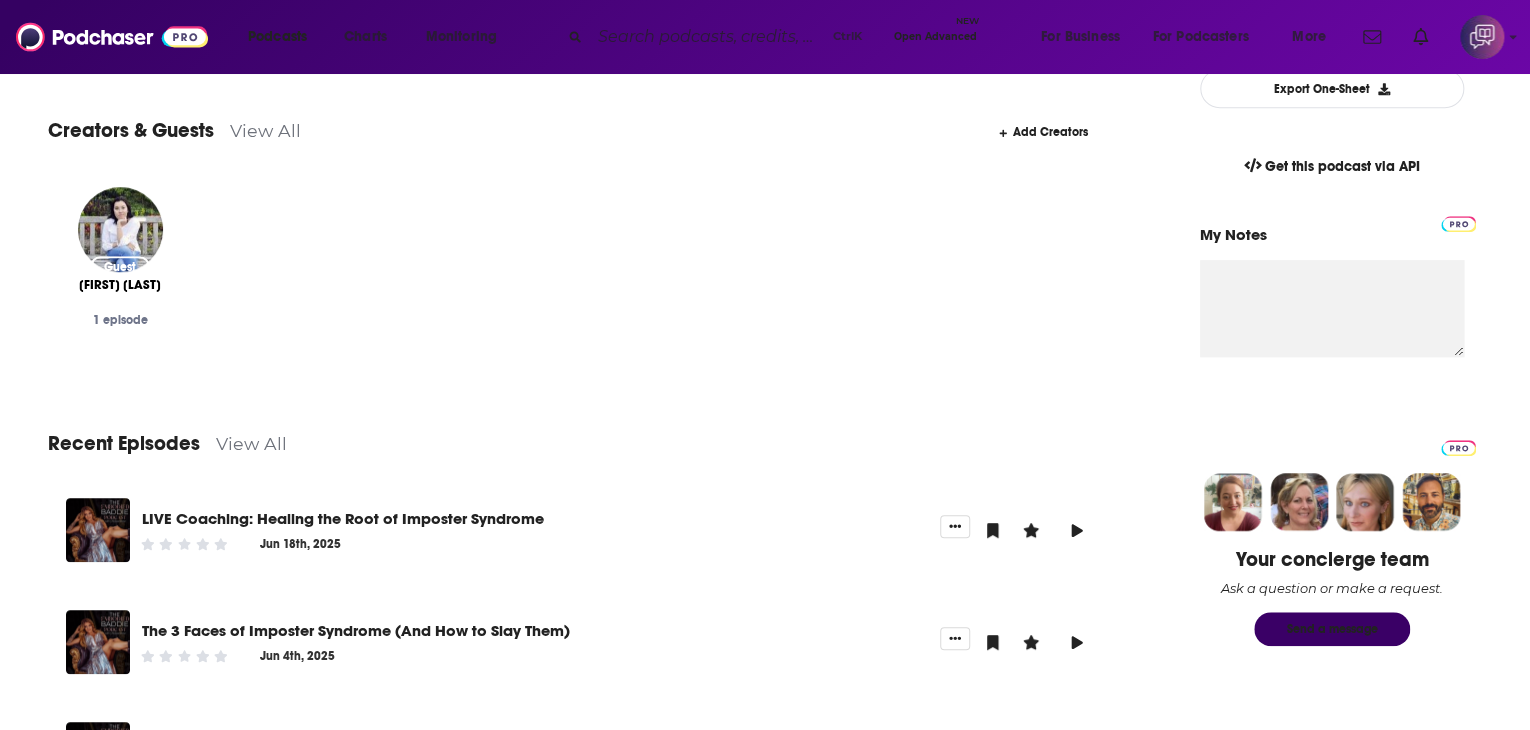 click on "View All" at bounding box center (251, 443) 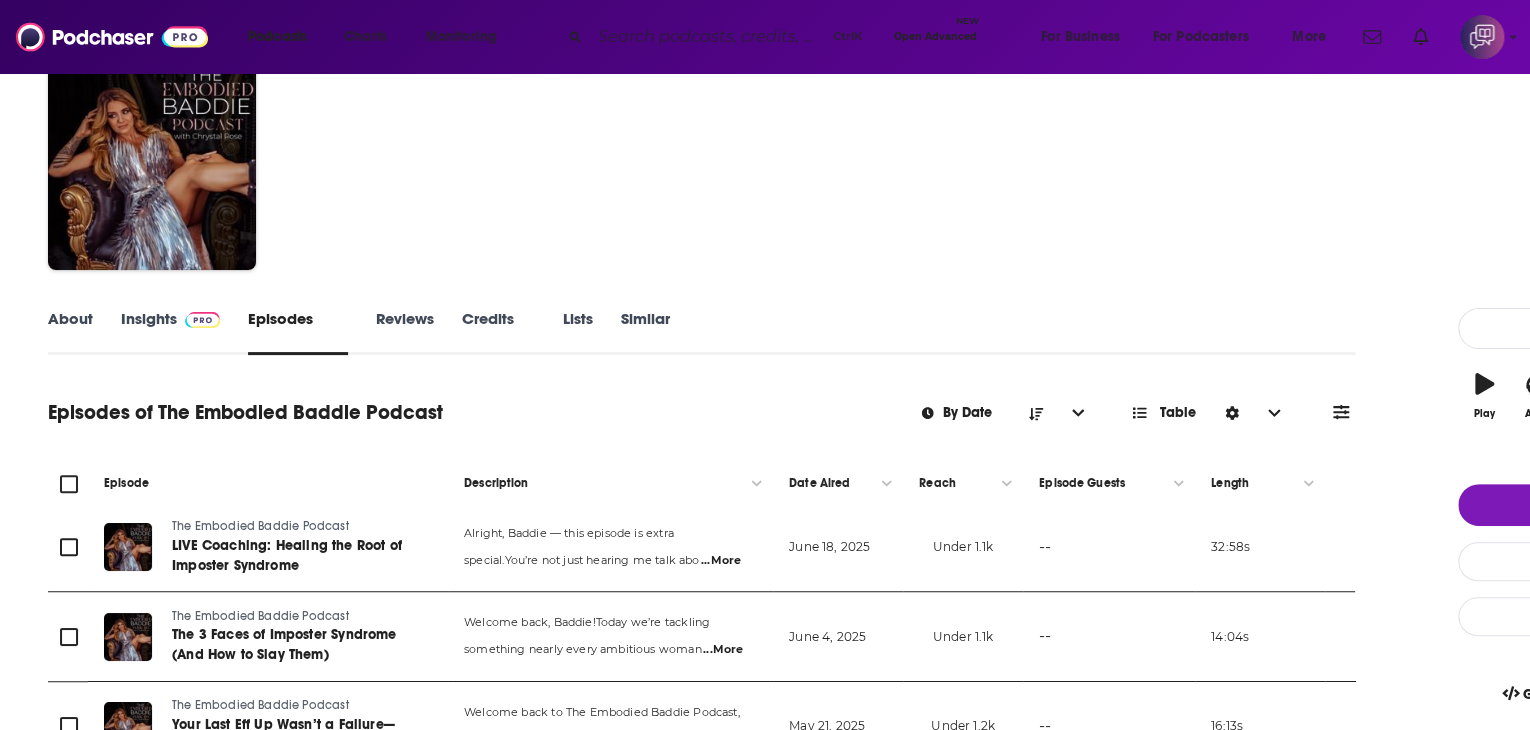 scroll, scrollTop: 0, scrollLeft: 0, axis: both 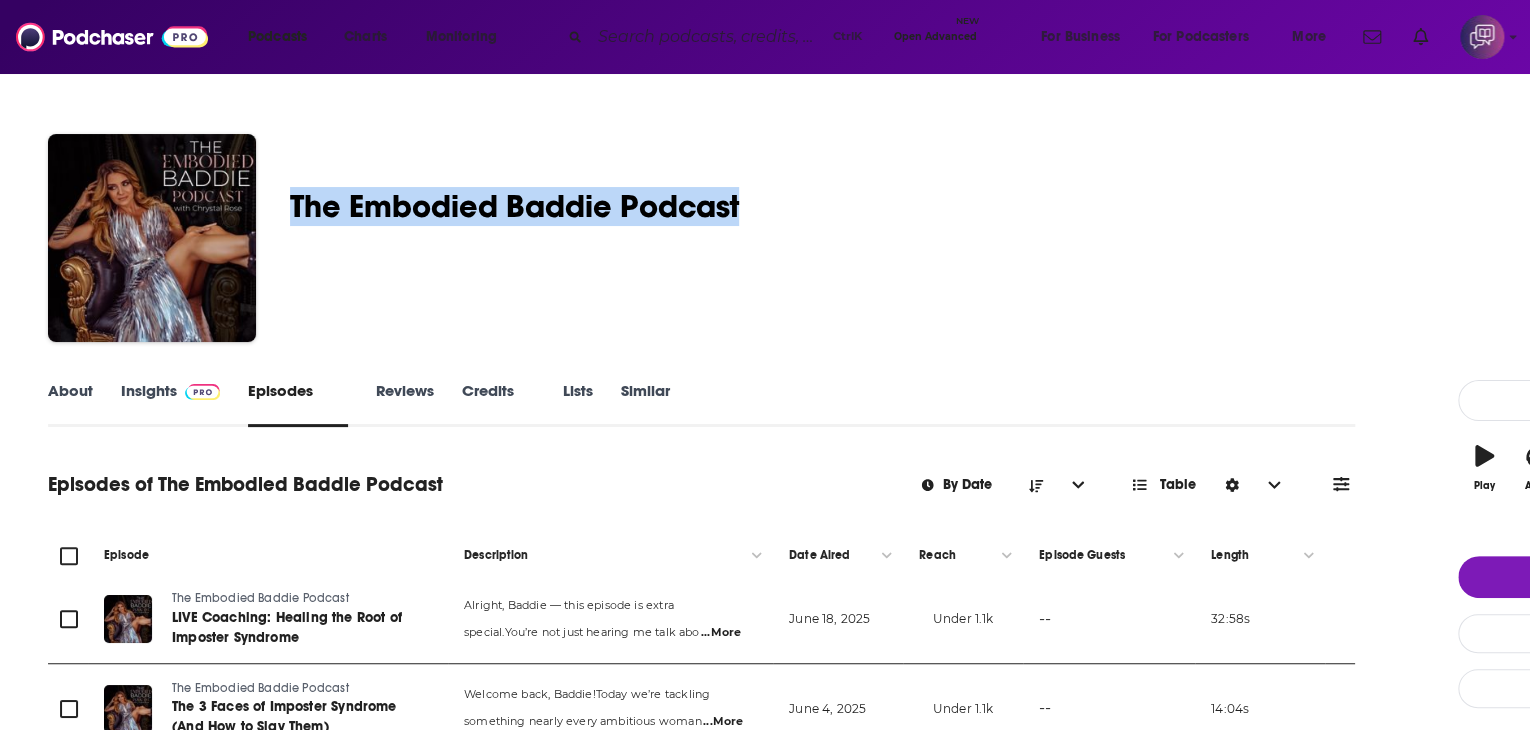 drag, startPoint x: 407, startPoint y: 189, endPoint x: 918, endPoint y: 181, distance: 511.06262 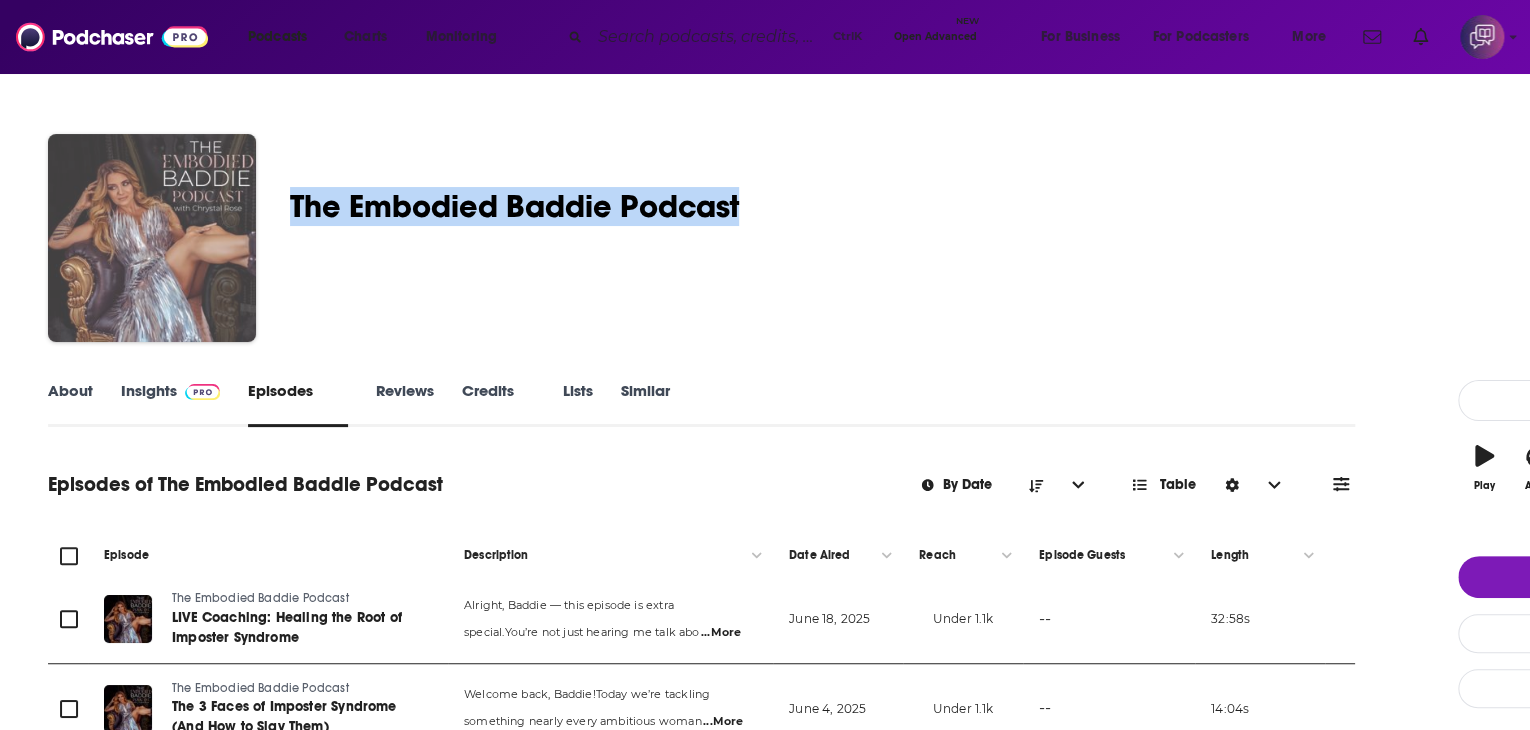 click at bounding box center (152, 238) 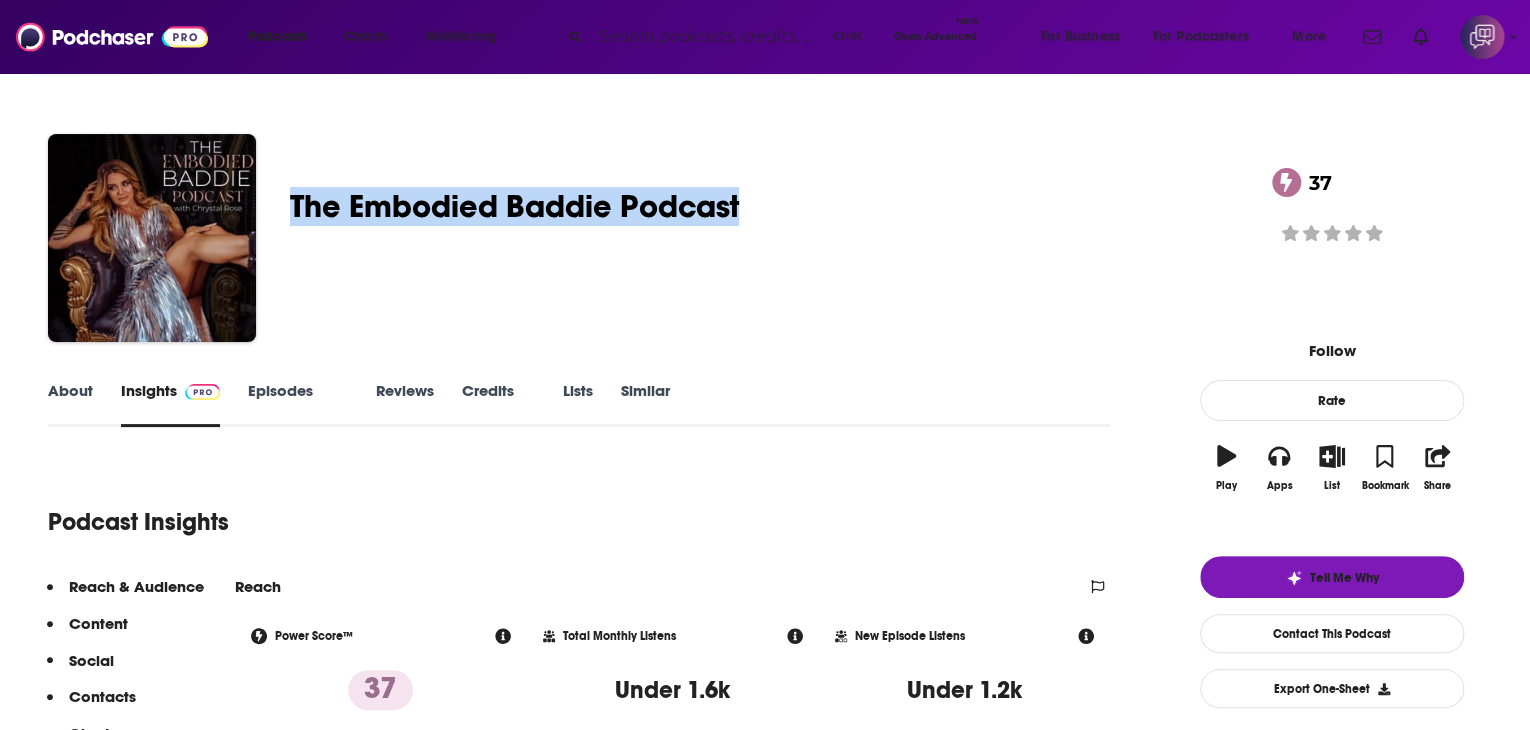 drag, startPoint x: 403, startPoint y: 187, endPoint x: 978, endPoint y: 193, distance: 575.0313 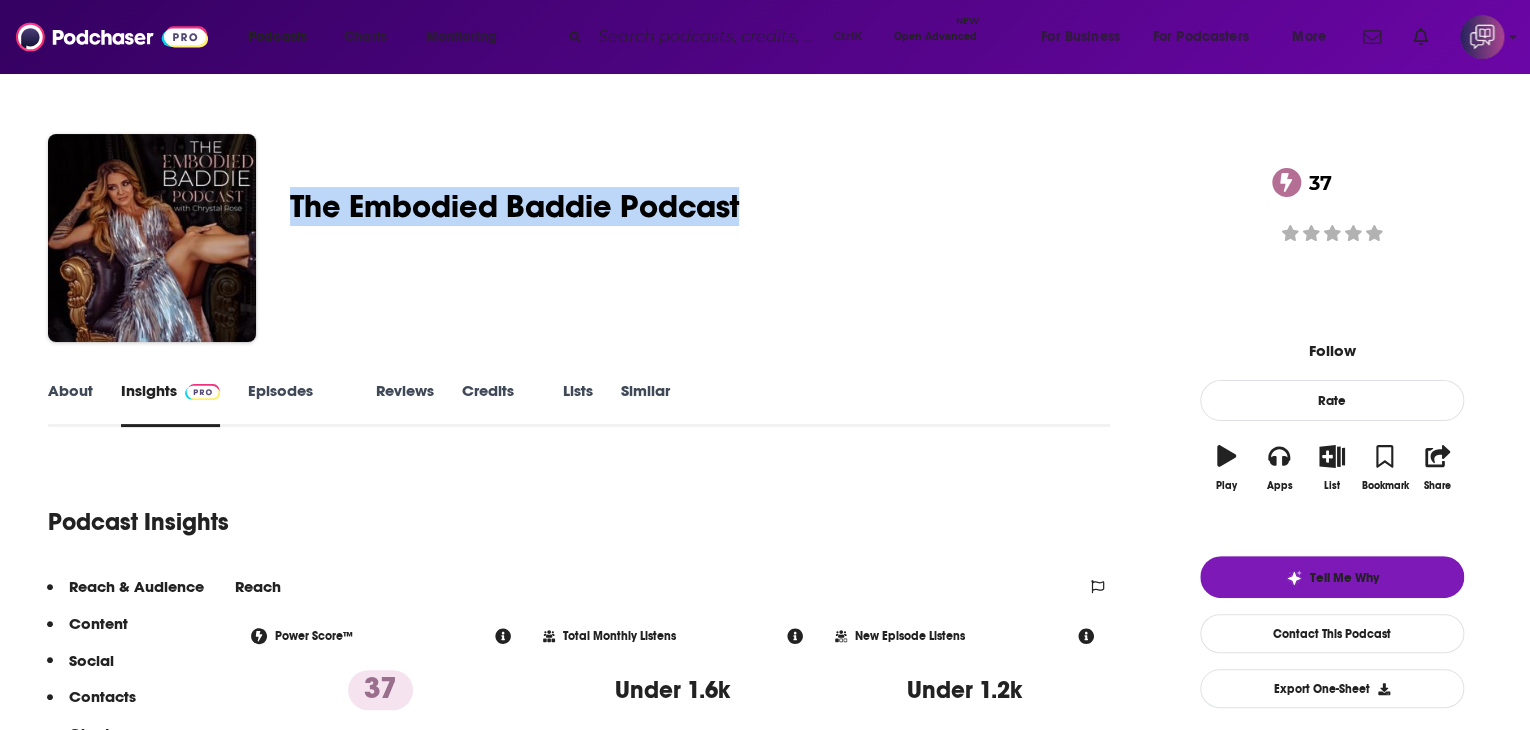 click on "Chrystal Rose   The Embodied Baddie Podcast 37 A   Business ,  Entrepreneur  and  Education  podcast 37 Good podcast? Give it some love!" at bounding box center (765, 242) 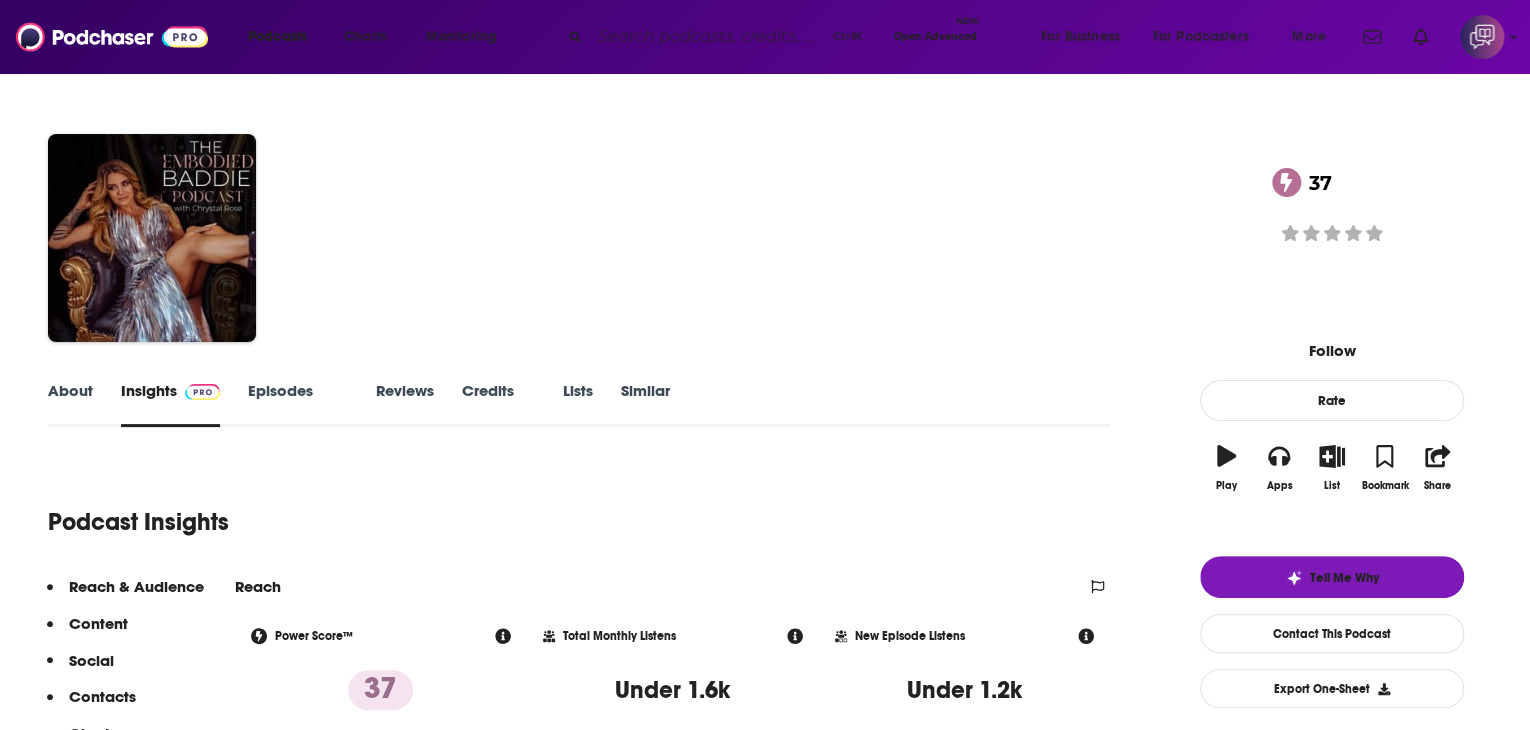 click on "Chrystal Rose   The Embodied Baddie Podcast 37 A   Business ,  Entrepreneur  and  Education  podcast 37 Good podcast? Give it some love!" at bounding box center (765, 218) 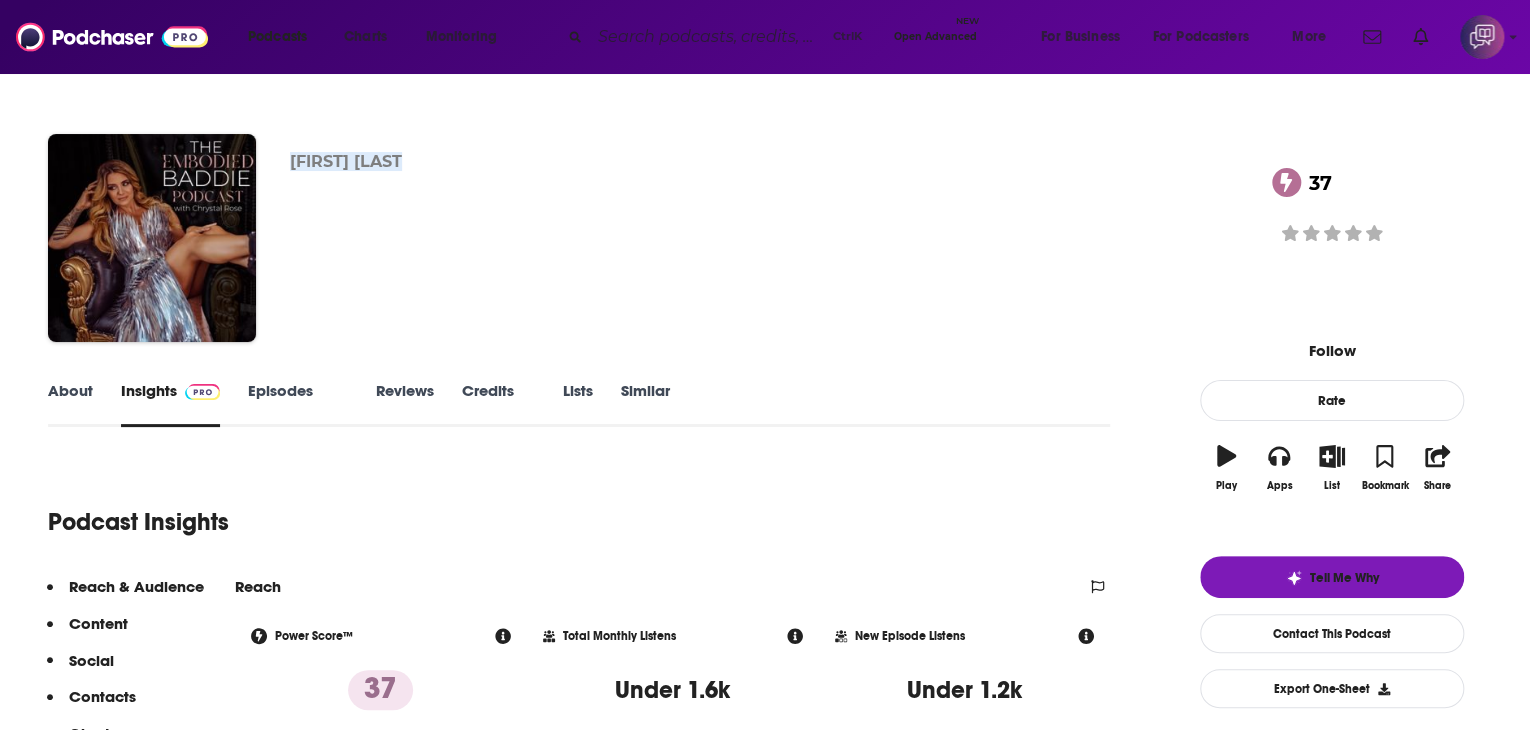 drag, startPoint x: 410, startPoint y: 137, endPoint x: 539, endPoint y: 136, distance: 129.00388 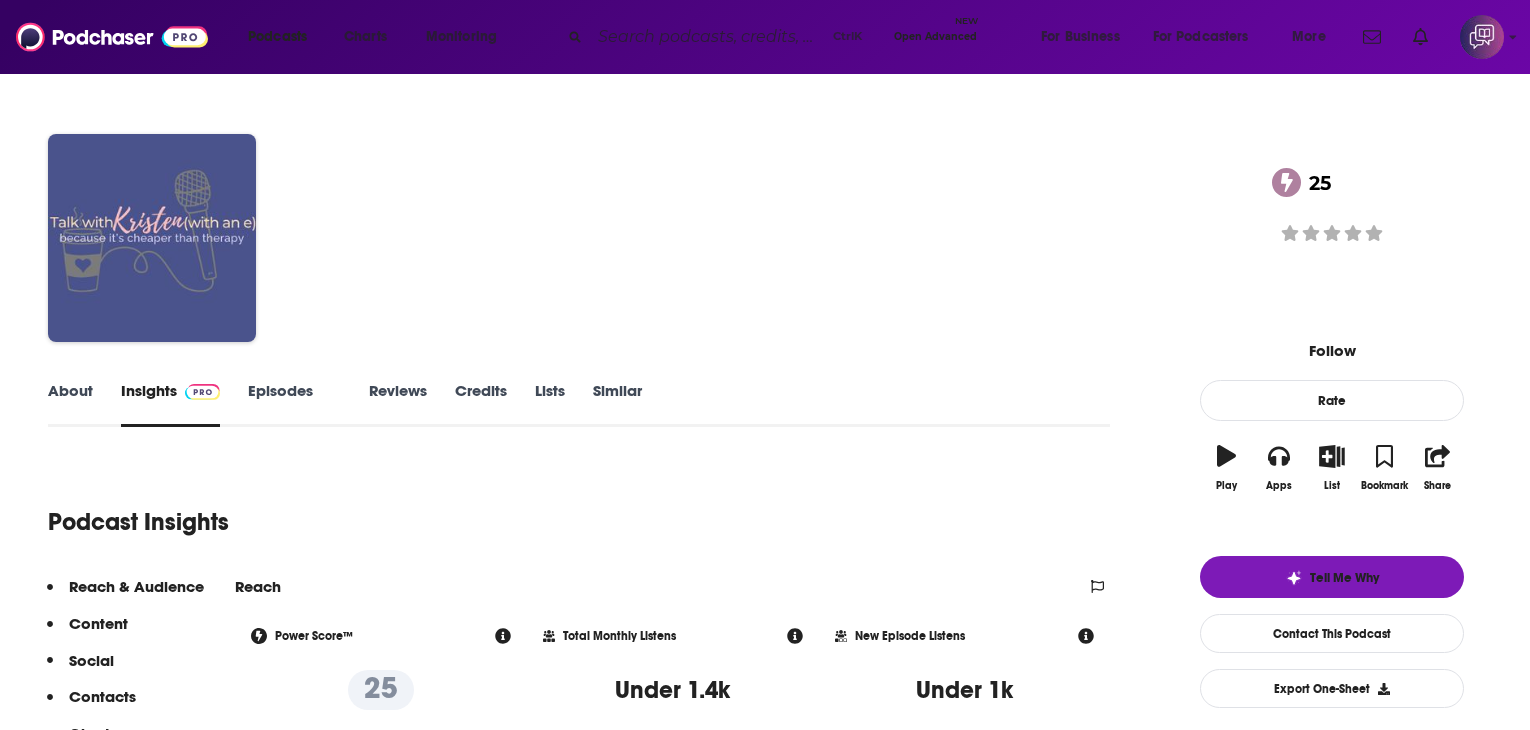 scroll, scrollTop: 0, scrollLeft: 0, axis: both 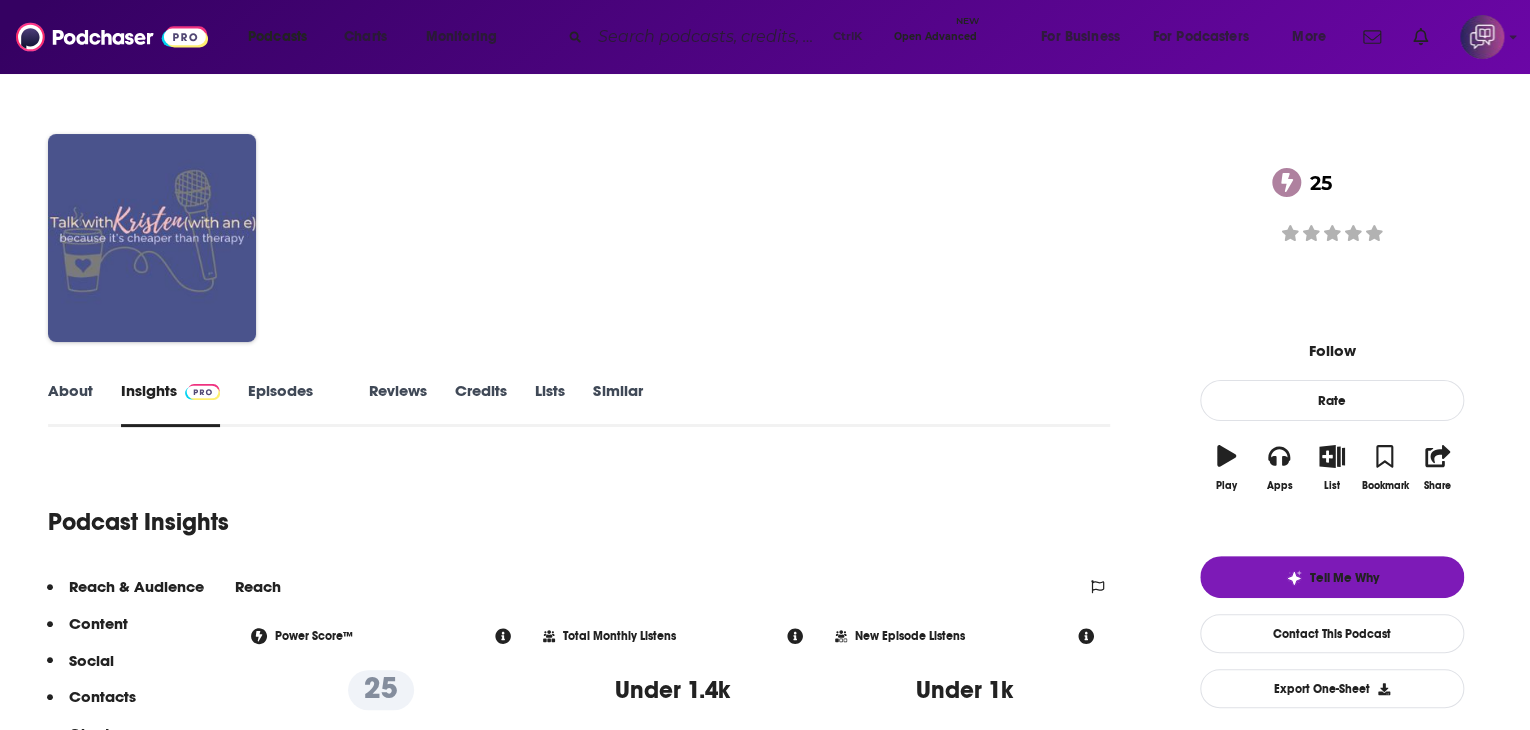click on "About" at bounding box center [70, 404] 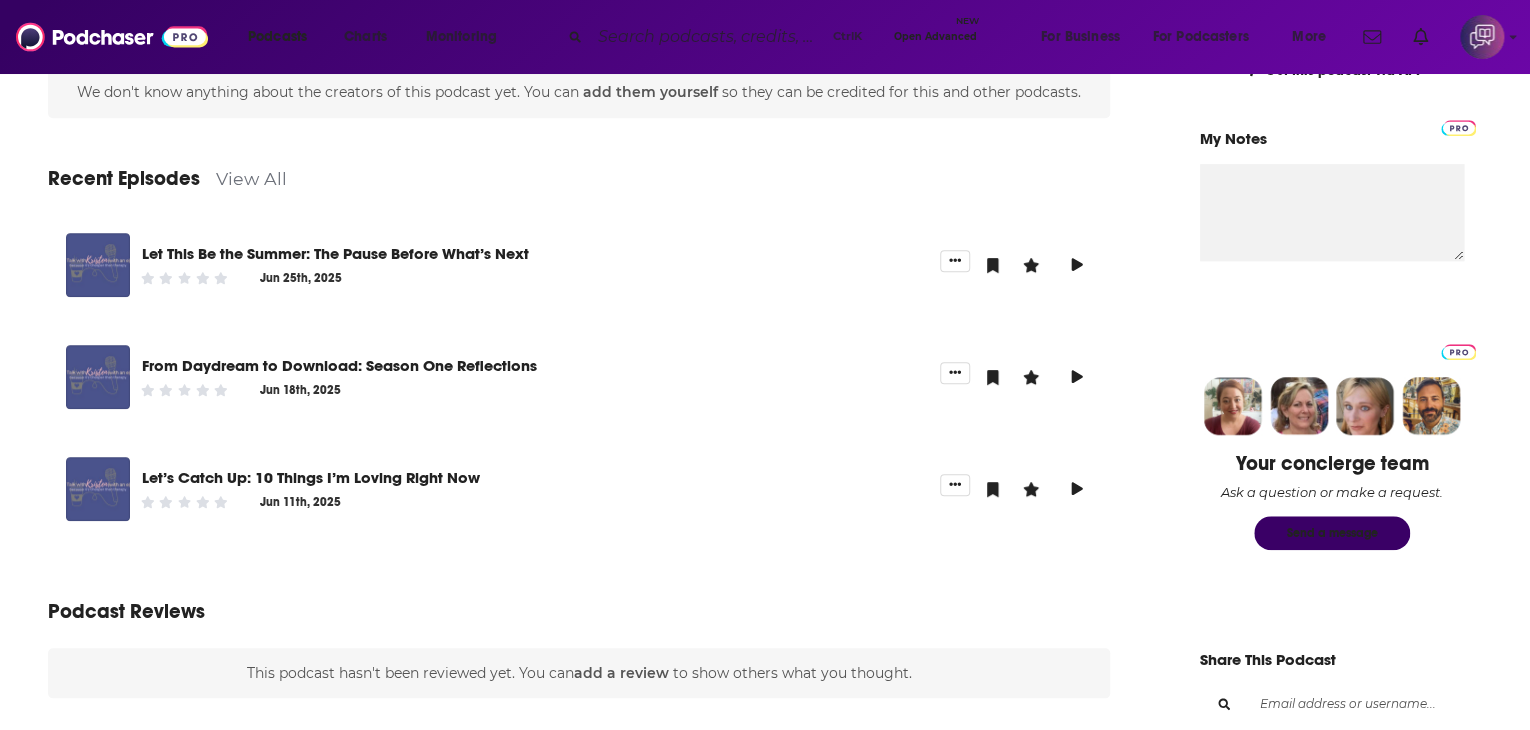 scroll, scrollTop: 700, scrollLeft: 0, axis: vertical 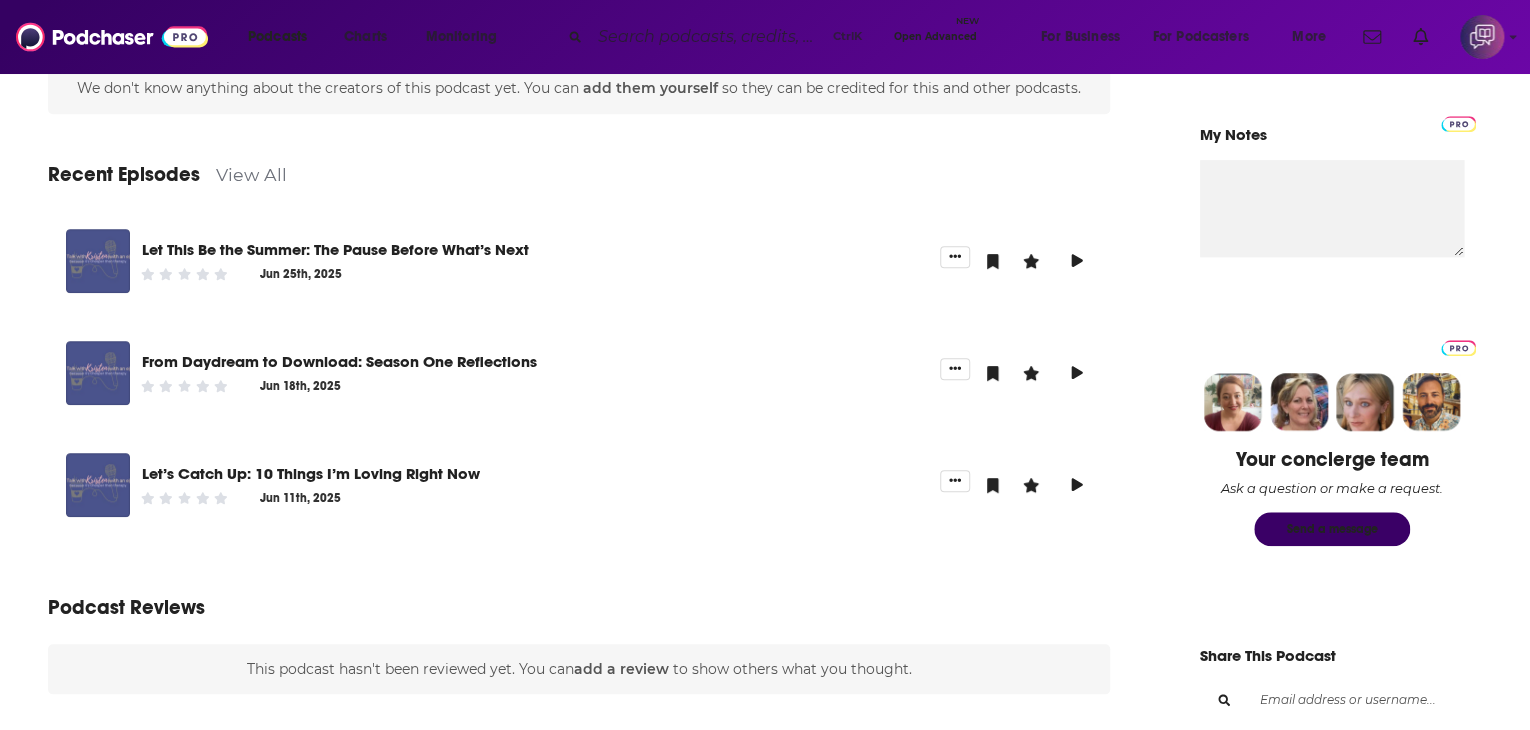 click on "View All" at bounding box center [251, 174] 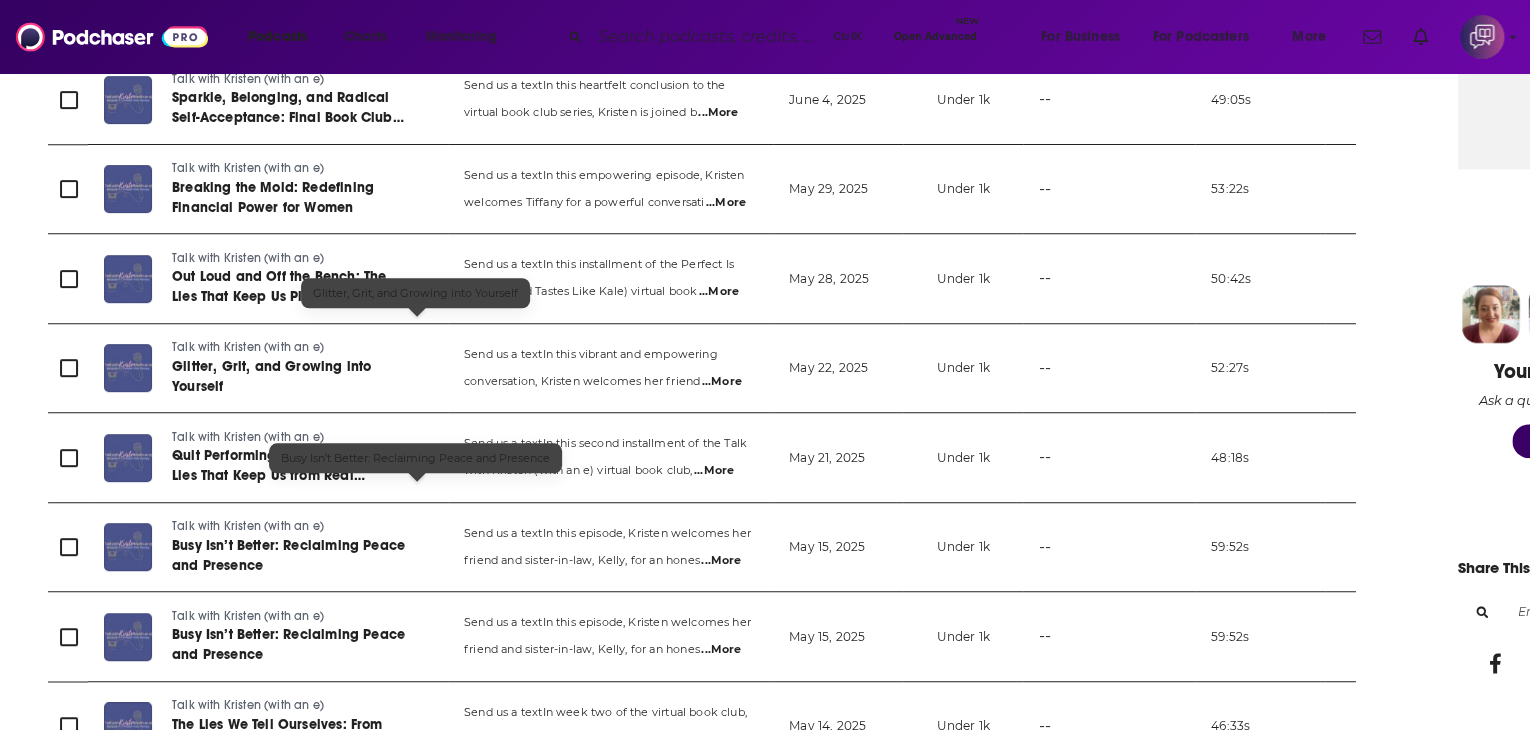 scroll, scrollTop: 800, scrollLeft: 0, axis: vertical 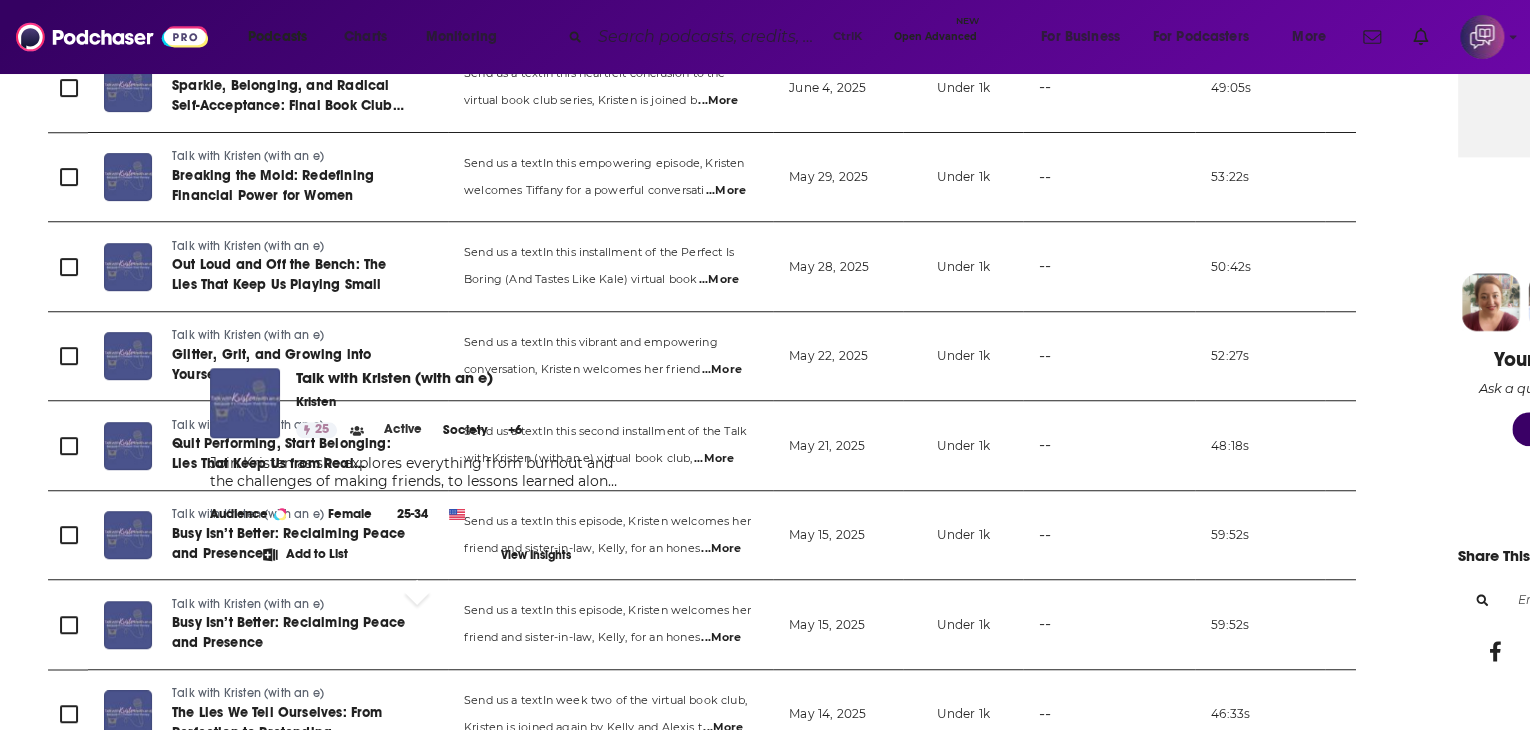 click on "About Insights Episodes 33 Reviews Credits Lists Similar Episodes of Talk By Date Table Episode Description Date Aired Reach Episode Guests Length Talk with Kristen (with an e) Let This Be the Summer: The Pause Before What’s Next Send us a textIn the final episode of Season One, Kristen reflects on the journey so far and i  ...More June 25, 2025 Under 1k -- 24:10 s Talk with Kristen (with an e) From Daydream to Download: Season One Reflections Send us a textIn this cozy, solo second-to-last episode of Season One, Kristen reflects on   ...More June 18, 2025 Under 1k -- 23:19 s Talk with Kristen (with an e) Let’s Catch Up: 10 Things I’m Loving Right Now Send us a textIn this cozy and candid episode, one of the final three of Season 1, Kristen share  ...More June 11, 2025 Under 1k -- 31:32 s Talk with Kristen (with an e) Sparkle, Belonging, and Radical Self-Acceptance: Final Book Club Wrap-Up Send us a textIn this heartfelt conclusion to the virtual book club series, Kristen is joined b  ...More Under 1k s" at bounding box center (894, 864) 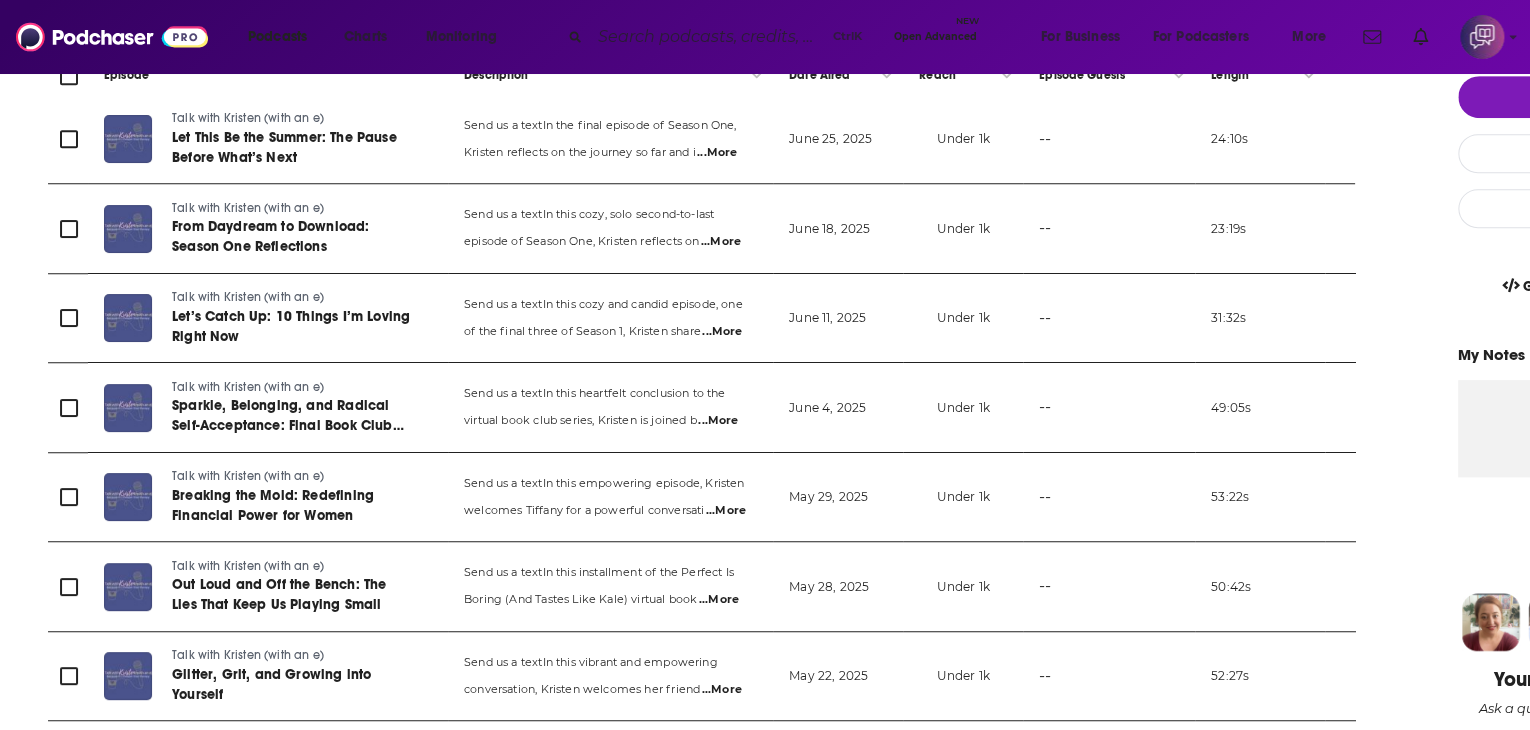 scroll, scrollTop: 100, scrollLeft: 0, axis: vertical 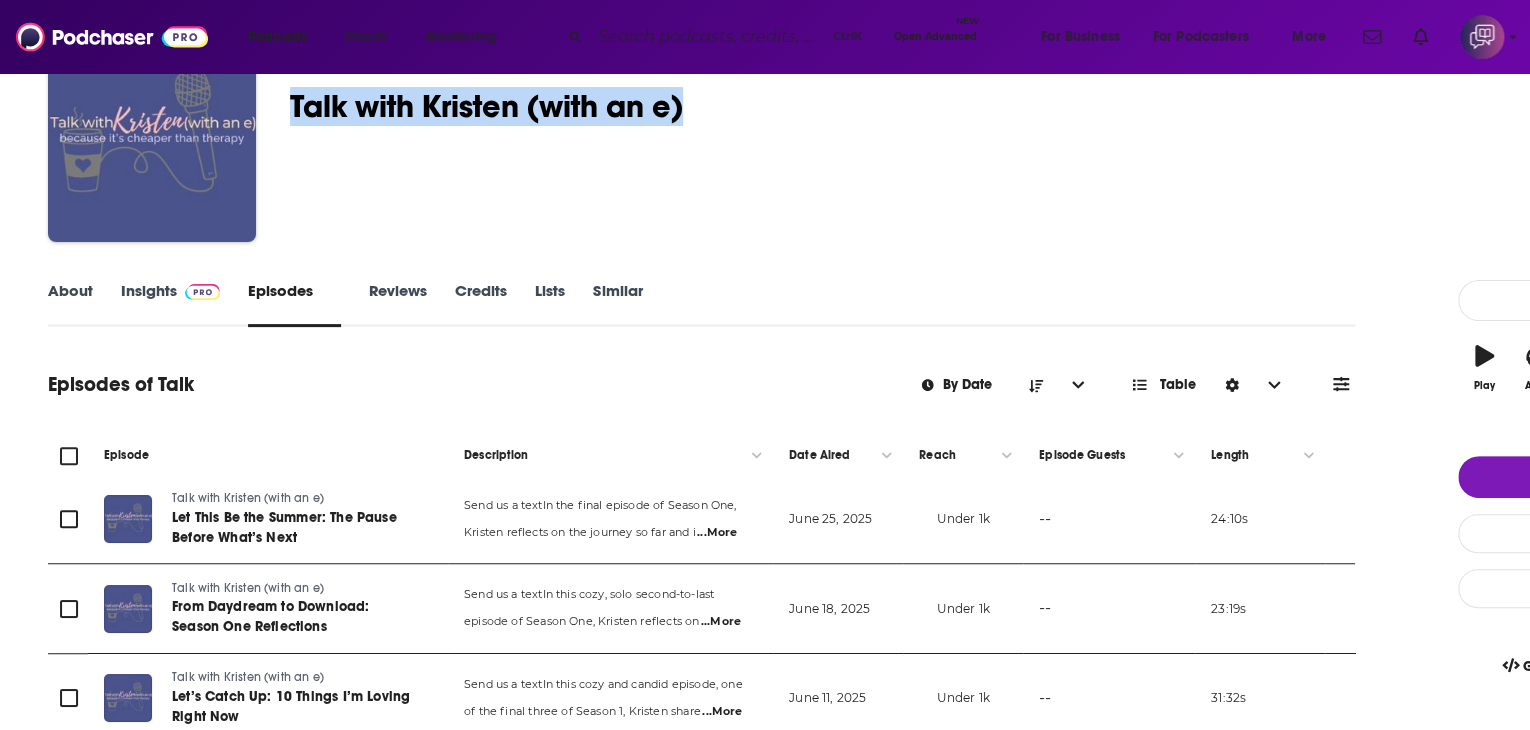 drag, startPoint x: 407, startPoint y: 101, endPoint x: 844, endPoint y: 87, distance: 437.2242 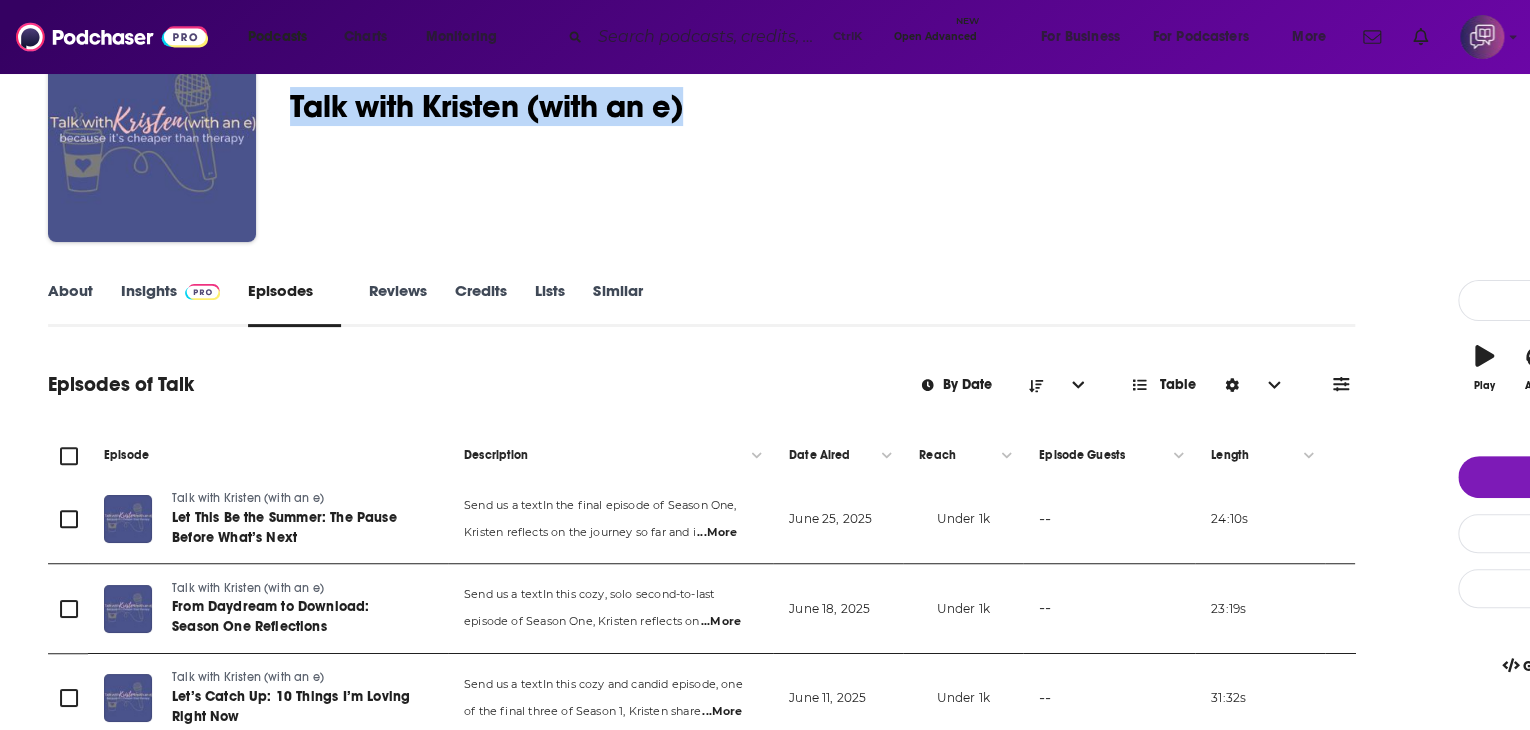 click on "Kristen   Talk with Kristen (with an e) 25 A   weekly  Society ,  Culture ,  Personal Journals ,  Health  and  Fitness  podcast 25 Good podcast? Give it some love!" at bounding box center (894, 142) 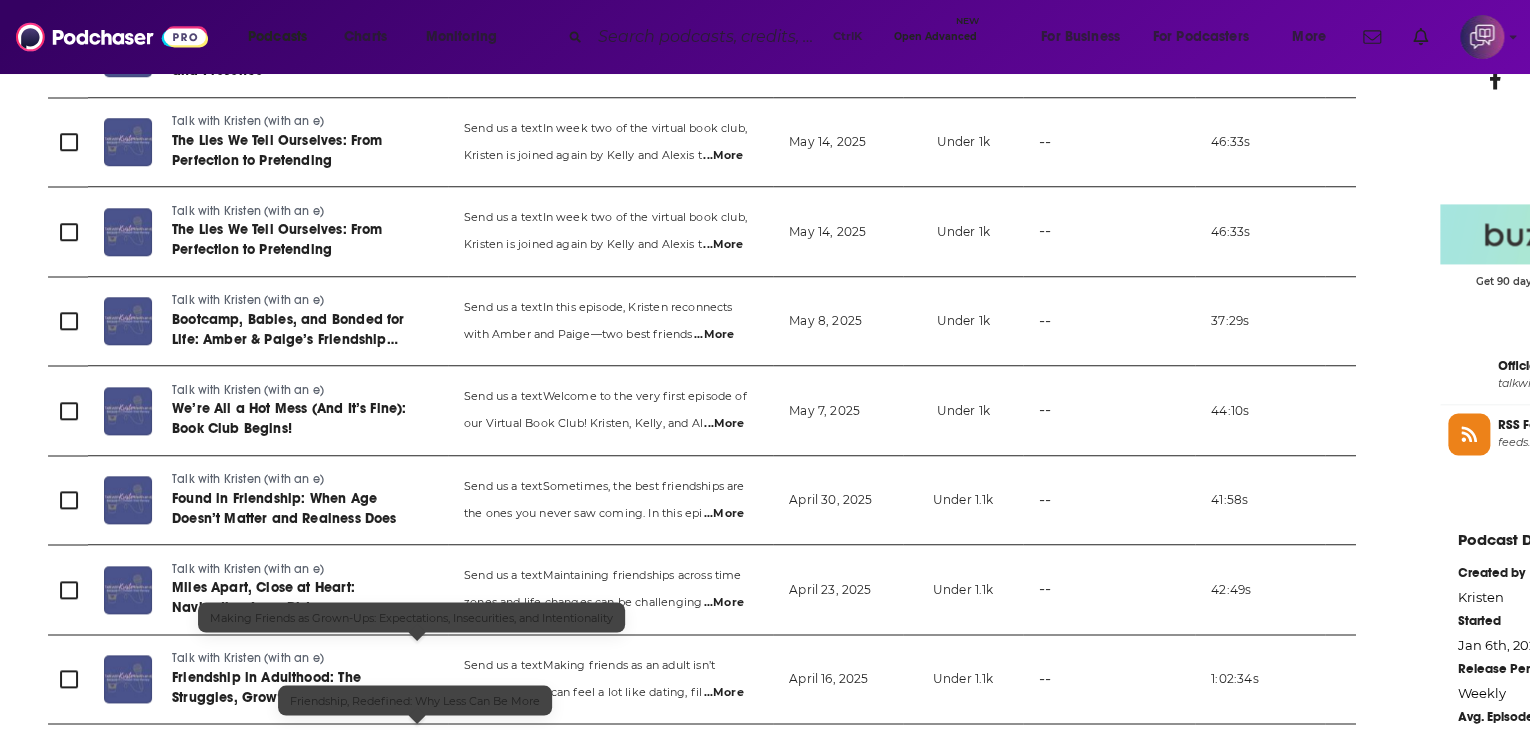 scroll, scrollTop: 1500, scrollLeft: 0, axis: vertical 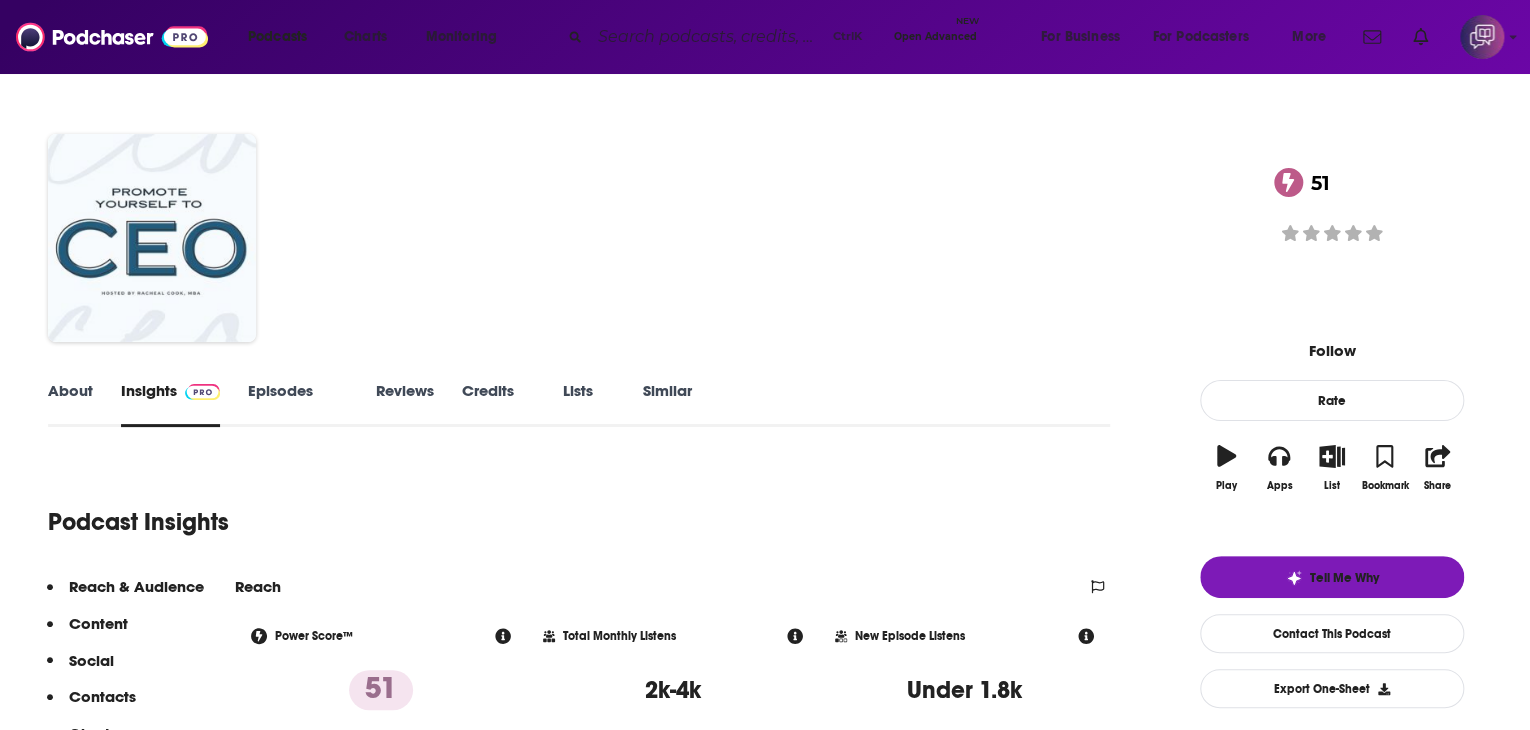 click on "About" at bounding box center (70, 404) 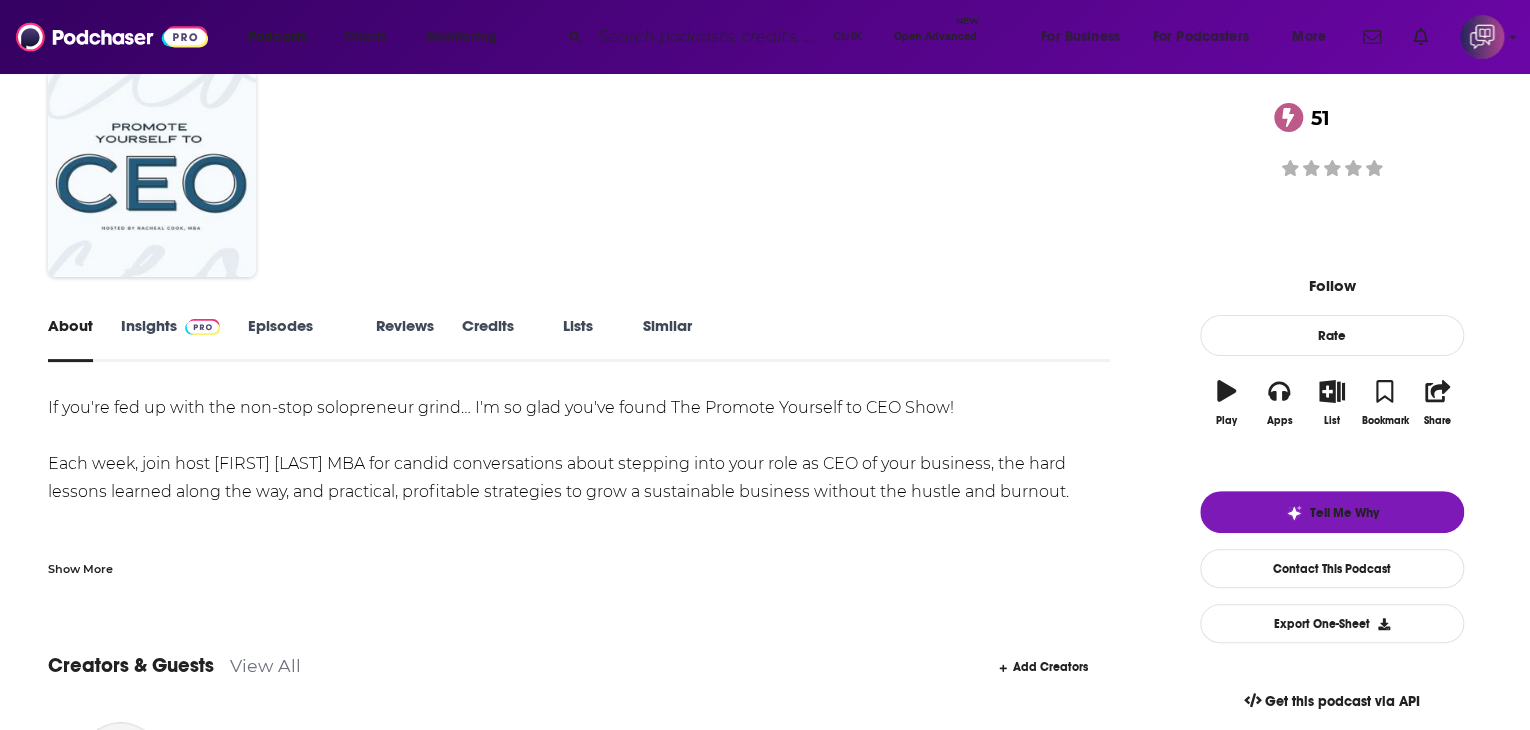 scroll, scrollTop: 100, scrollLeft: 0, axis: vertical 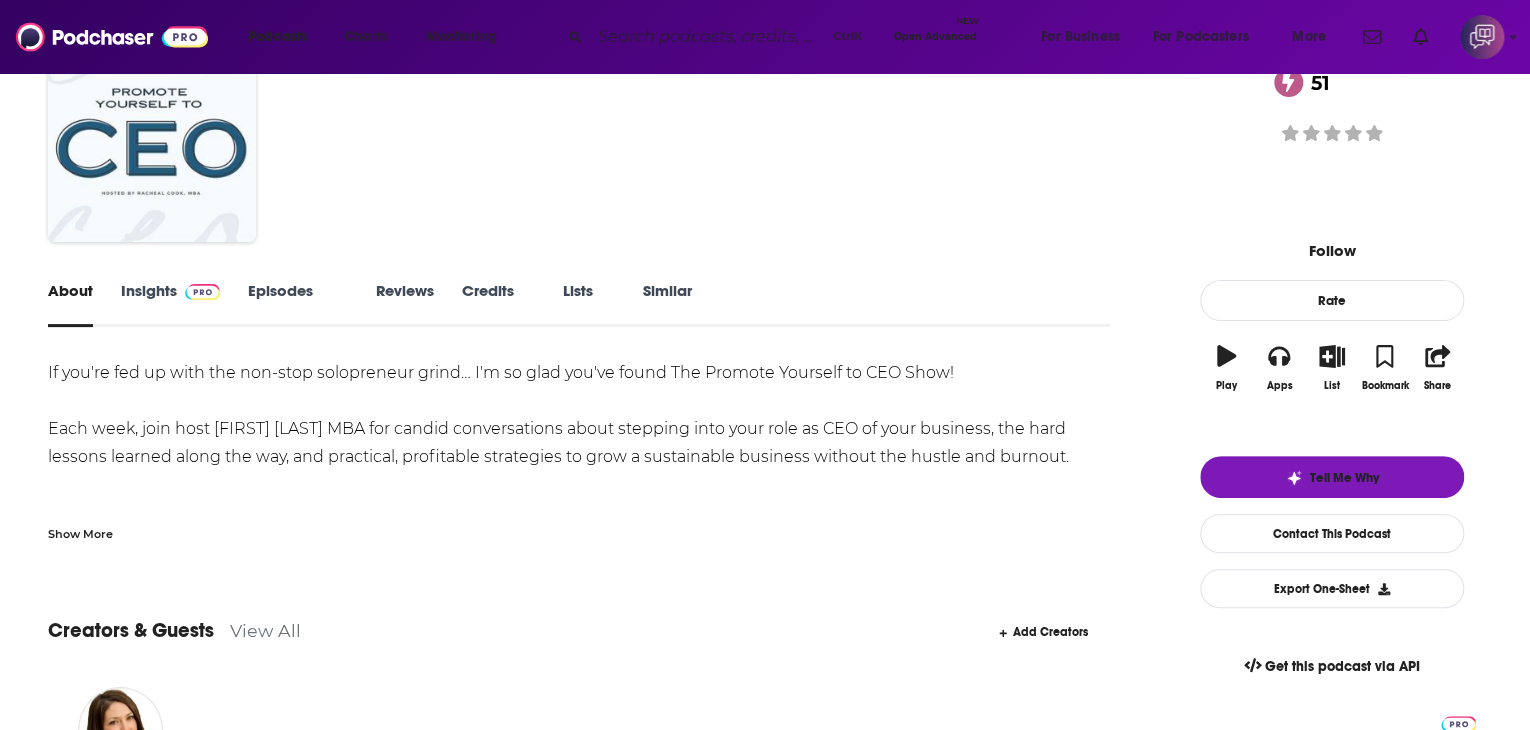 click on "Show More" at bounding box center [80, 532] 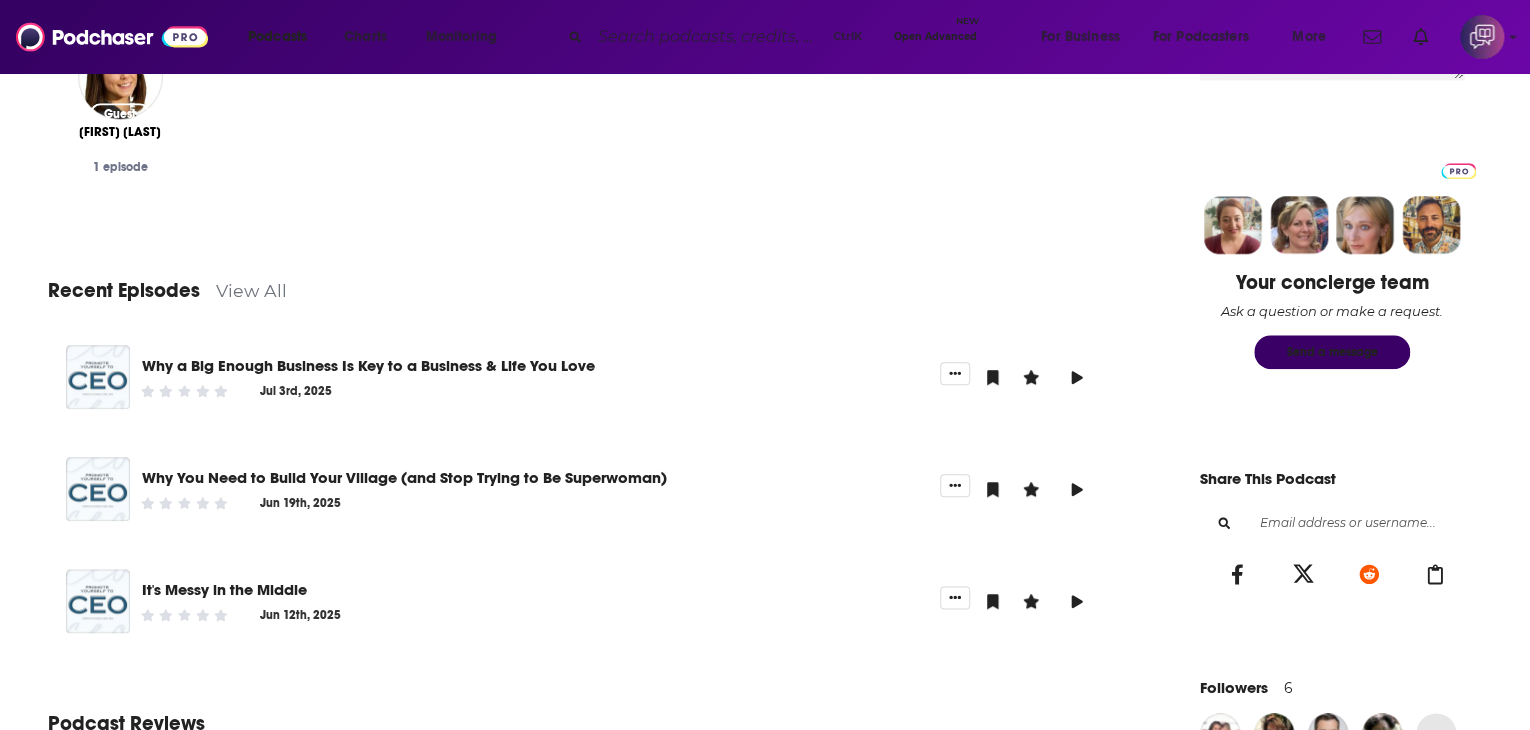 scroll, scrollTop: 900, scrollLeft: 0, axis: vertical 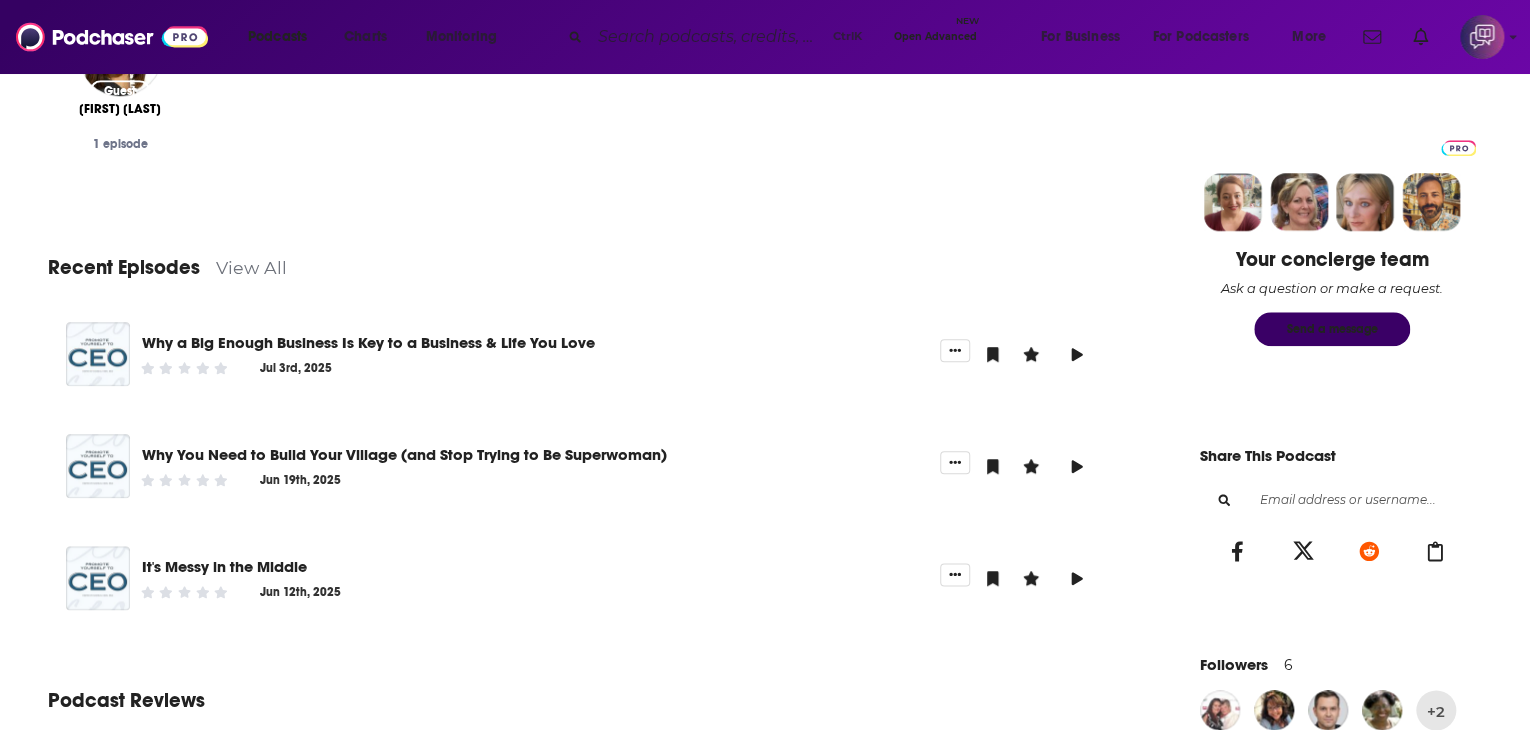 click on "View All" at bounding box center [251, 267] 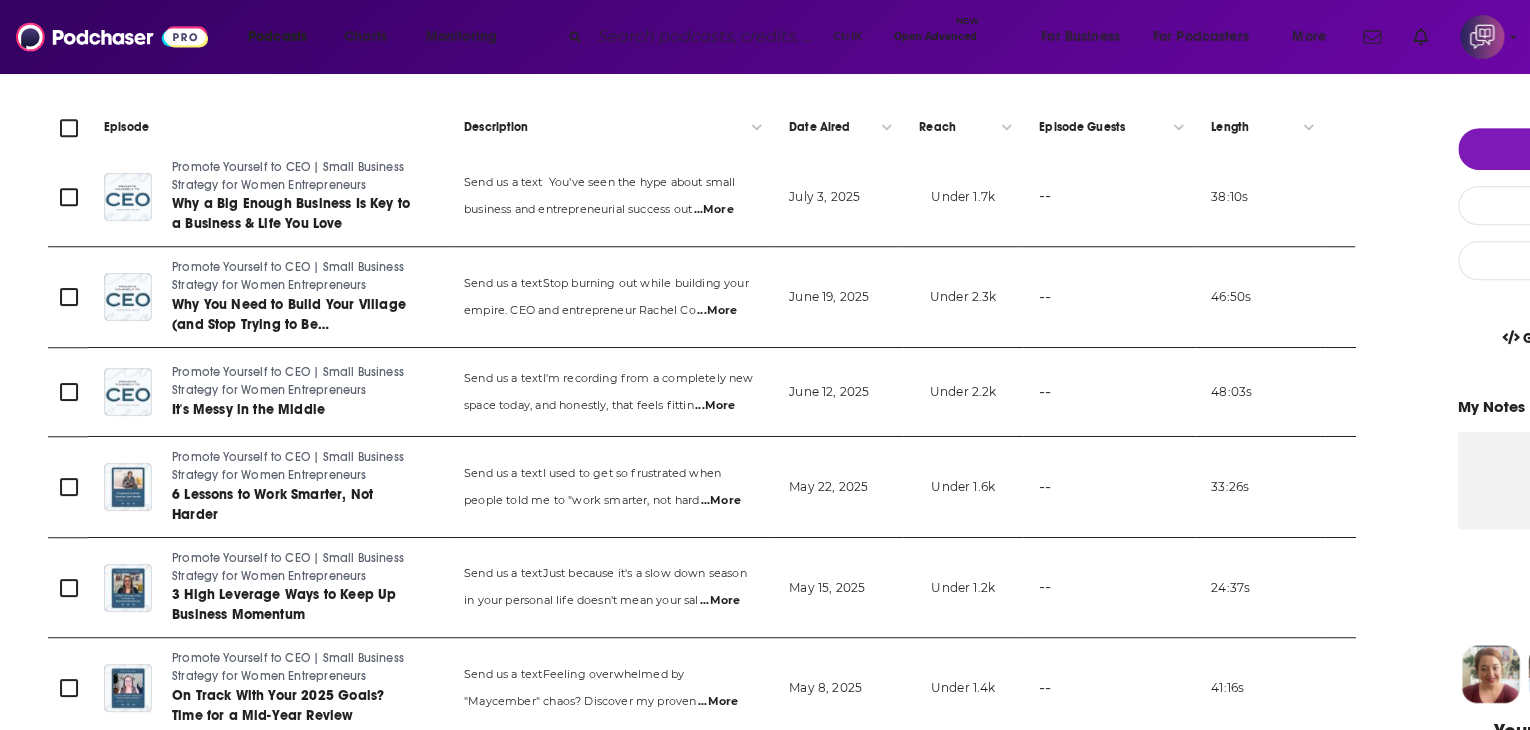 scroll, scrollTop: 0, scrollLeft: 0, axis: both 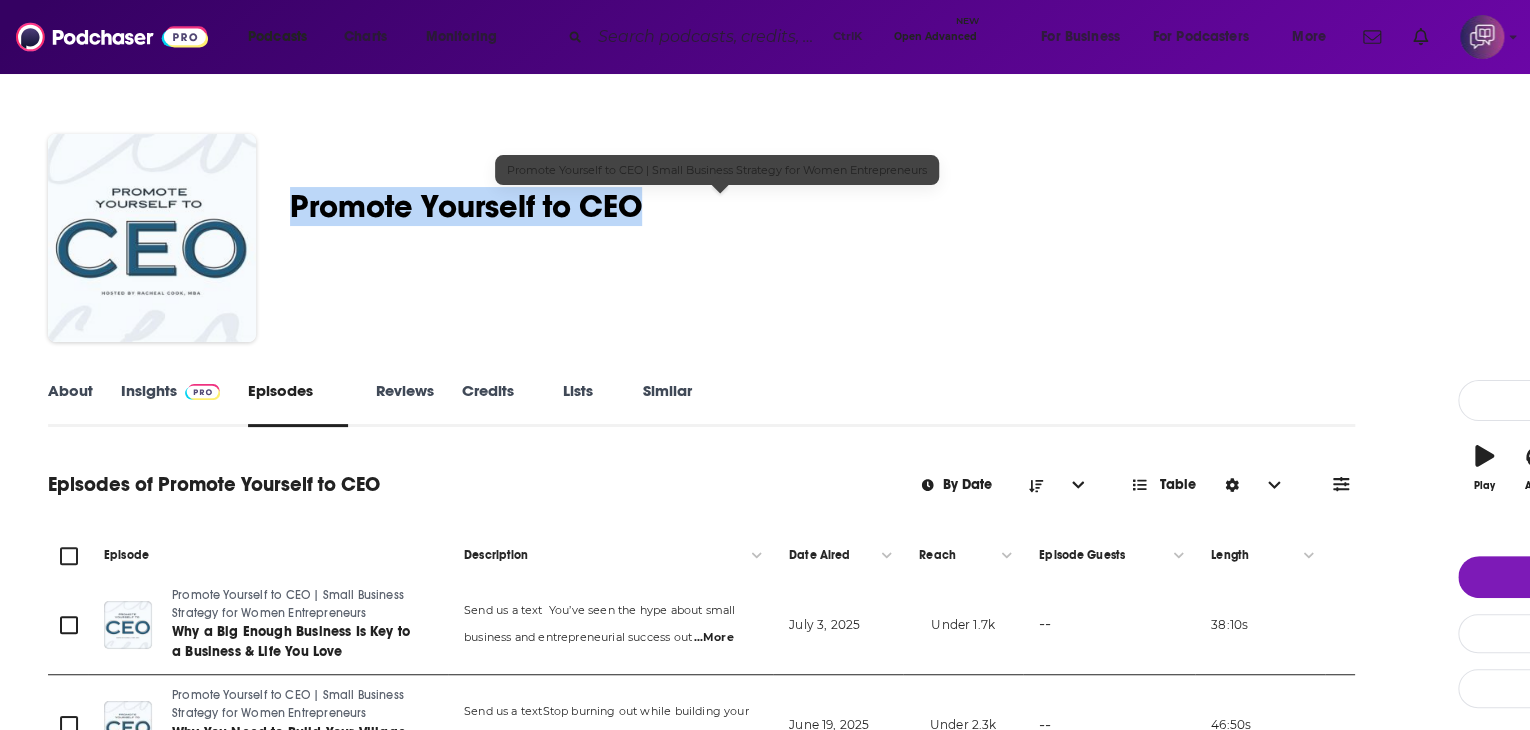 drag, startPoint x: 401, startPoint y: 219, endPoint x: 764, endPoint y: 222, distance: 363.0124 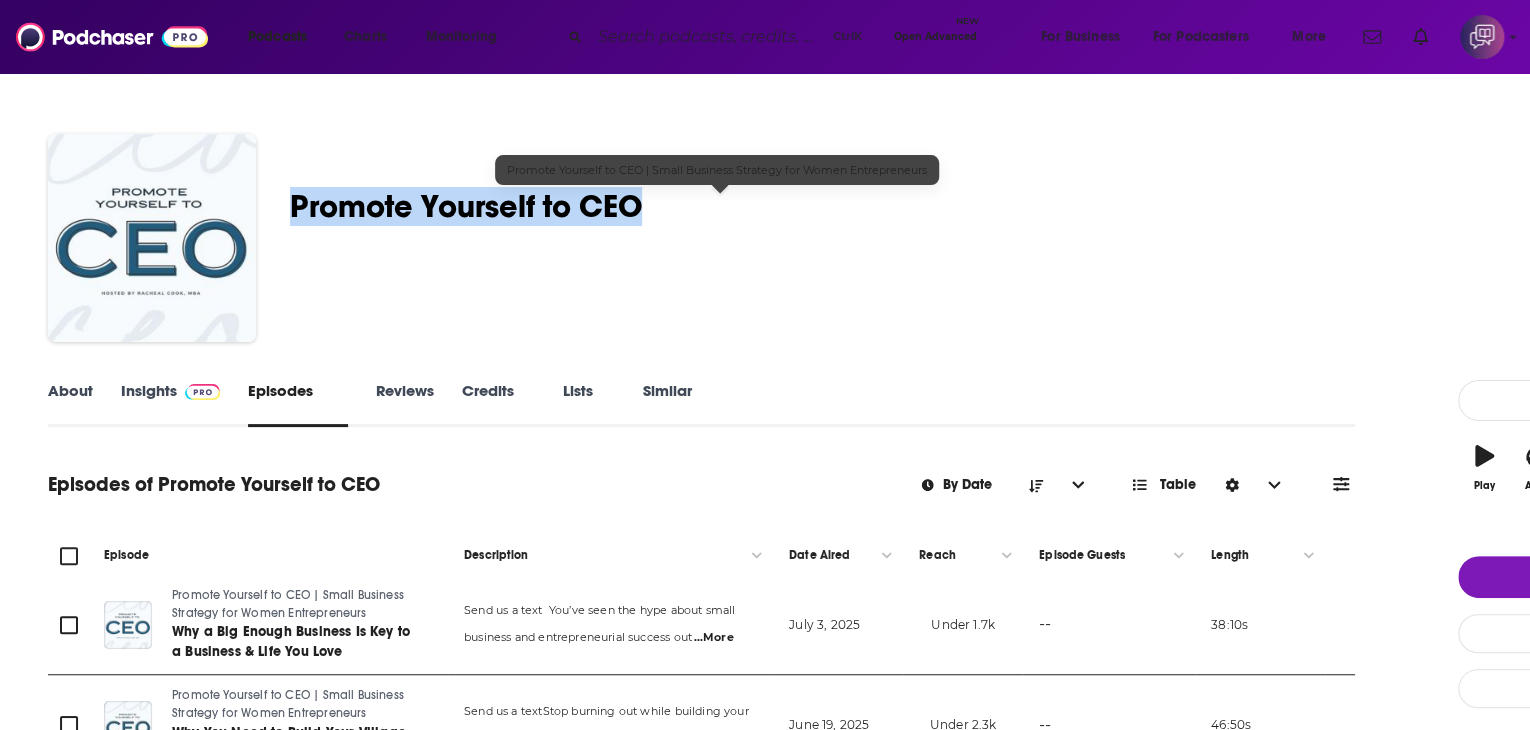 click on "Racheal Cook MBA: Small Business Owner, Entrepreneur, Business Growth Strategist   Promote Yourself to CEO | Small Business Strategy for Women… 51 A   weekly  Business ,  Entrepreneur ,  Management  and  Marketing  podcast 51 Good podcast? Give it some love!" at bounding box center (894, 242) 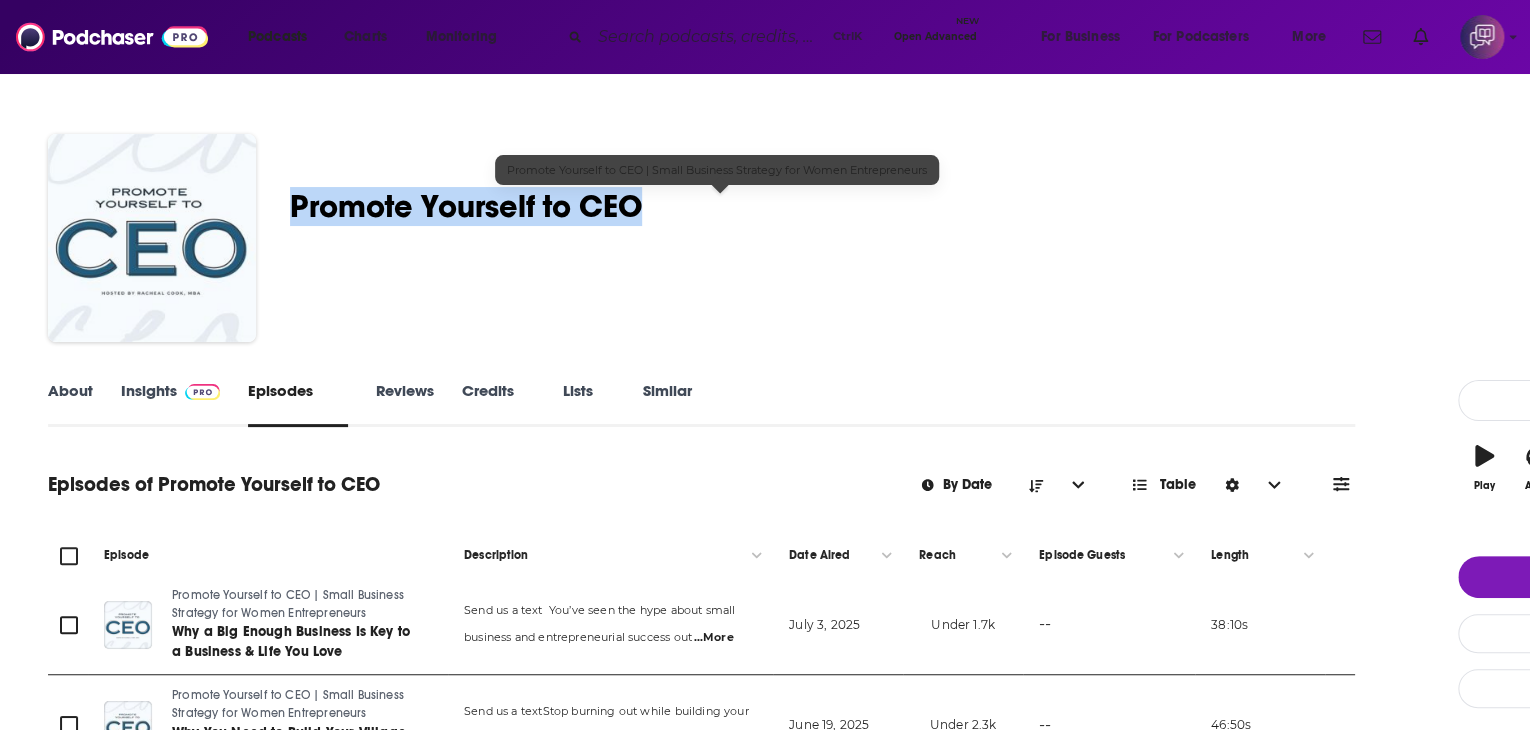 copy on "Promote Yourself to CEO" 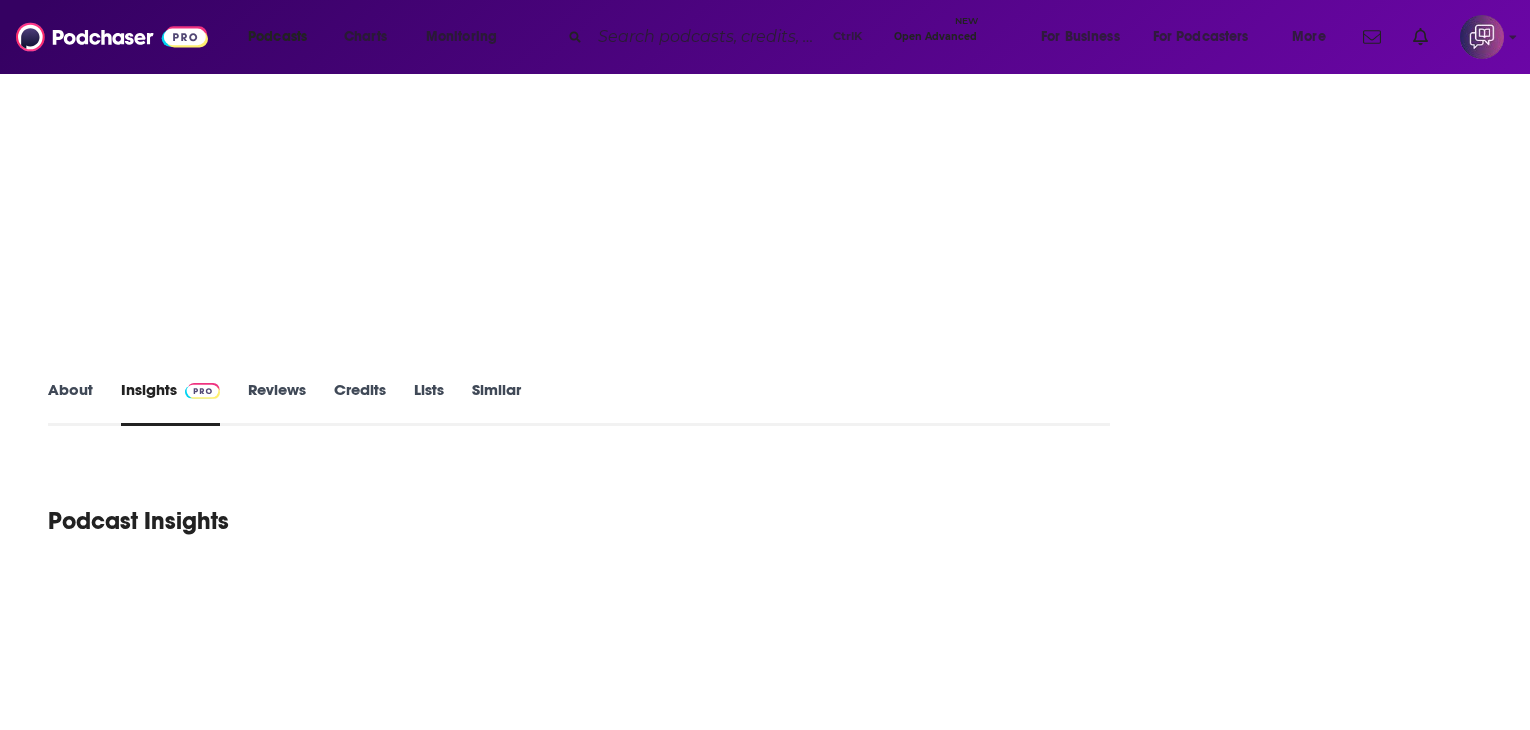 scroll, scrollTop: 0, scrollLeft: 0, axis: both 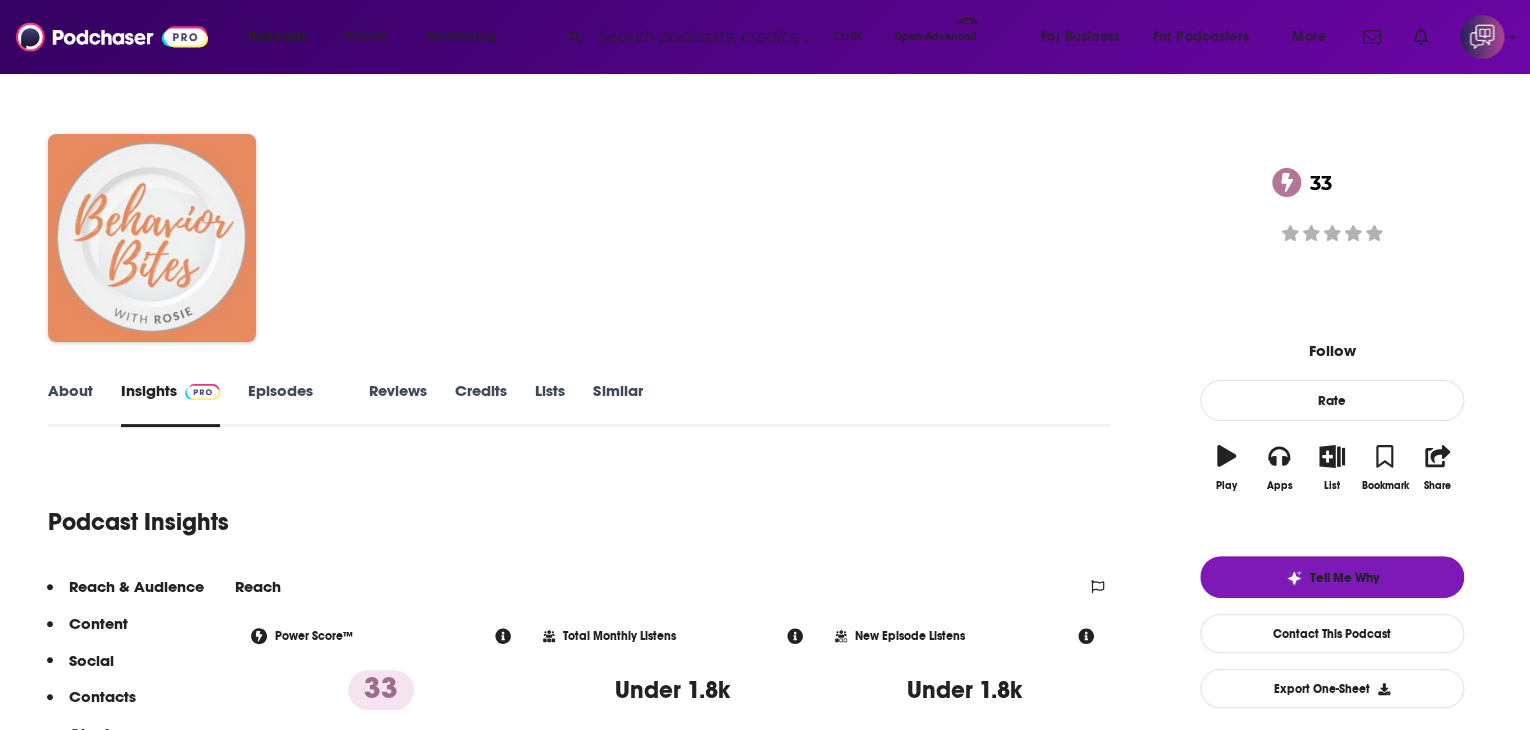 click on "About Insights Episodes 66 Reviews Credits Lists Similar" at bounding box center (579, 402) 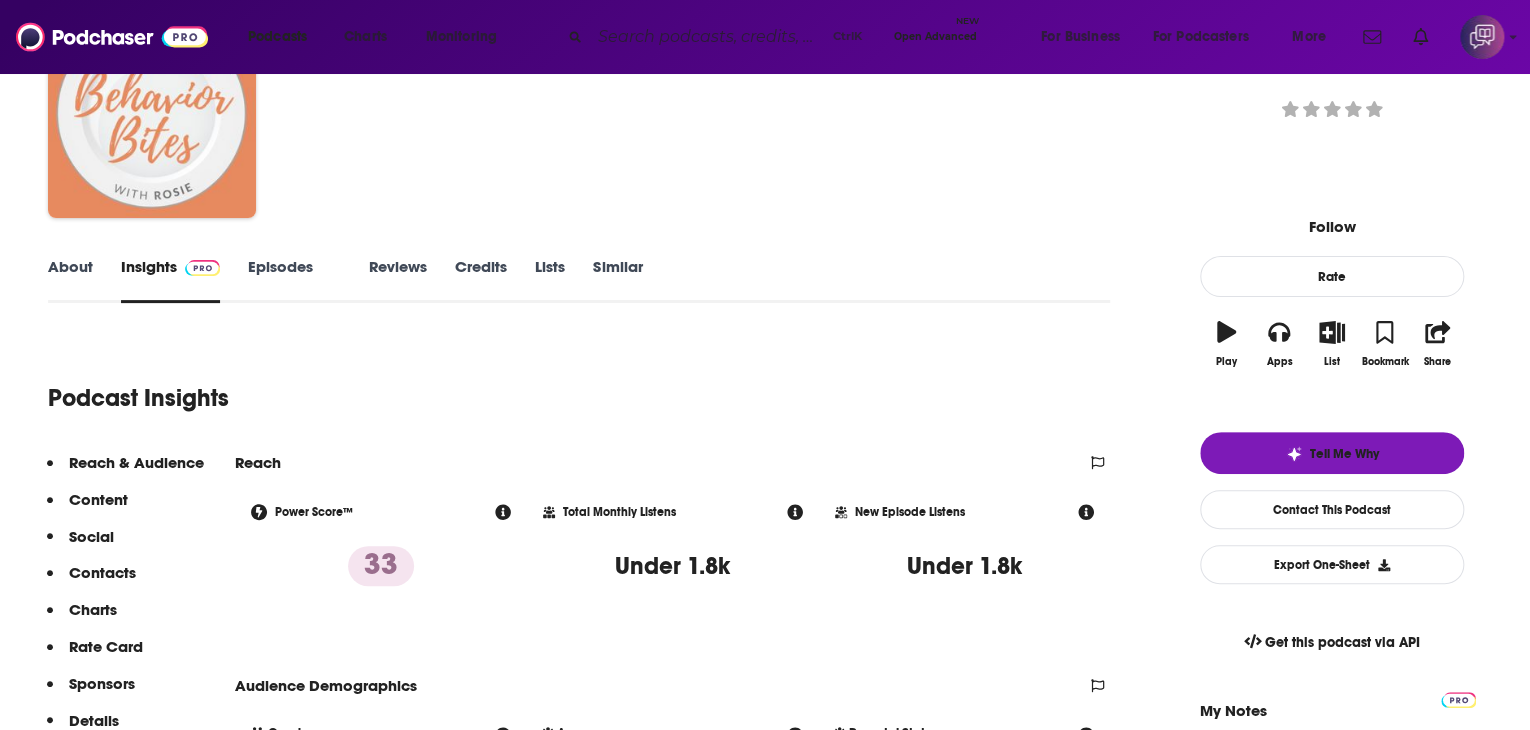 scroll, scrollTop: 0, scrollLeft: 0, axis: both 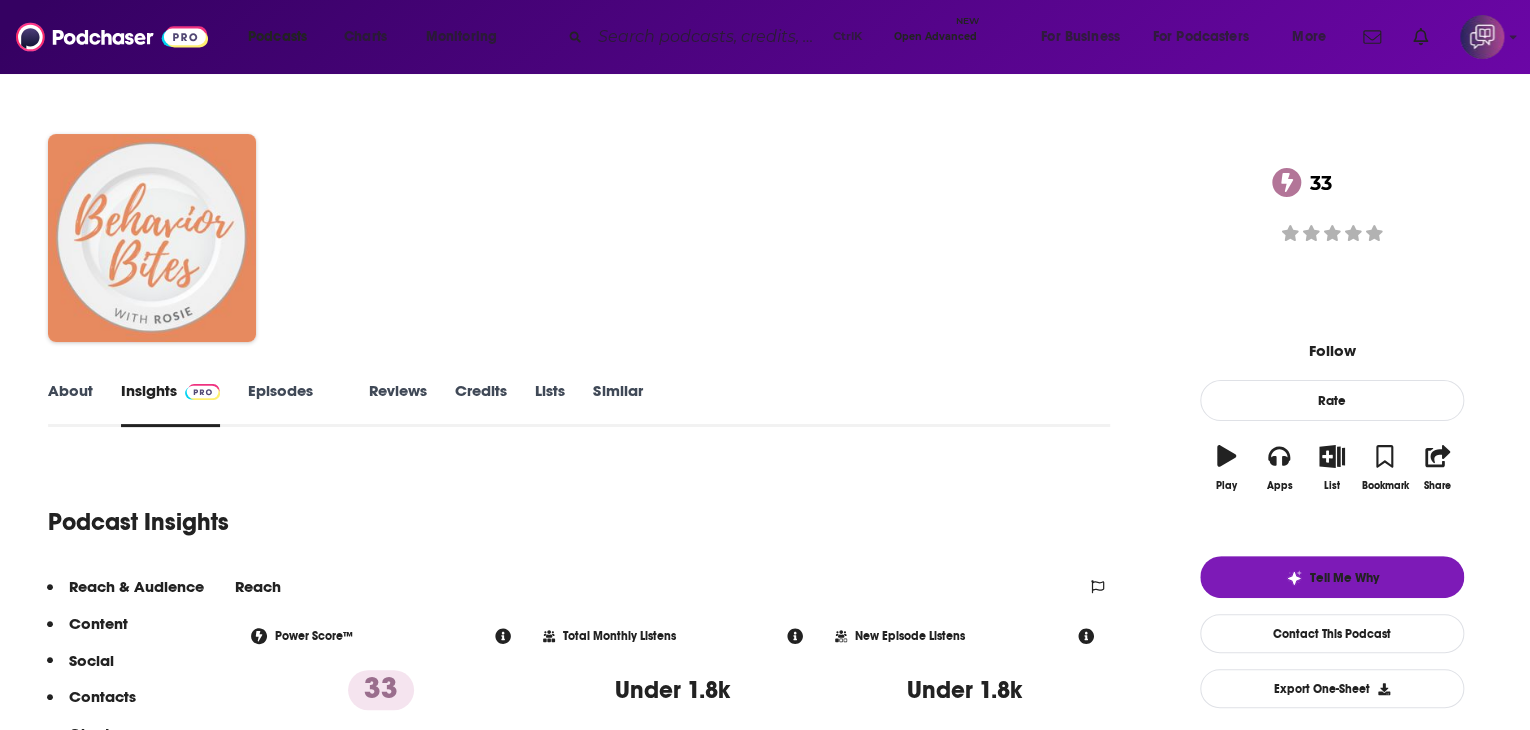 click on "About" at bounding box center (70, 404) 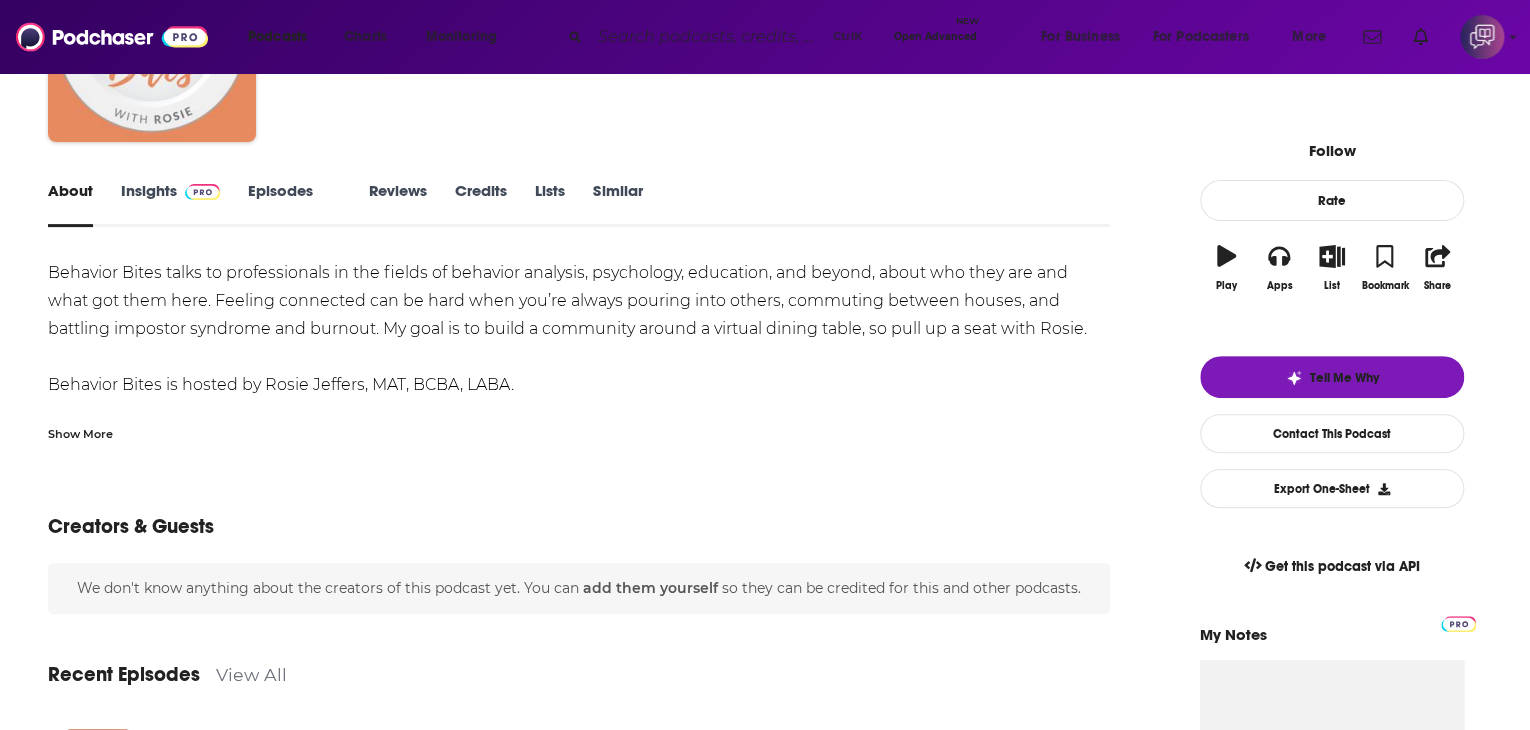 scroll, scrollTop: 0, scrollLeft: 0, axis: both 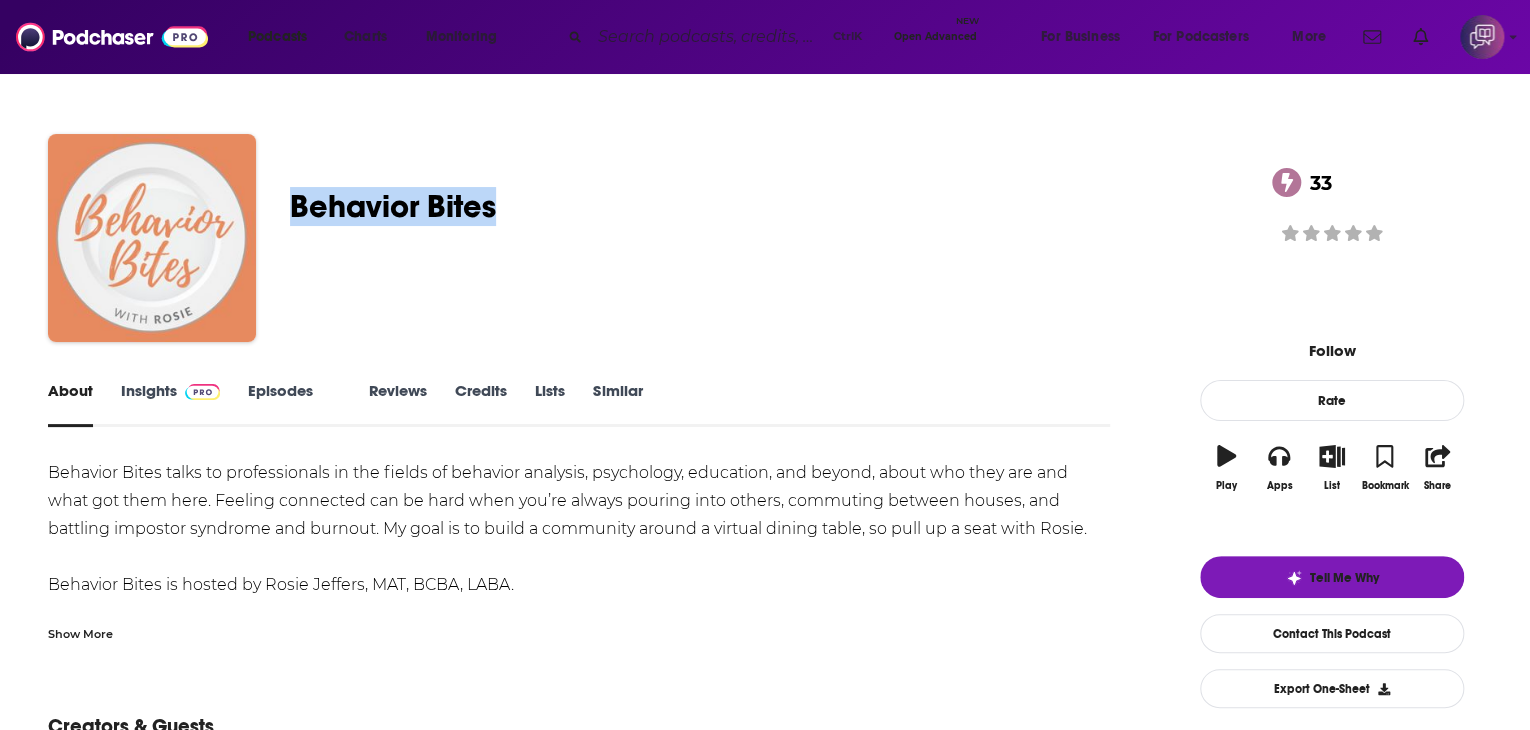 drag, startPoint x: 407, startPoint y: 201, endPoint x: 646, endPoint y: 197, distance: 239.03348 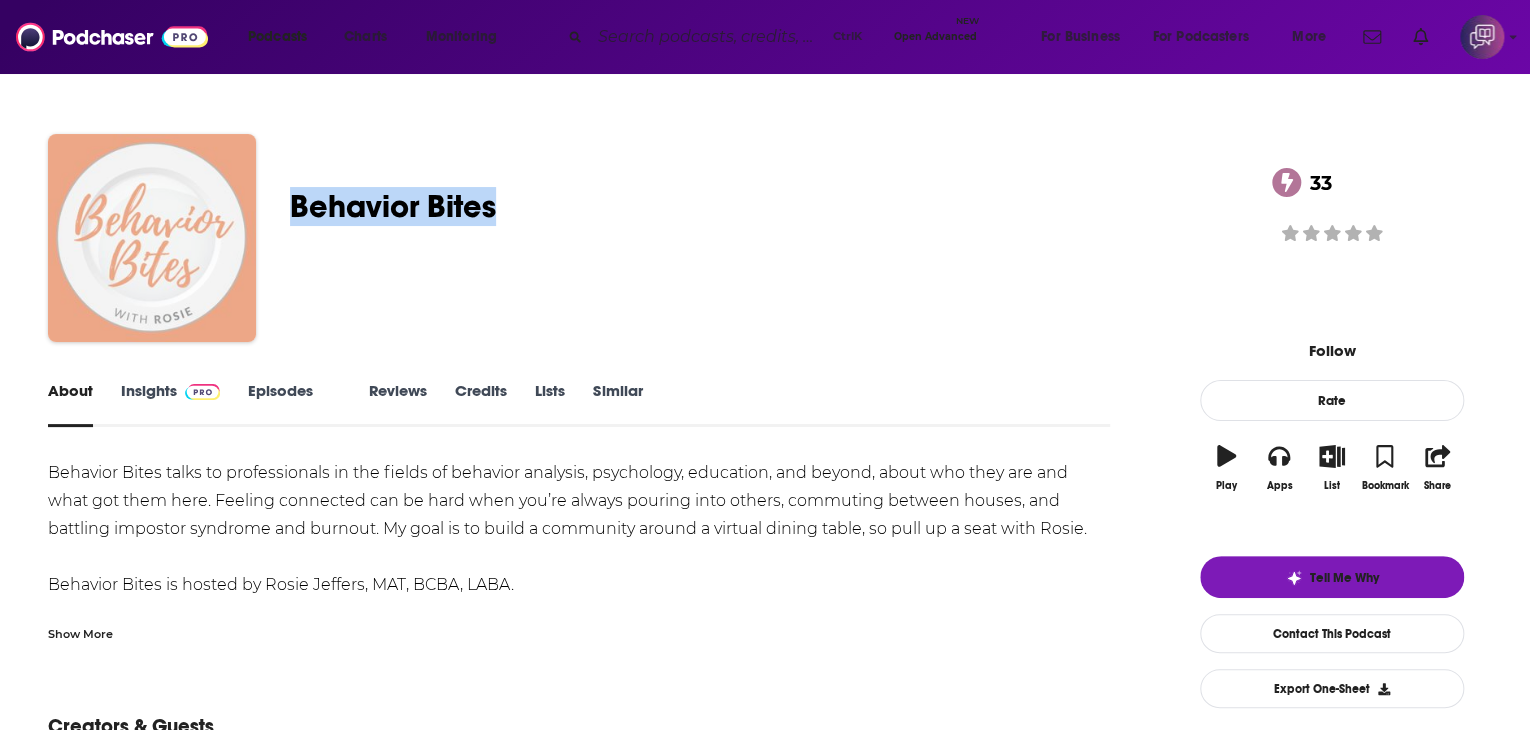 click at bounding box center (152, 238) 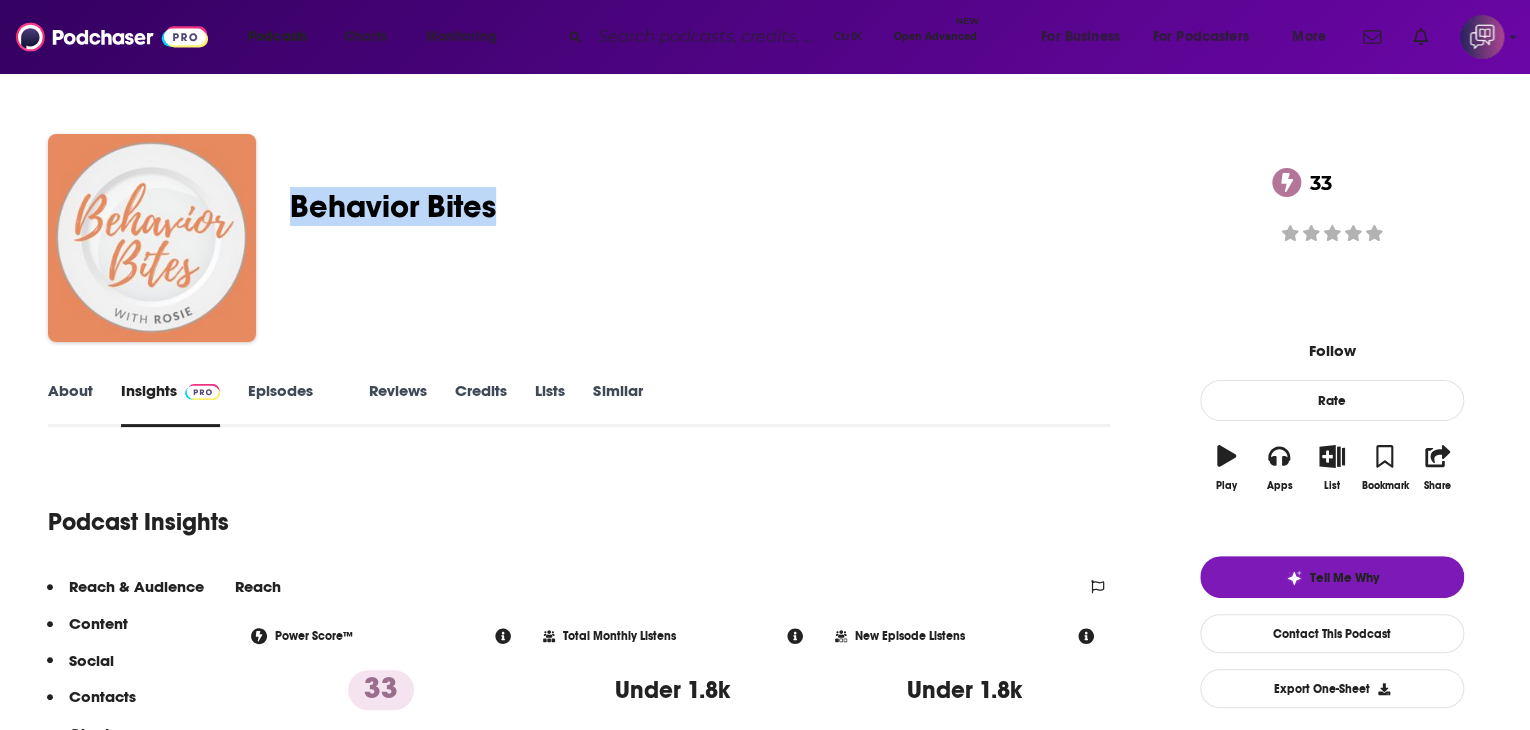 drag, startPoint x: 656, startPoint y: 192, endPoint x: 420, endPoint y: 193, distance: 236.00212 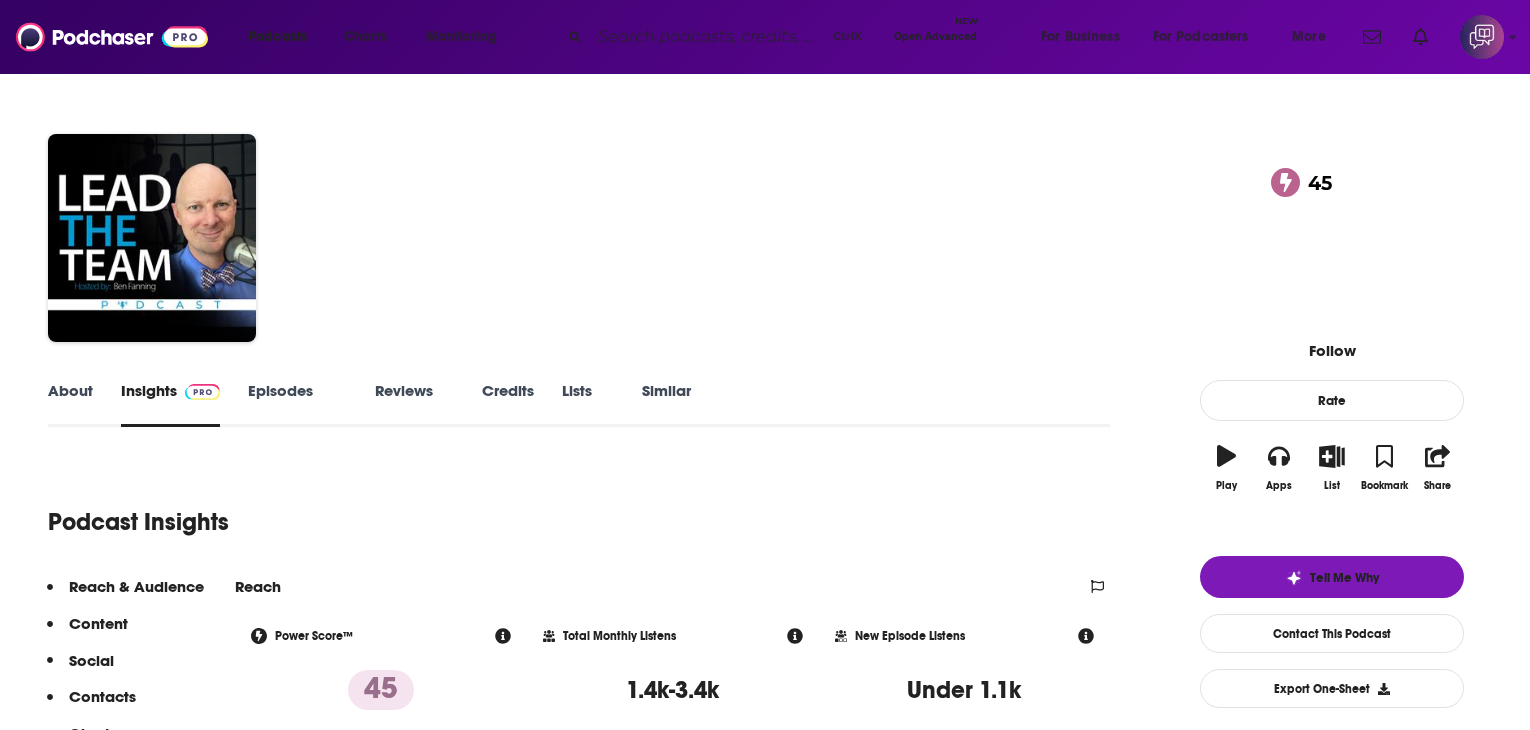 scroll, scrollTop: 0, scrollLeft: 0, axis: both 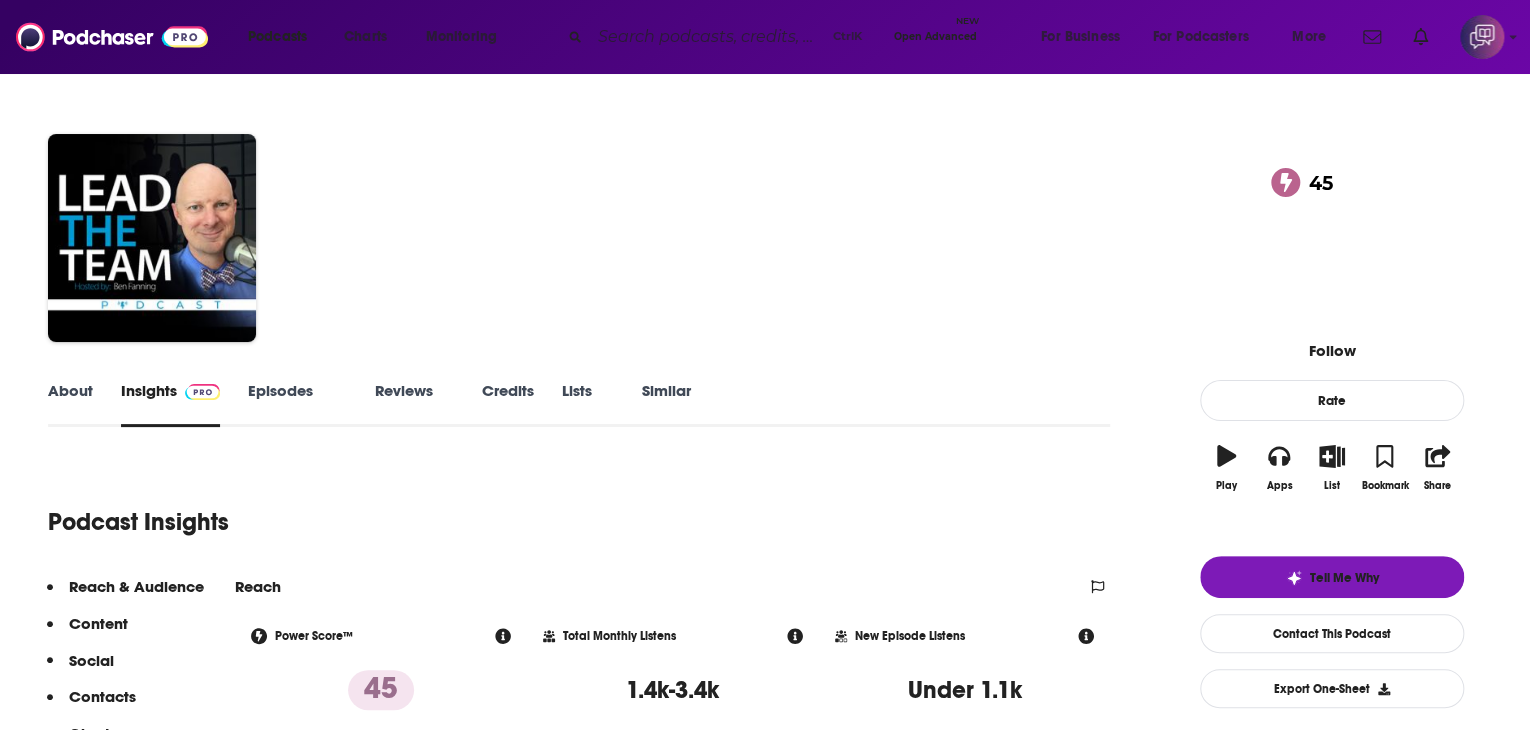 click on "About" at bounding box center [70, 404] 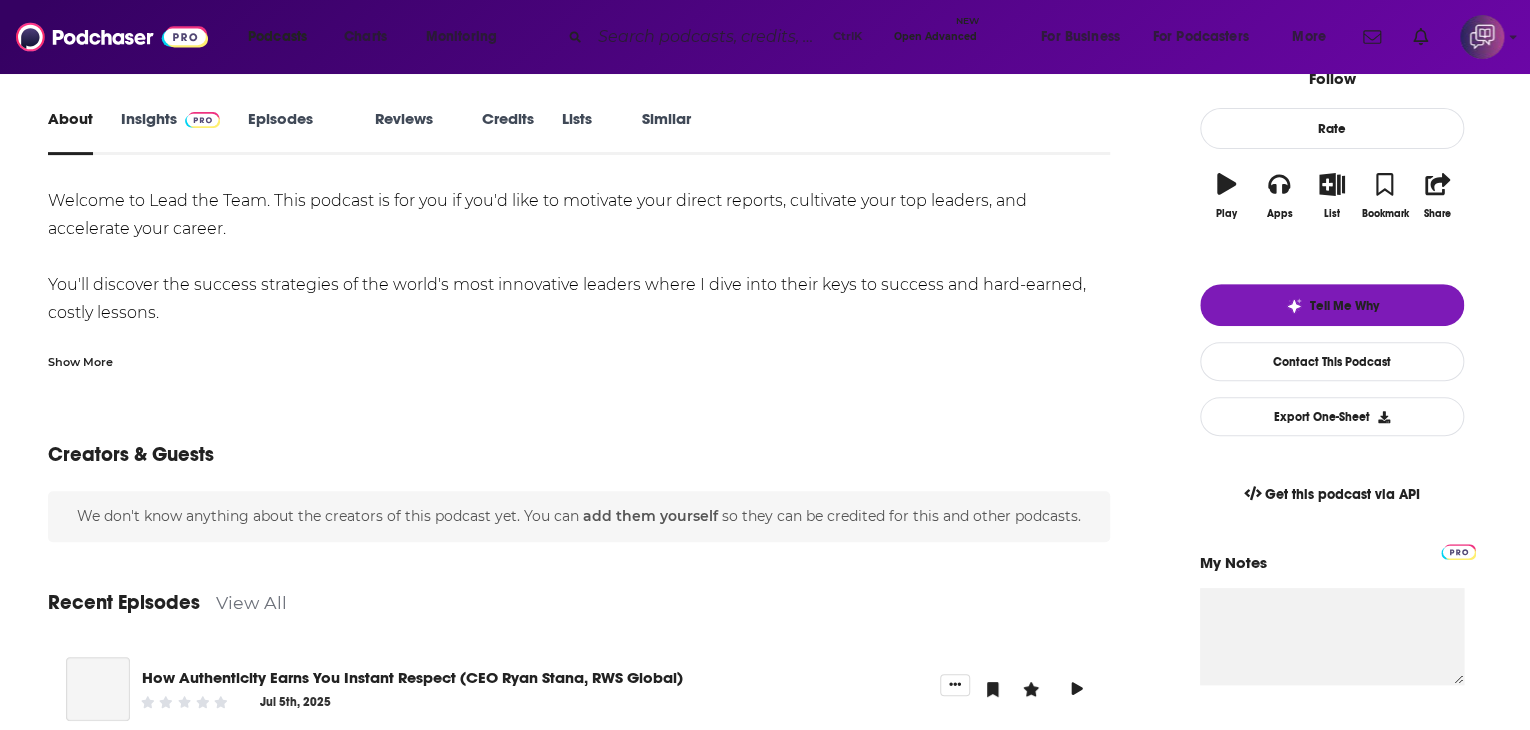 scroll, scrollTop: 0, scrollLeft: 0, axis: both 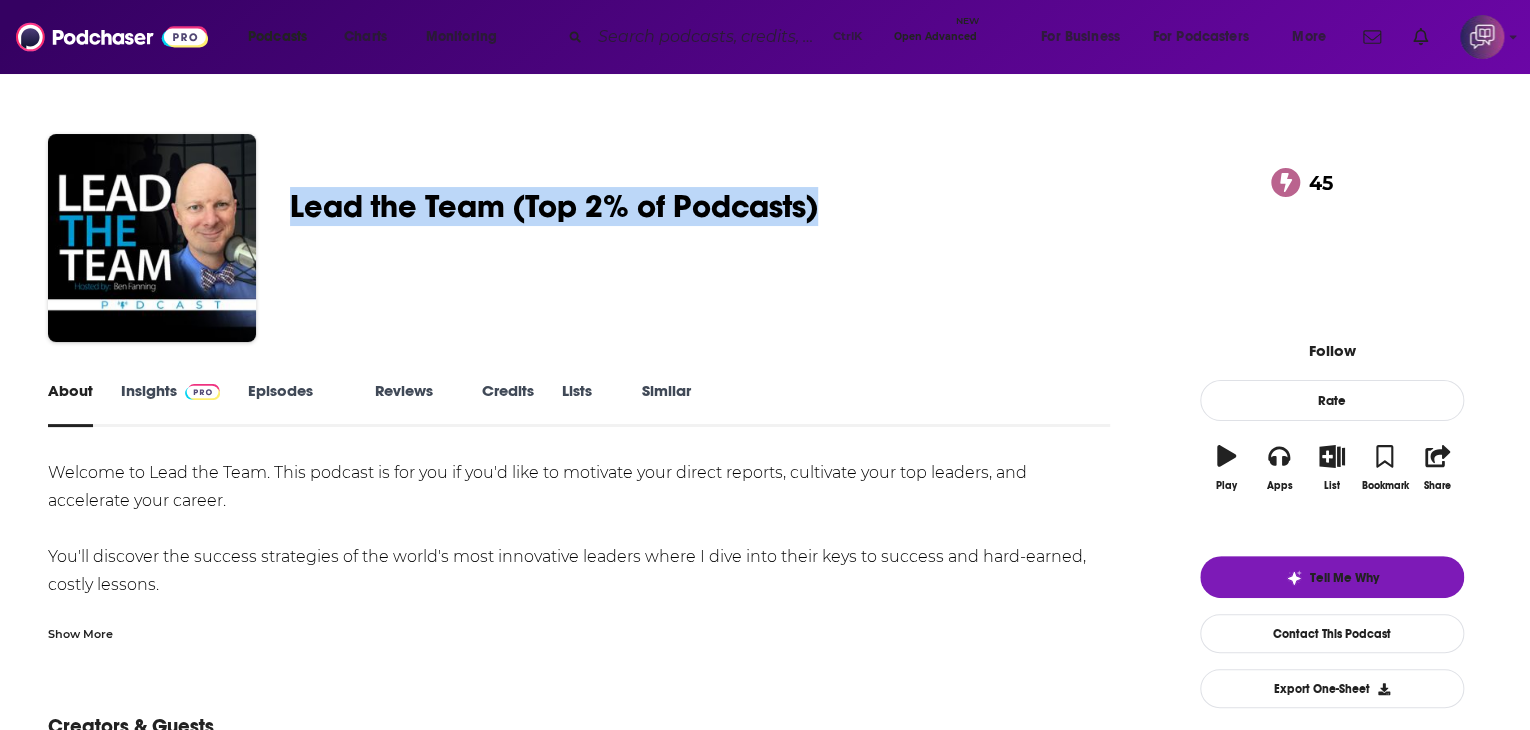 drag, startPoint x: 407, startPoint y: 201, endPoint x: 972, endPoint y: 184, distance: 565.2557 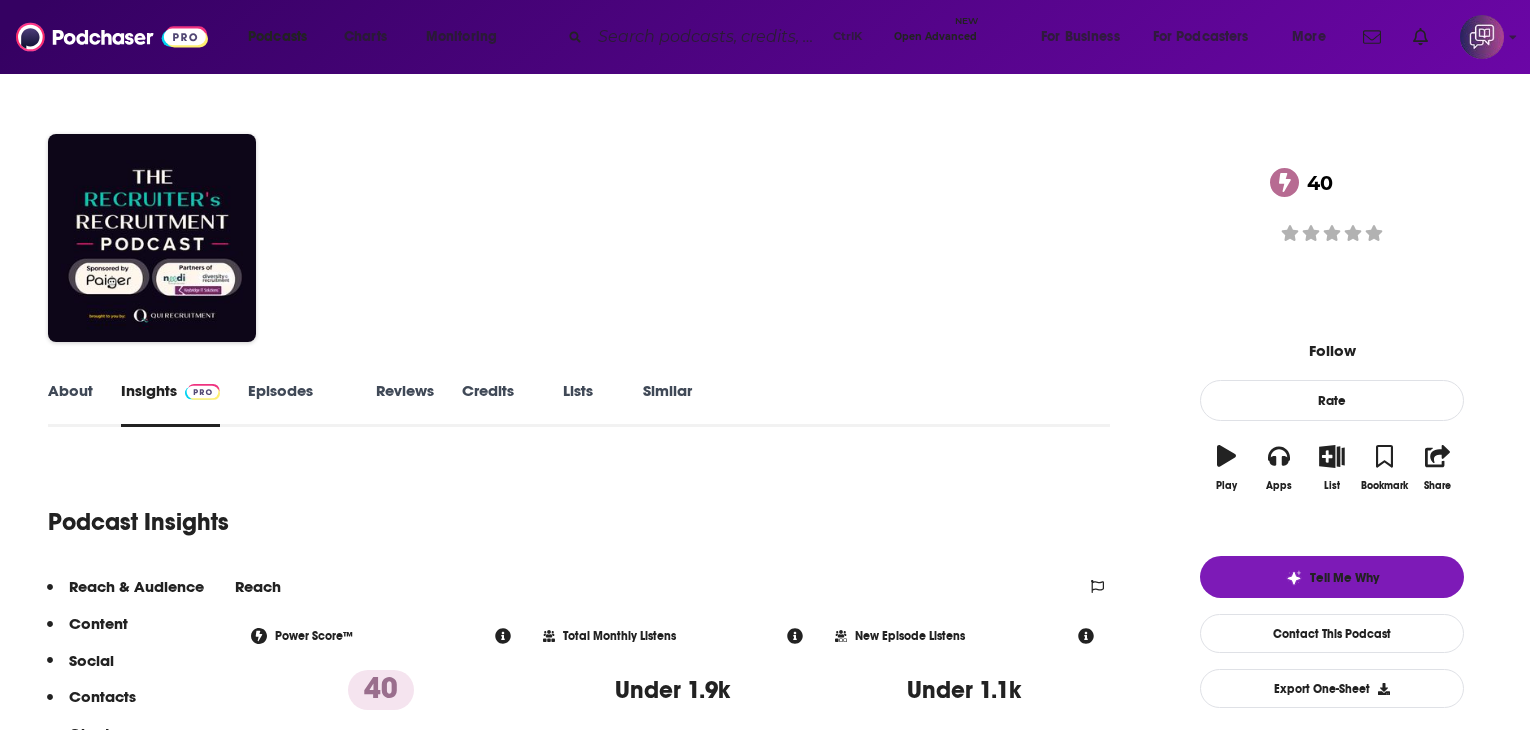 scroll, scrollTop: 0, scrollLeft: 0, axis: both 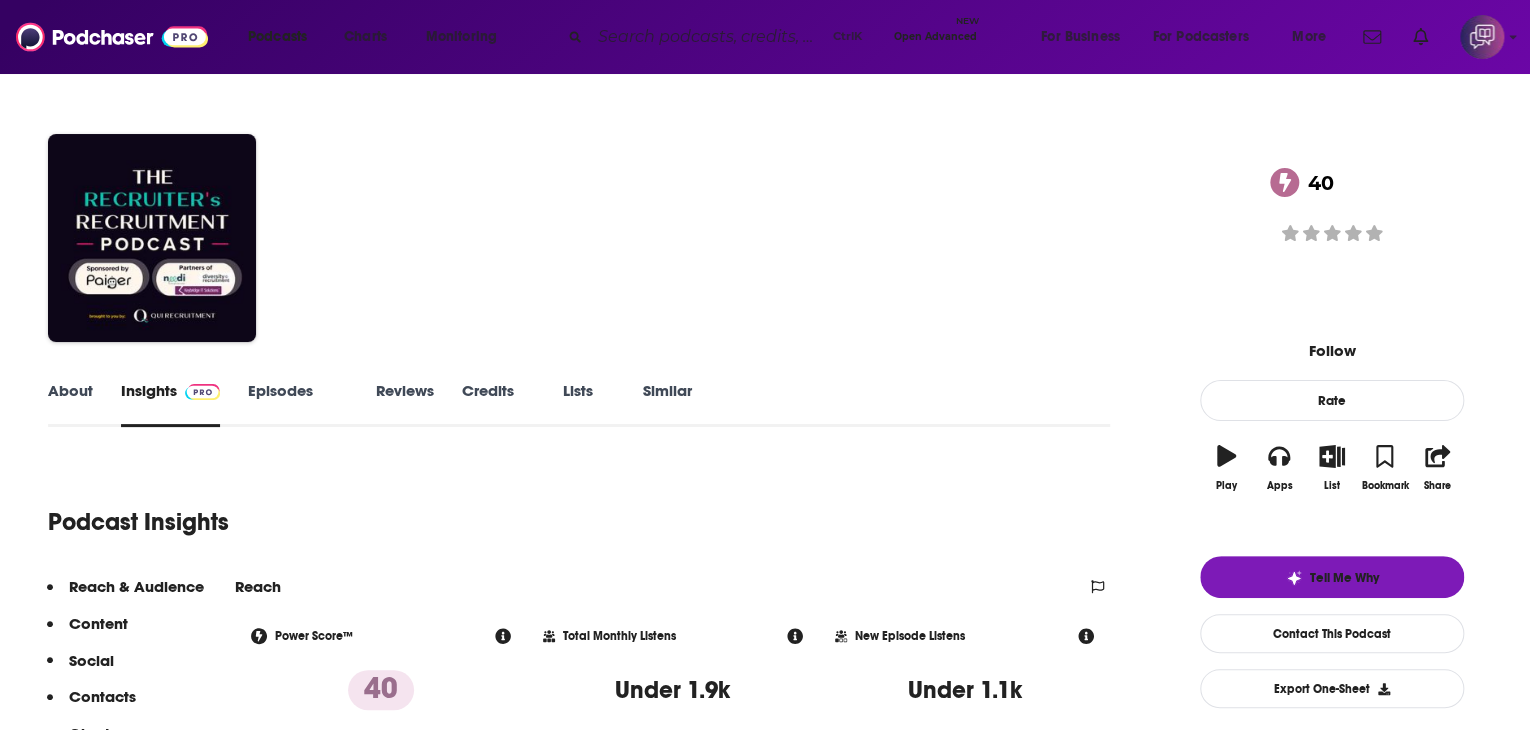 click on "About" at bounding box center (70, 404) 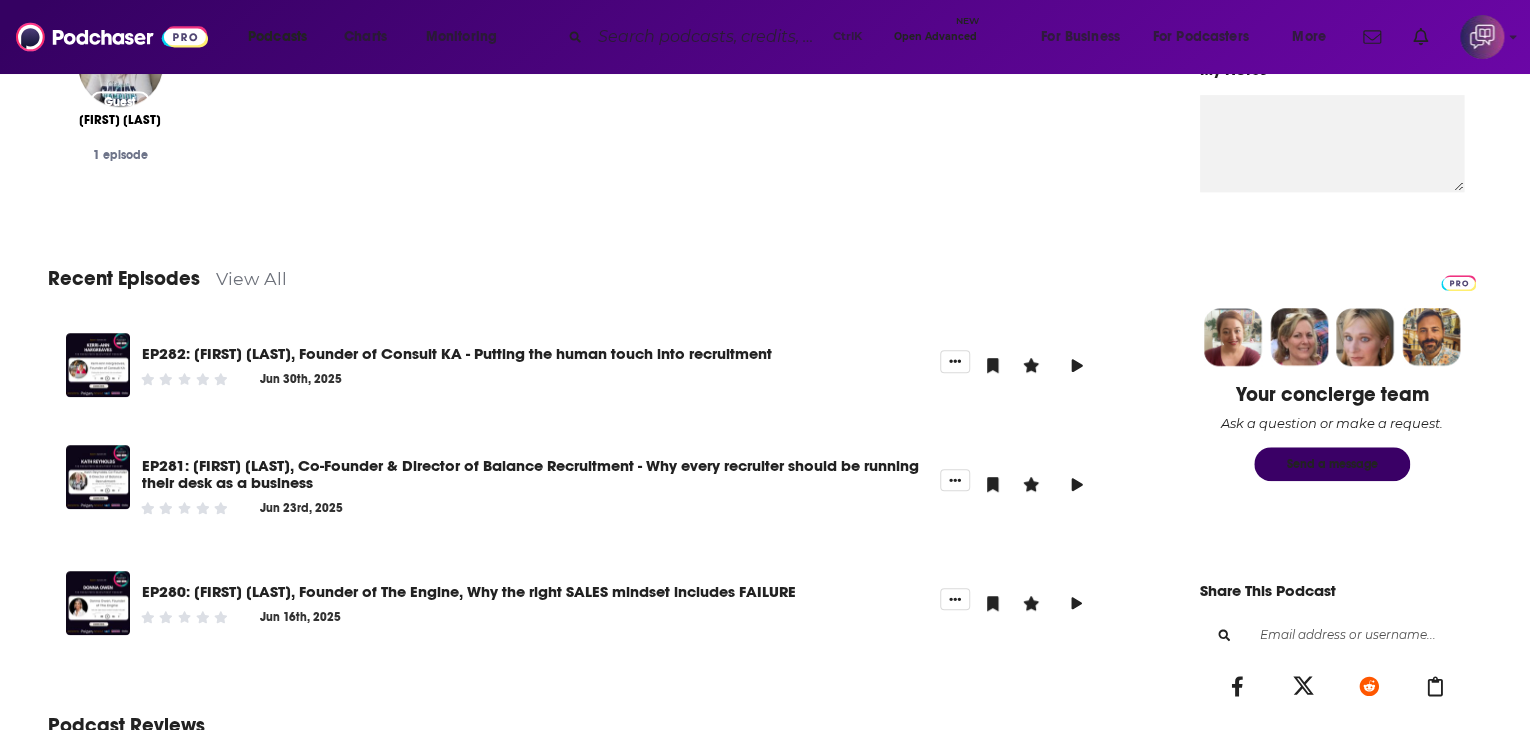 scroll, scrollTop: 800, scrollLeft: 0, axis: vertical 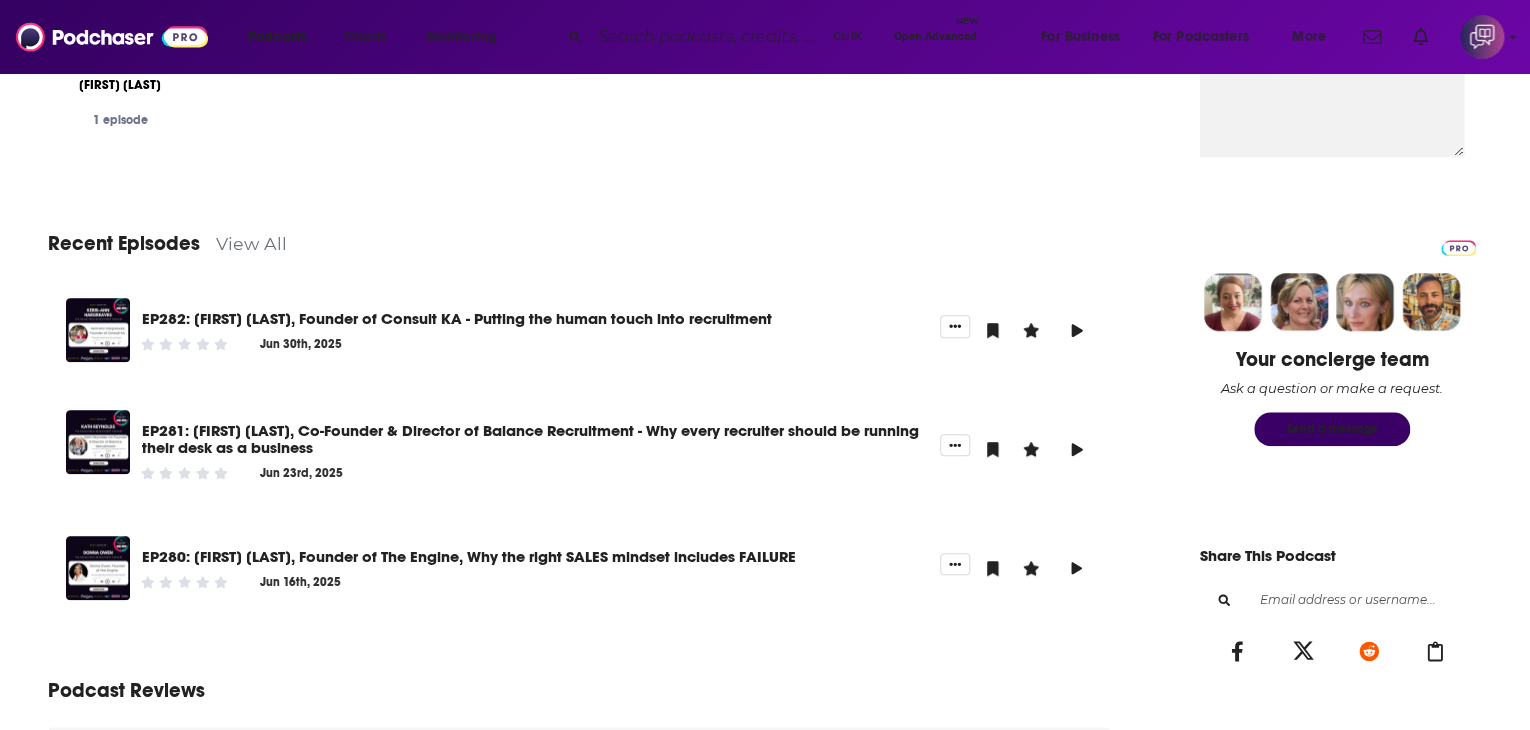 click on "View All" at bounding box center [251, 243] 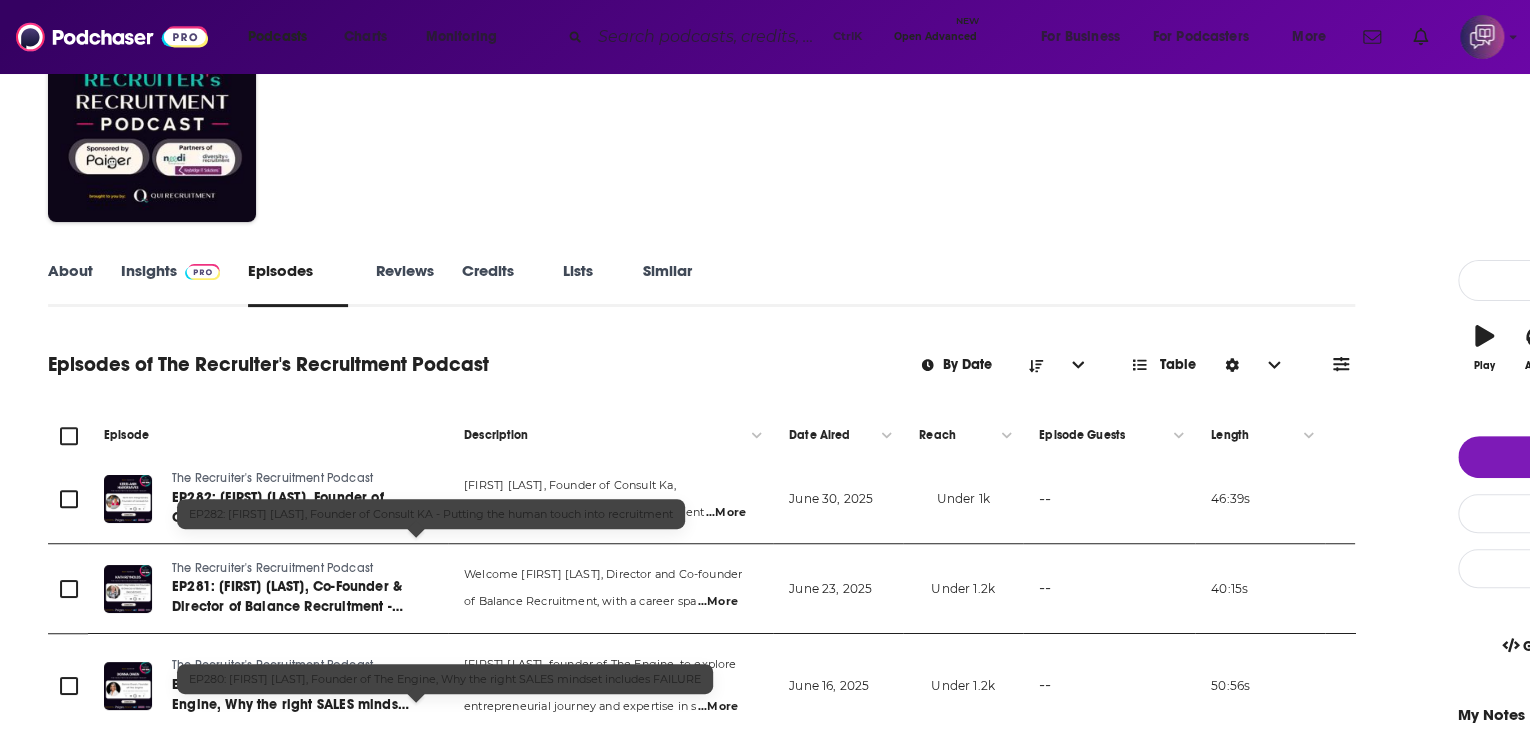 scroll, scrollTop: 0, scrollLeft: 0, axis: both 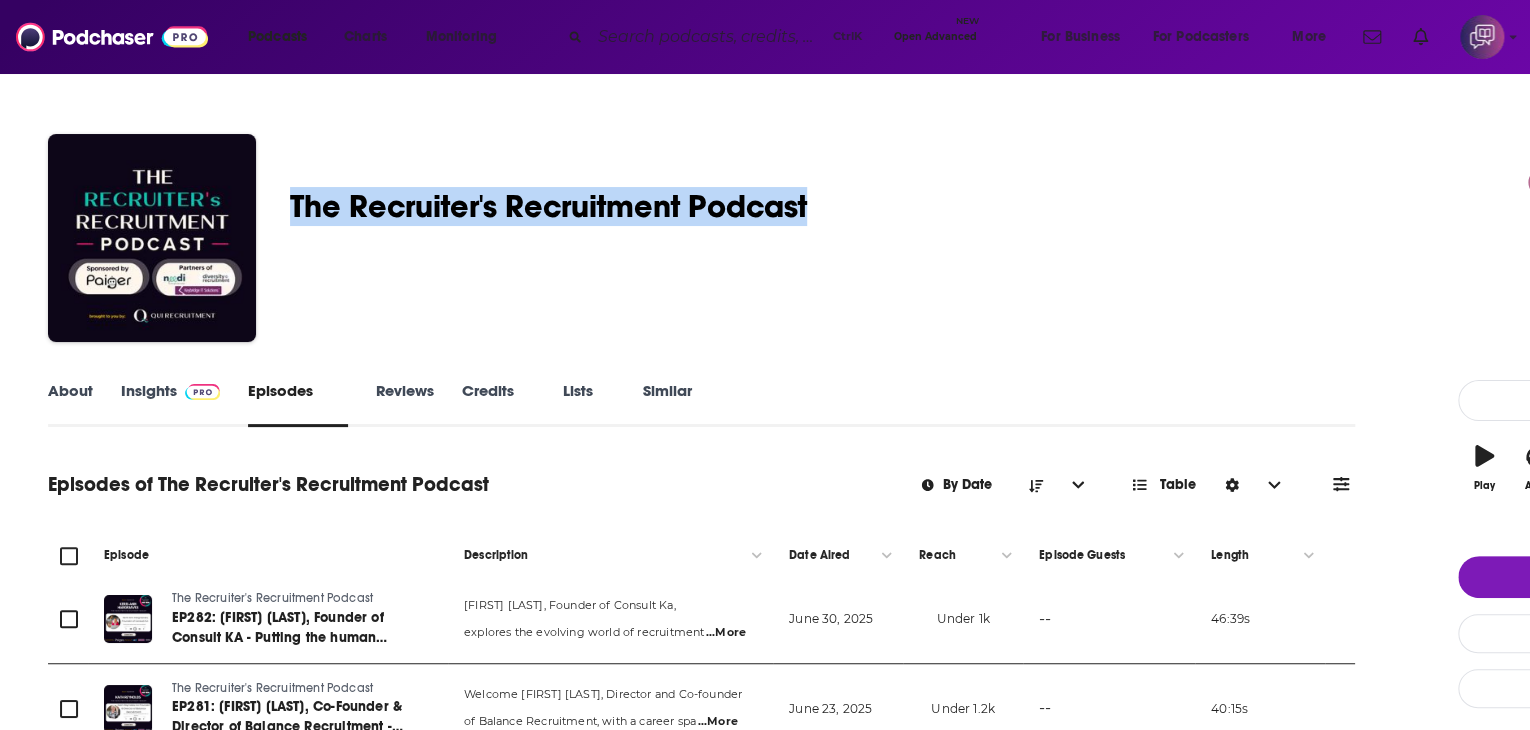 drag, startPoint x: 405, startPoint y: 205, endPoint x: 956, endPoint y: 185, distance: 551.36285 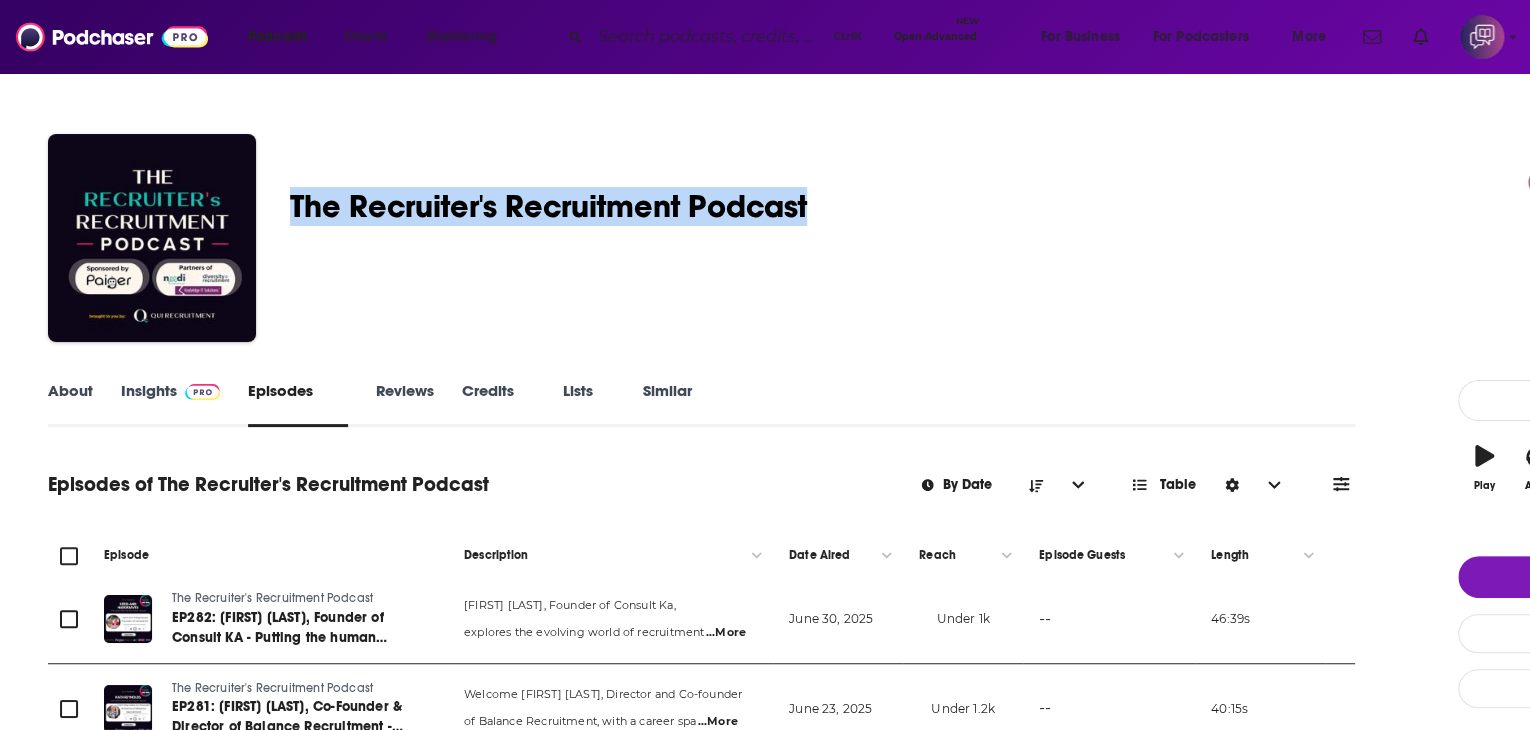 click on "Lysha Holmes   The Recruiter's Recruitment Podcast 40 A   weekly  Business ,  Careers ,  News  and  Business News  podcast 40 Good podcast? Give it some love!" at bounding box center [894, 242] 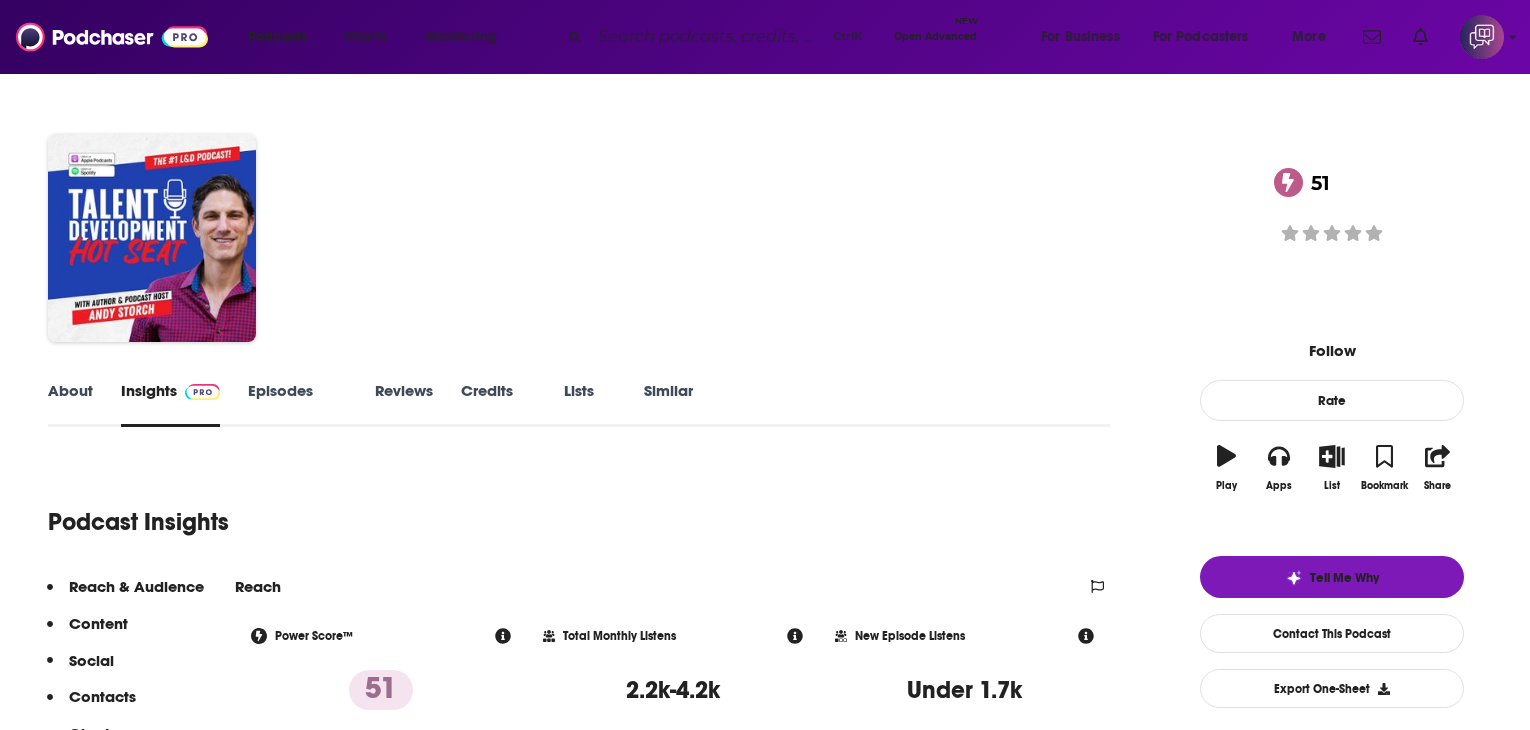 scroll, scrollTop: 0, scrollLeft: 0, axis: both 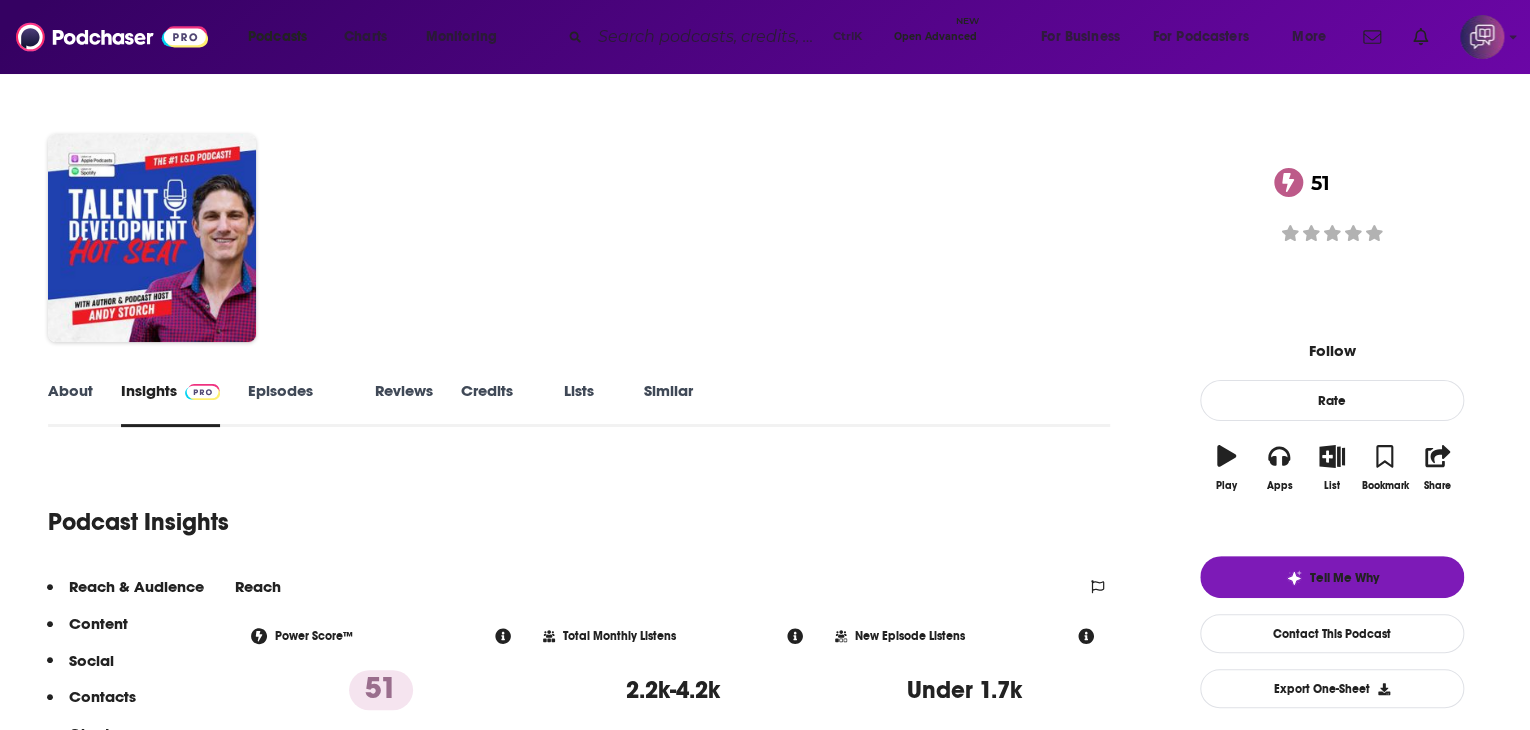 click on "About" at bounding box center (70, 404) 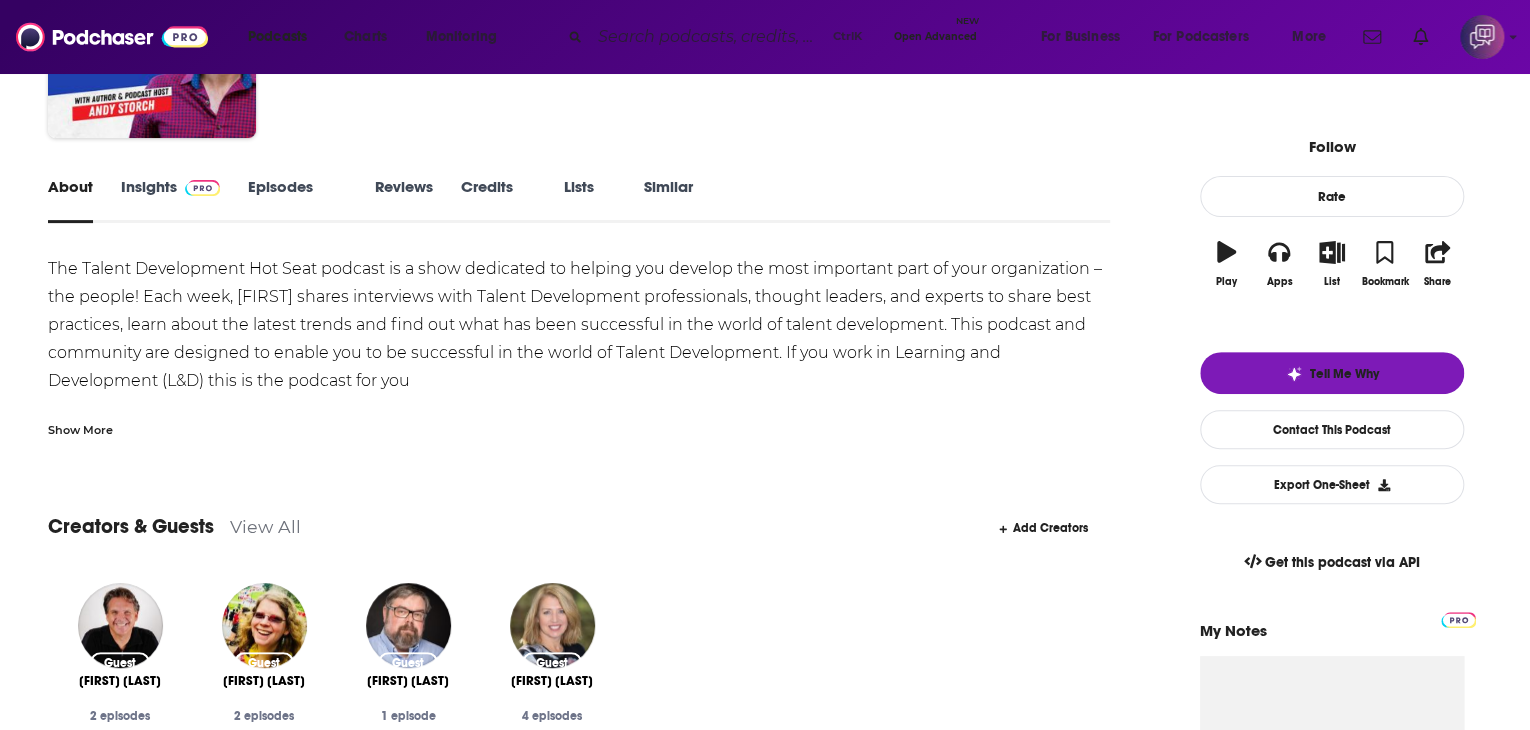 scroll, scrollTop: 0, scrollLeft: 0, axis: both 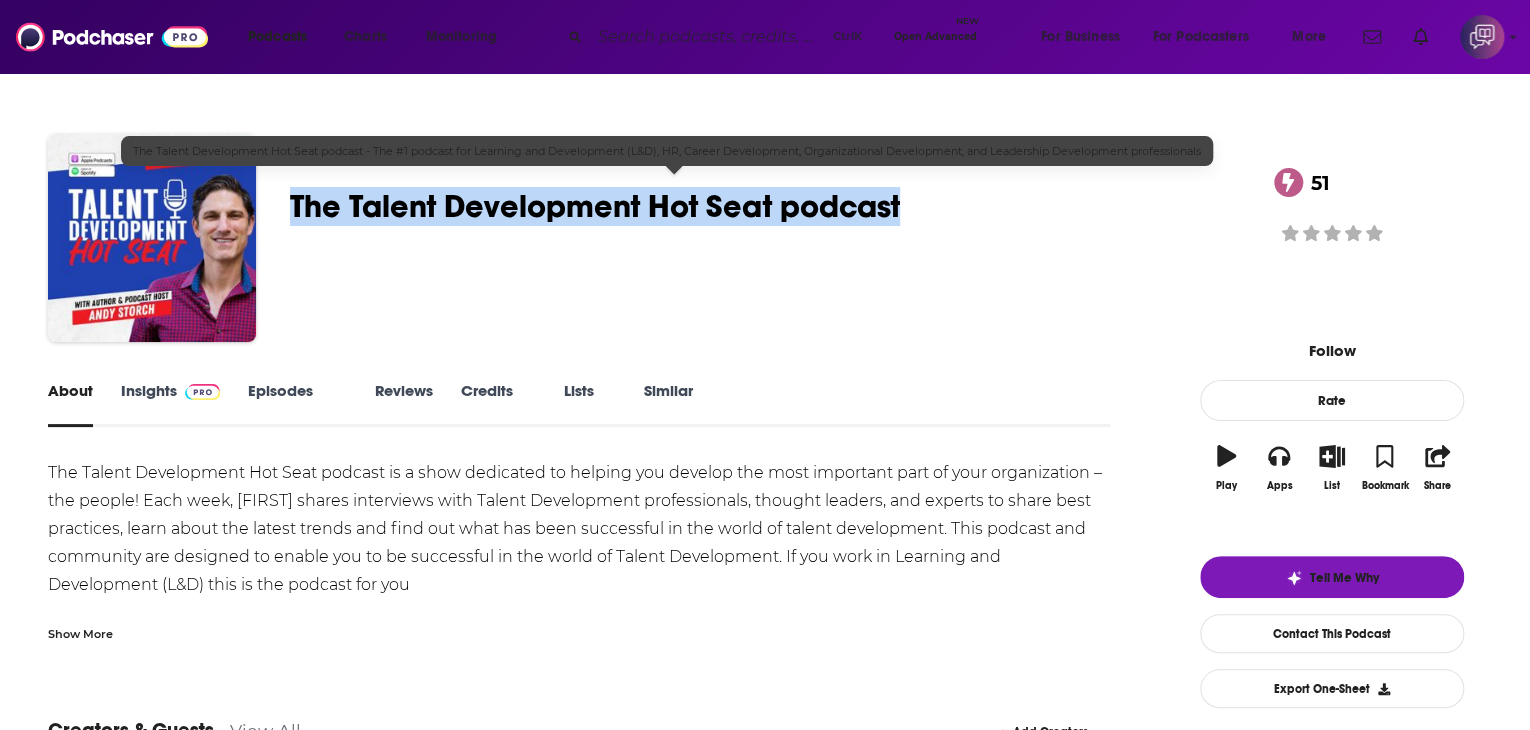 drag, startPoint x: 404, startPoint y: 181, endPoint x: 538, endPoint y: 242, distance: 147.23111 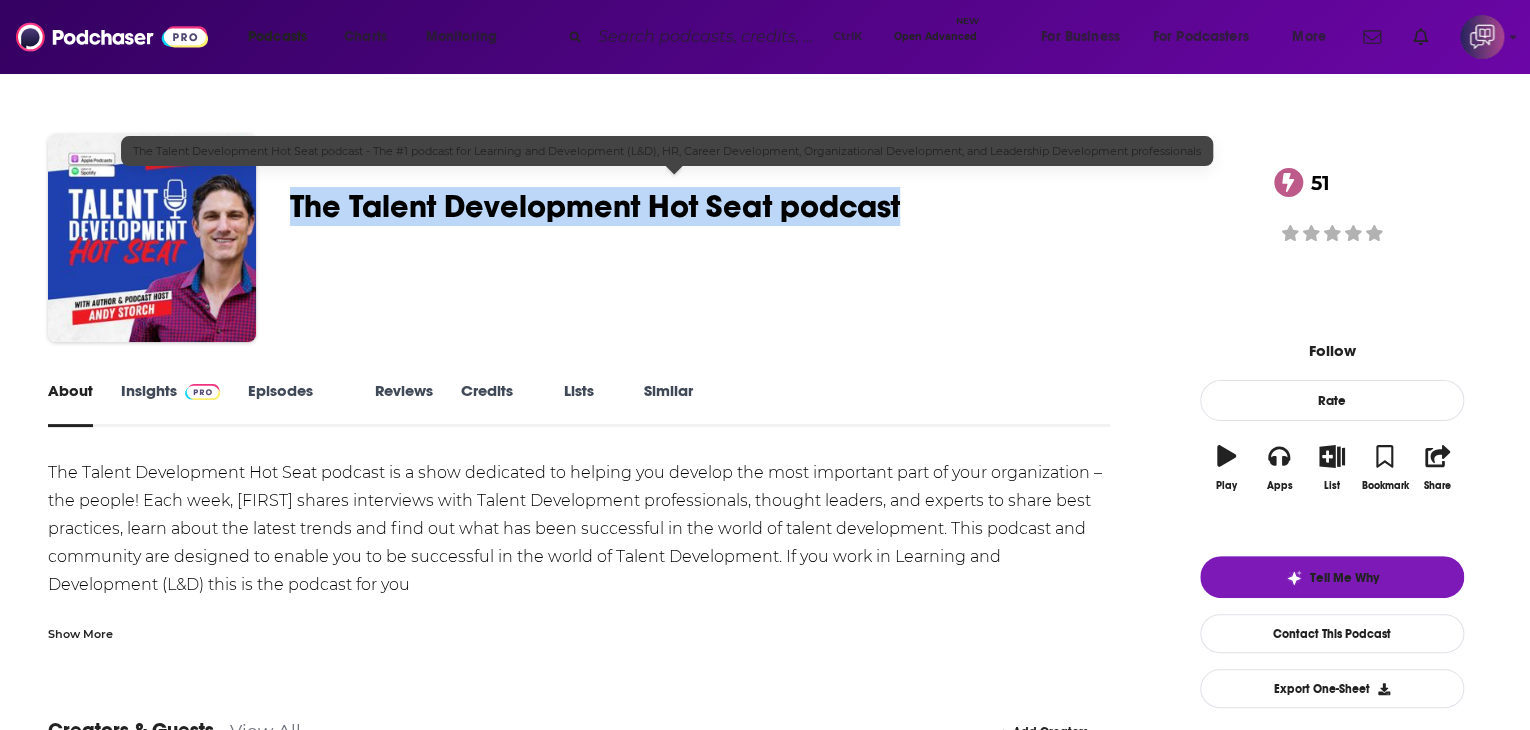 click on "[FIRST] [LAST]   The Talent Development Hot Seat podcast - The #1 podcast fo… Claimed 51 A   weekly  Business ,  Management ,  Education  and  Careers  podcast 51 Good podcast? Give it some love!" at bounding box center (765, 242) 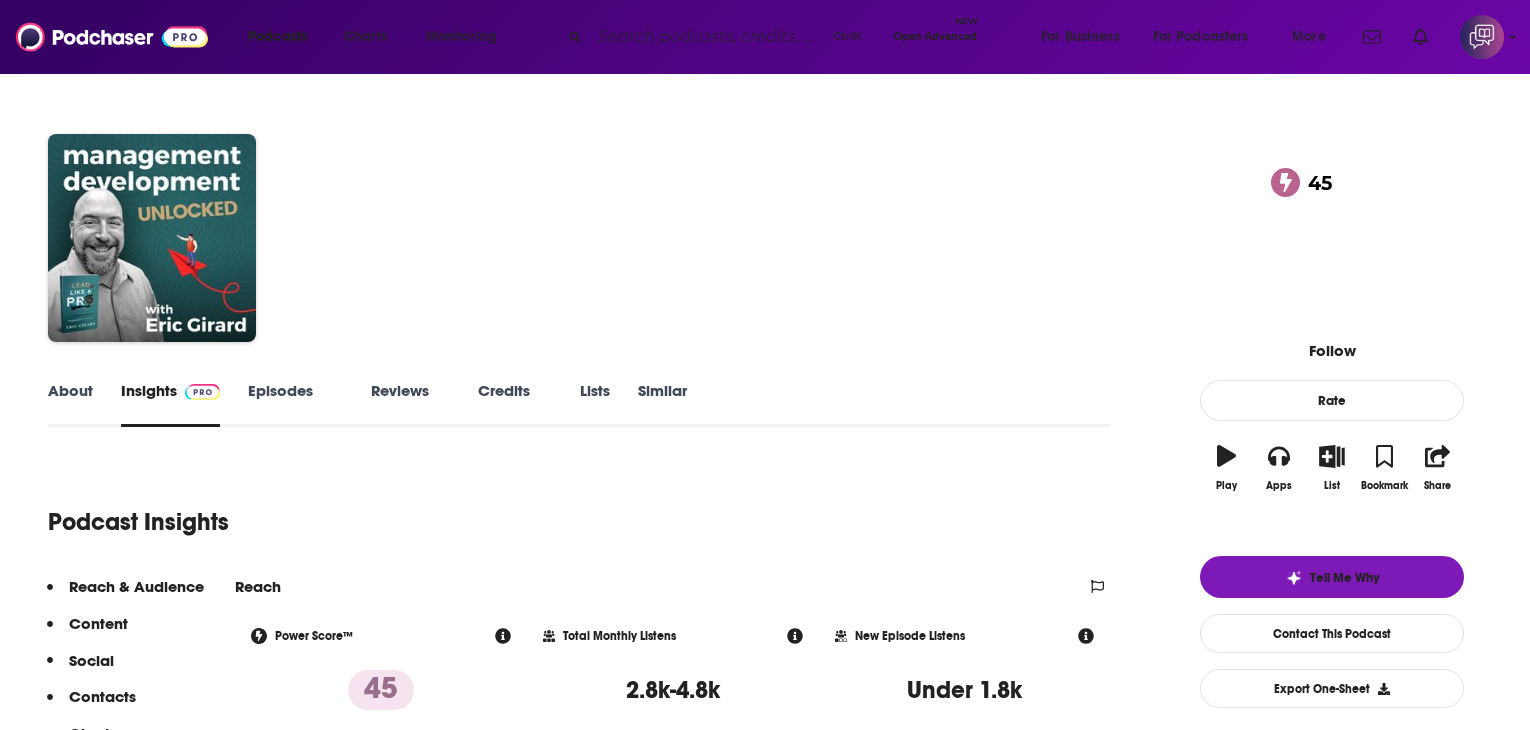 scroll, scrollTop: 0, scrollLeft: 0, axis: both 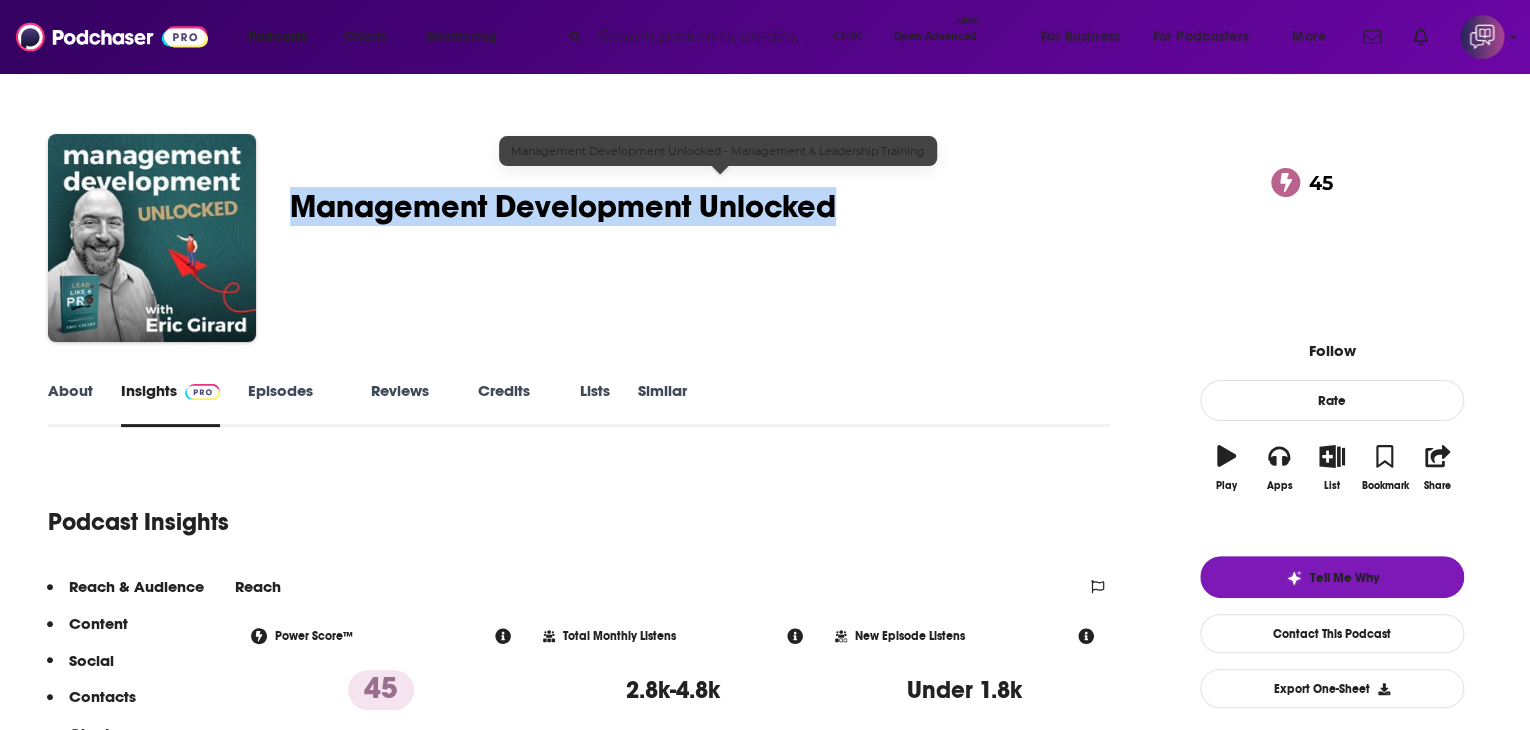 drag, startPoint x: 404, startPoint y: 187, endPoint x: 955, endPoint y: 181, distance: 551.03265 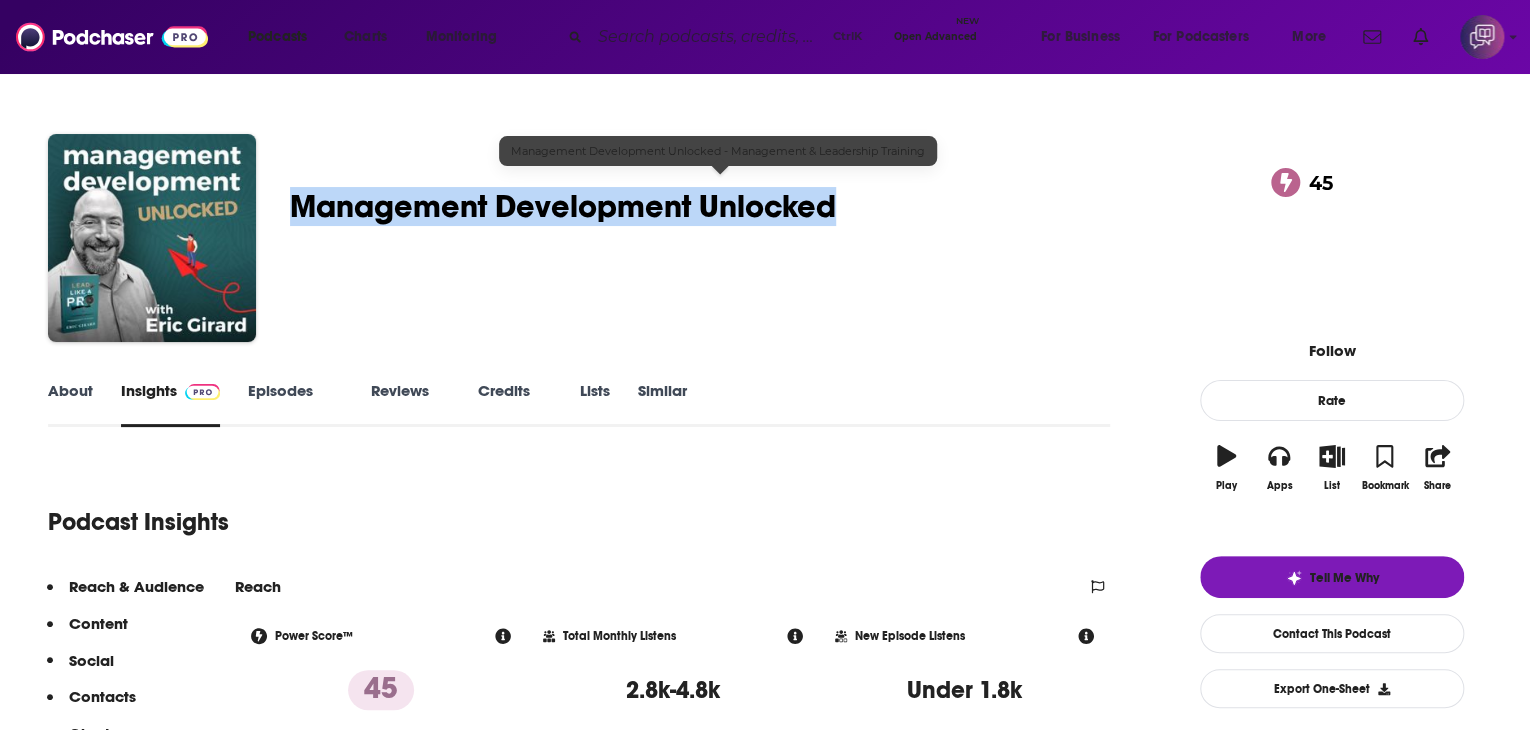 click on "Eric Girard   Management Development Unlocked - Management & Leadership T… 45 A   weekly  Business ,  Management  and  Careers  podcast 45   1   person  rated this podcast" at bounding box center [765, 242] 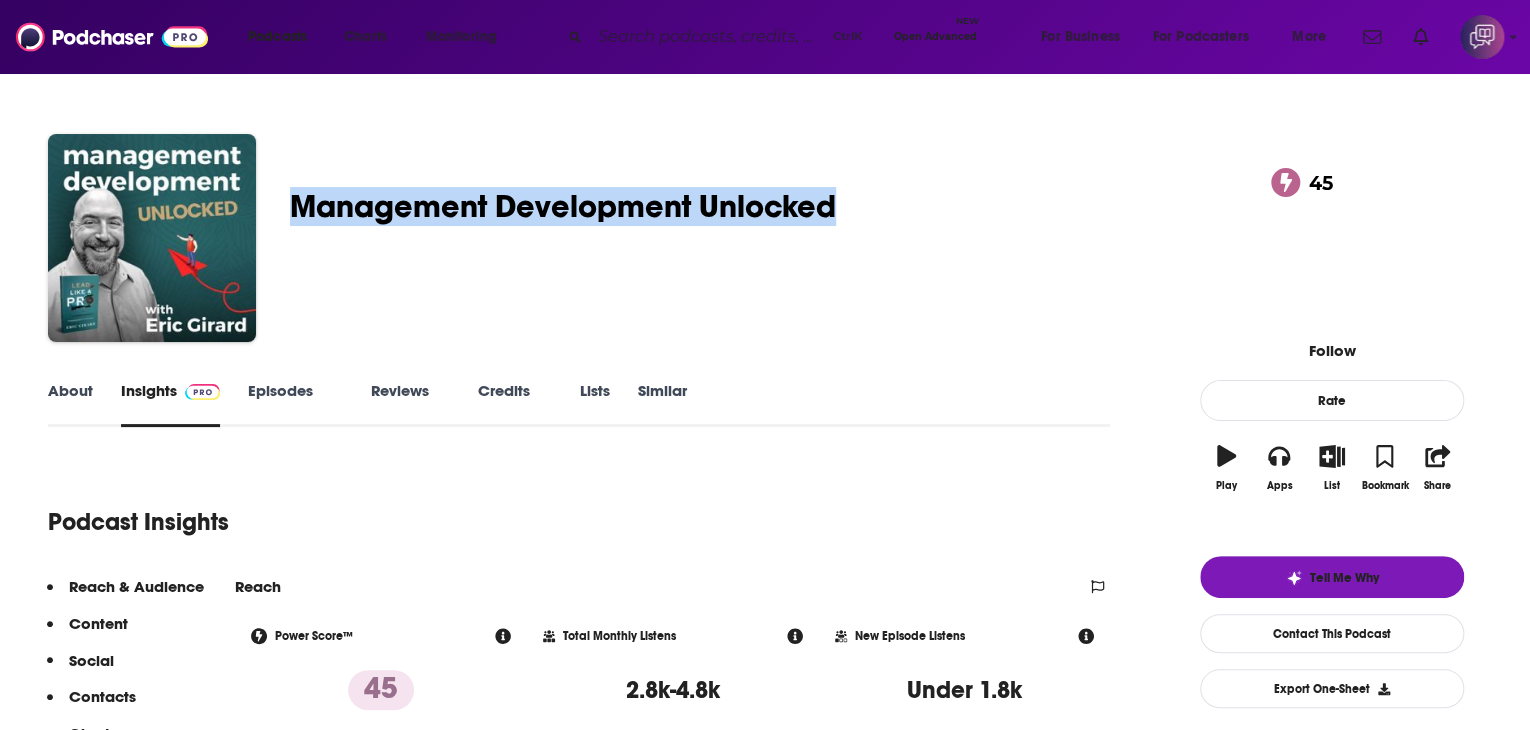 click on "About" at bounding box center [70, 404] 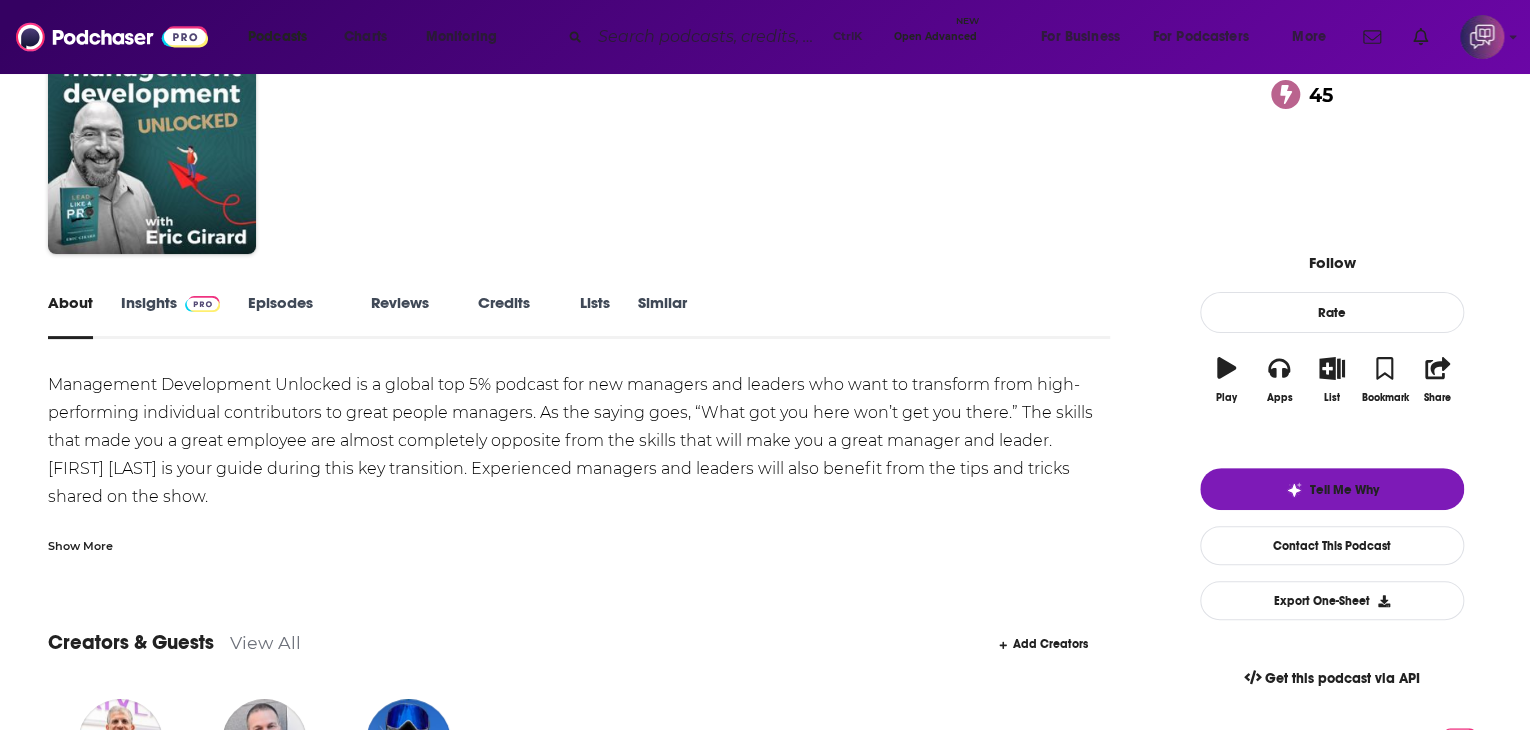 scroll, scrollTop: 0, scrollLeft: 0, axis: both 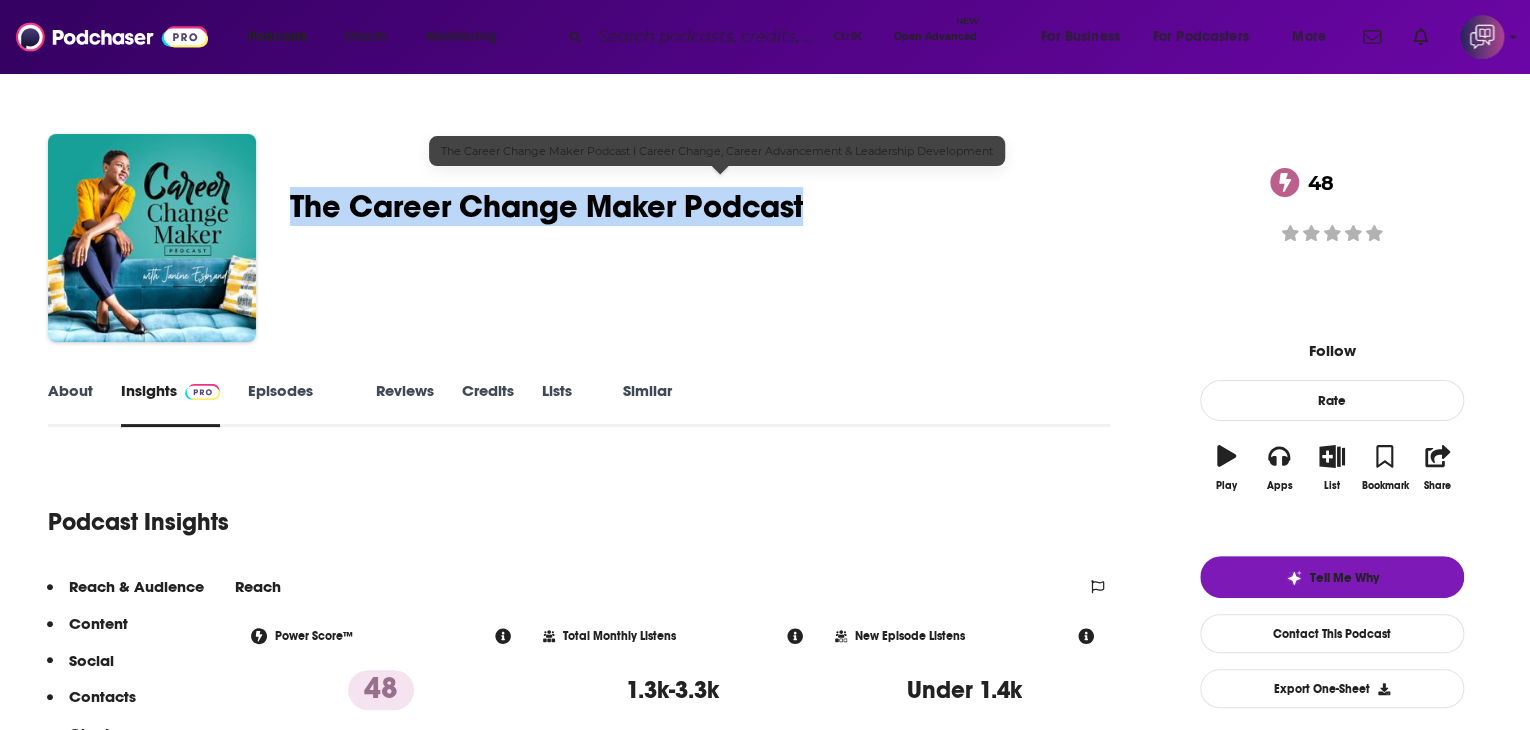 drag, startPoint x: 394, startPoint y: 182, endPoint x: 932, endPoint y: 194, distance: 538.1338 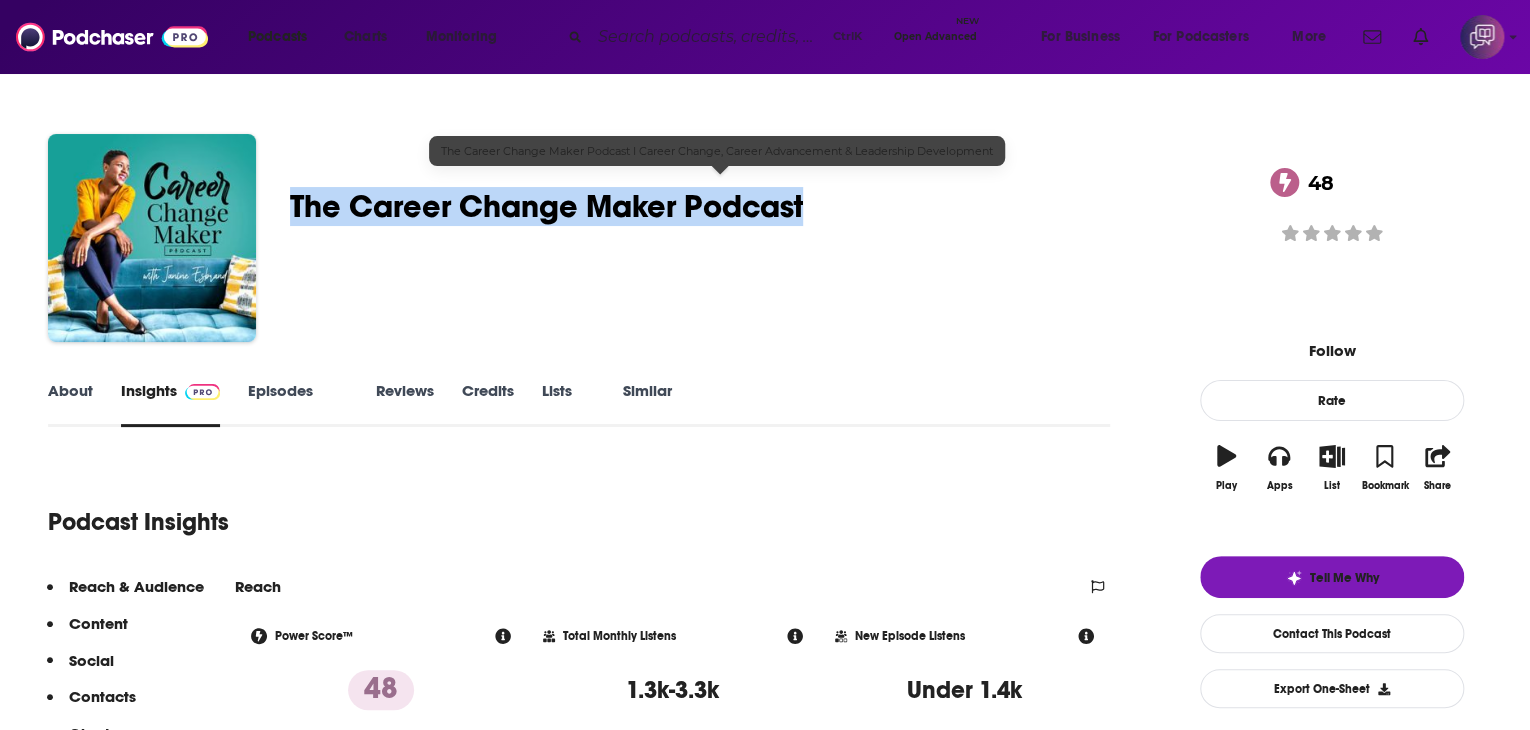 click on "[NAME] [LAST] - Executive Coach, Career Strategist, Keynote Speaker   The Career Change Maker Podcast I Career Change, Career Adv… [NUMBER] A   weekly  Business ,  Careers  and  Education  podcast [NUMBER] Good podcast? Give it some love!" at bounding box center [765, 242] 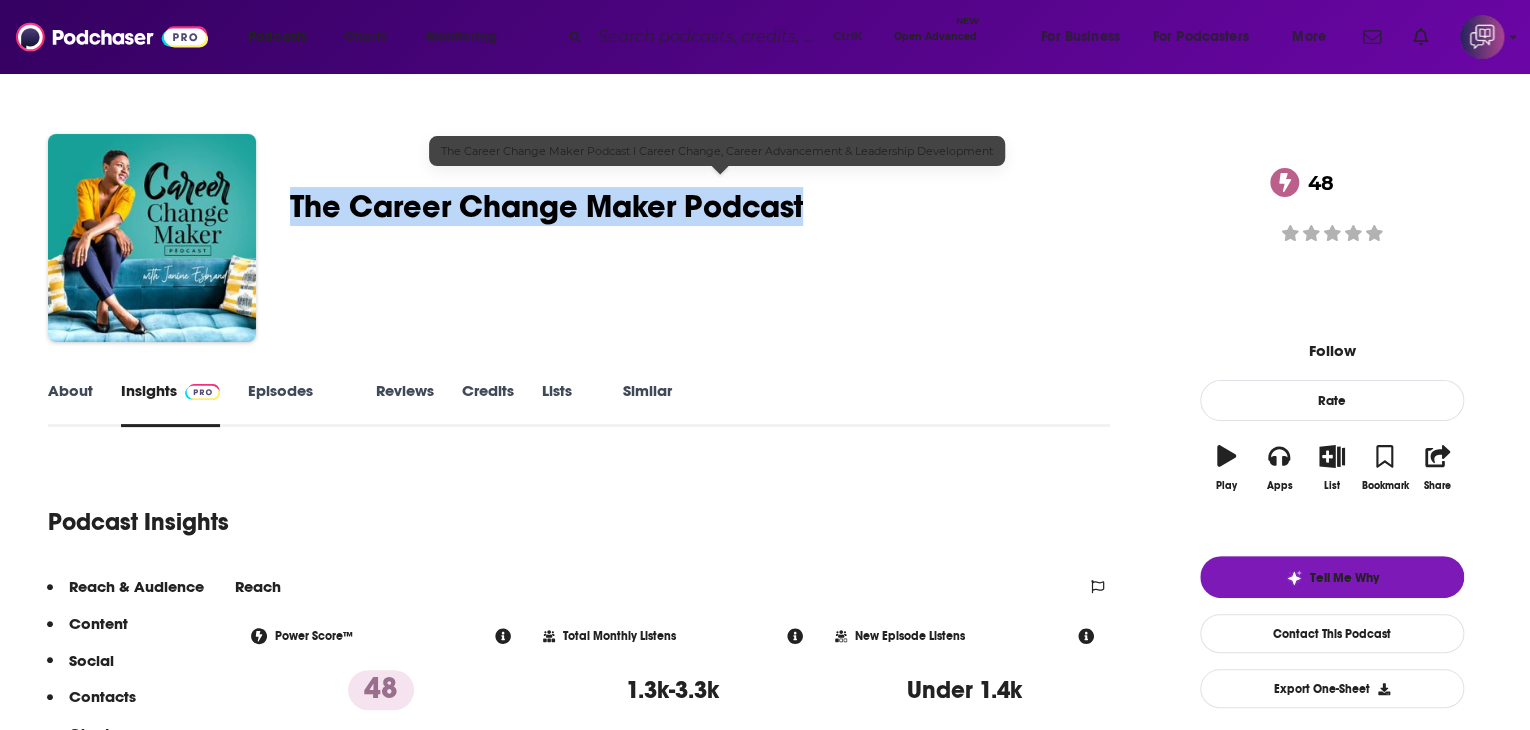 copy on "The Career Change Maker Podcast" 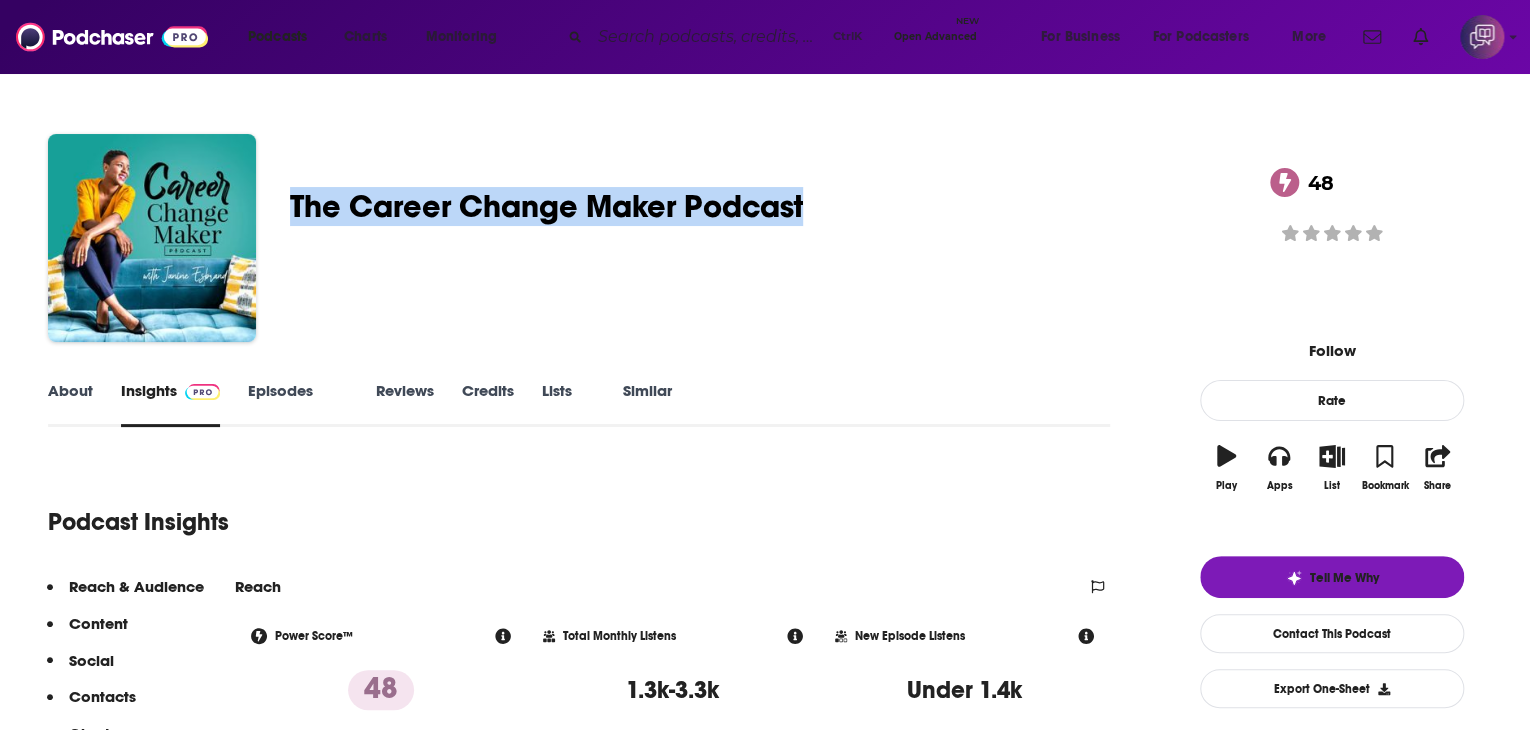 click on "About" at bounding box center [70, 404] 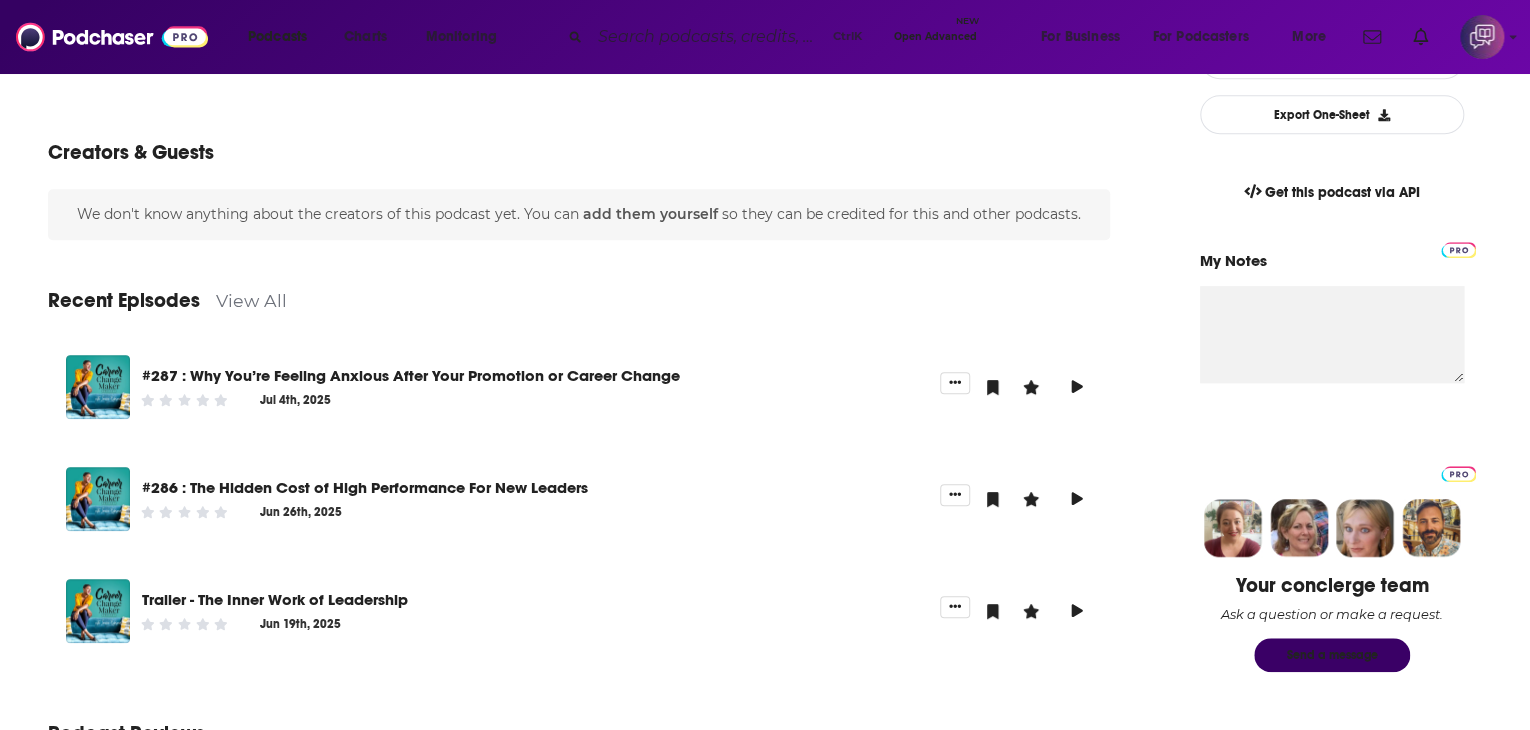 scroll, scrollTop: 600, scrollLeft: 0, axis: vertical 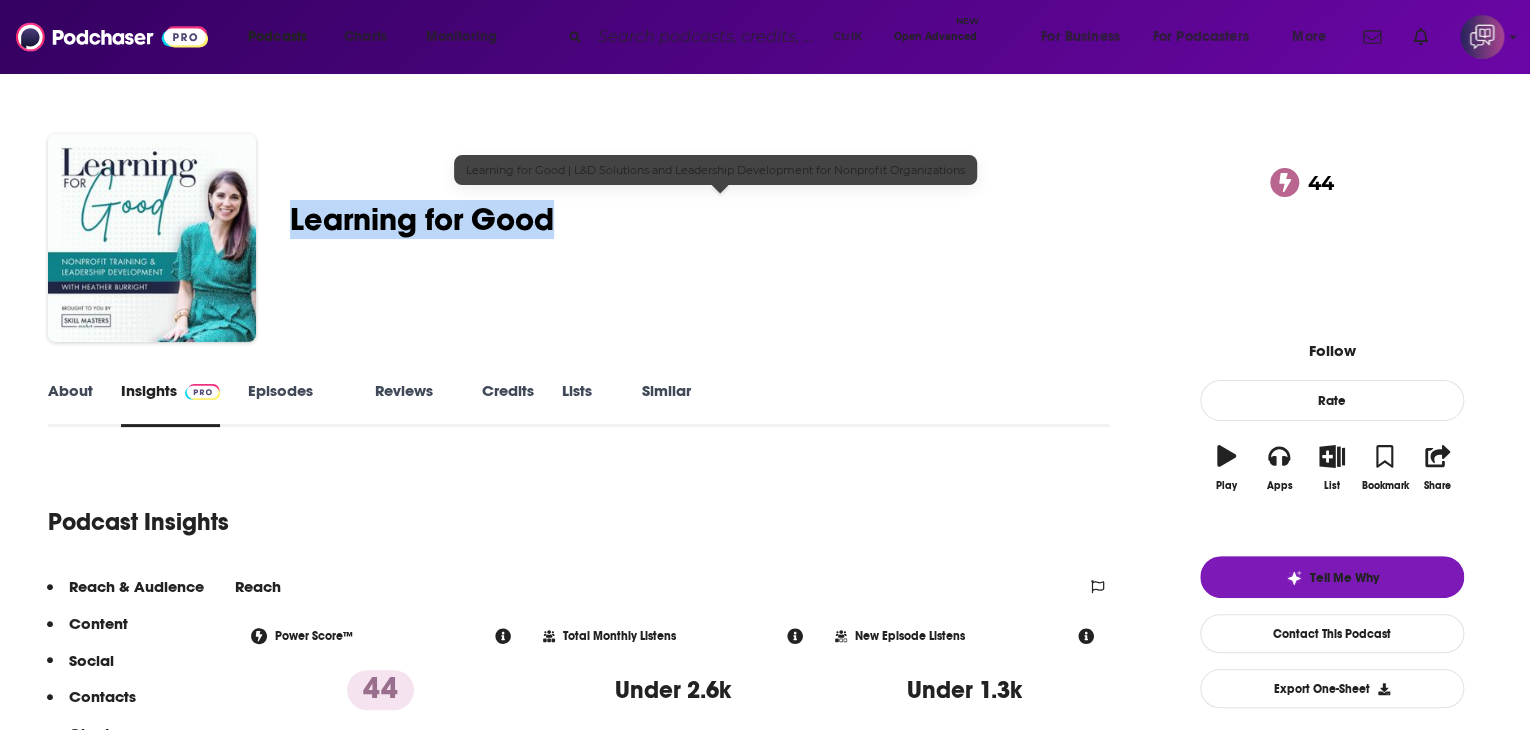 drag, startPoint x: 407, startPoint y: 201, endPoint x: 673, endPoint y: 211, distance: 266.1879 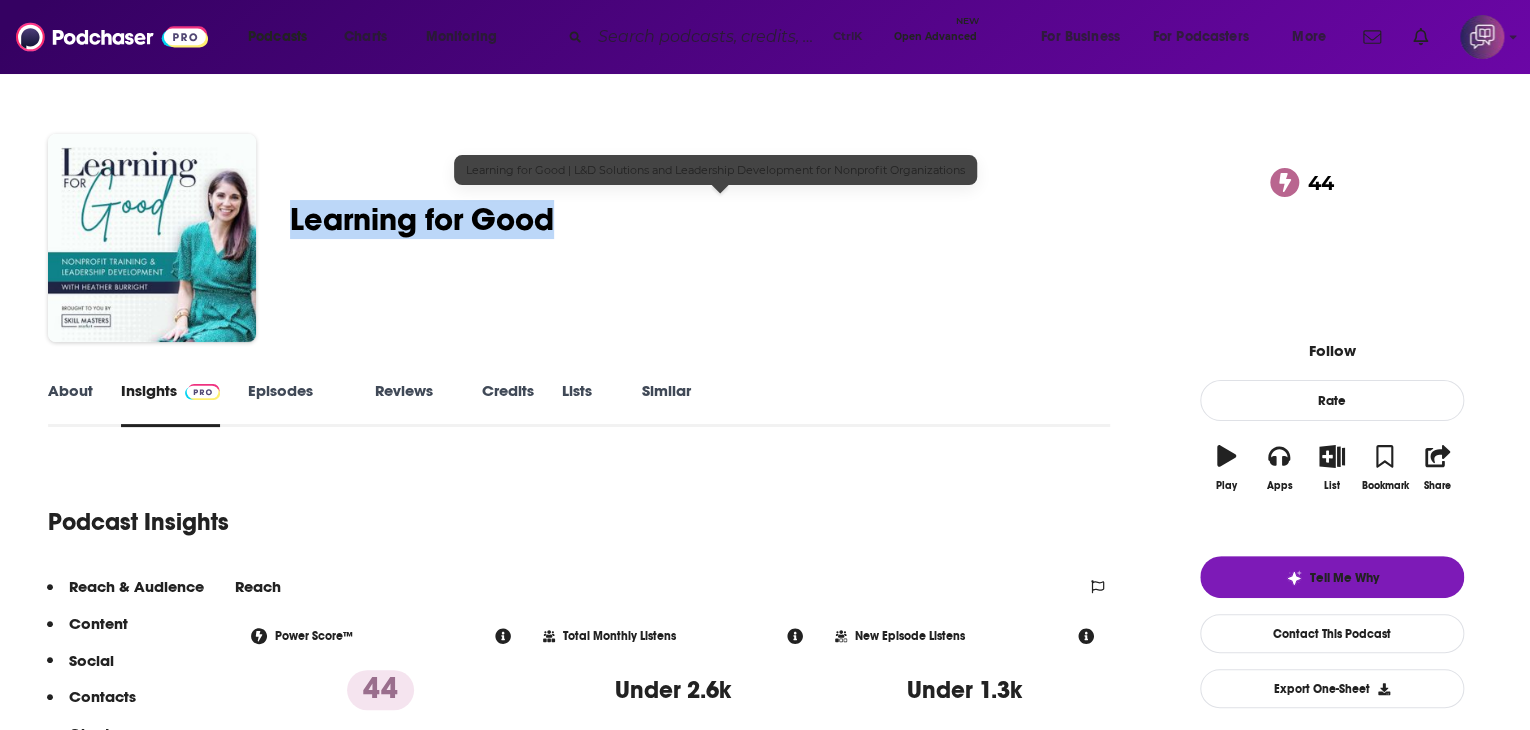click on "[FIRST] [LAST], Learning and Development Leader, Leadership Development Consultant, Instructional Designer.   Learning for Good | L&D Solutions and Leadership Developmen… 44 A   weekly  Business ,  Non-Profit  and  Management  podcast 44   1   person  rated this podcast" at bounding box center (765, 242) 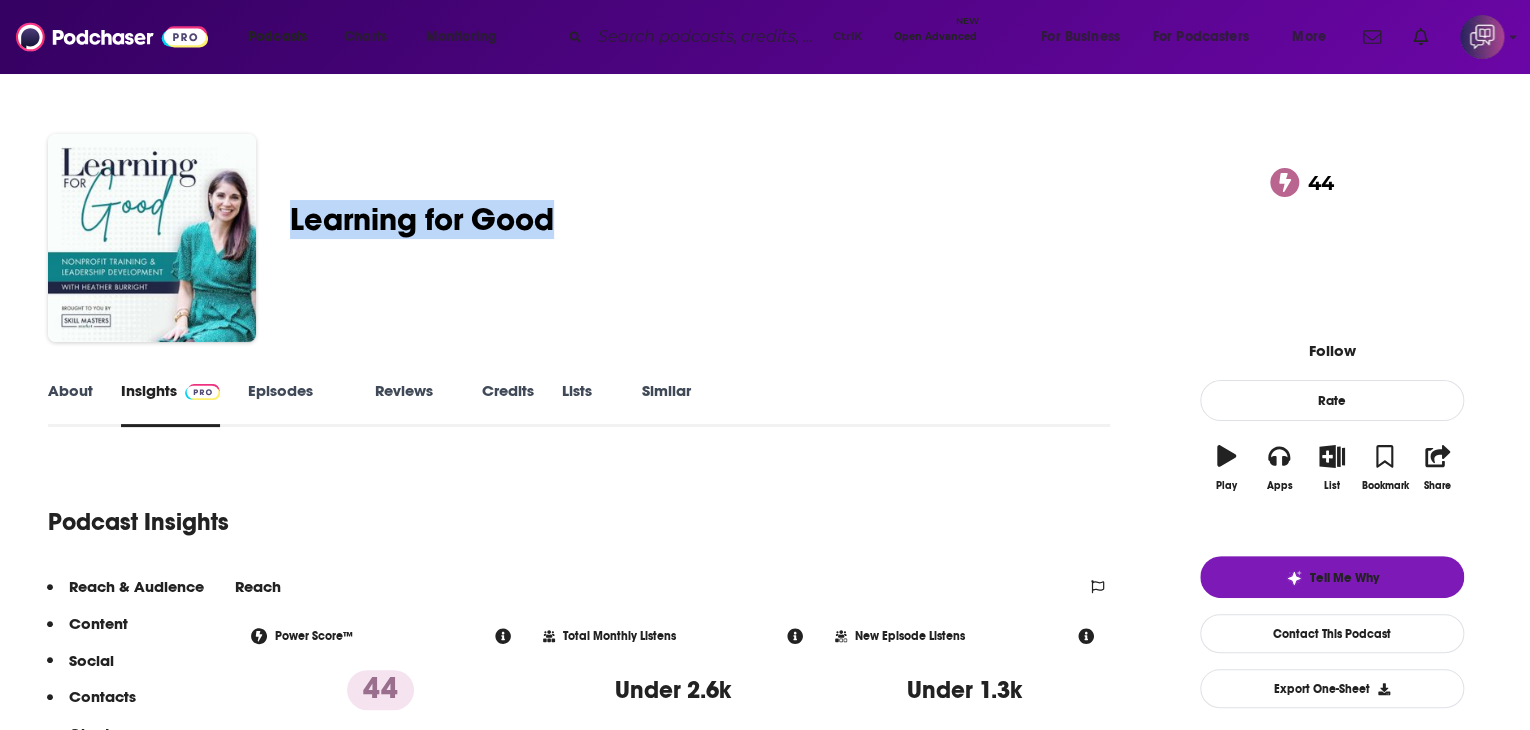 click on "About" at bounding box center [70, 404] 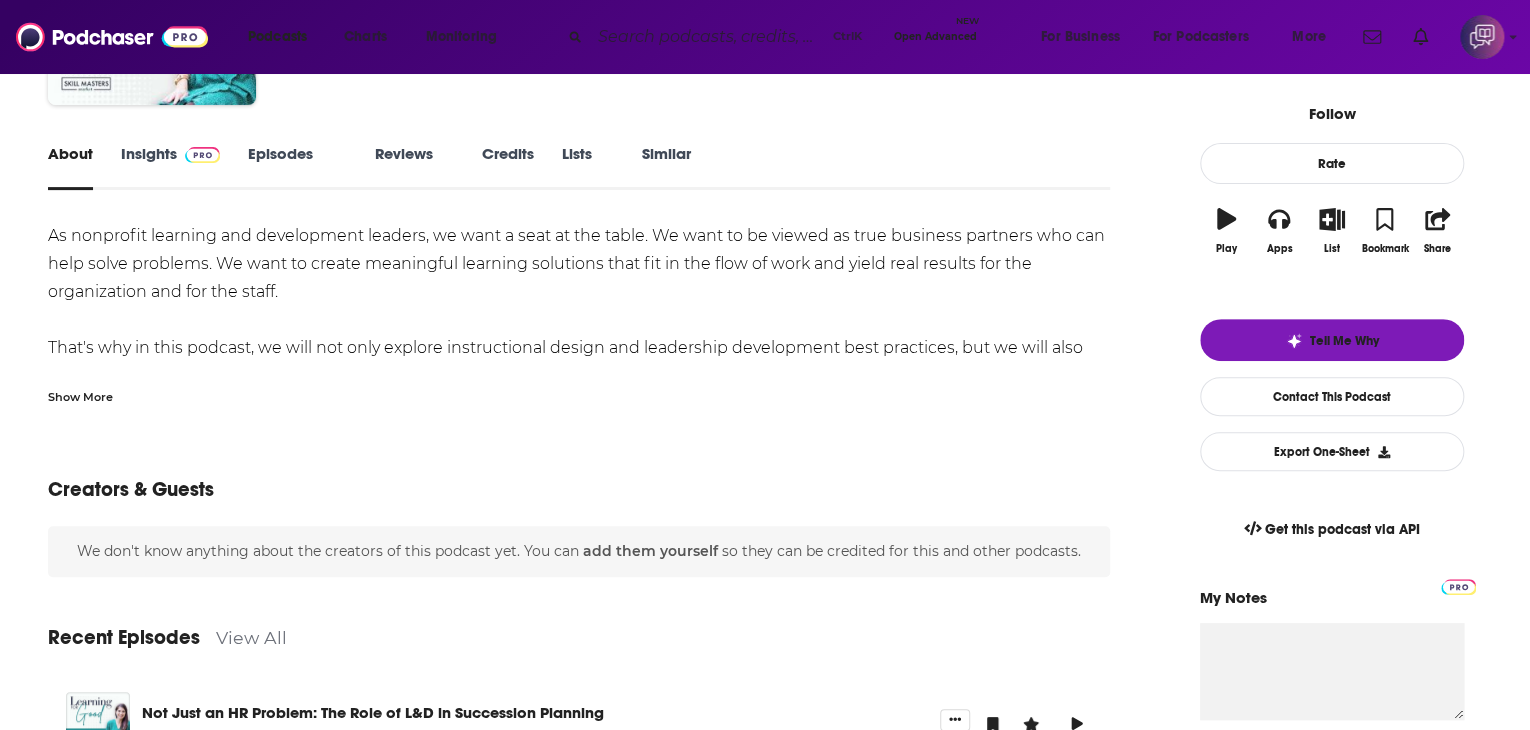 scroll, scrollTop: 400, scrollLeft: 0, axis: vertical 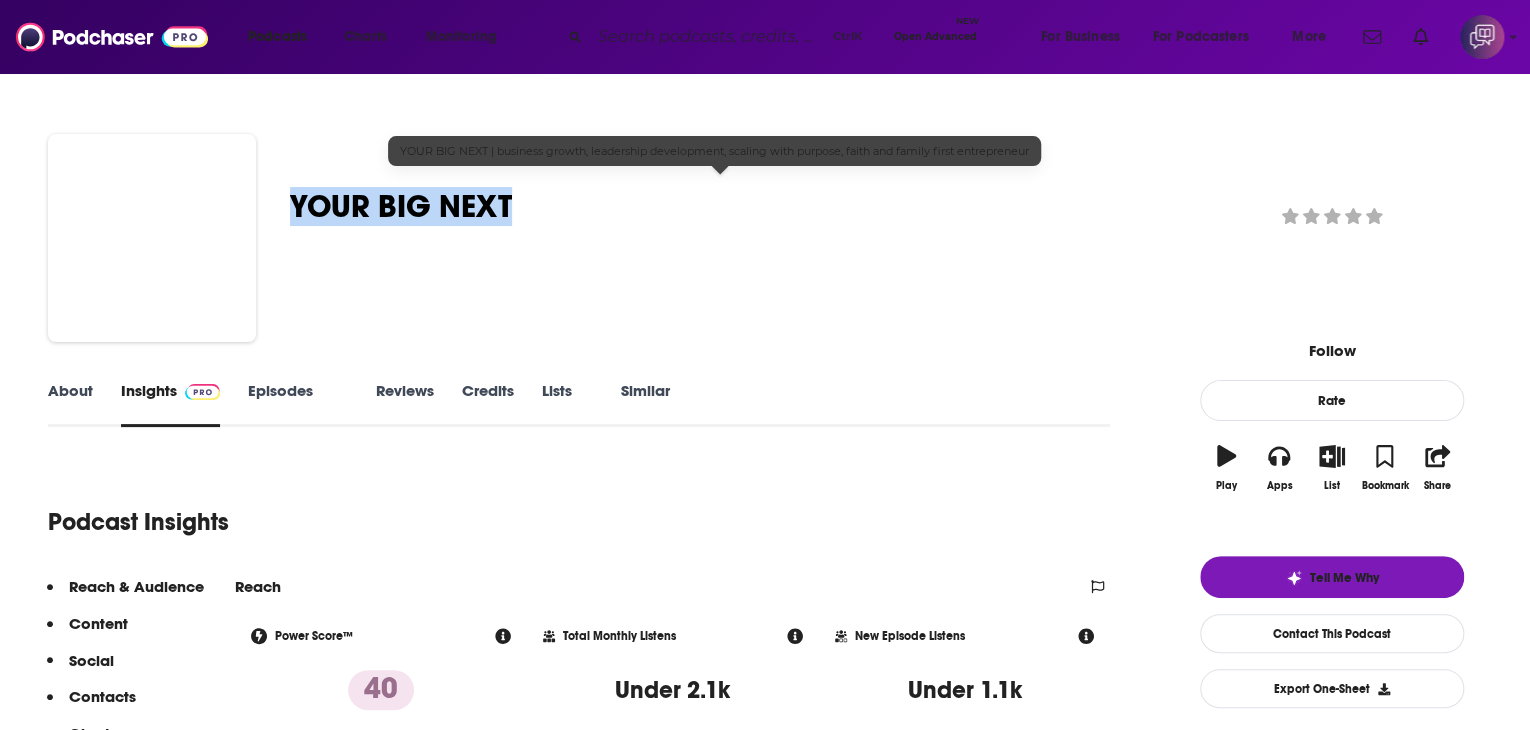 drag, startPoint x: 408, startPoint y: 196, endPoint x: 630, endPoint y: 203, distance: 222.11034 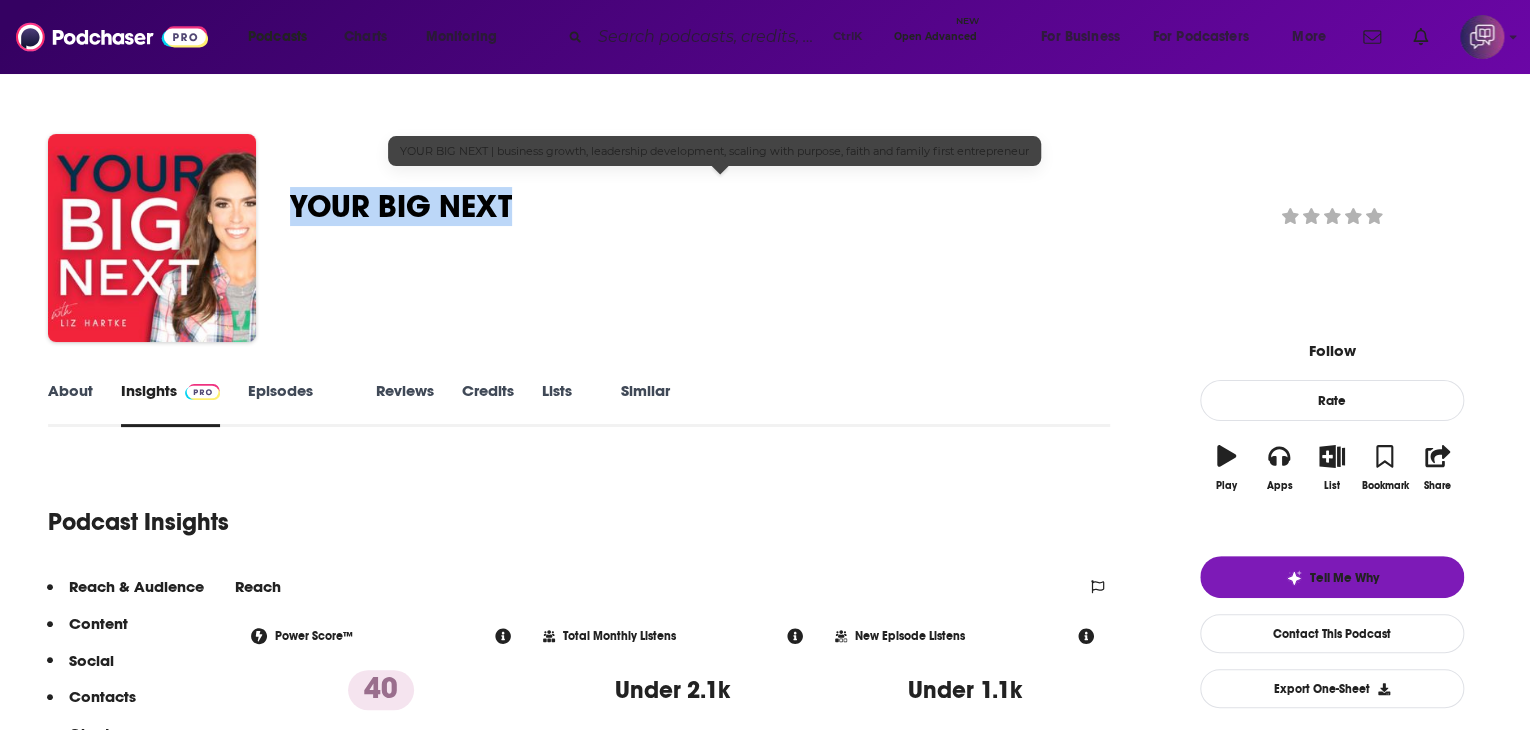 click on "Elizabeth Hartke   YOUR BIG NEXT | business growth, leadership development, sc… A   weekly  Business ,  Entrepreneur  and  Management  podcast Good podcast? Give it some love!" at bounding box center [765, 242] 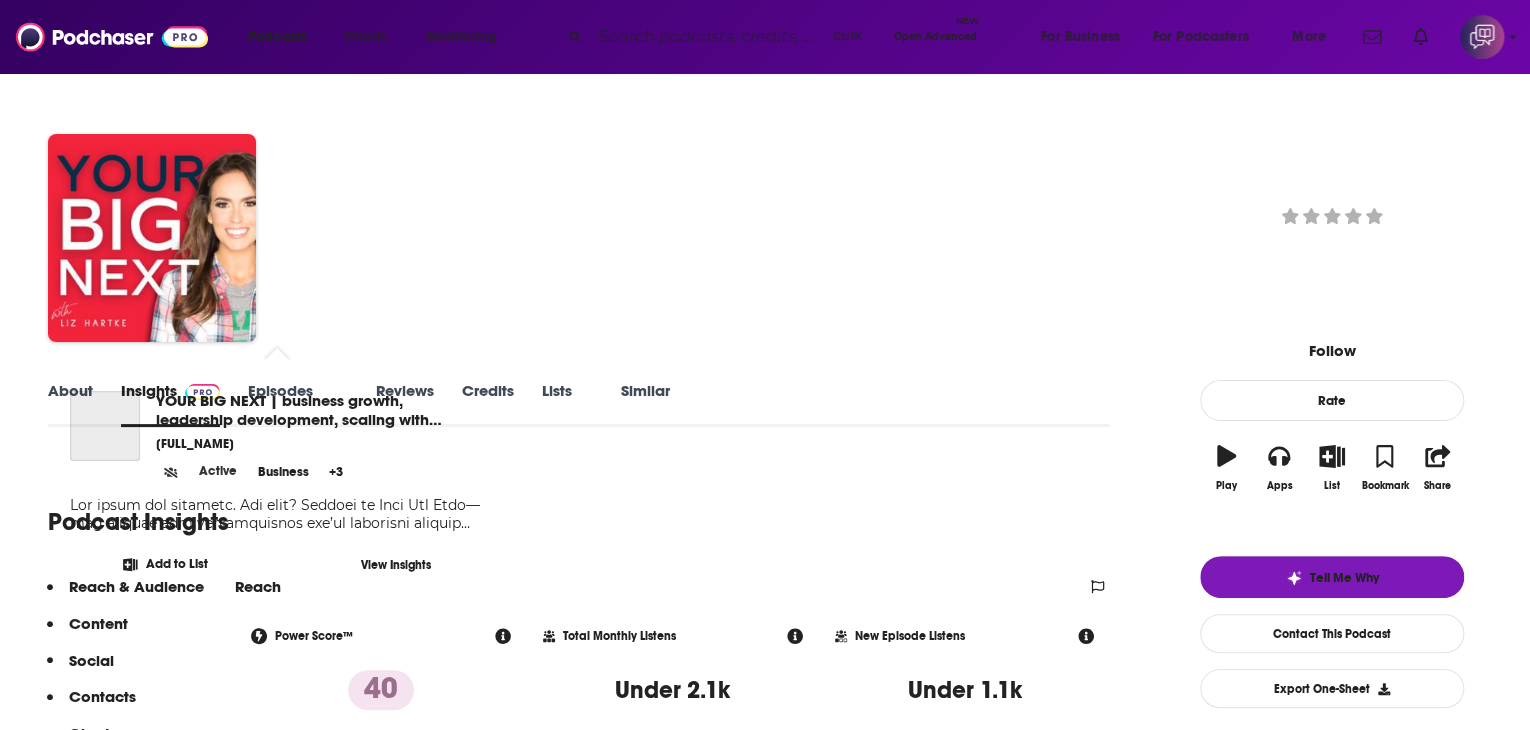 click on "Elizabeth Hartke   YOUR BIG NEXT | business growth, leadership development, sc… A   weekly  Business ,  Entrepreneur  and  Management  podcast Good podcast? Give it some love!" at bounding box center (765, 163) 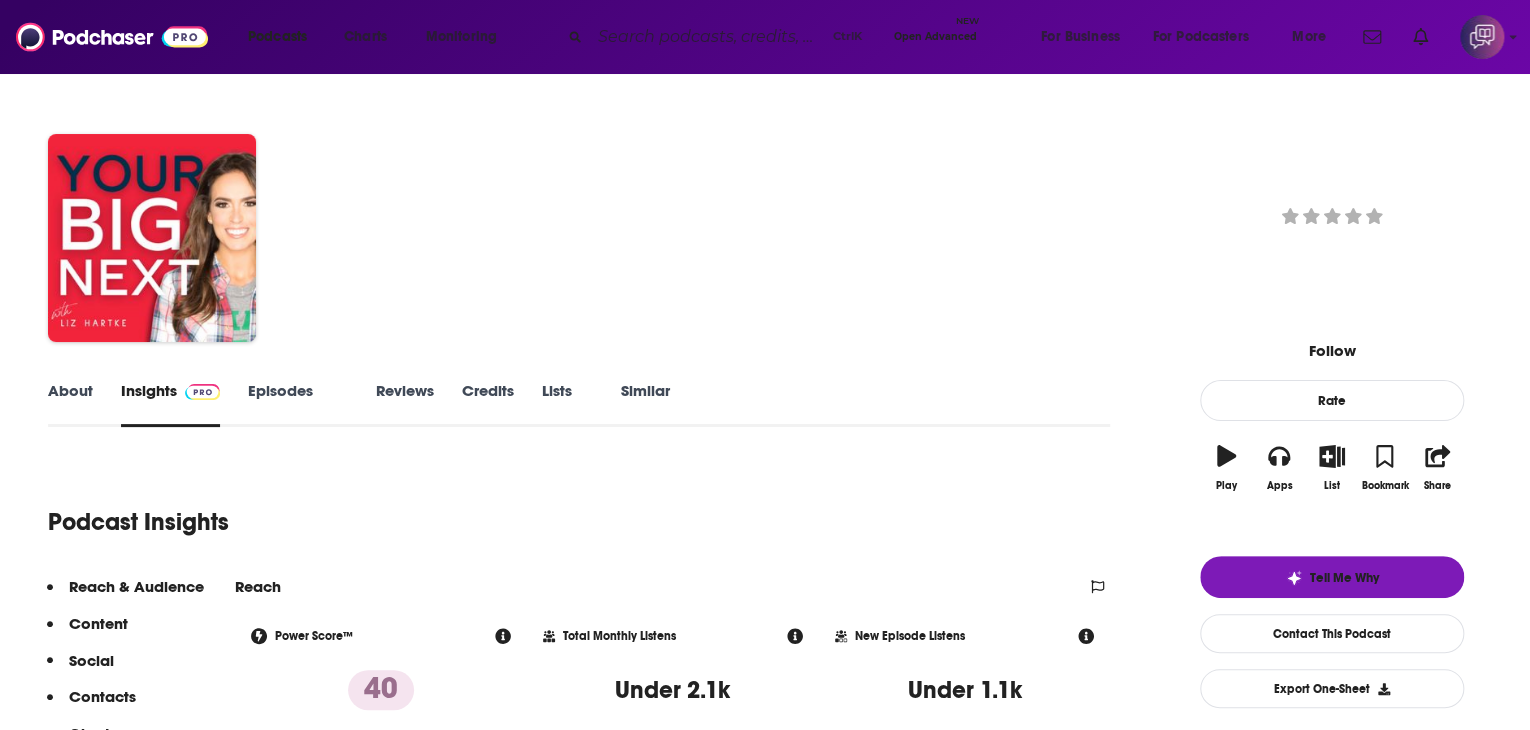 click on "About" at bounding box center (70, 404) 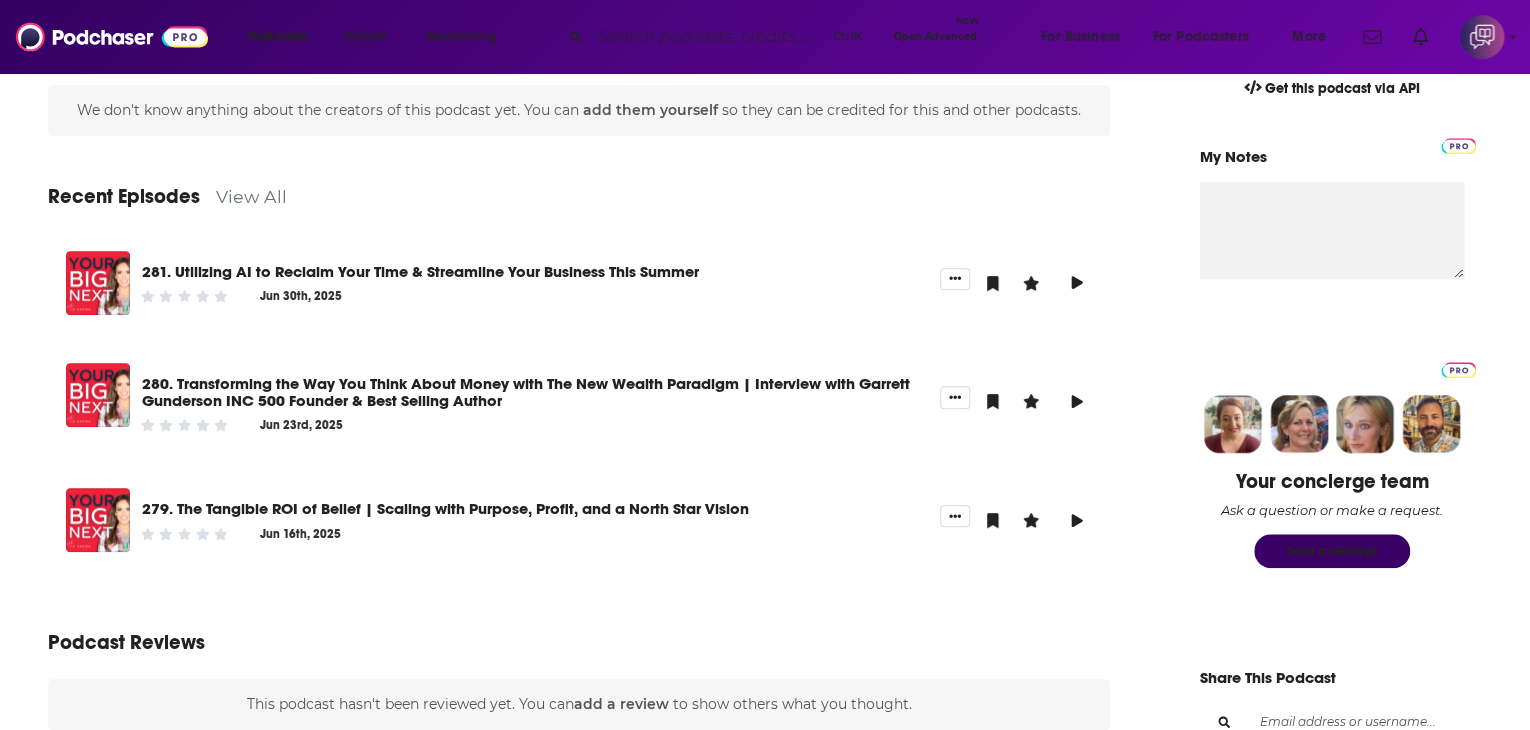 scroll, scrollTop: 700, scrollLeft: 0, axis: vertical 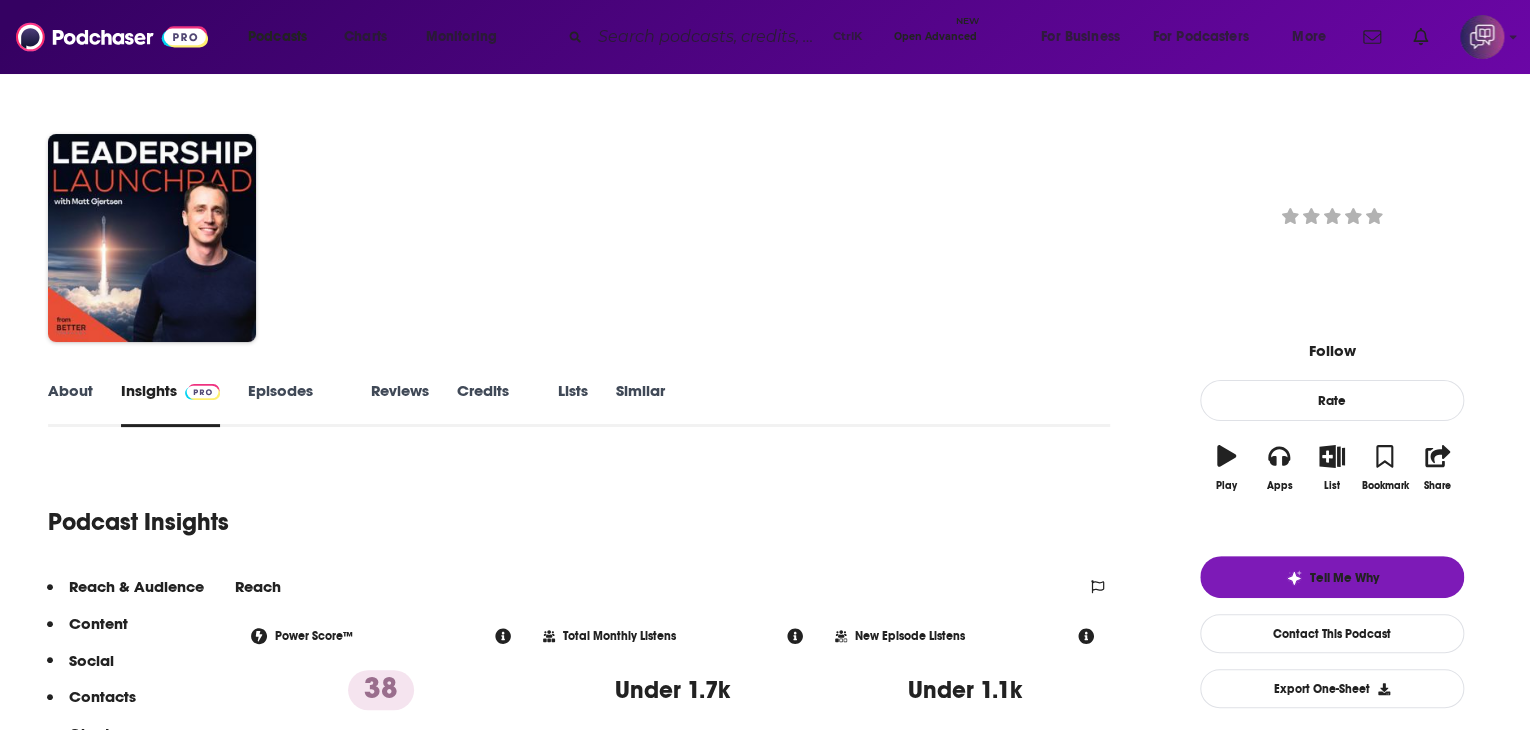 click on "About" at bounding box center [70, 404] 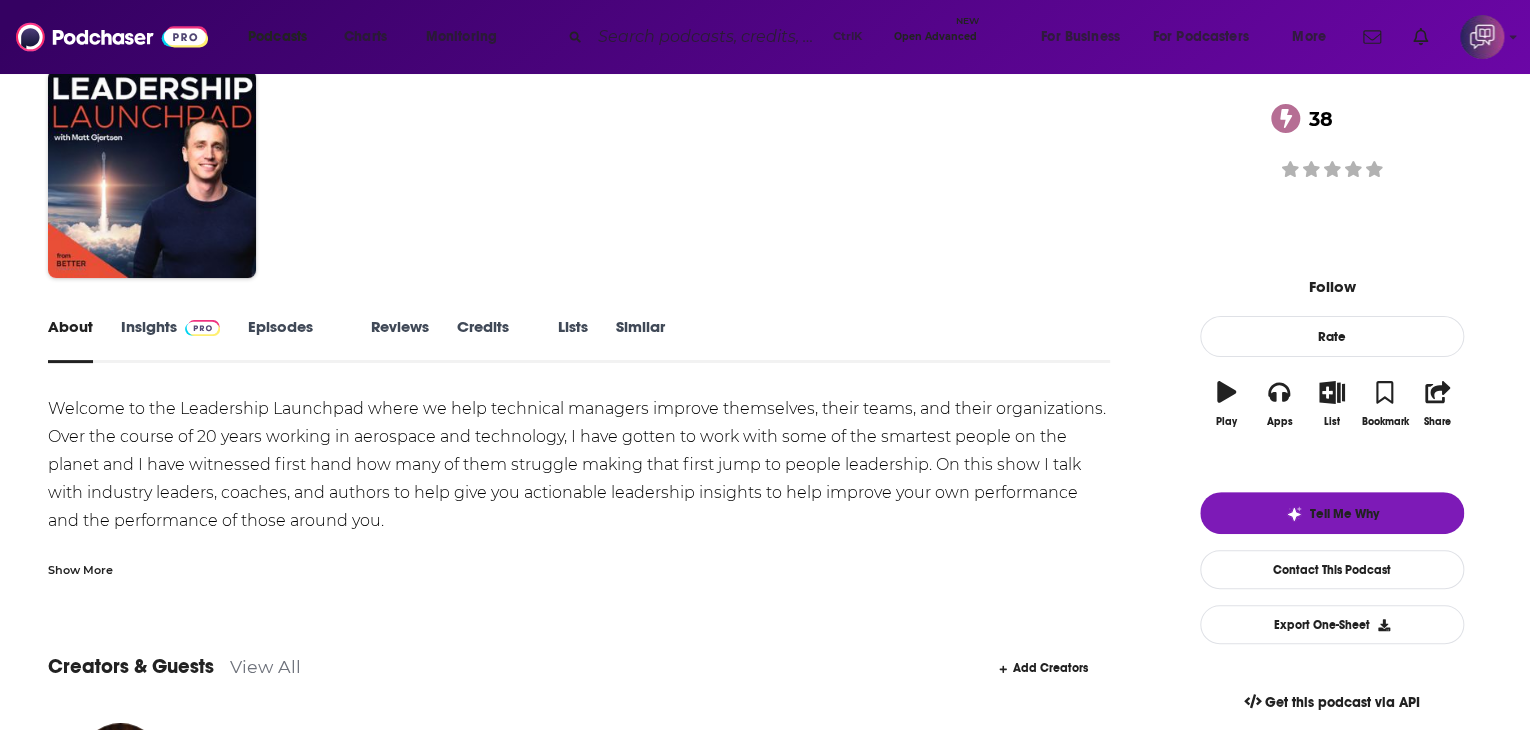 scroll, scrollTop: 0, scrollLeft: 0, axis: both 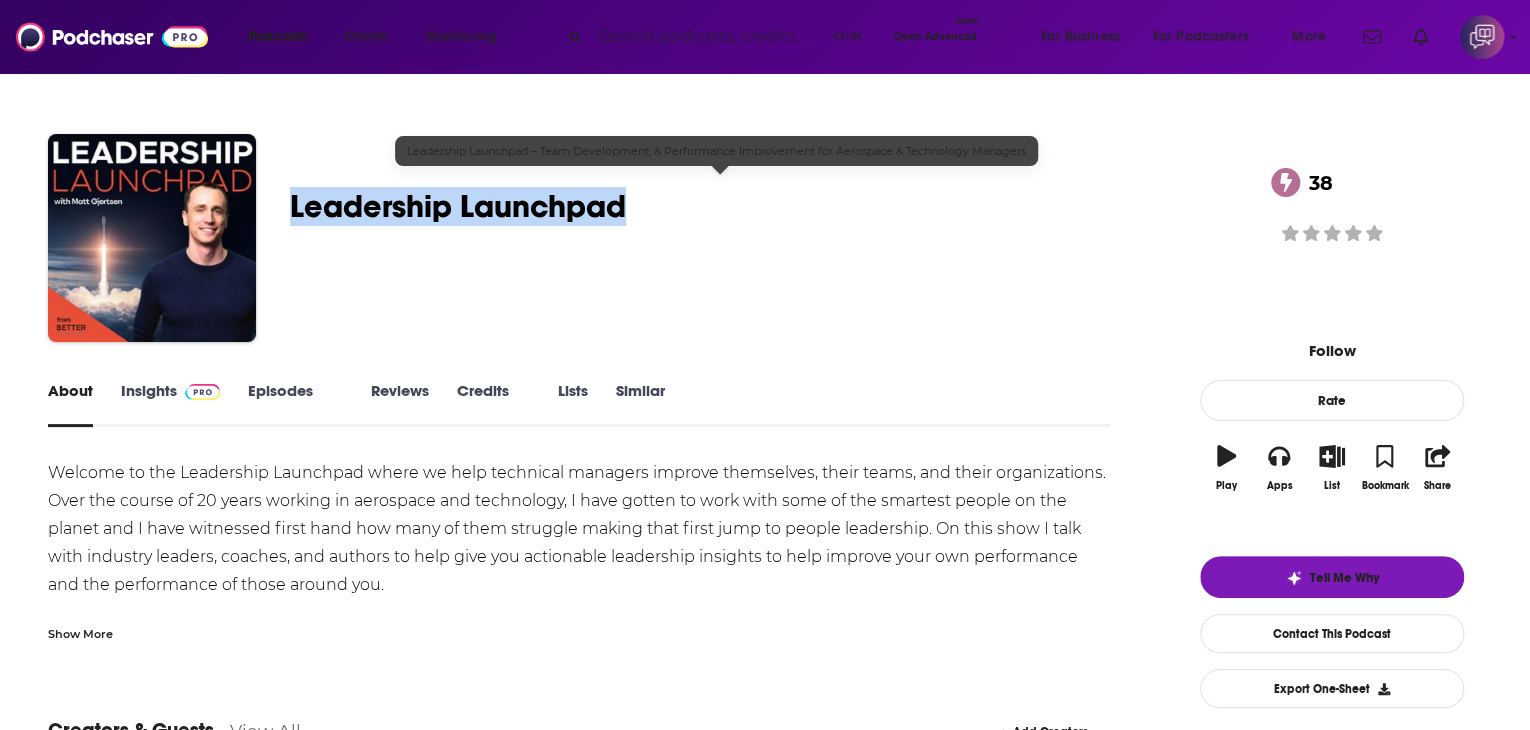 drag, startPoint x: 414, startPoint y: 199, endPoint x: 748, endPoint y: 196, distance: 334.01346 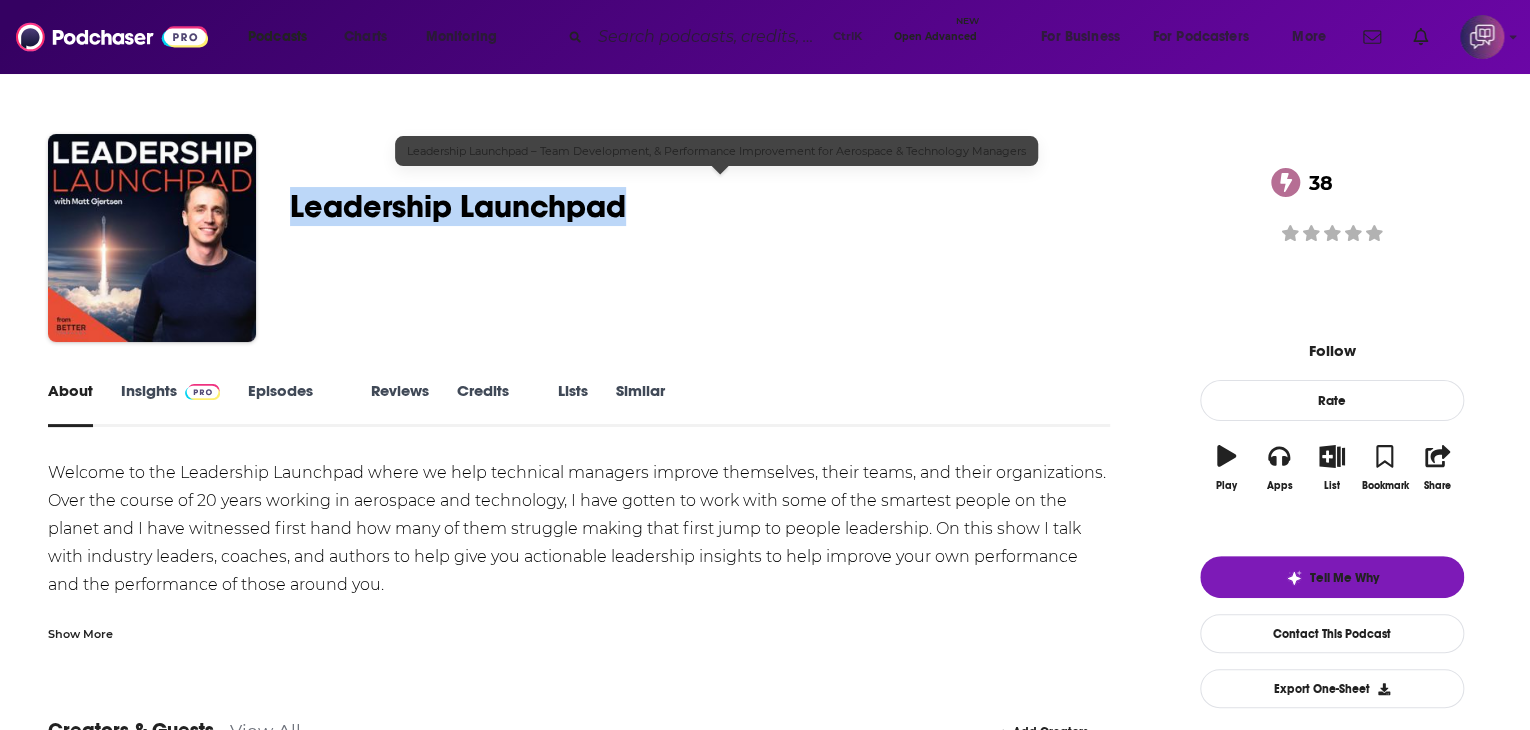click on "Leadership Launchpad – Team Development, & Performance Impr…" at bounding box center (720, 226) 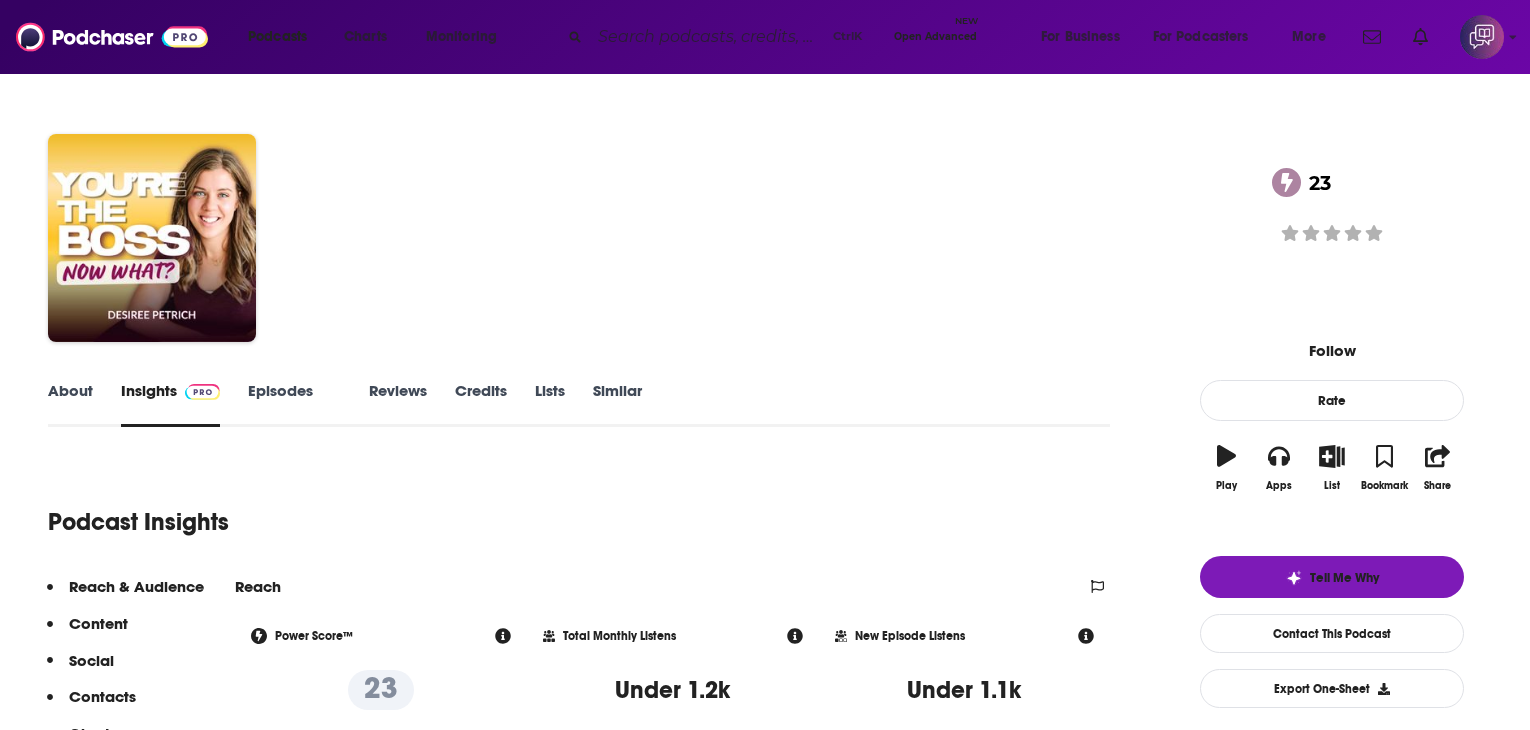 scroll, scrollTop: 0, scrollLeft: 0, axis: both 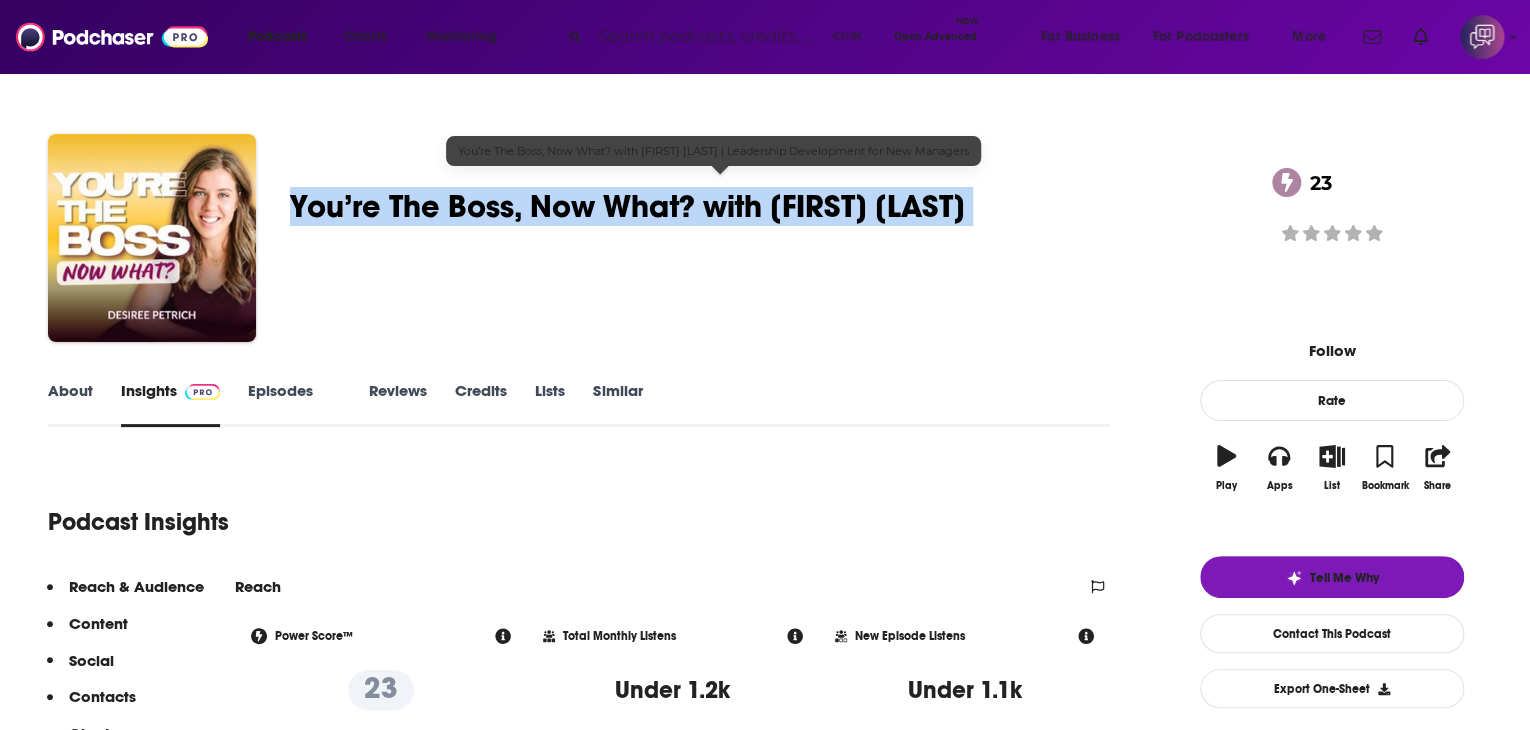 drag, startPoint x: 403, startPoint y: 181, endPoint x: 519, endPoint y: 227, distance: 124.78782 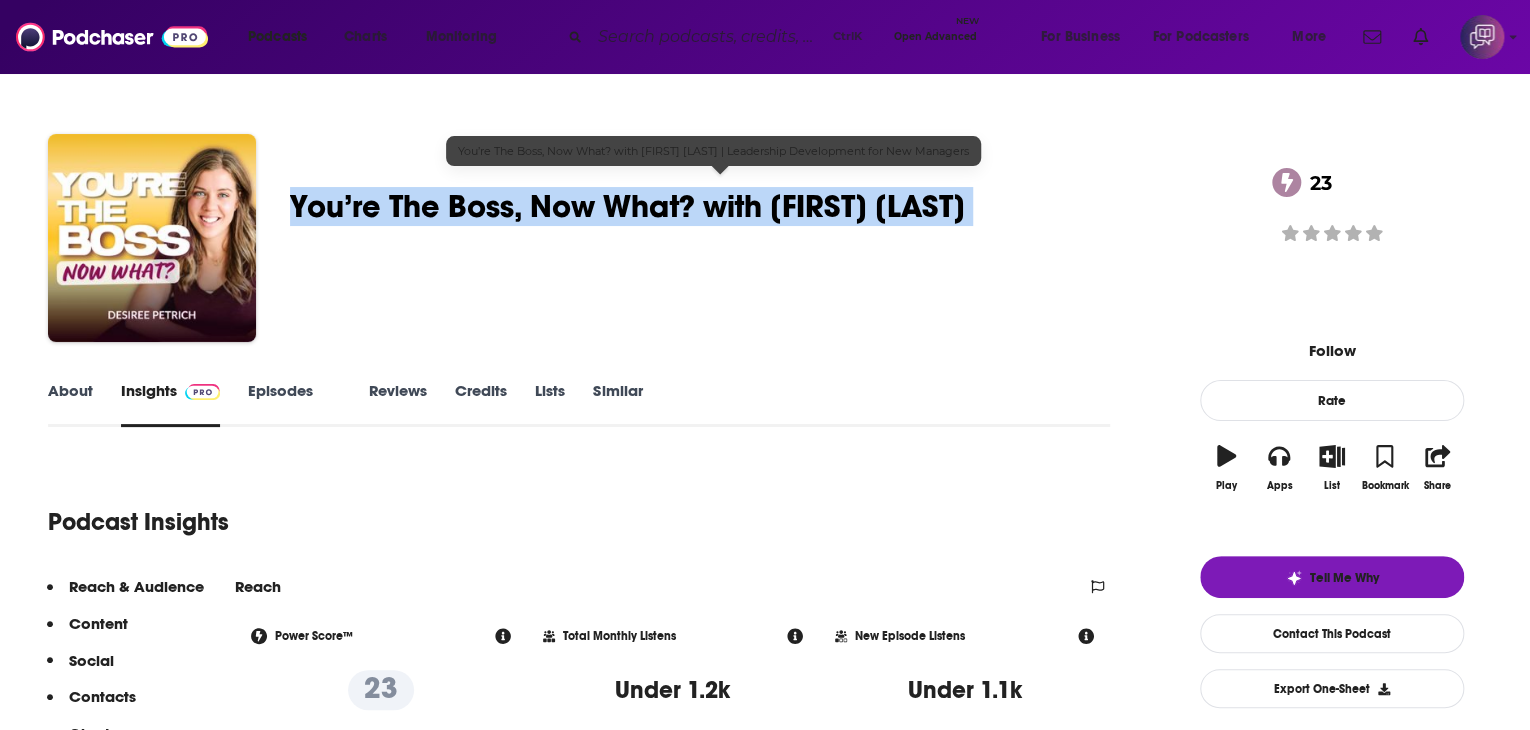 click on "[FIRST] [LAST] - Intentional Action   You’re The Boss, Now What? with [FIRST] [LAST] | Leadershi… 23 A   weekly  Business  and  Careers  podcast 23 Good podcast? Give it some love!" at bounding box center (765, 242) 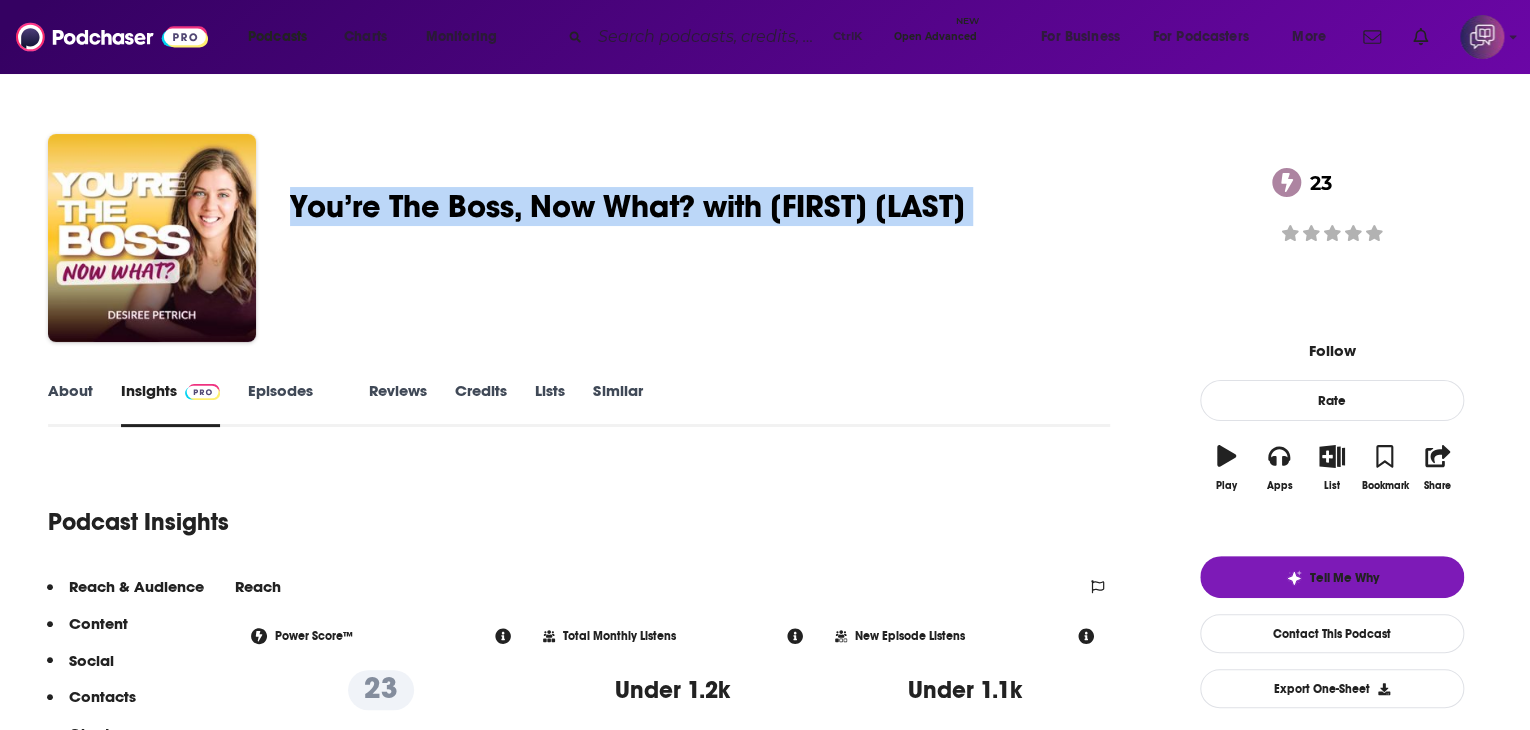 click on "About" at bounding box center [70, 404] 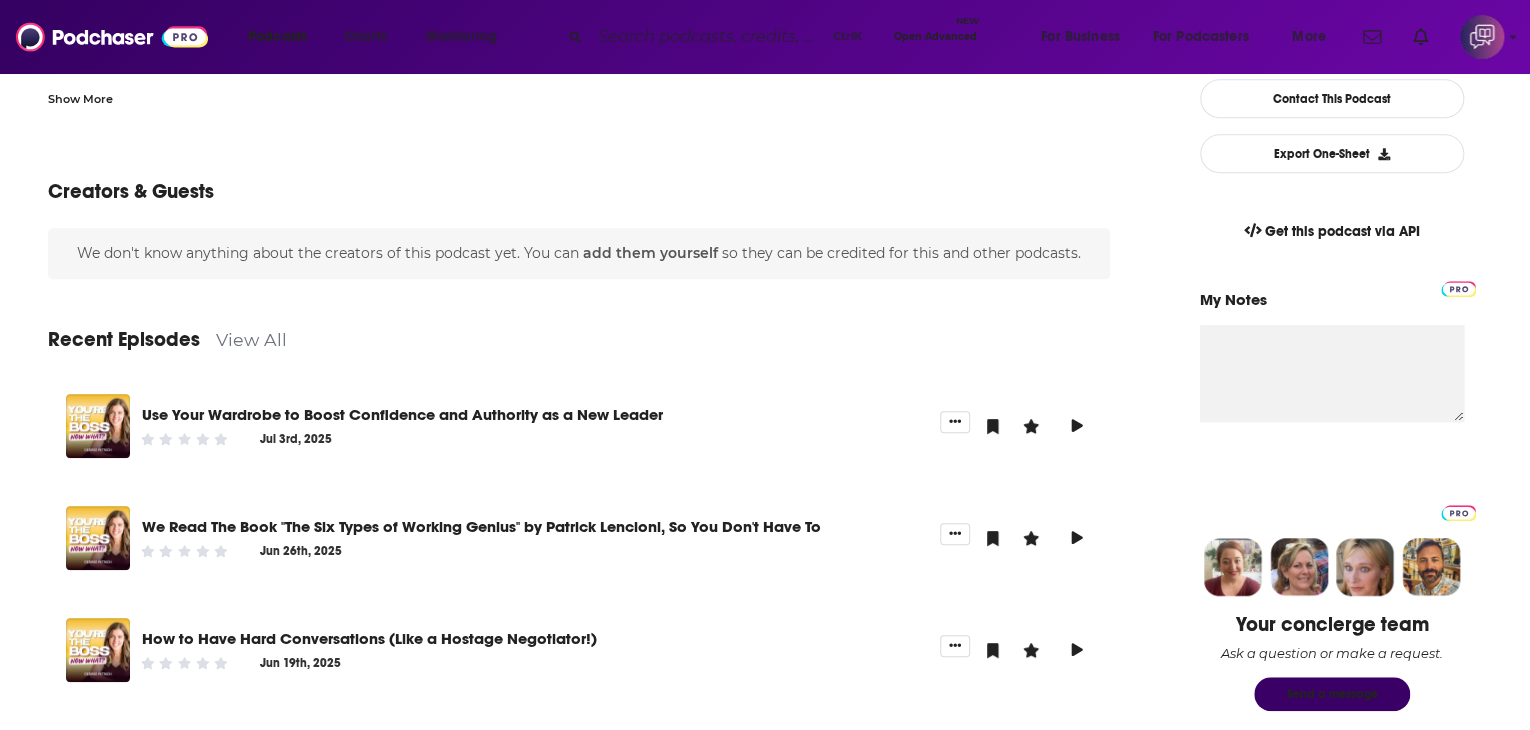 scroll, scrollTop: 600, scrollLeft: 0, axis: vertical 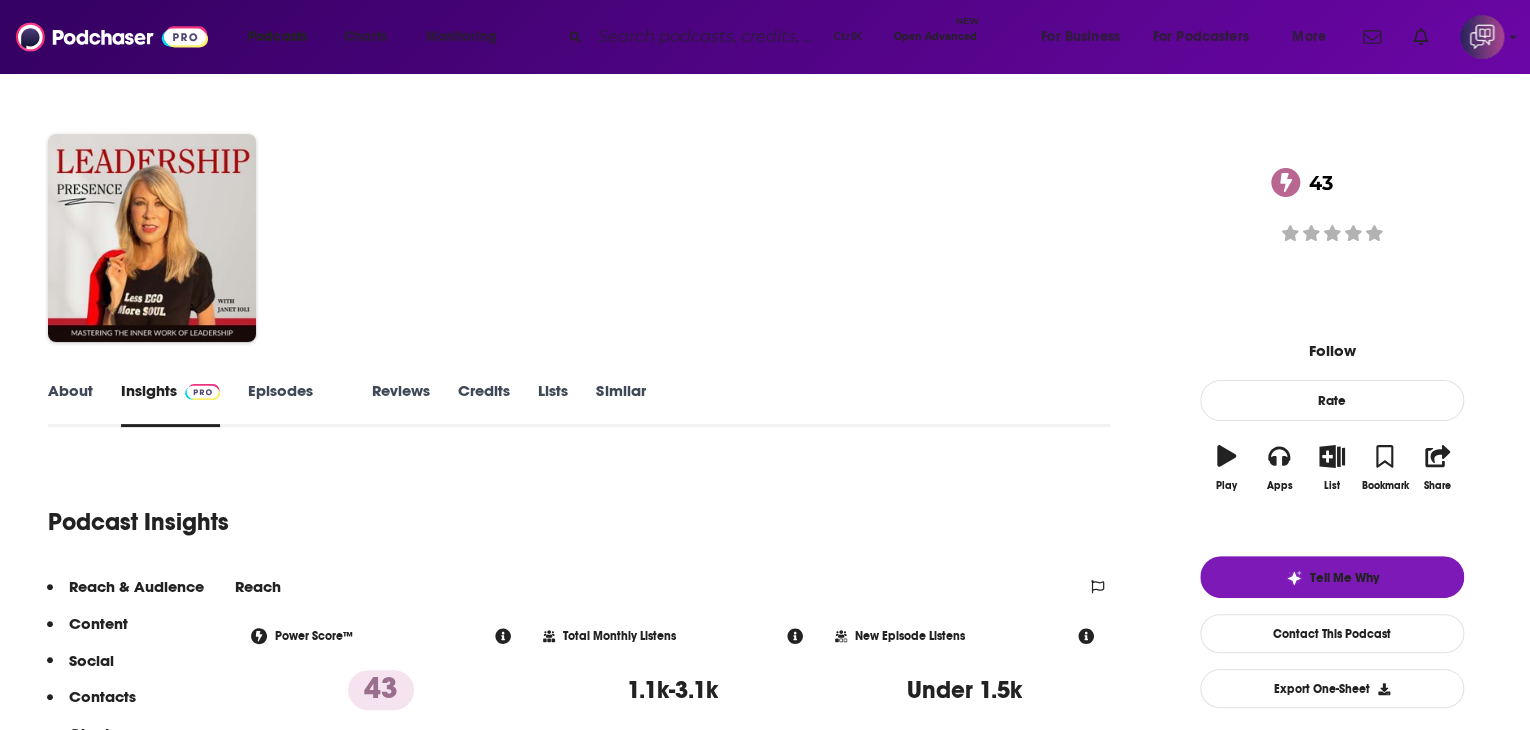 click on "About" at bounding box center [70, 404] 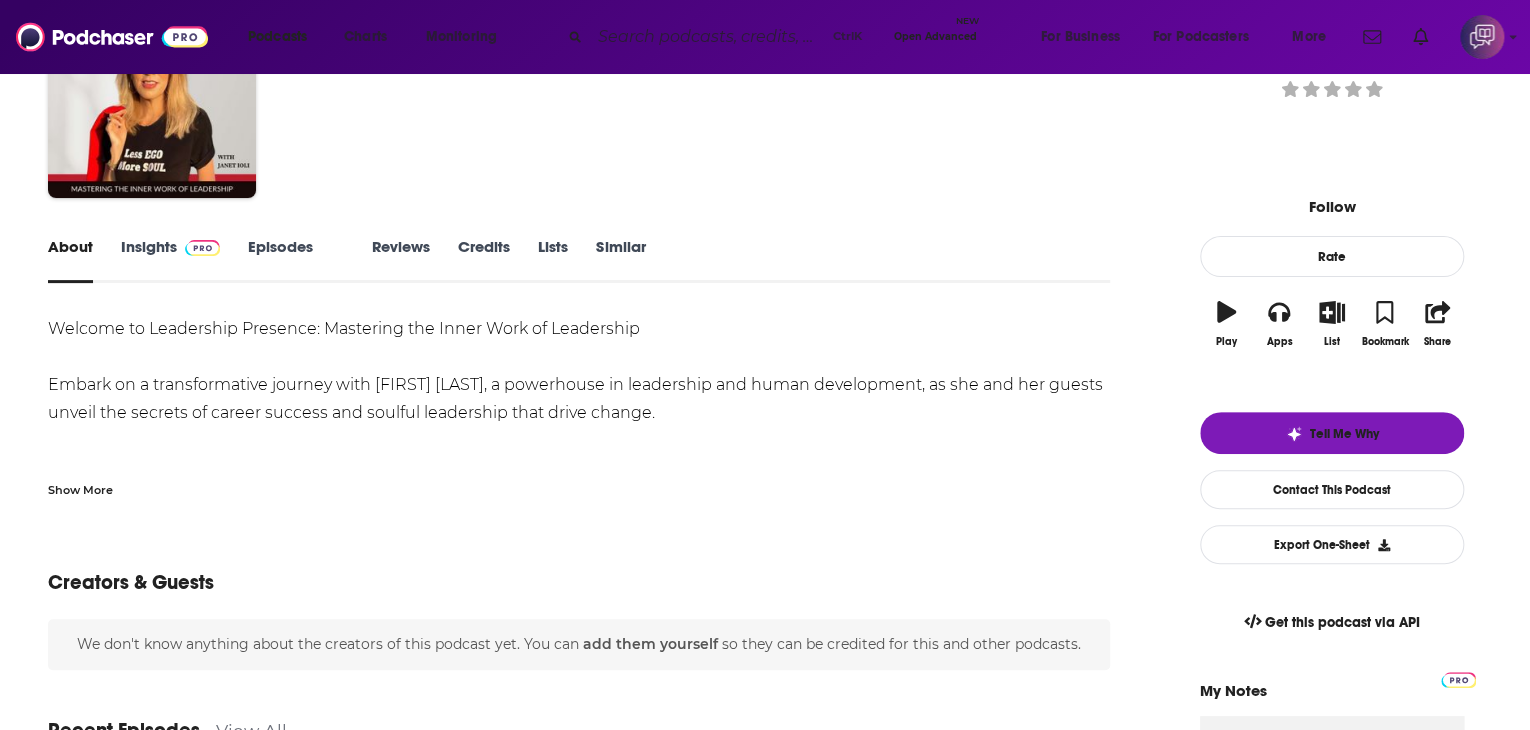 scroll, scrollTop: 0, scrollLeft: 0, axis: both 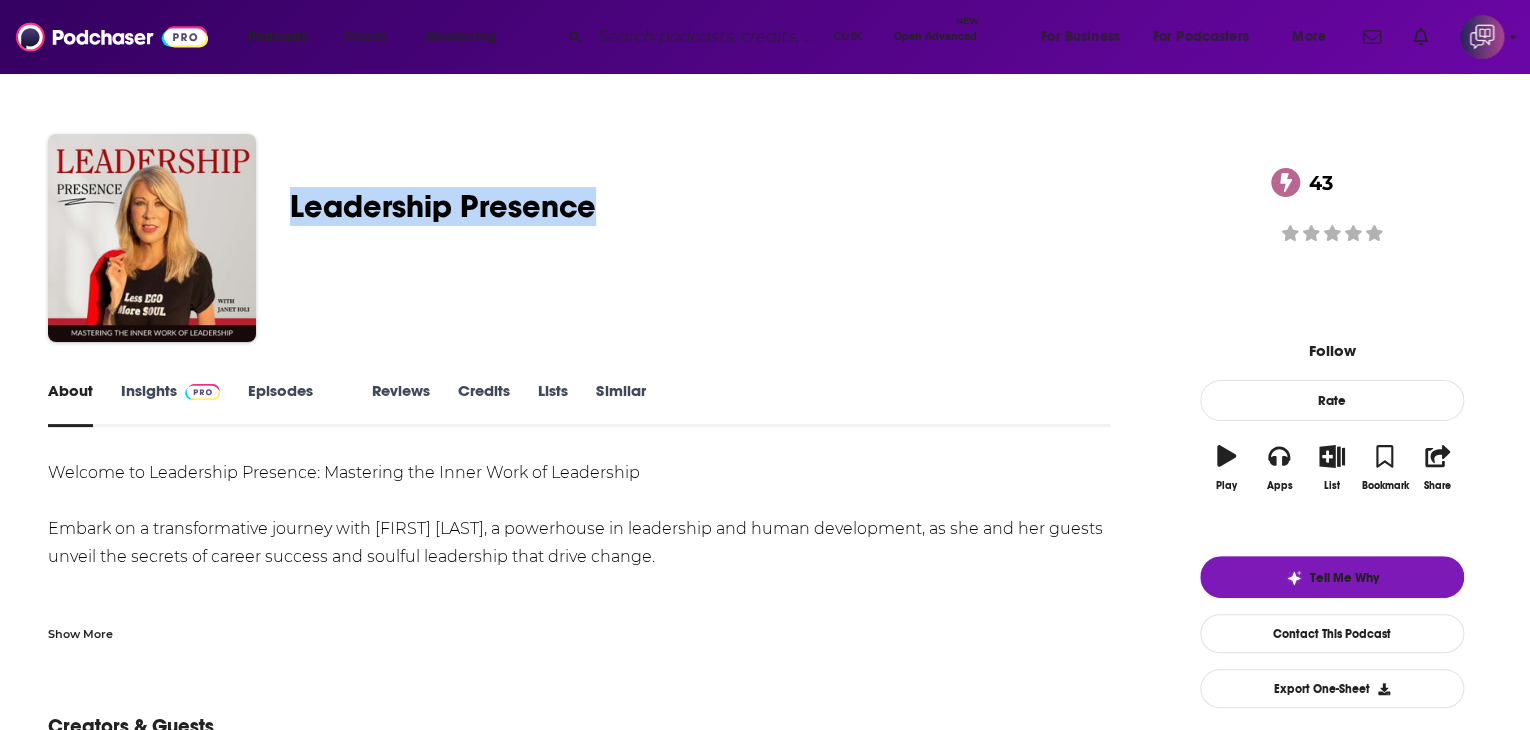 drag, startPoint x: 407, startPoint y: 203, endPoint x: 712, endPoint y: 201, distance: 305.00656 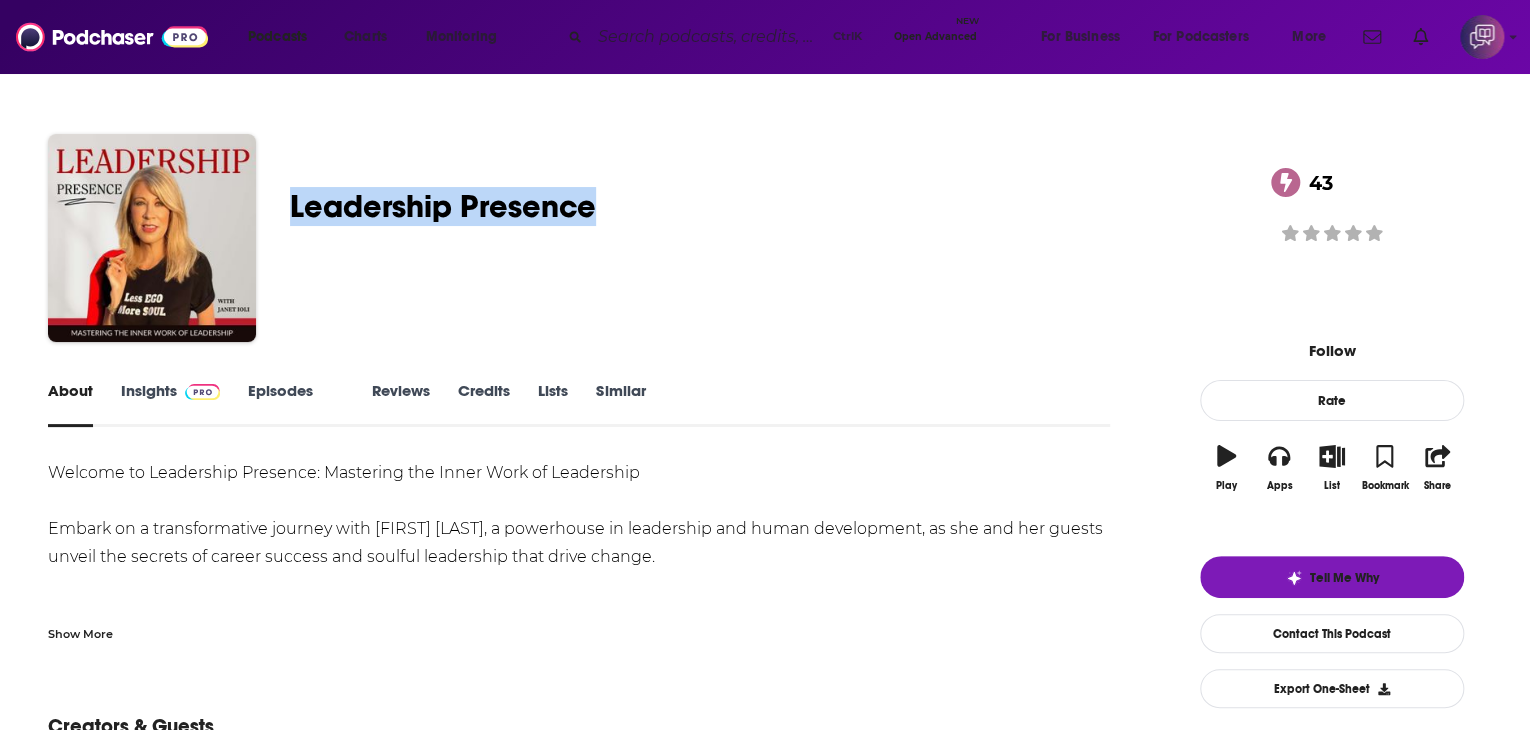 click on "Janet Ioli, Executive Coach & Former Fortune 100 Executive   Leadership Presence | Mastering The Inner Work Of Leadership 43 A   weekly  Business ,  Management ,  Careers ,  Science  and  Social Sciences  podcast 43 Good podcast? Give it some love!" at bounding box center (765, 242) 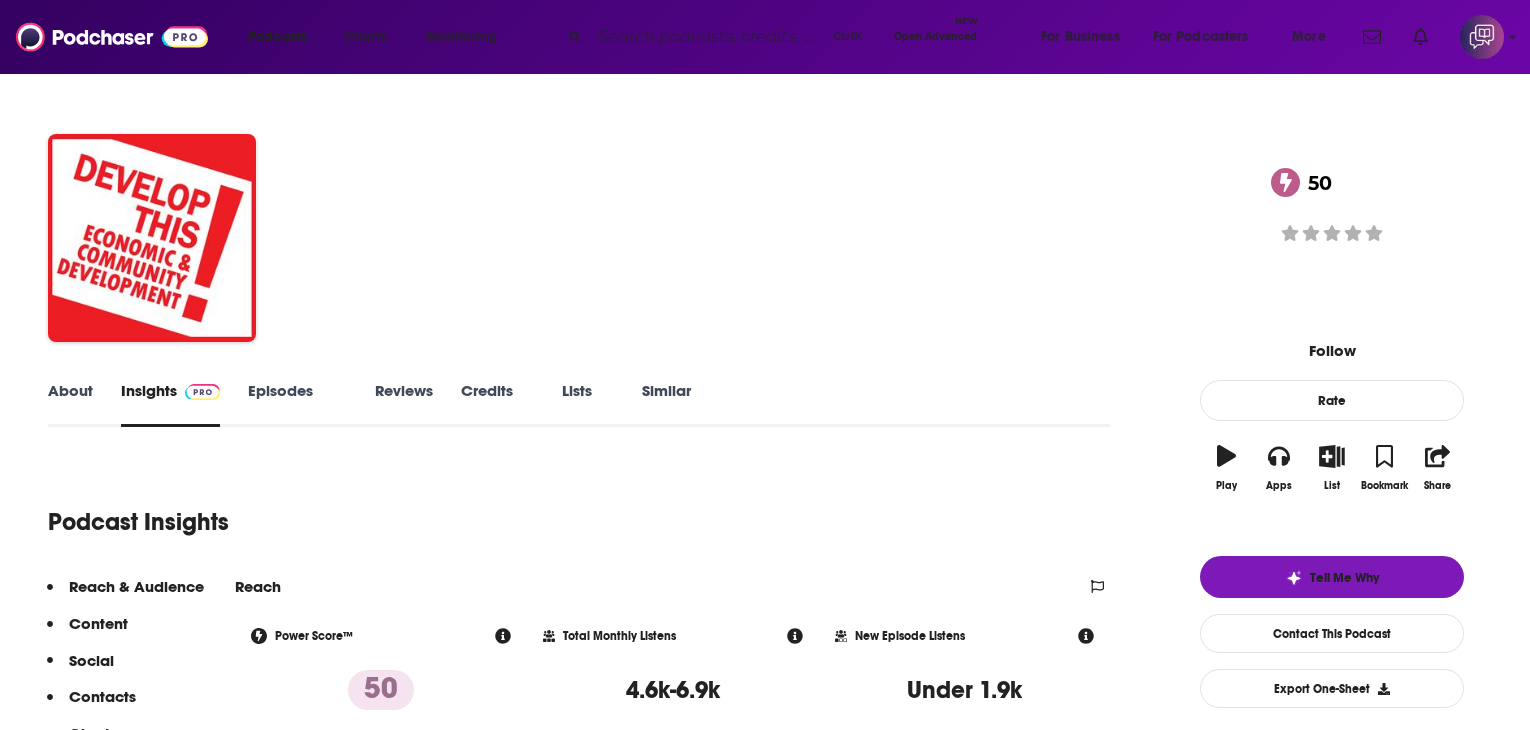 scroll, scrollTop: 0, scrollLeft: 0, axis: both 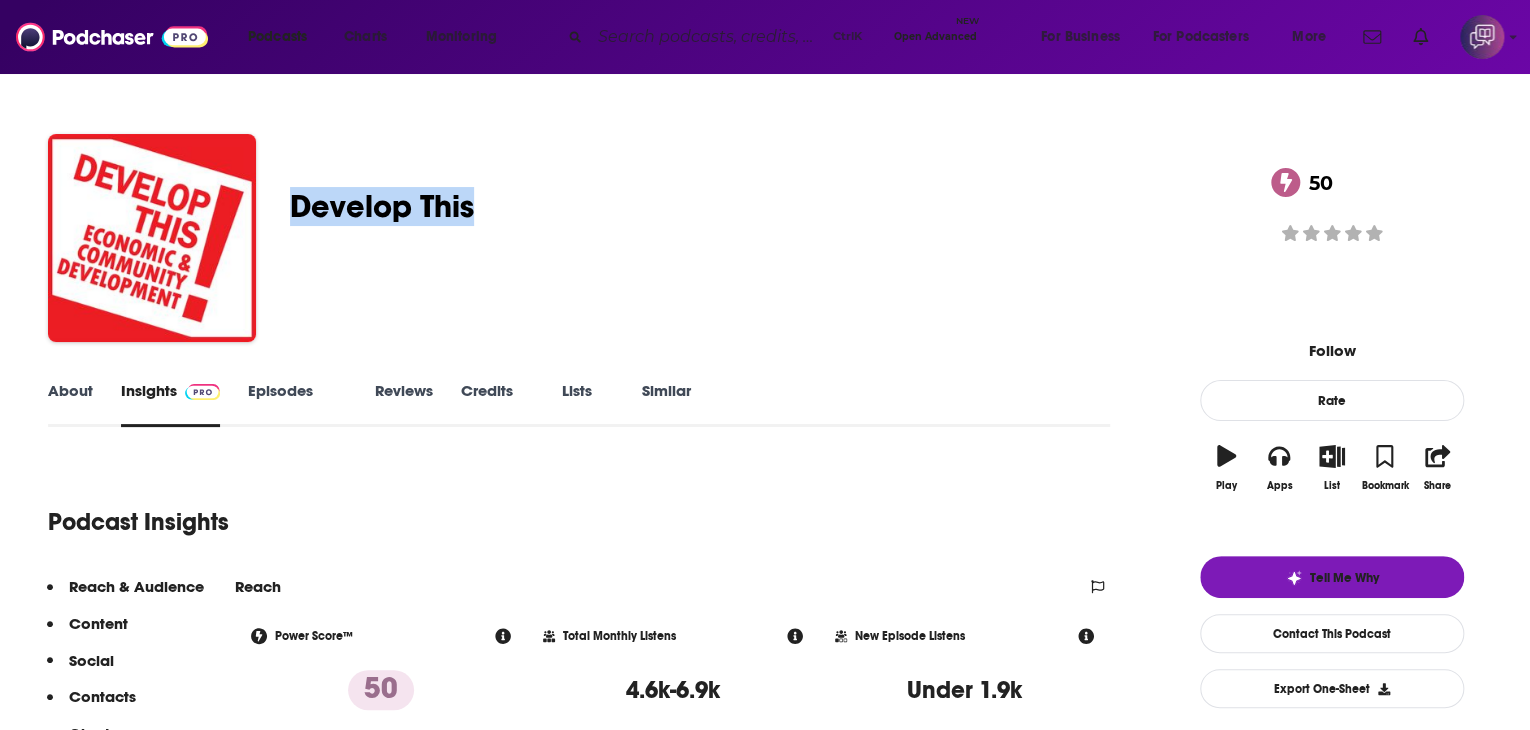 drag, startPoint x: 395, startPoint y: 186, endPoint x: 592, endPoint y: 204, distance: 197.82063 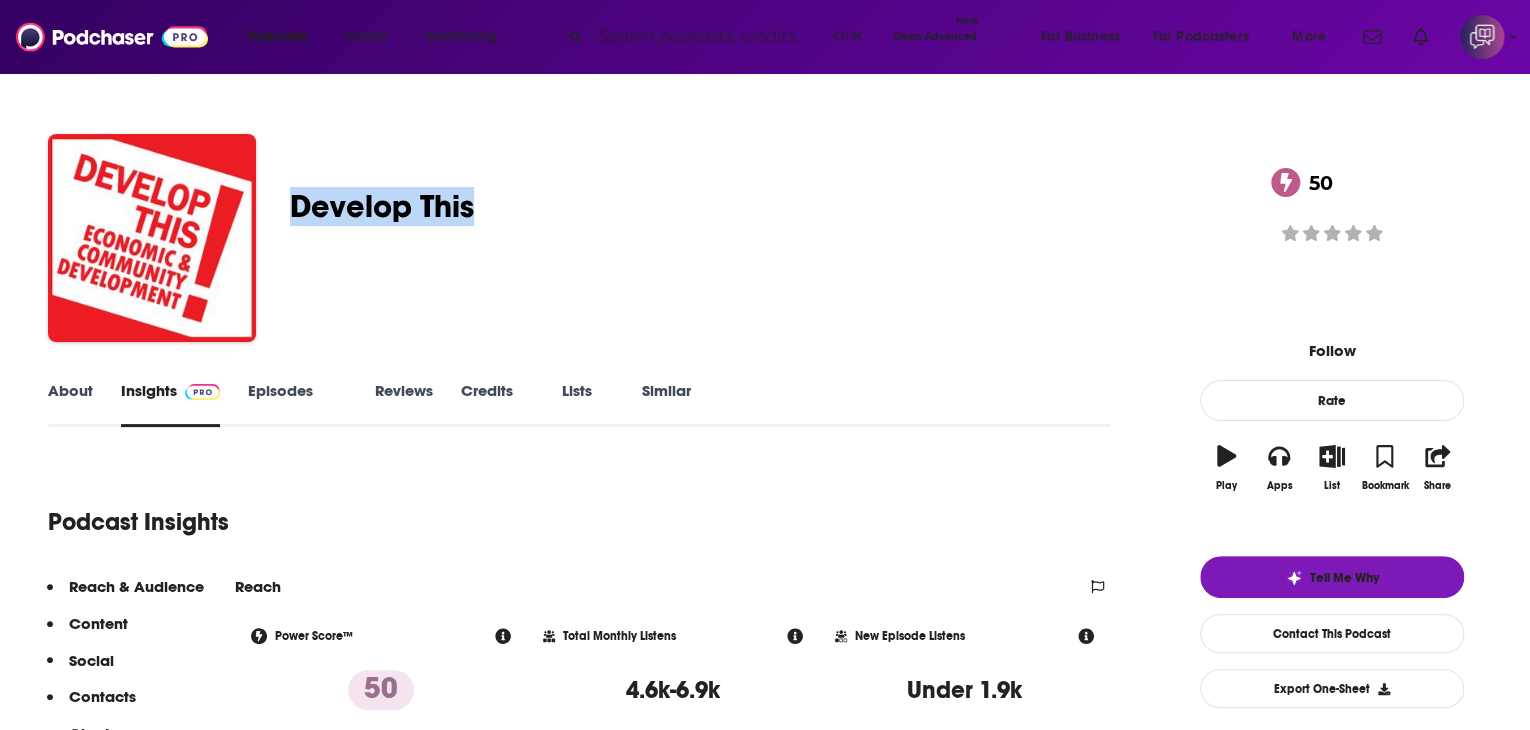 click on "[FIRST] [LAST] Develop This: Economic and Community Development 50 A weekly Business , Management and Marketing podcast 50 Good podcast? Give it some love!" at bounding box center (765, 242) 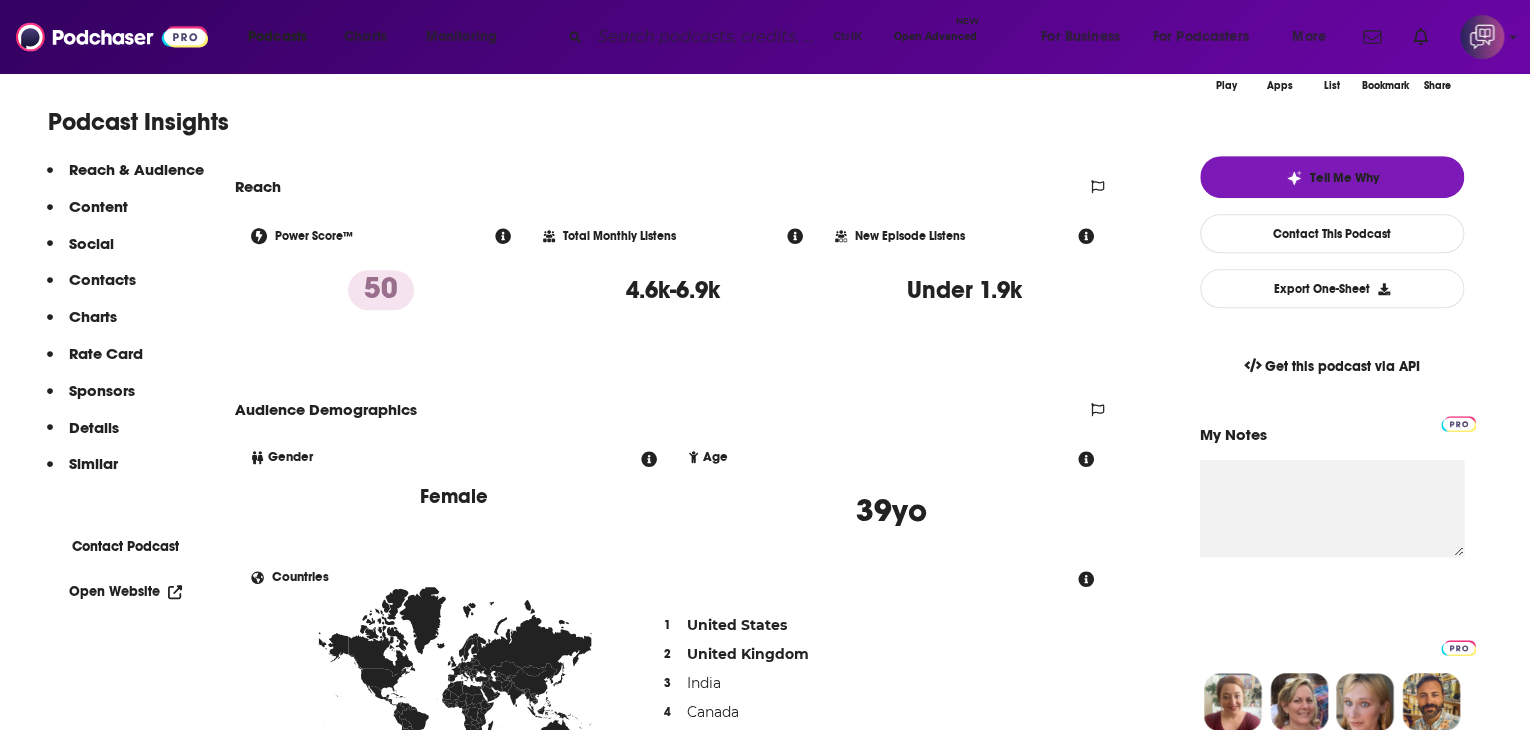 scroll, scrollTop: 100, scrollLeft: 0, axis: vertical 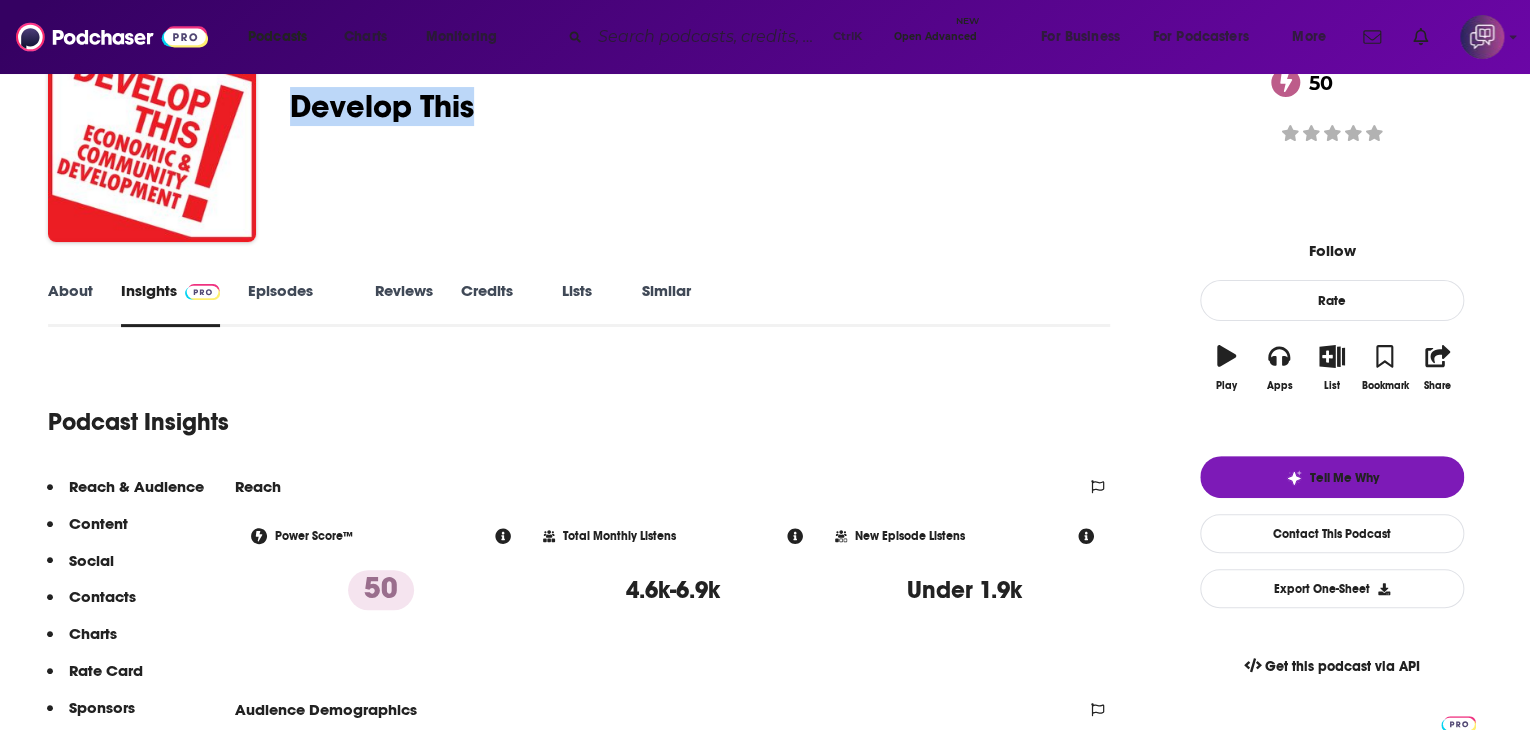 click on "About" at bounding box center (70, 304) 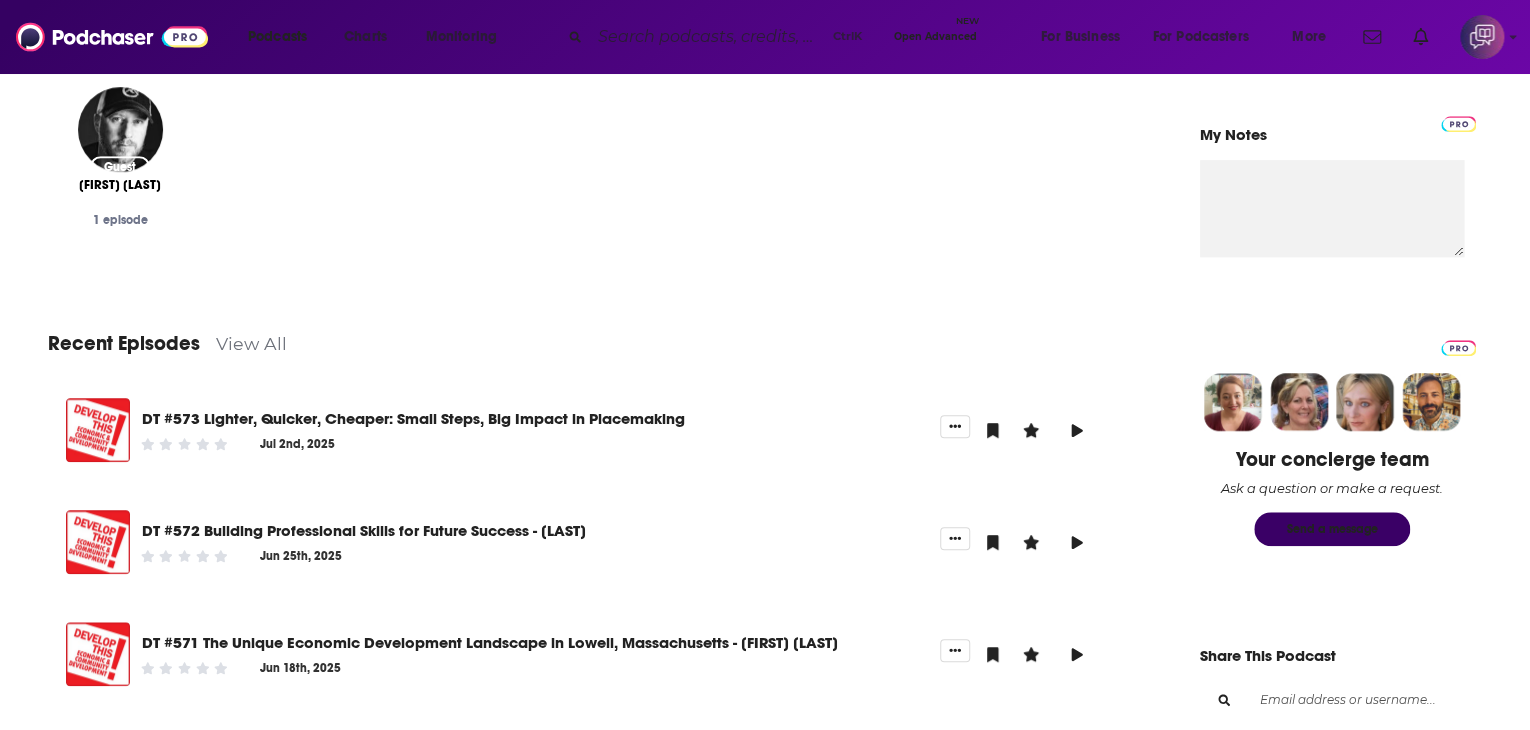 scroll, scrollTop: 800, scrollLeft: 0, axis: vertical 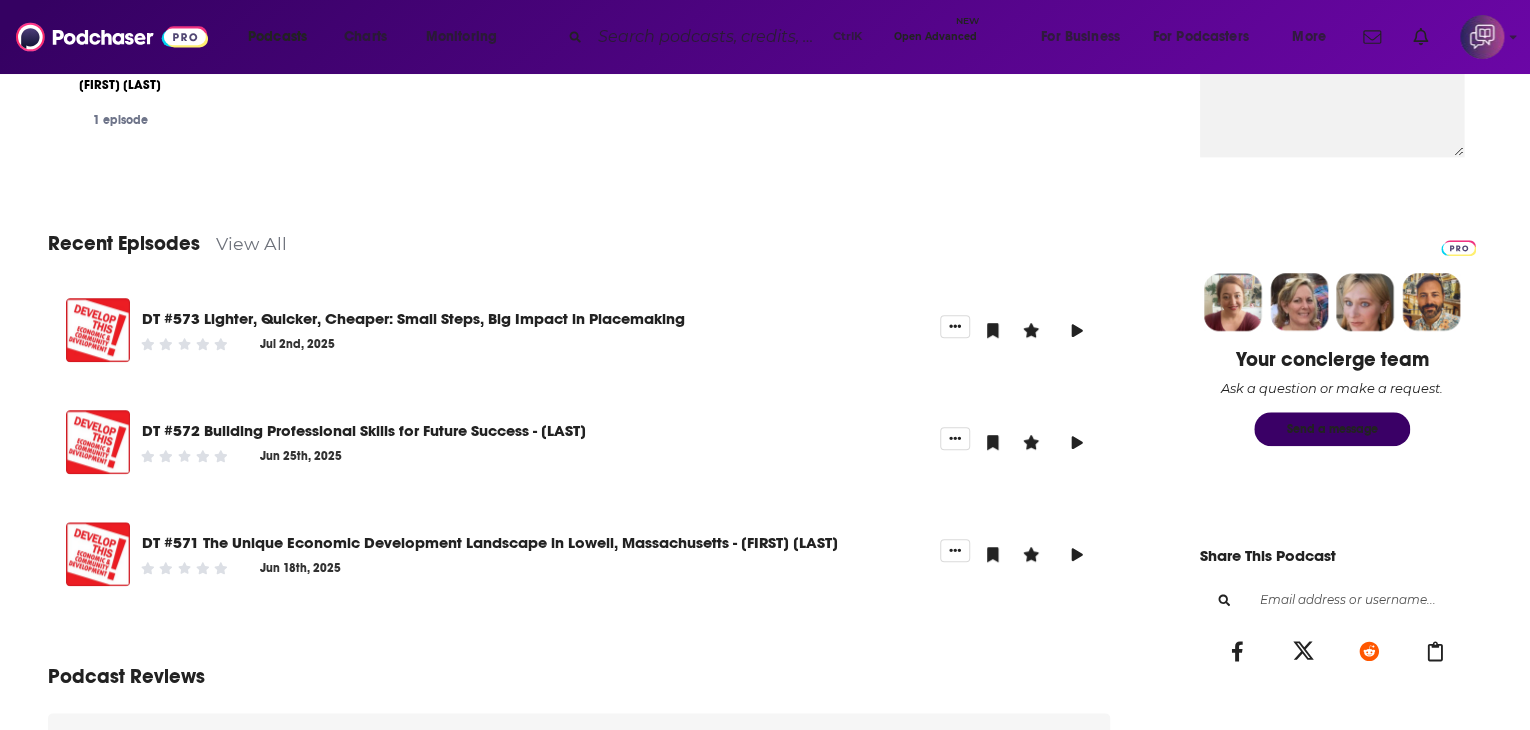 click on "View All" at bounding box center (251, 243) 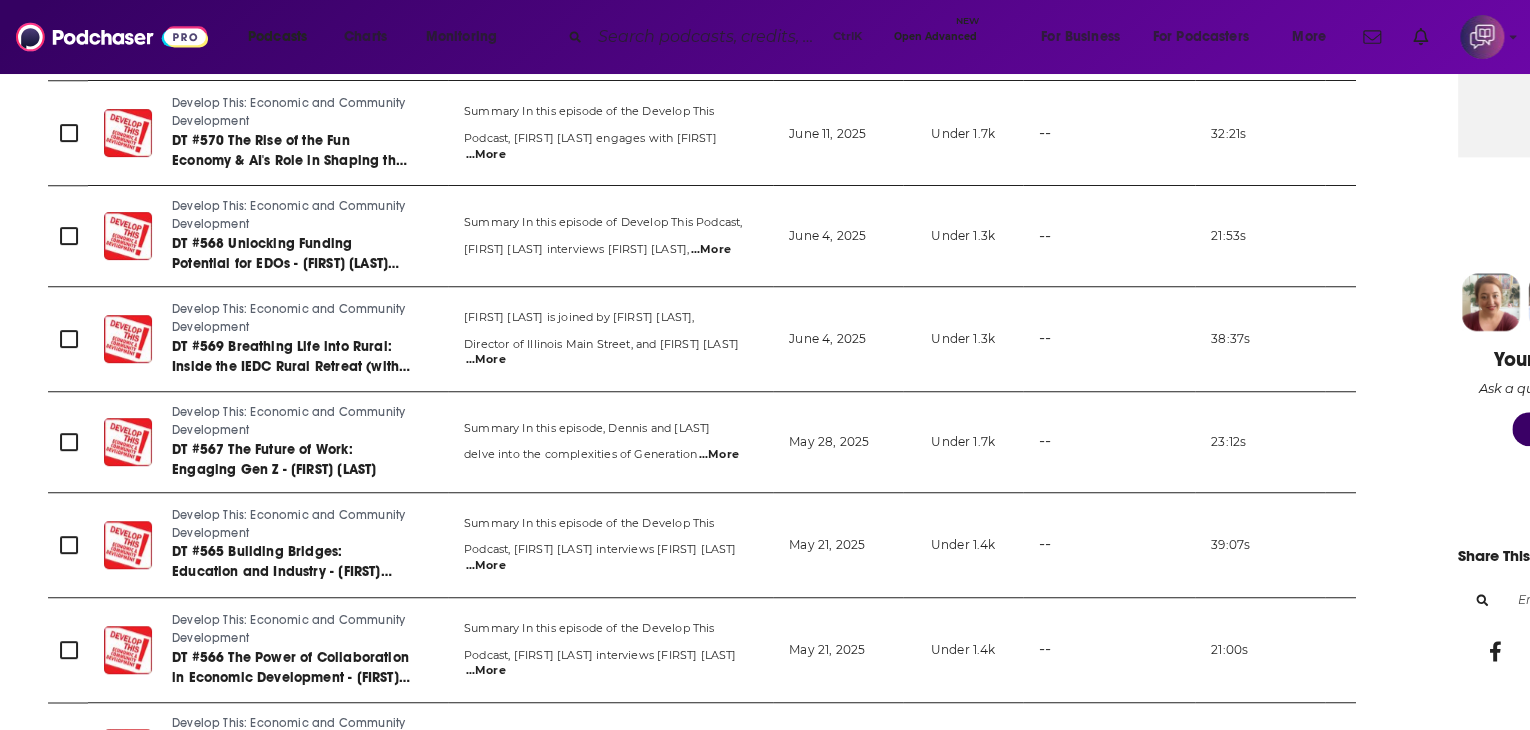 scroll, scrollTop: 1100, scrollLeft: 0, axis: vertical 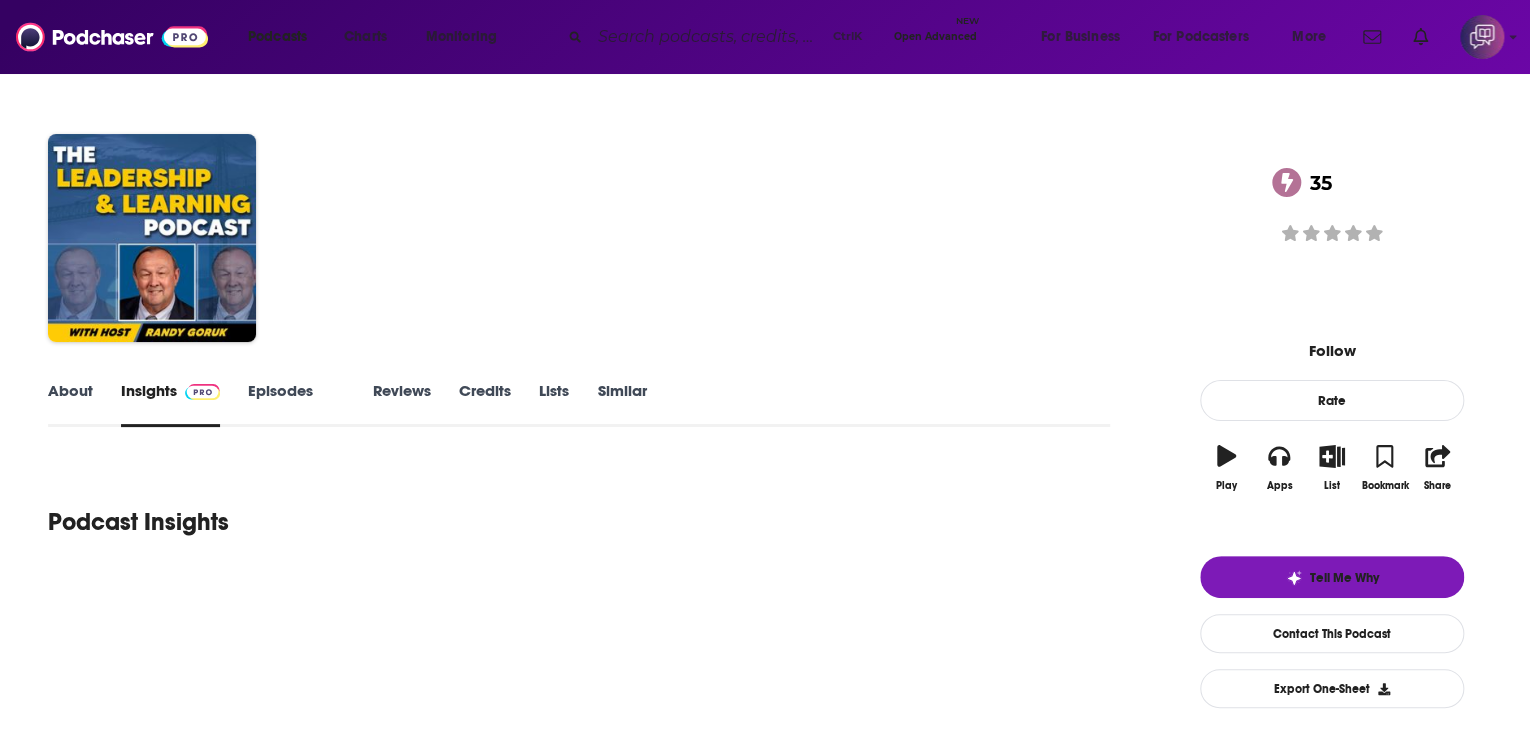 click on "The Leadership and Learning Podcast 35" at bounding box center [720, 206] 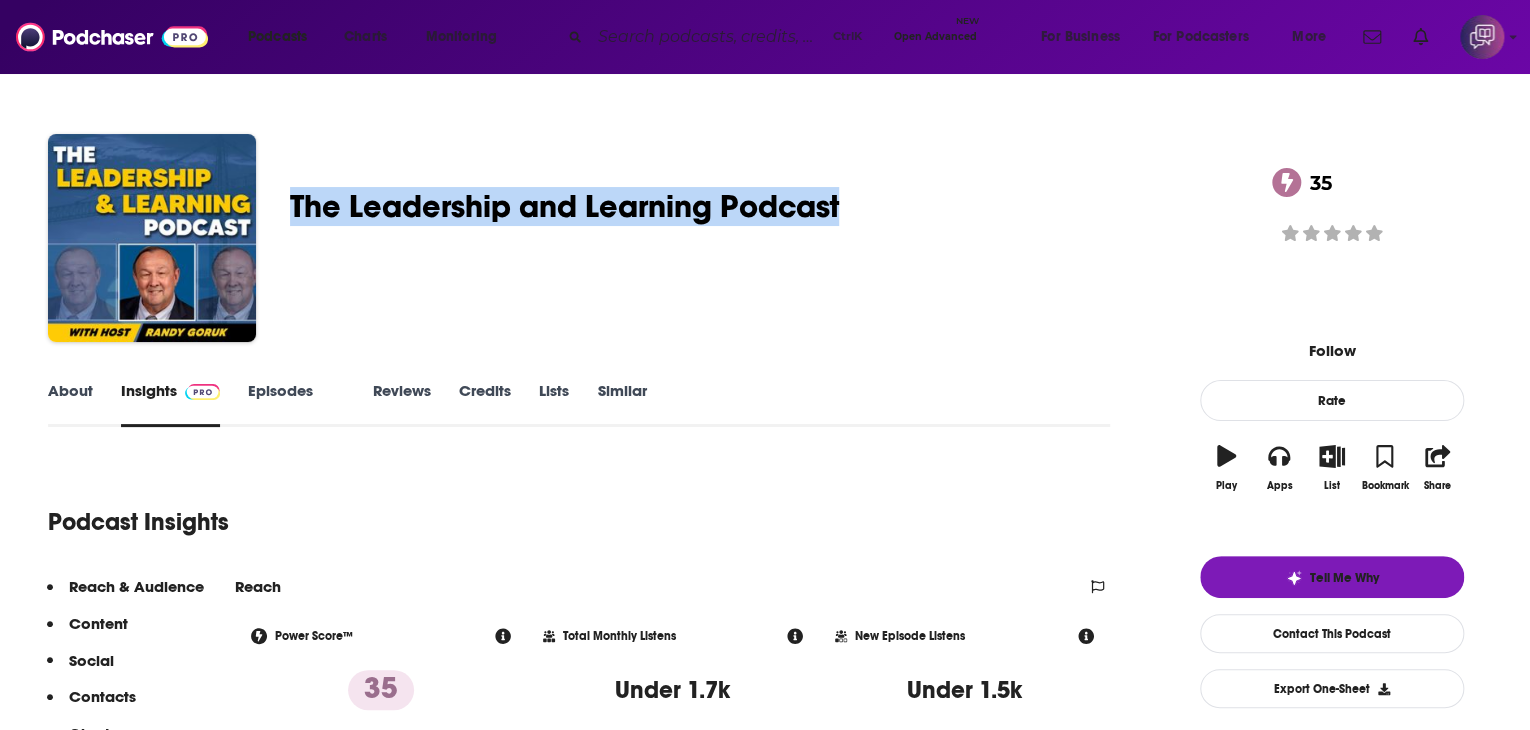 drag, startPoint x: 413, startPoint y: 201, endPoint x: 980, endPoint y: 213, distance: 567.12695 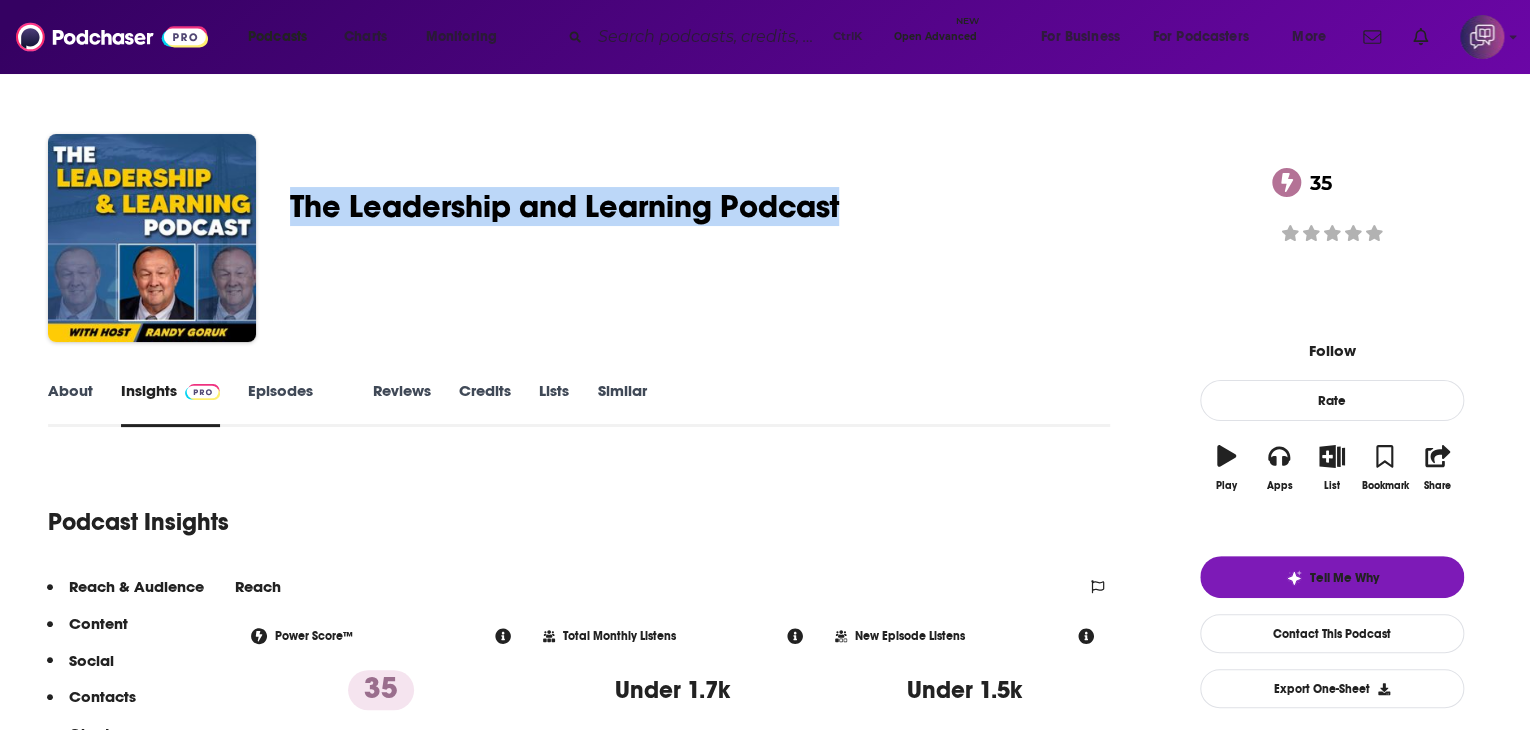 click on "Randy Goruk   The Leadership and Learning Podcast 35 A   weekly  Business ,  Management  and  Careers  podcast 35 Good podcast? Give it some love!" at bounding box center (765, 242) 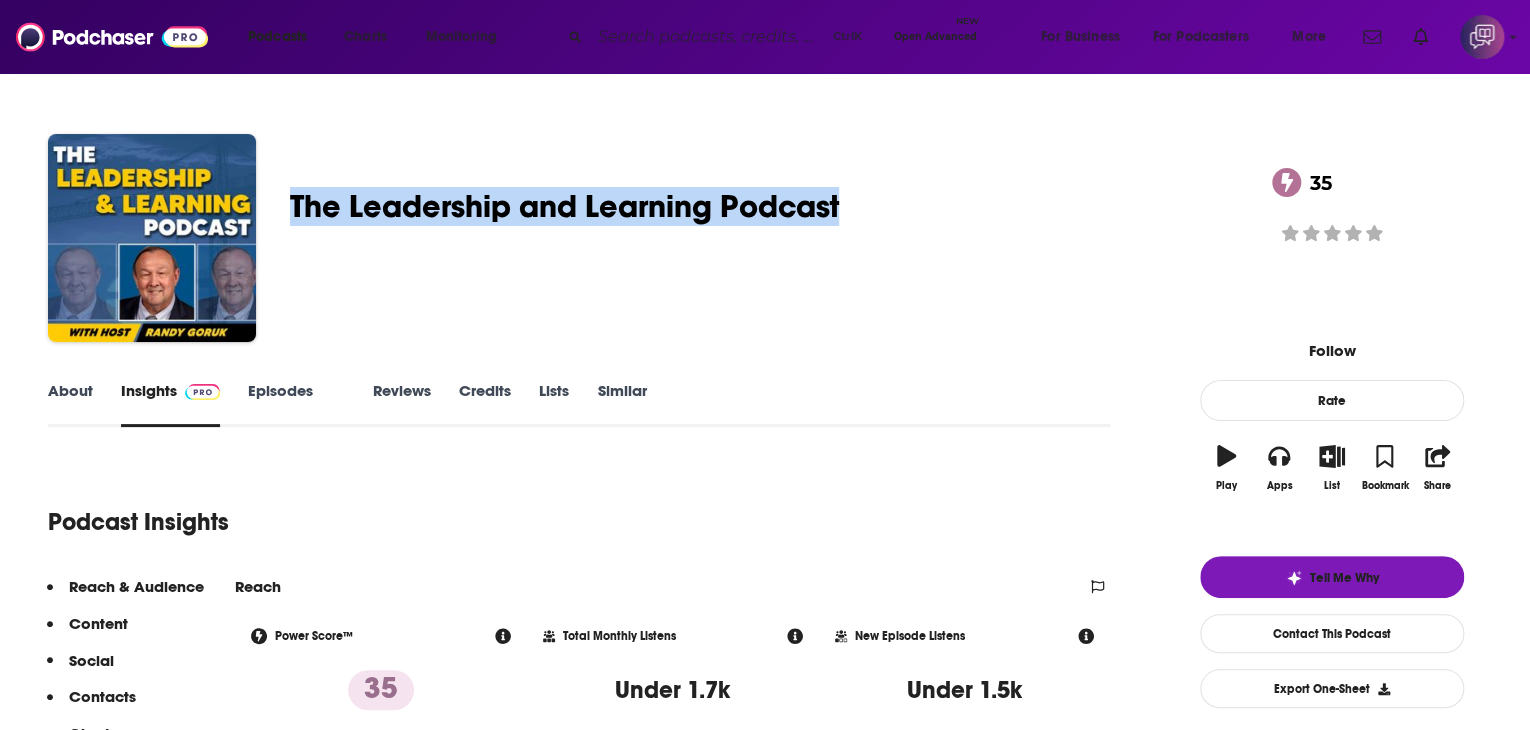 copy on "The Leadership and Learning Podcast" 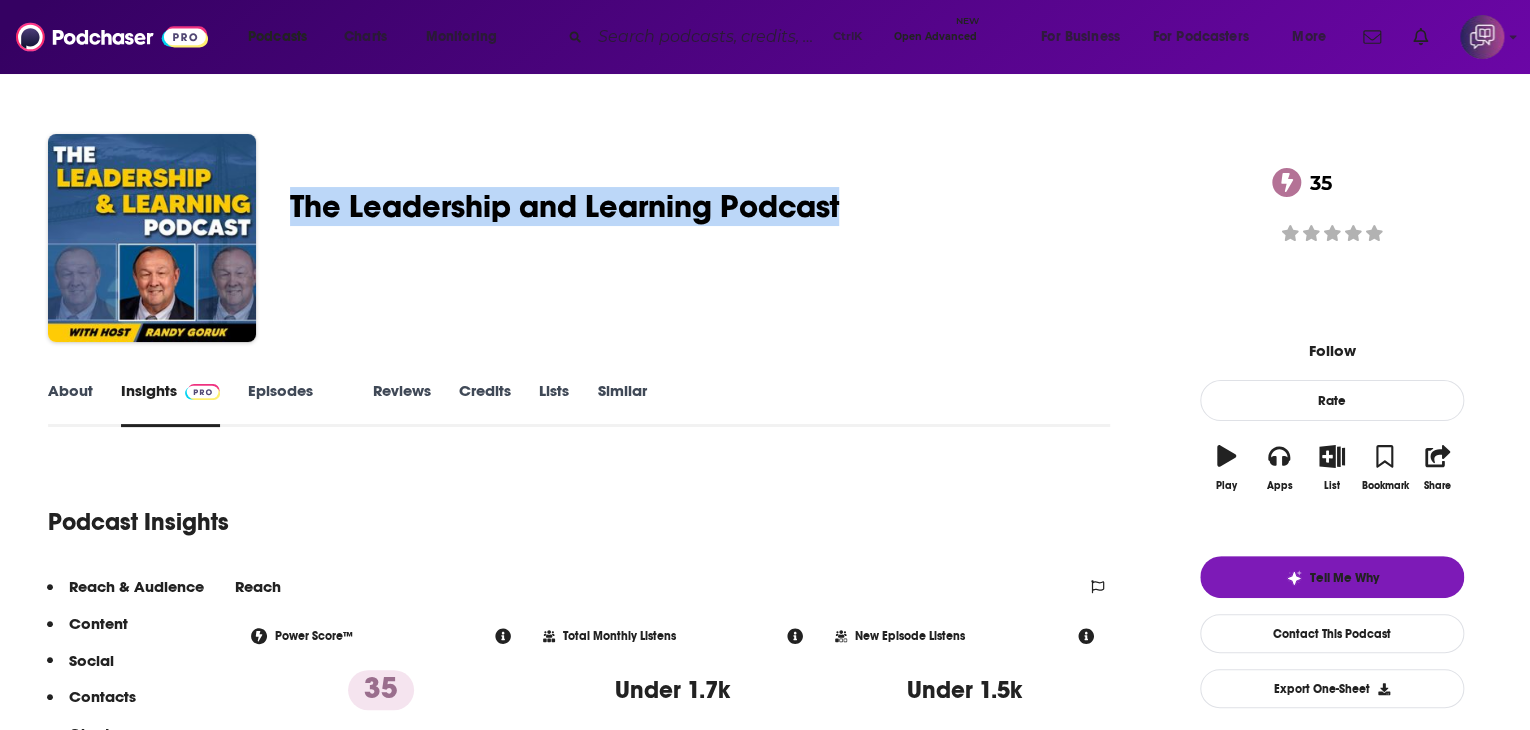 click on "About" at bounding box center [70, 404] 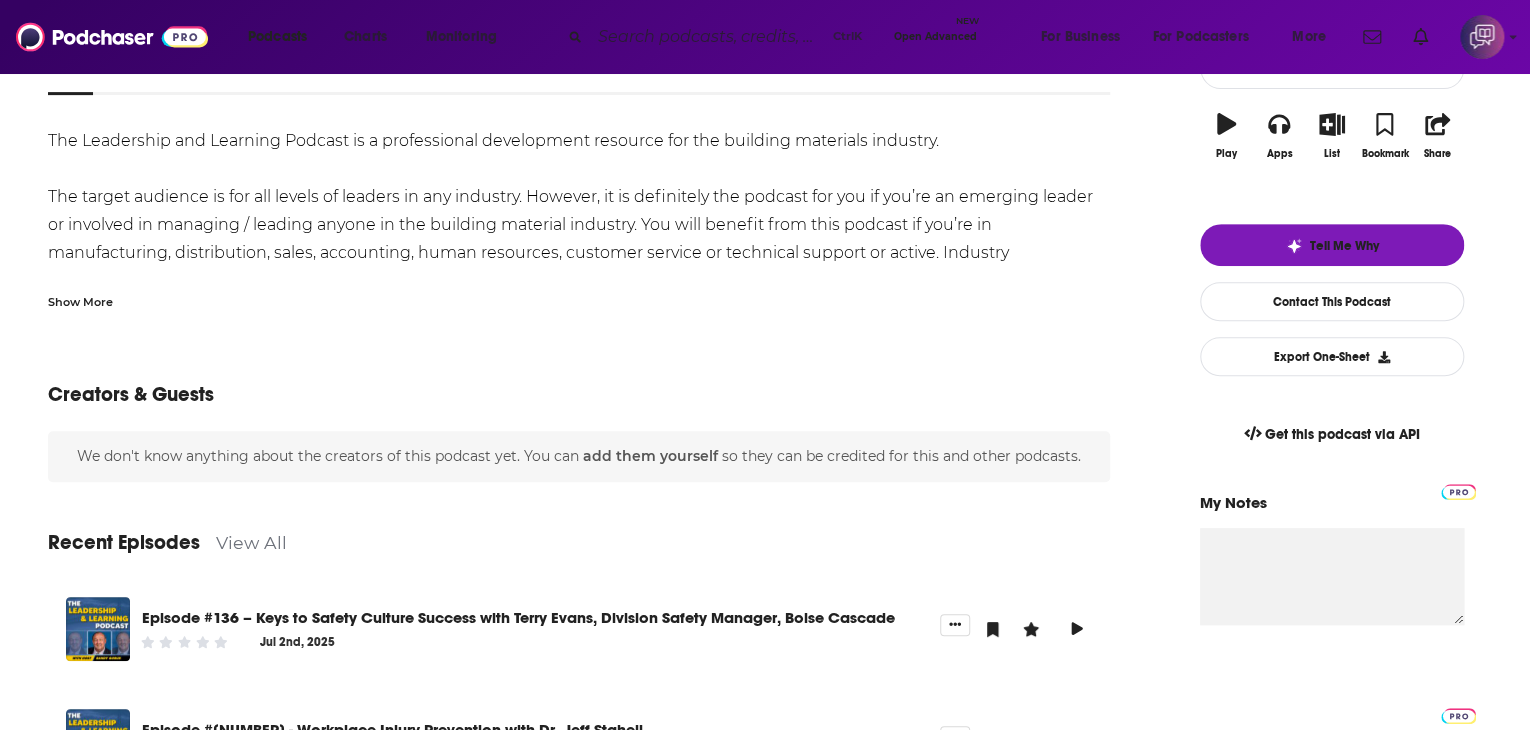 scroll, scrollTop: 400, scrollLeft: 0, axis: vertical 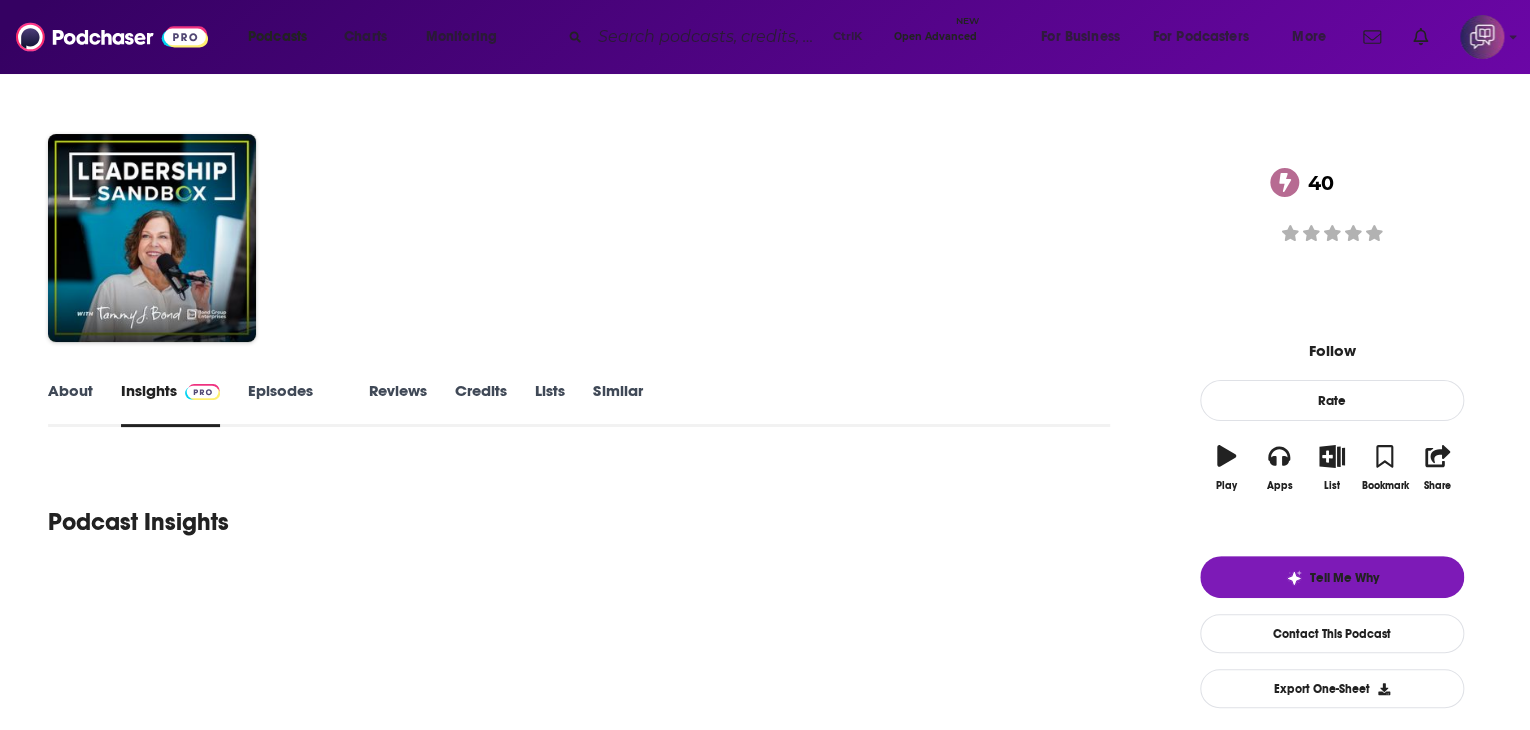 click on "About" at bounding box center [70, 404] 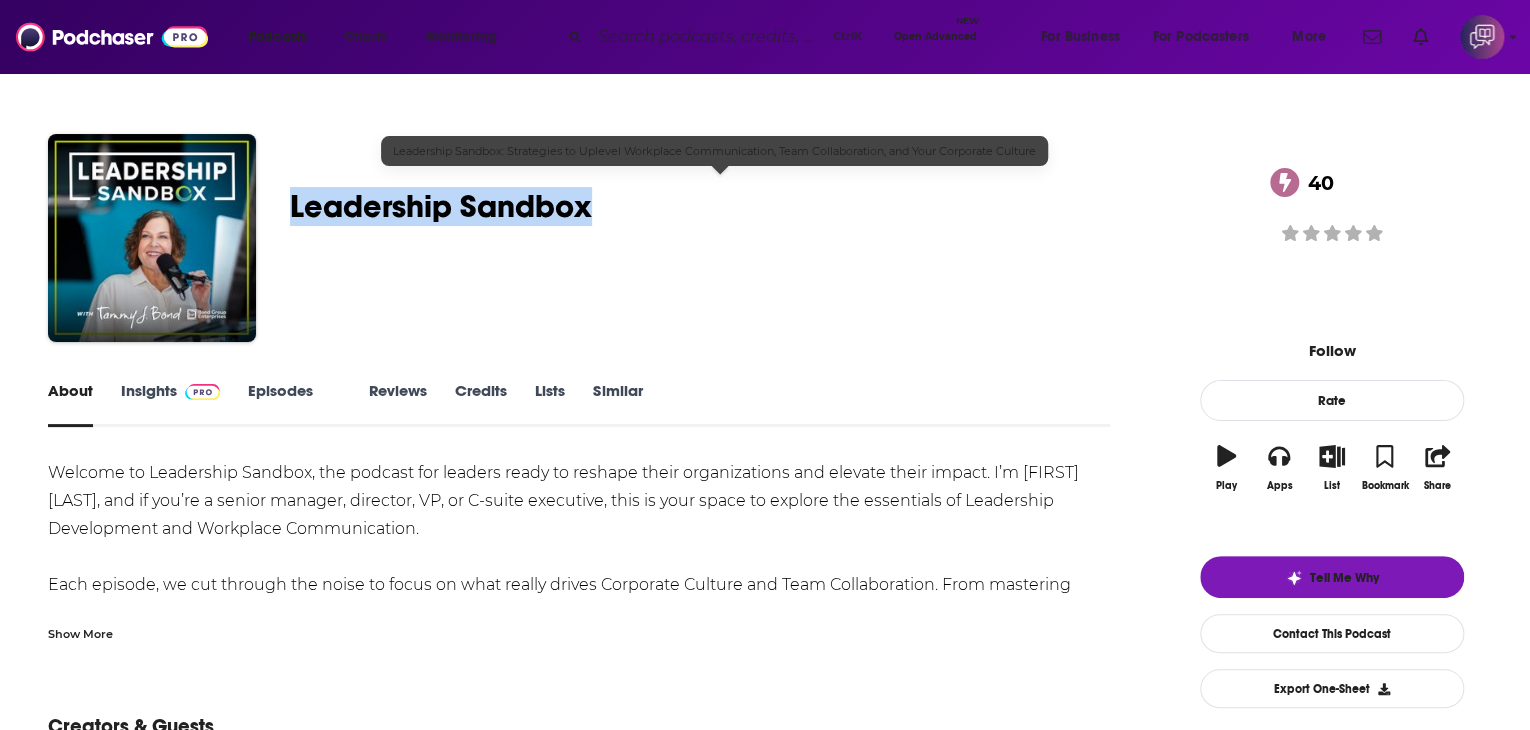 drag, startPoint x: 407, startPoint y: 194, endPoint x: 709, endPoint y: 205, distance: 302.20026 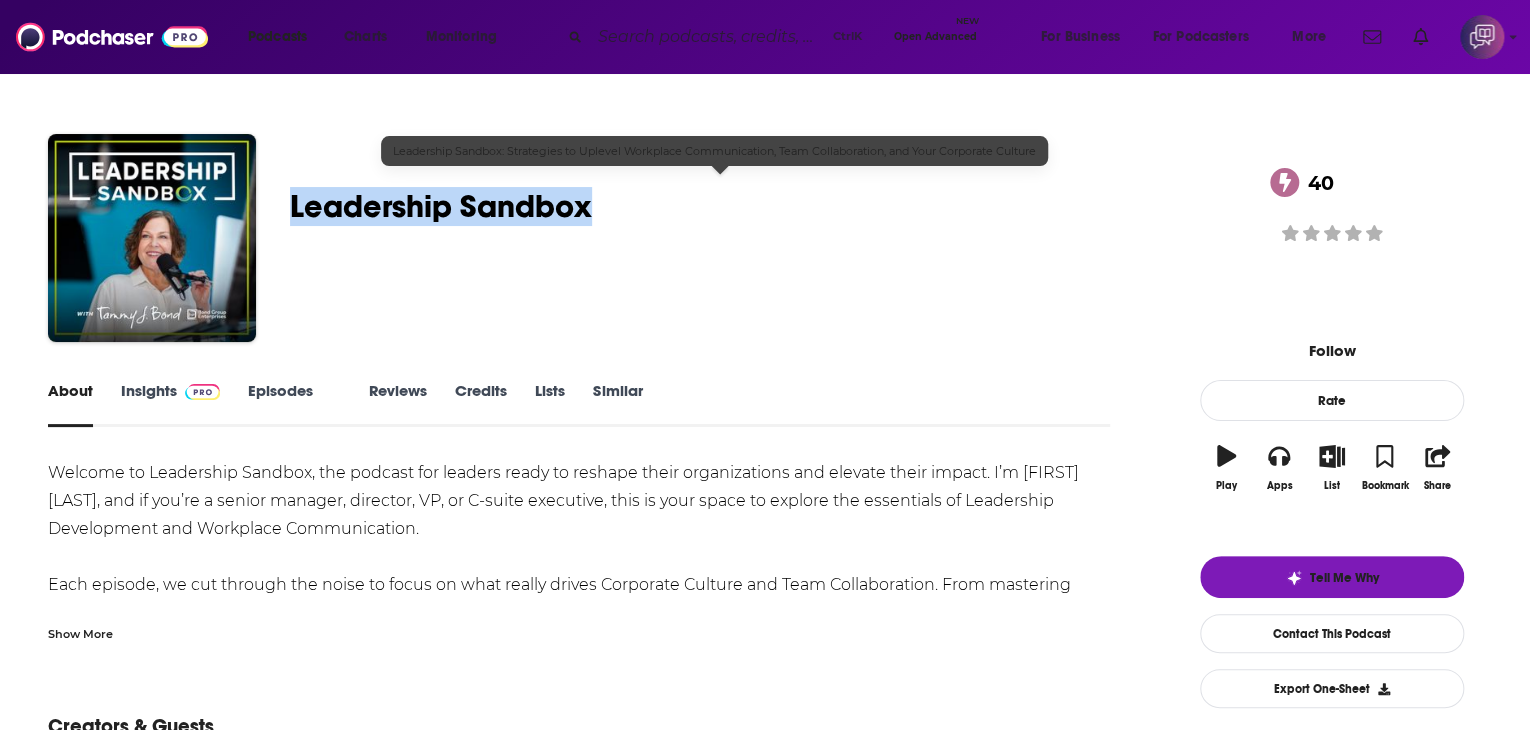 click on "[FIRST] [LAST]   Leadership Sandbox: Strategies to Uplevel Workplace Communi… 40 A   weekly  Business ,  Management  and  Careers  podcast 40 Good podcast? Give it some love!" at bounding box center [765, 242] 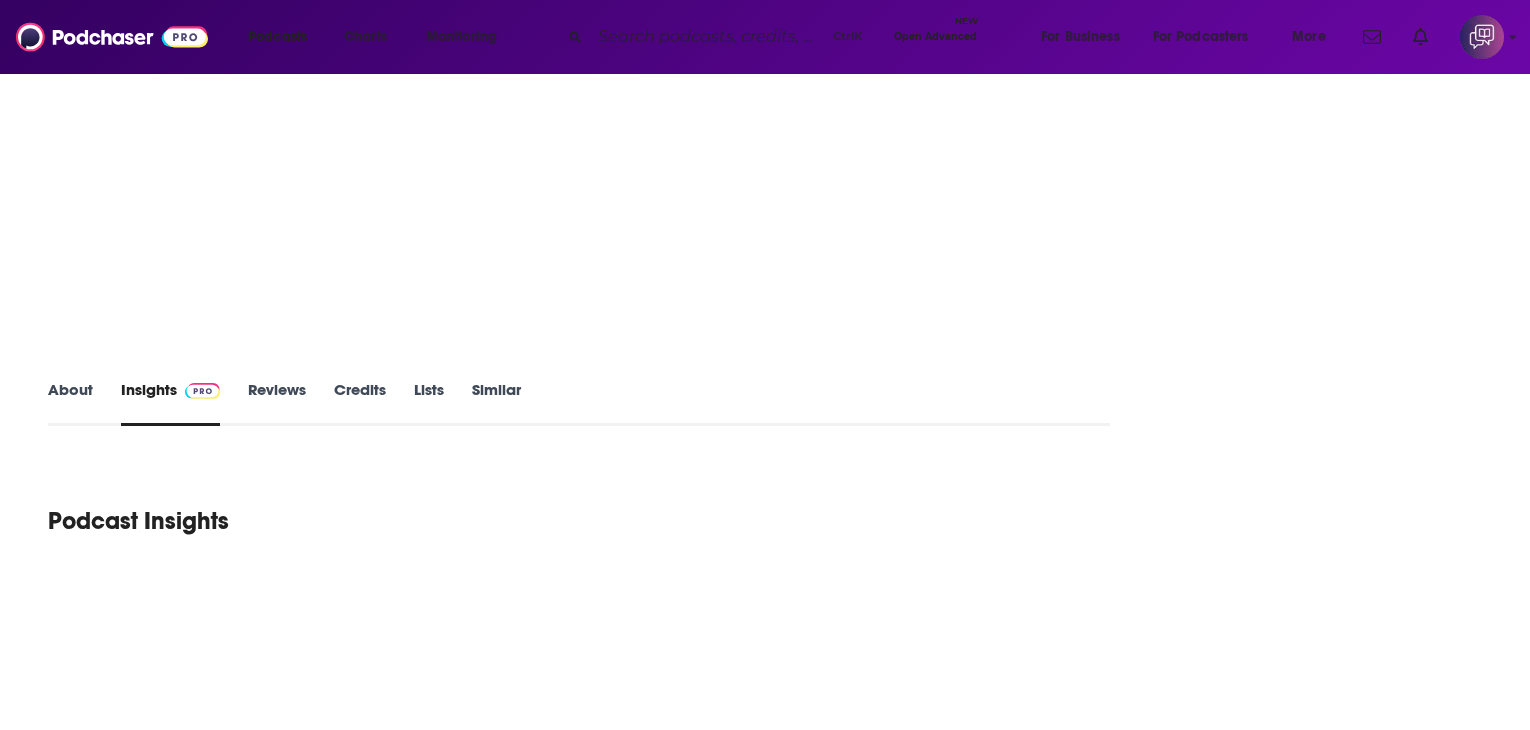 scroll, scrollTop: 0, scrollLeft: 0, axis: both 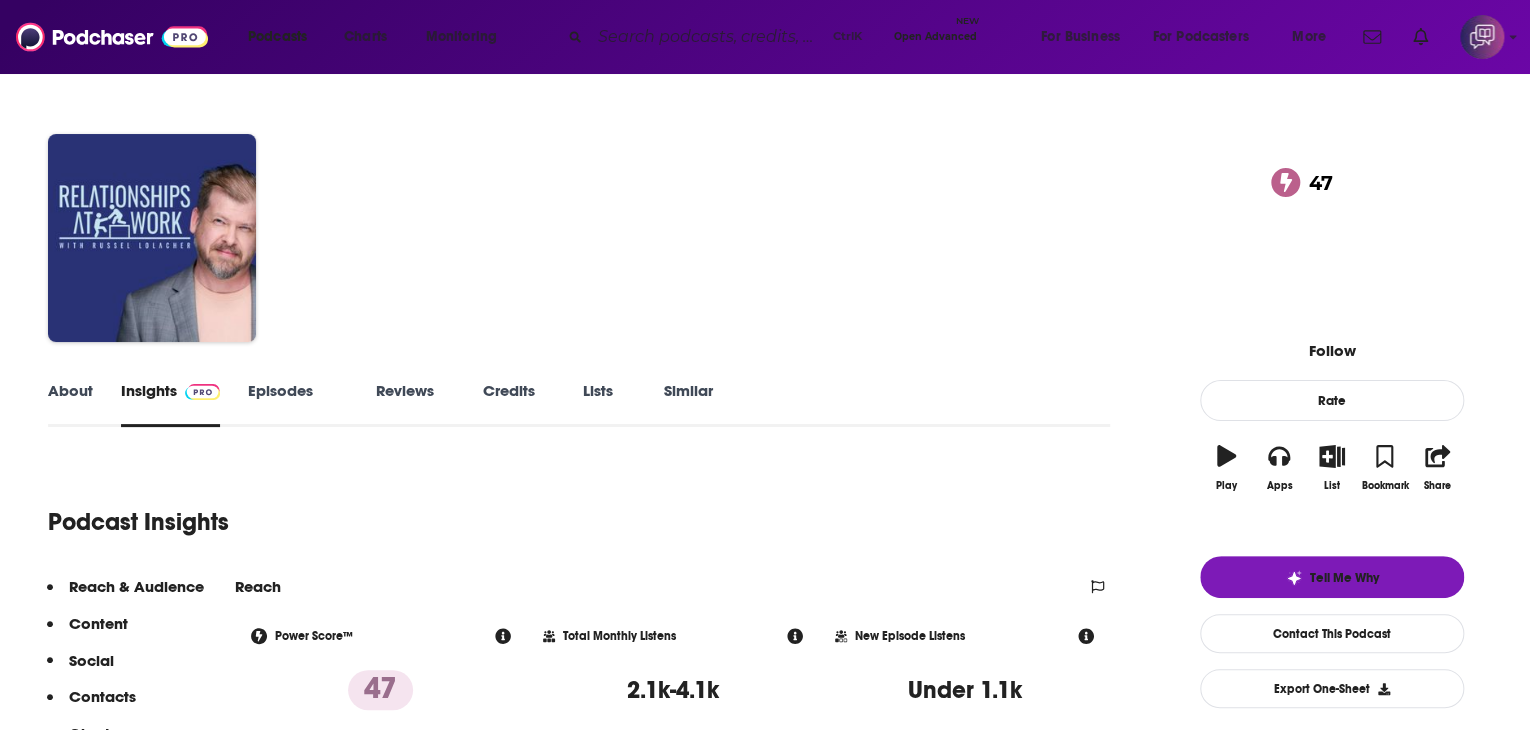 click on "About" at bounding box center [70, 404] 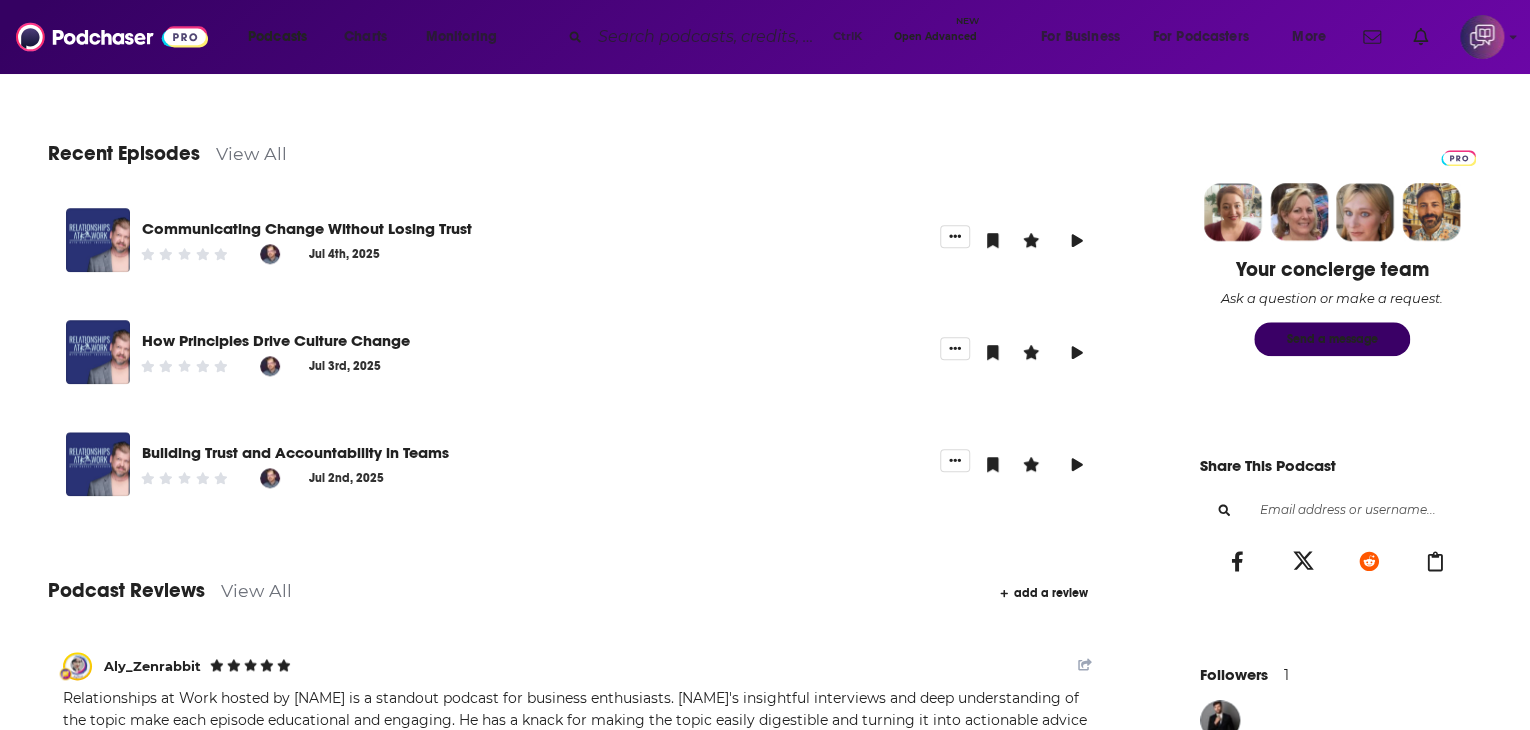 scroll, scrollTop: 900, scrollLeft: 0, axis: vertical 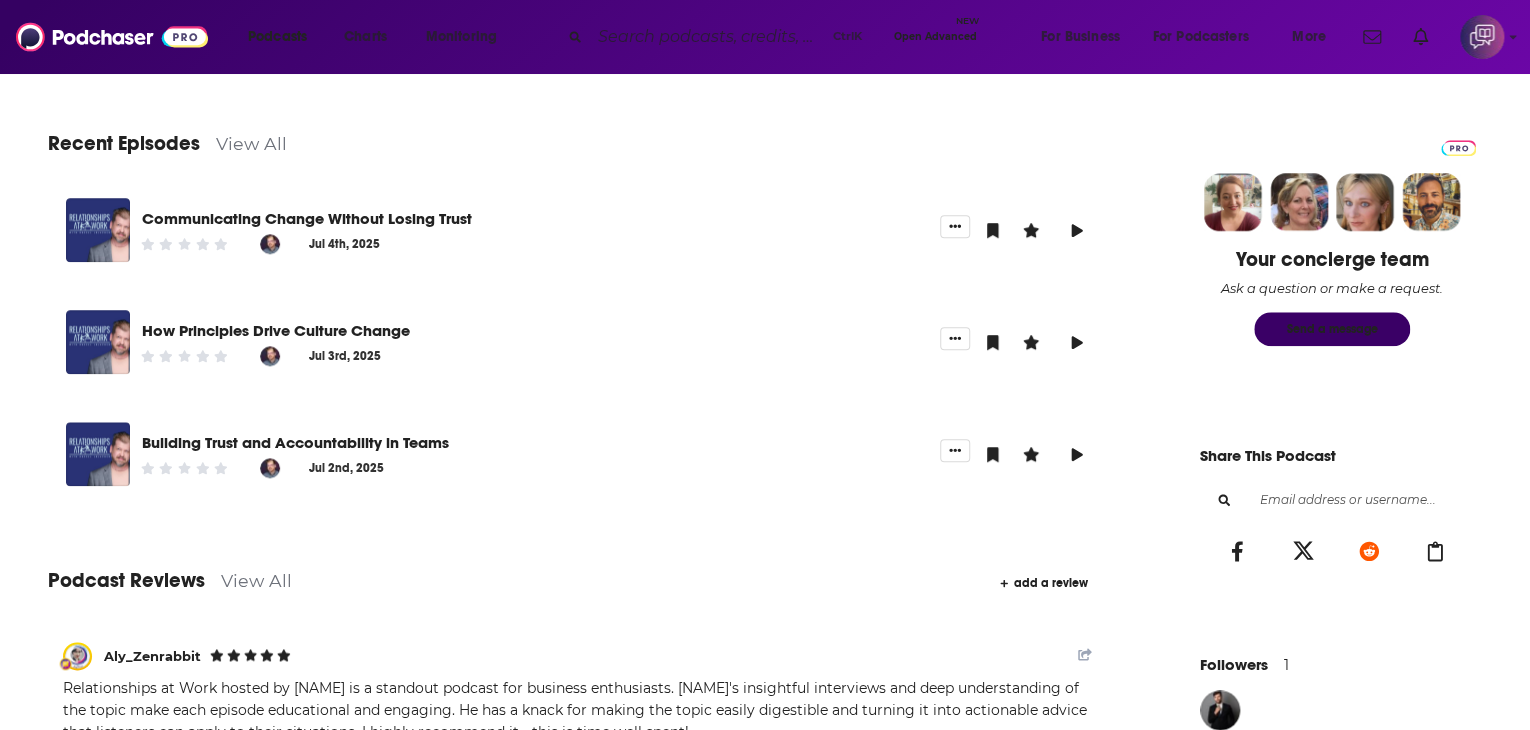 click on "Recent Episodes View All" at bounding box center [579, 131] 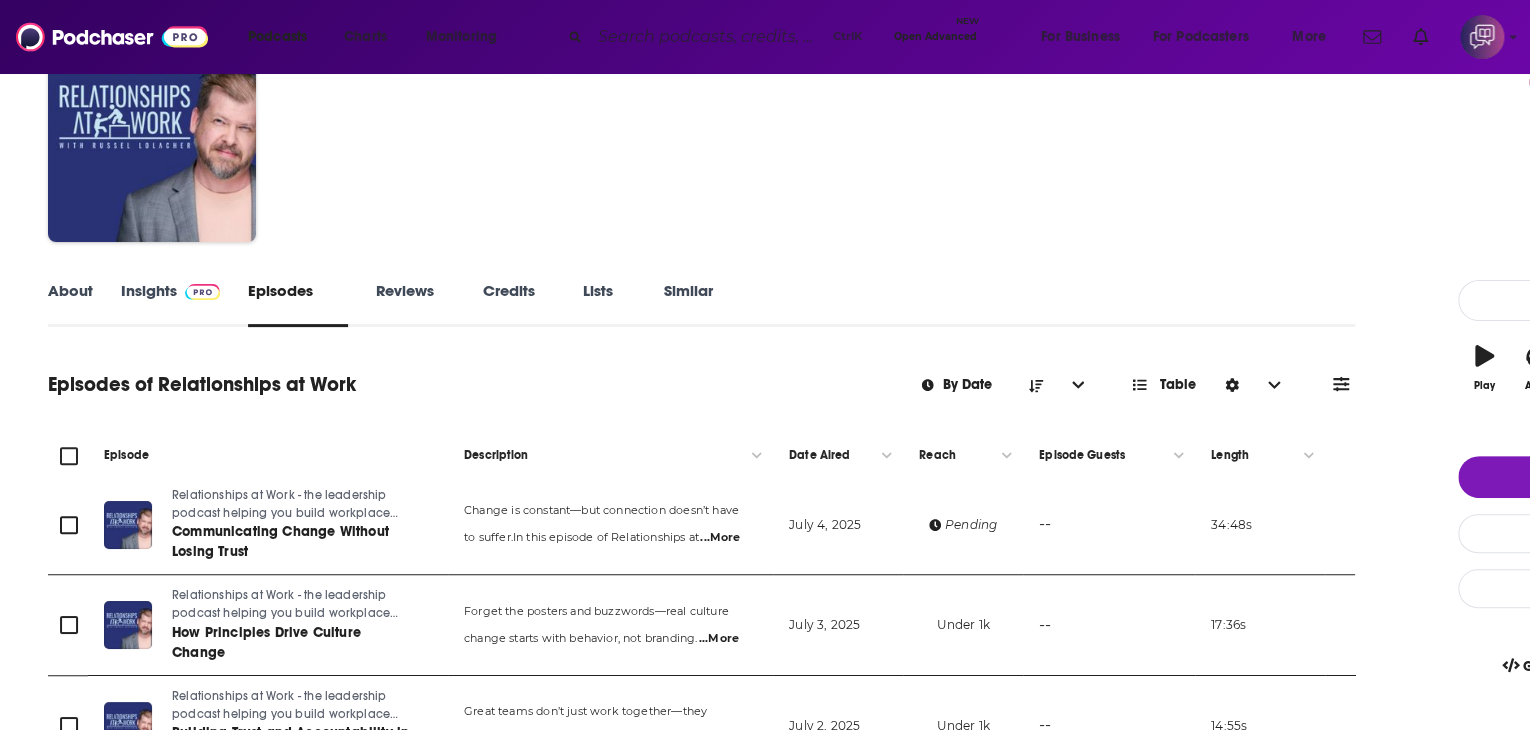 scroll, scrollTop: 0, scrollLeft: 0, axis: both 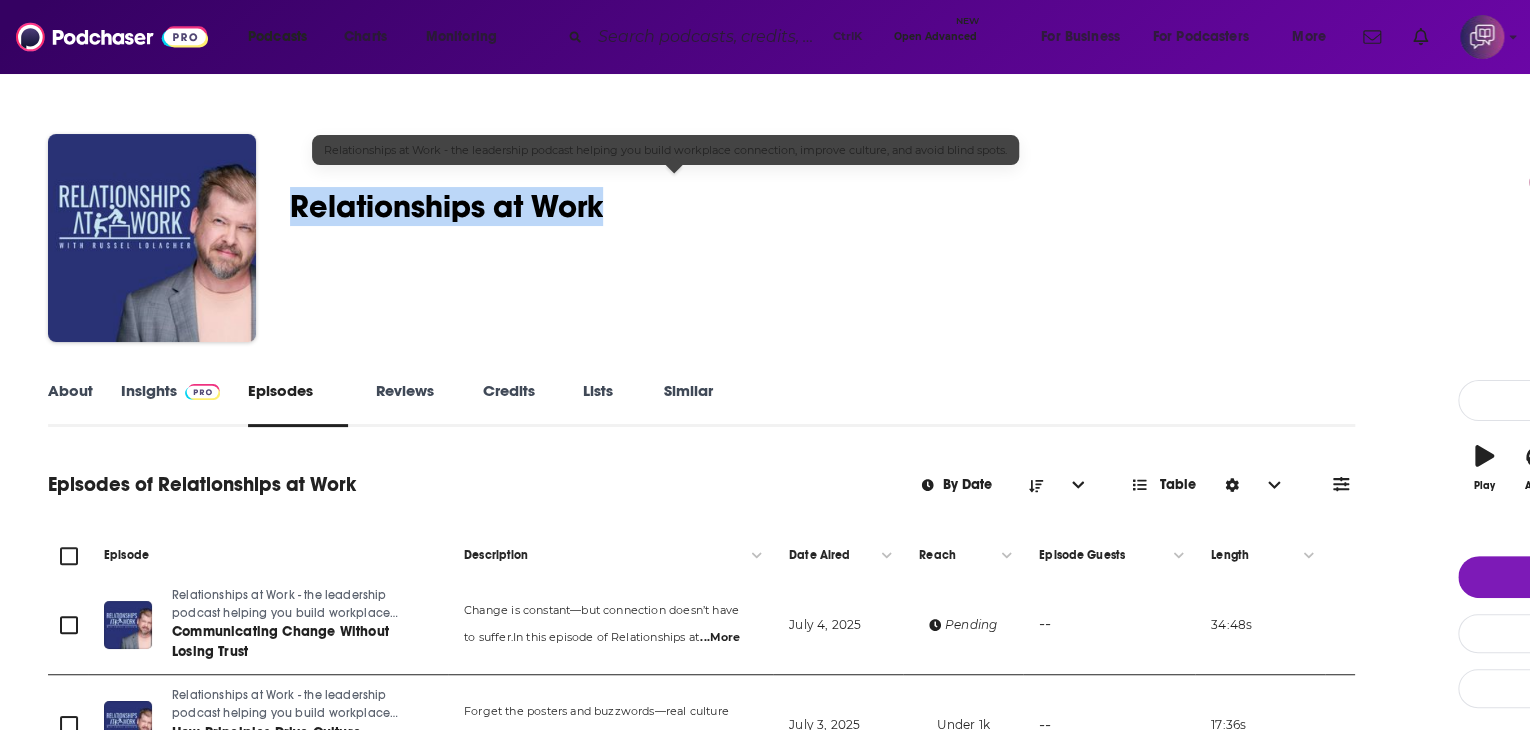 drag, startPoint x: 401, startPoint y: 197, endPoint x: 725, endPoint y: 206, distance: 324.12497 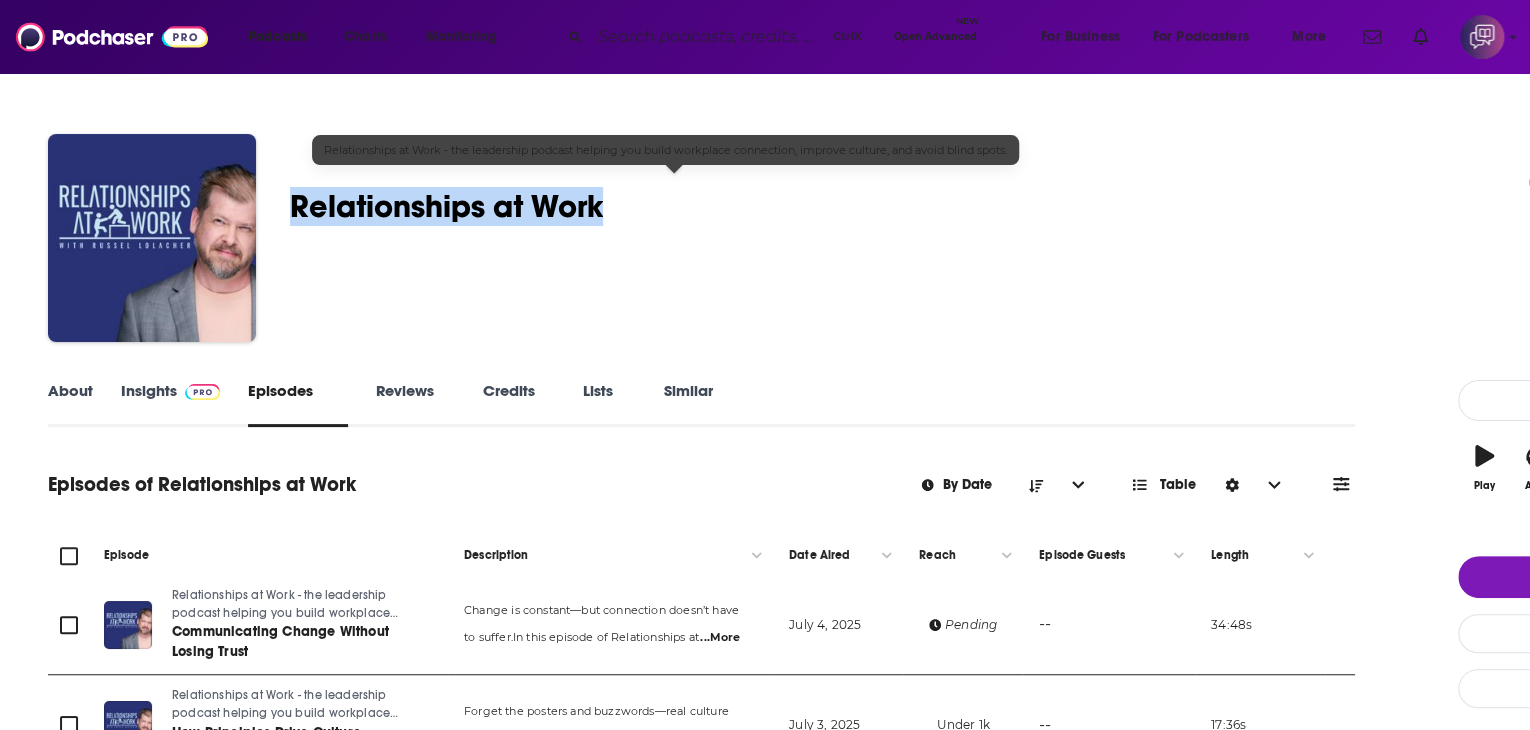 click on "Russel Lolacher   Relationships at Work - the leadership podcast helping you … Claimed 47 A   Business ,  Management ,  Society  and  Culture  podcast  featuring  Russel  Lolacher 47   1   person  rated this podcast" at bounding box center [894, 242] 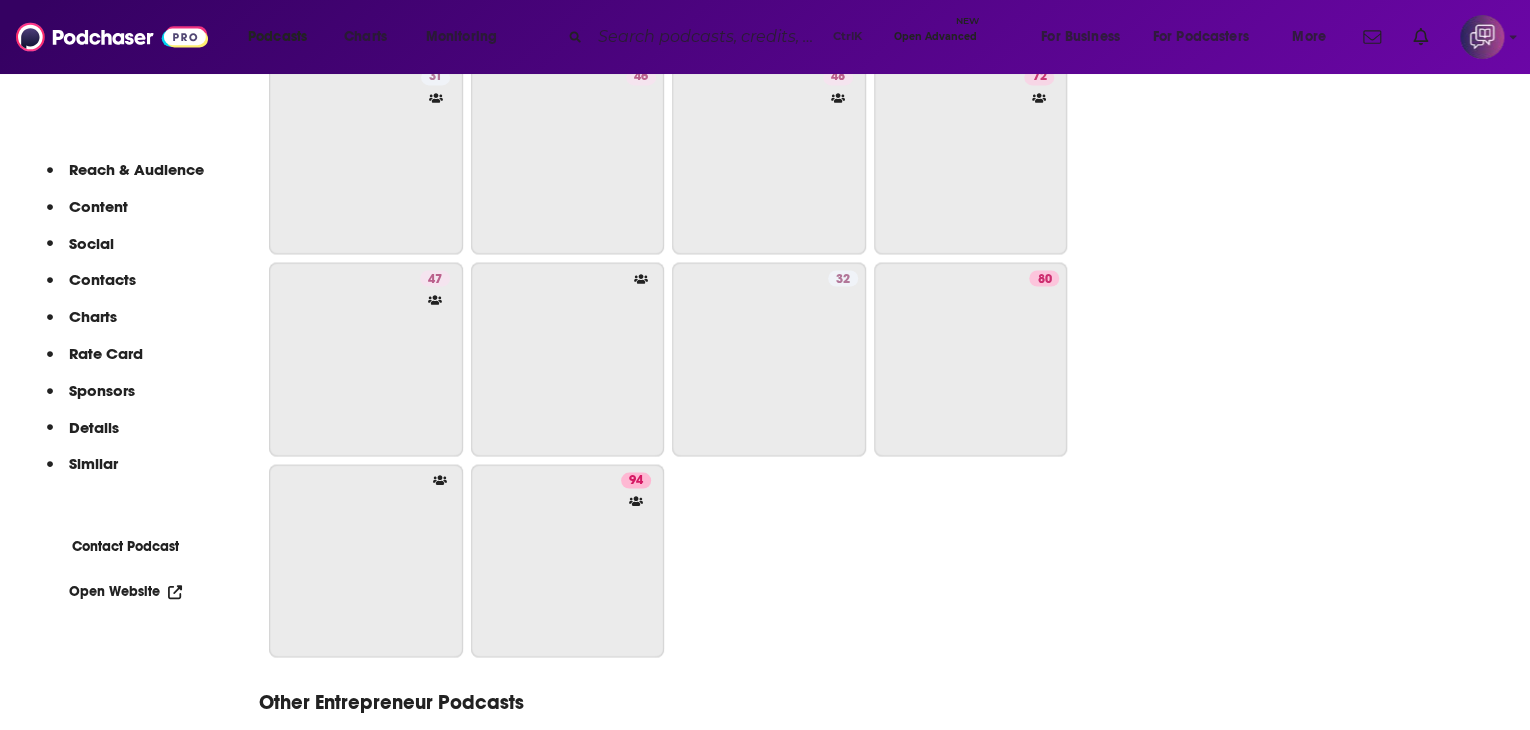 scroll, scrollTop: 5500, scrollLeft: 0, axis: vertical 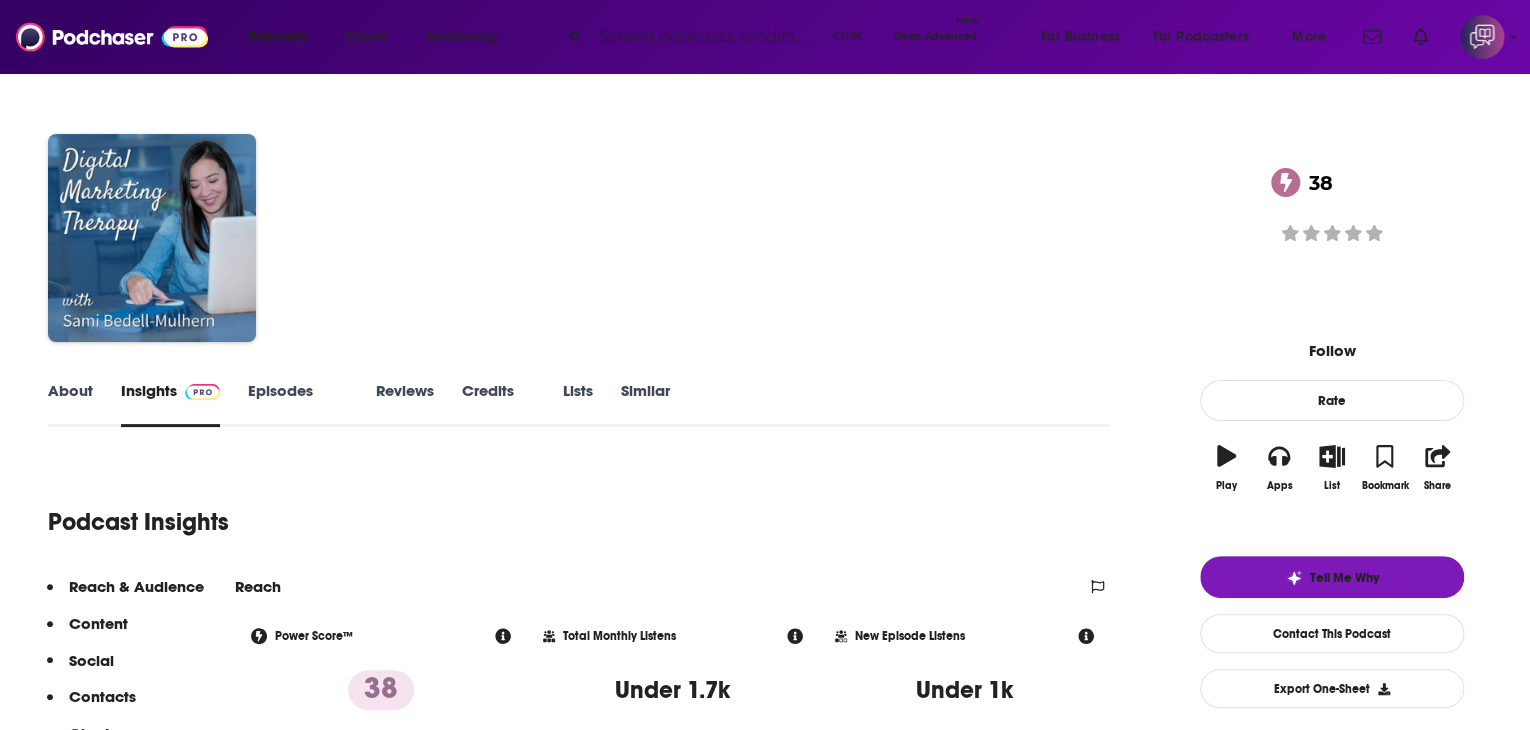 click on "About" at bounding box center (70, 404) 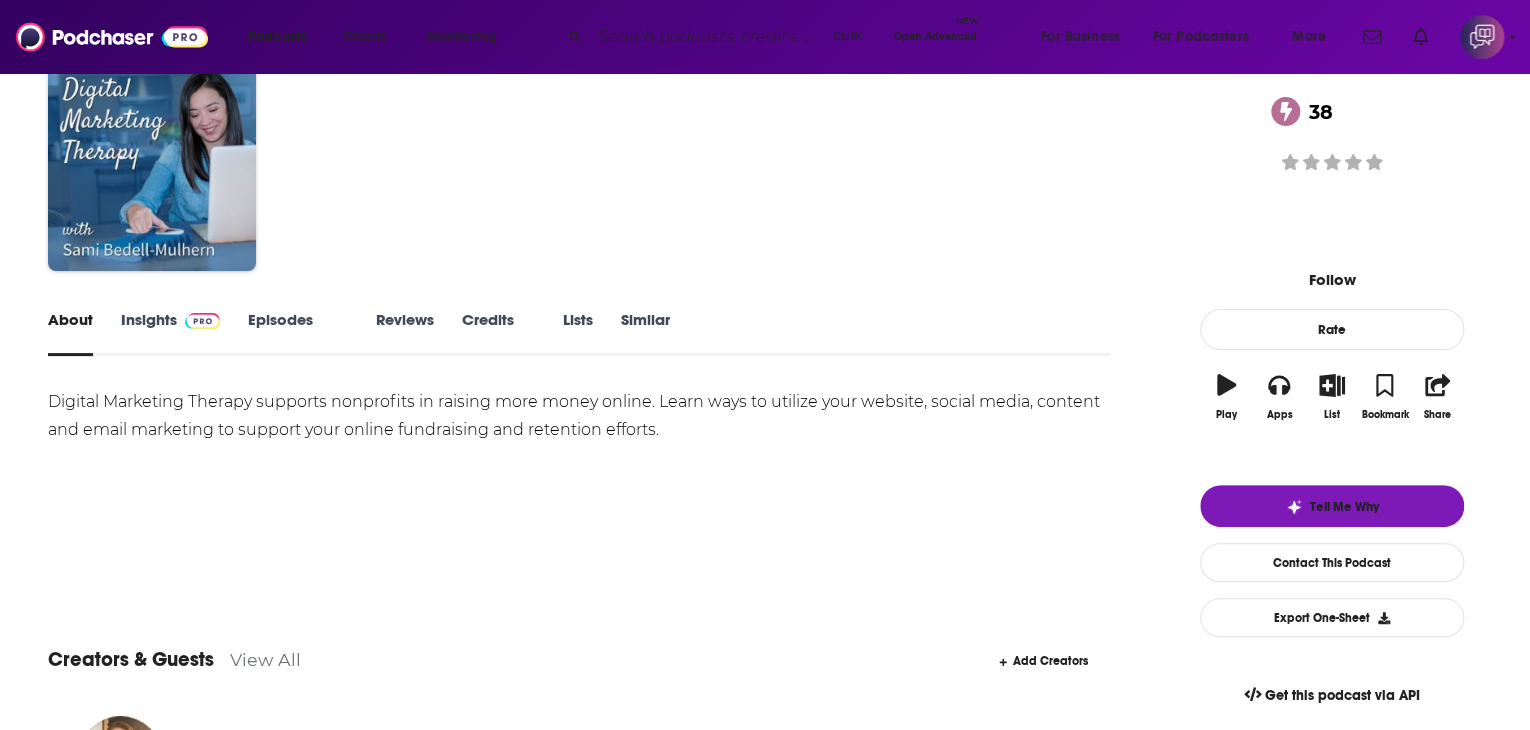 scroll, scrollTop: 0, scrollLeft: 0, axis: both 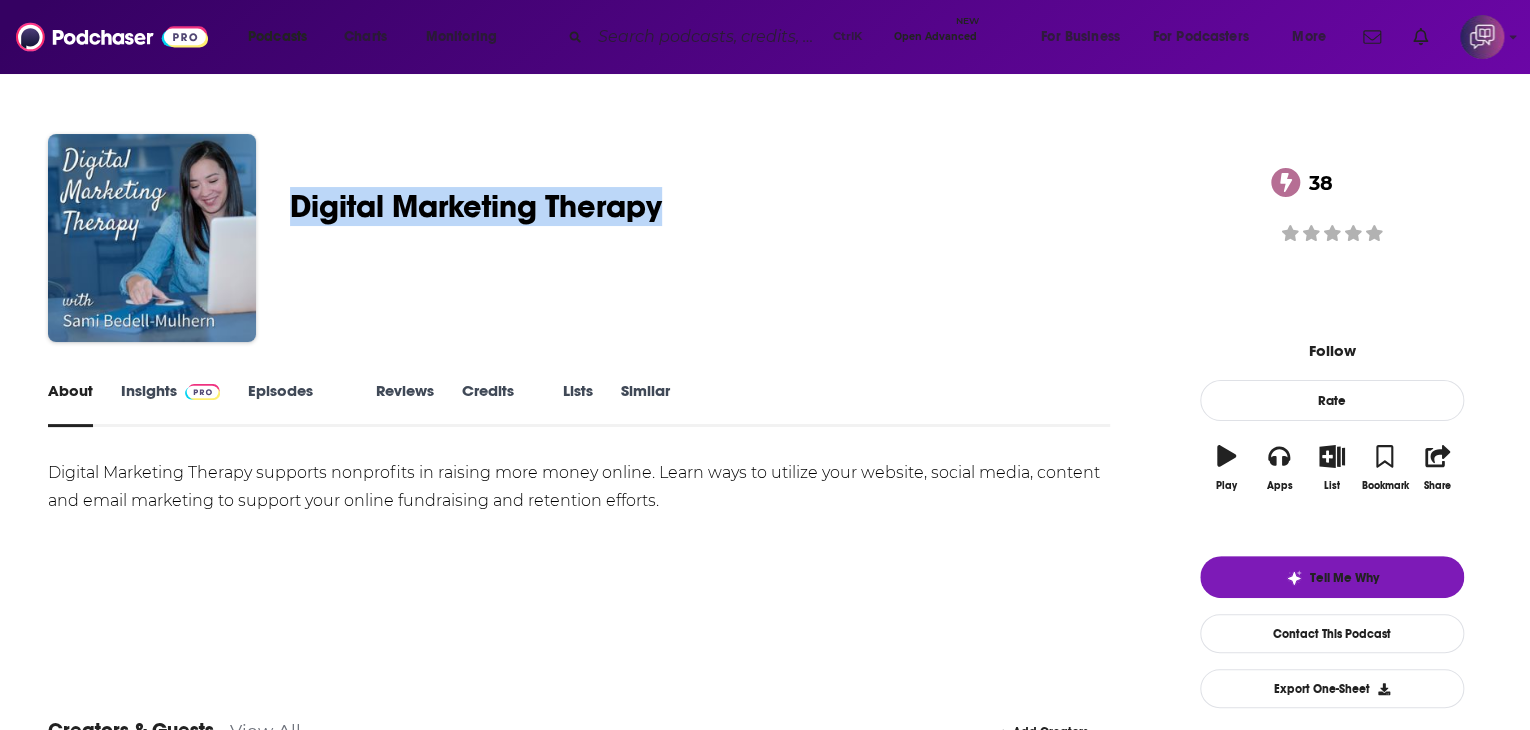drag, startPoint x: 406, startPoint y: 209, endPoint x: 924, endPoint y: 185, distance: 518.55566 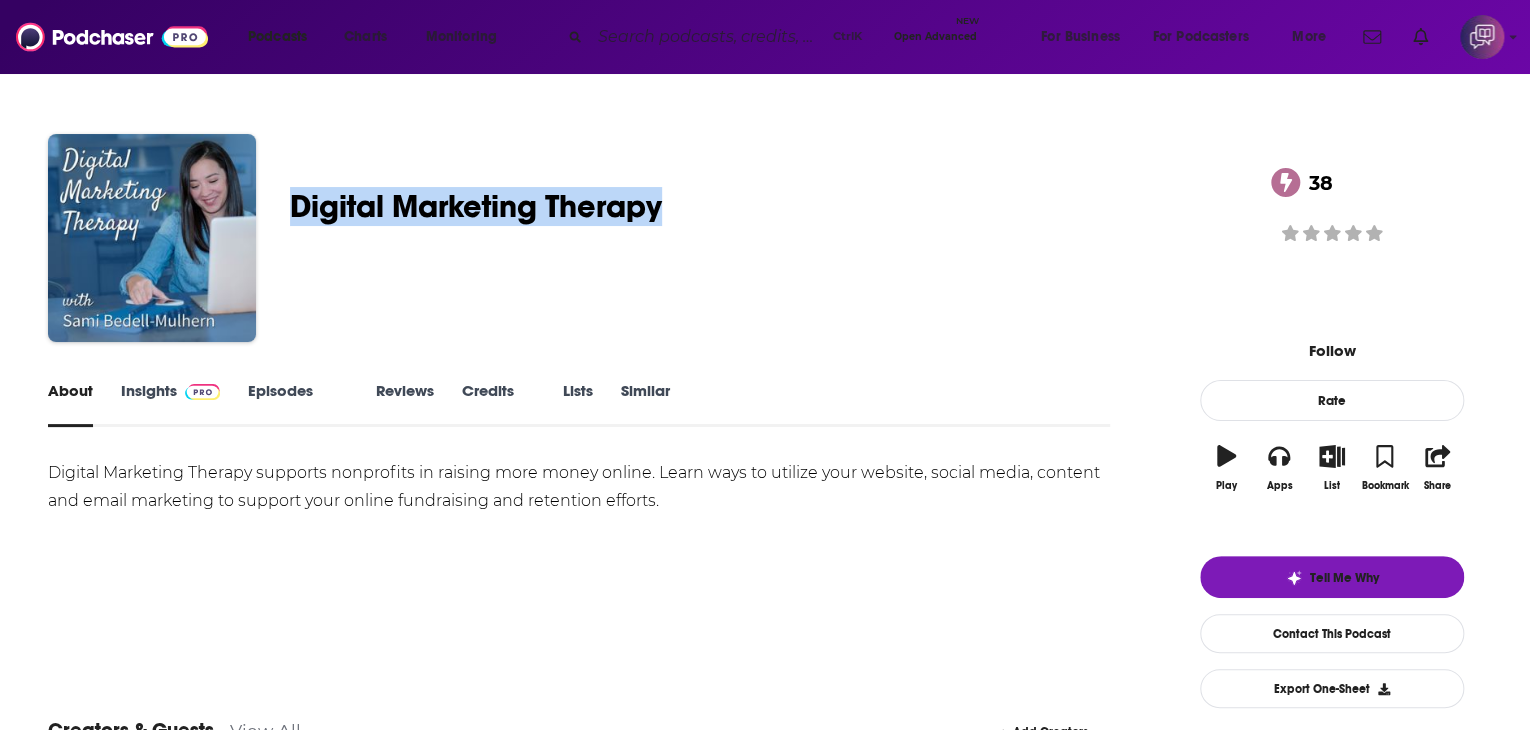 click on "Sami Bedell-Mulhern   Digital Marketing Therapy 38 A   weekly  Business ,  Non Profit  and  Marketing  podcast 38 Good podcast? Give it some love!" at bounding box center [765, 242] 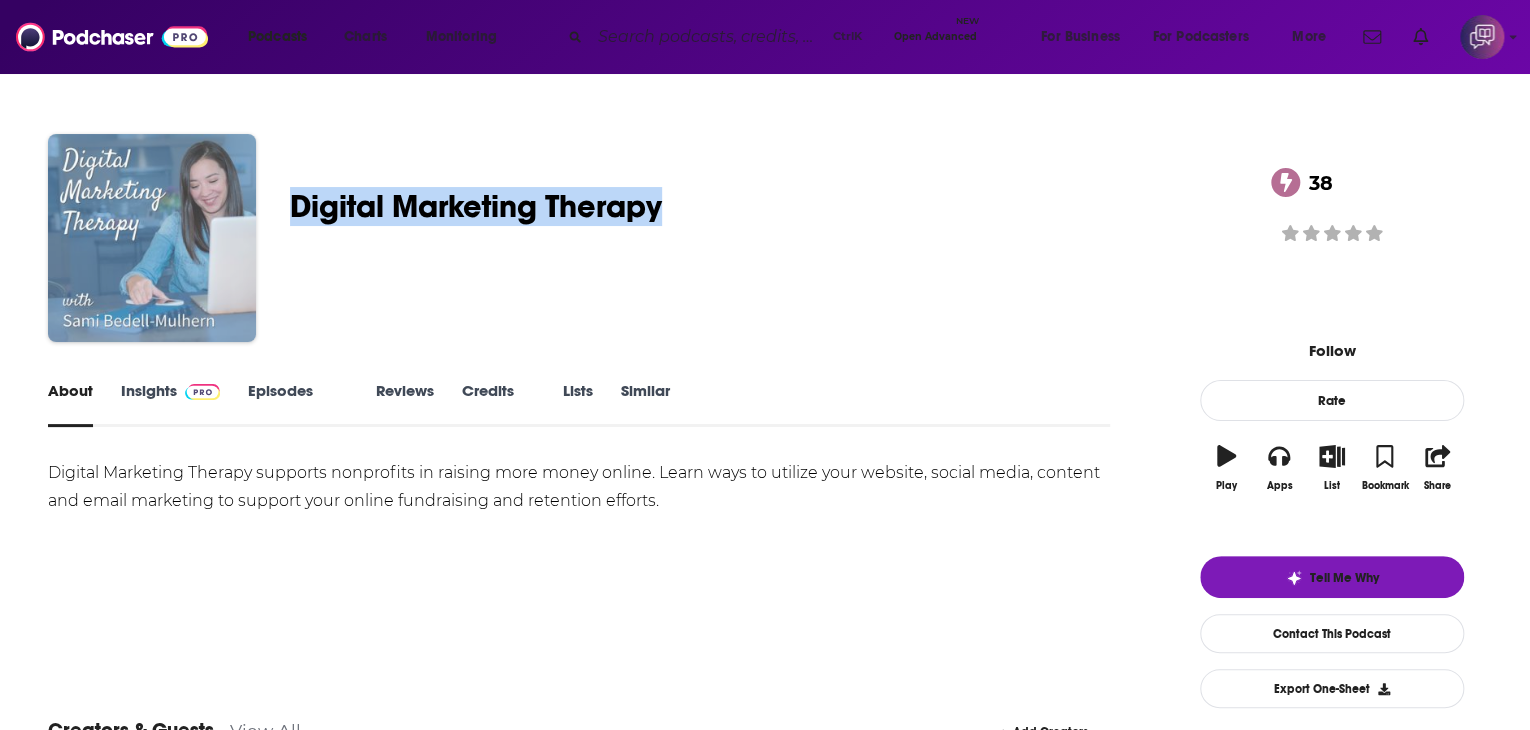 click at bounding box center (152, 238) 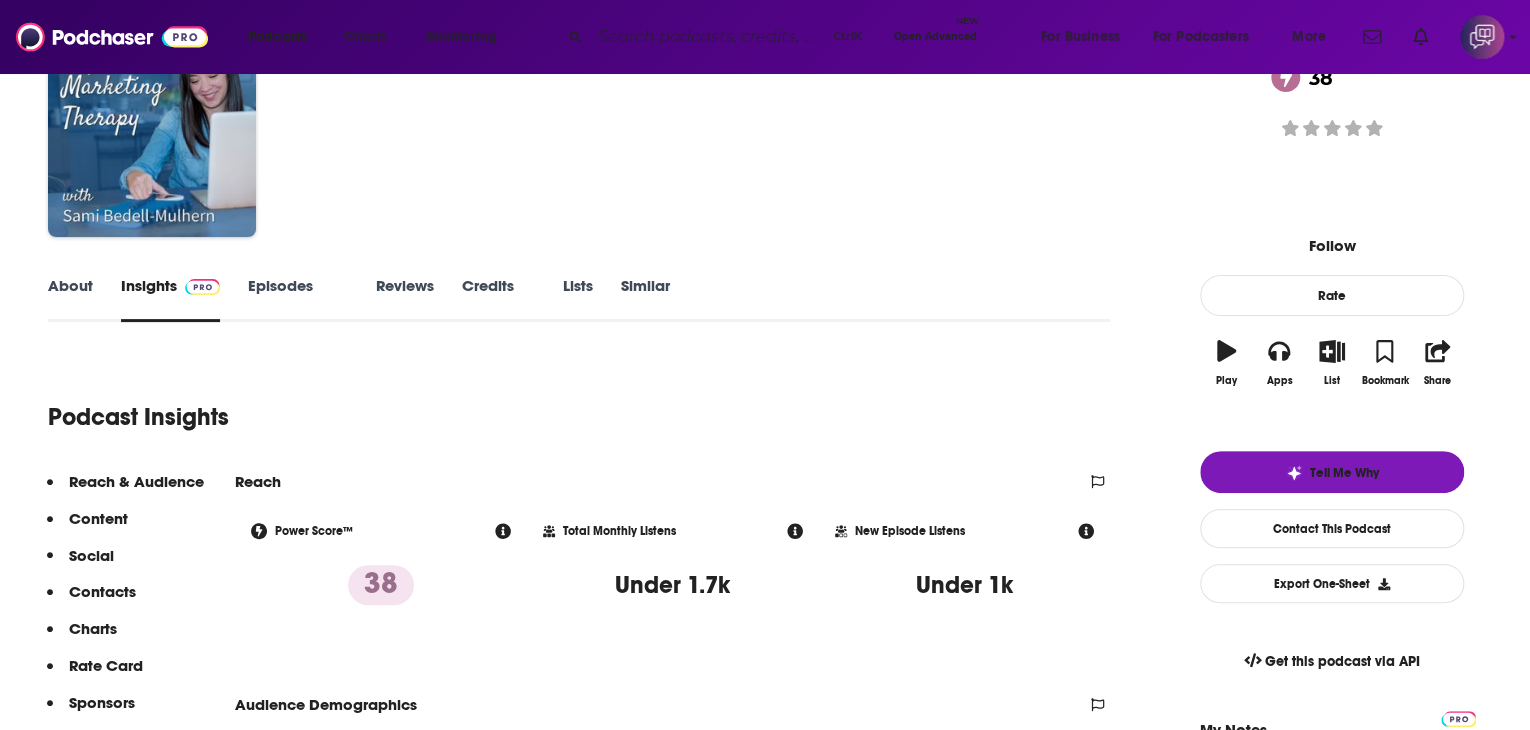 scroll, scrollTop: 100, scrollLeft: 0, axis: vertical 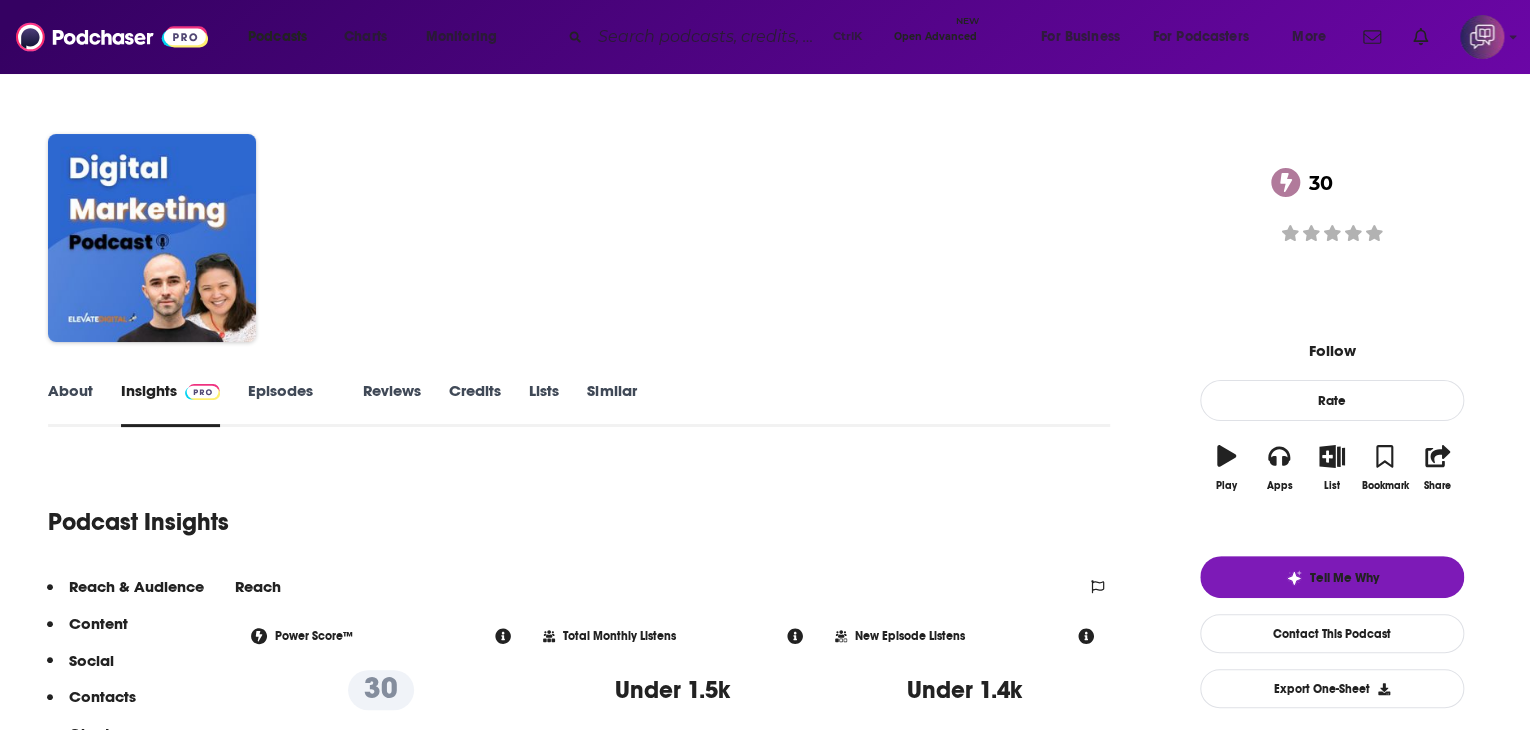 click on "About" at bounding box center (70, 404) 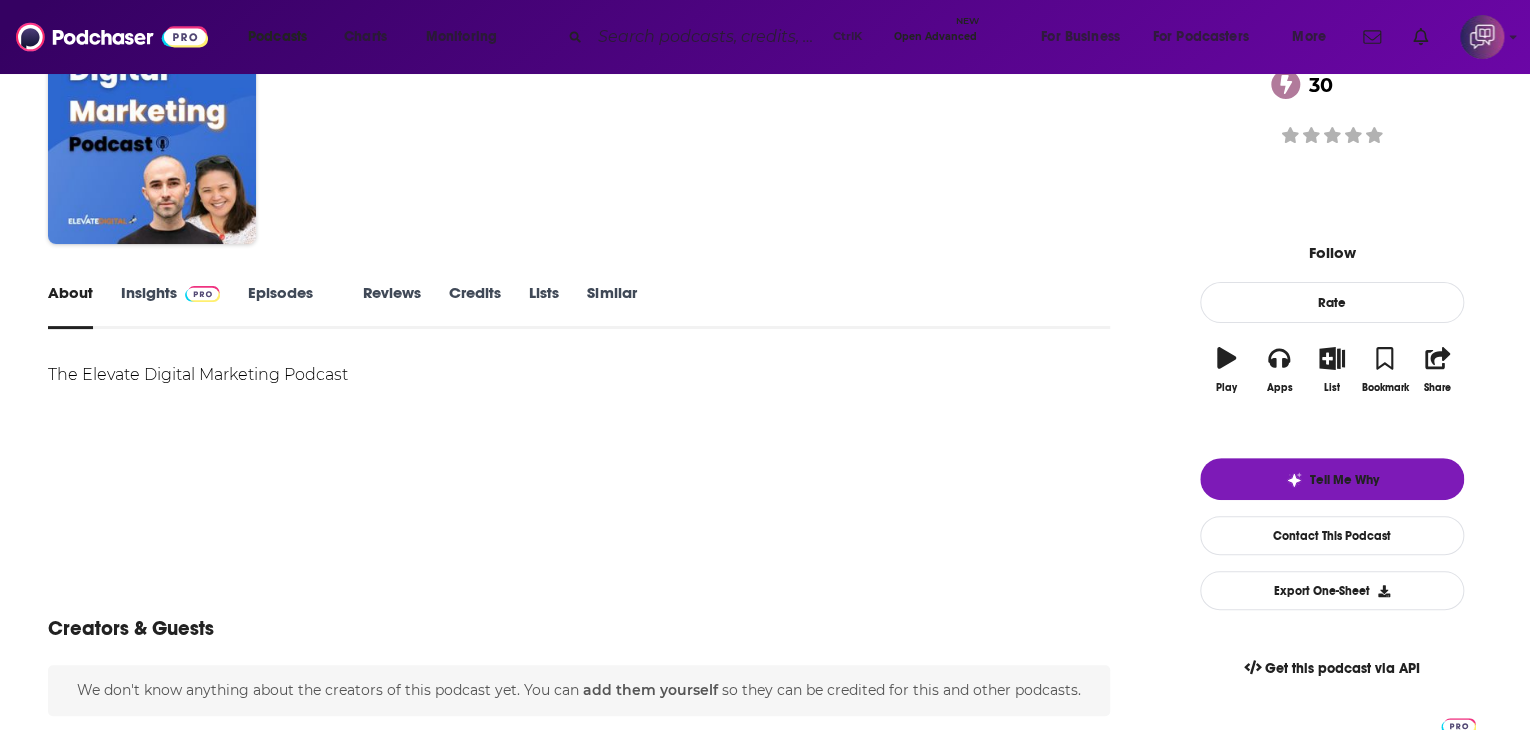 scroll, scrollTop: 0, scrollLeft: 0, axis: both 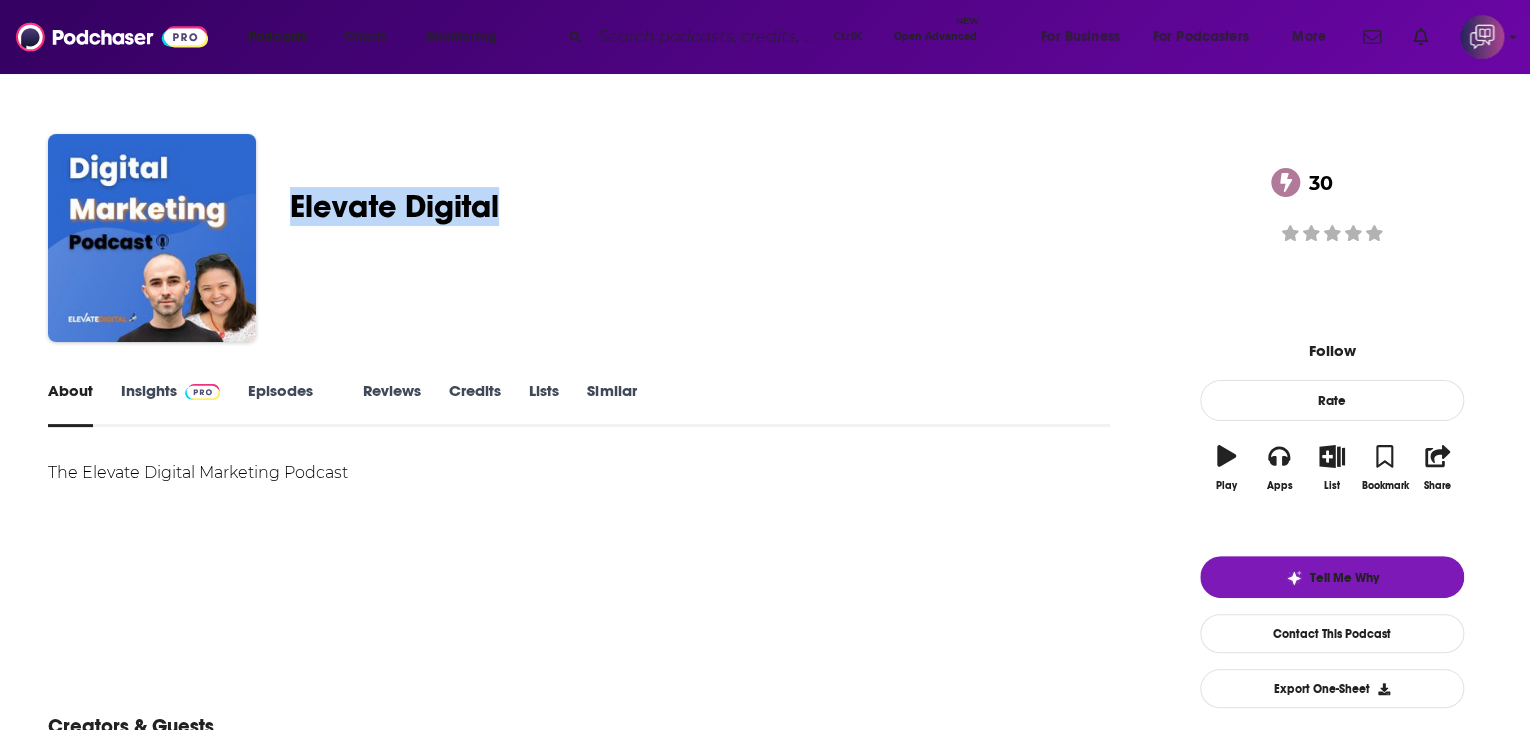 drag, startPoint x: 402, startPoint y: 202, endPoint x: 620, endPoint y: 192, distance: 218.22923 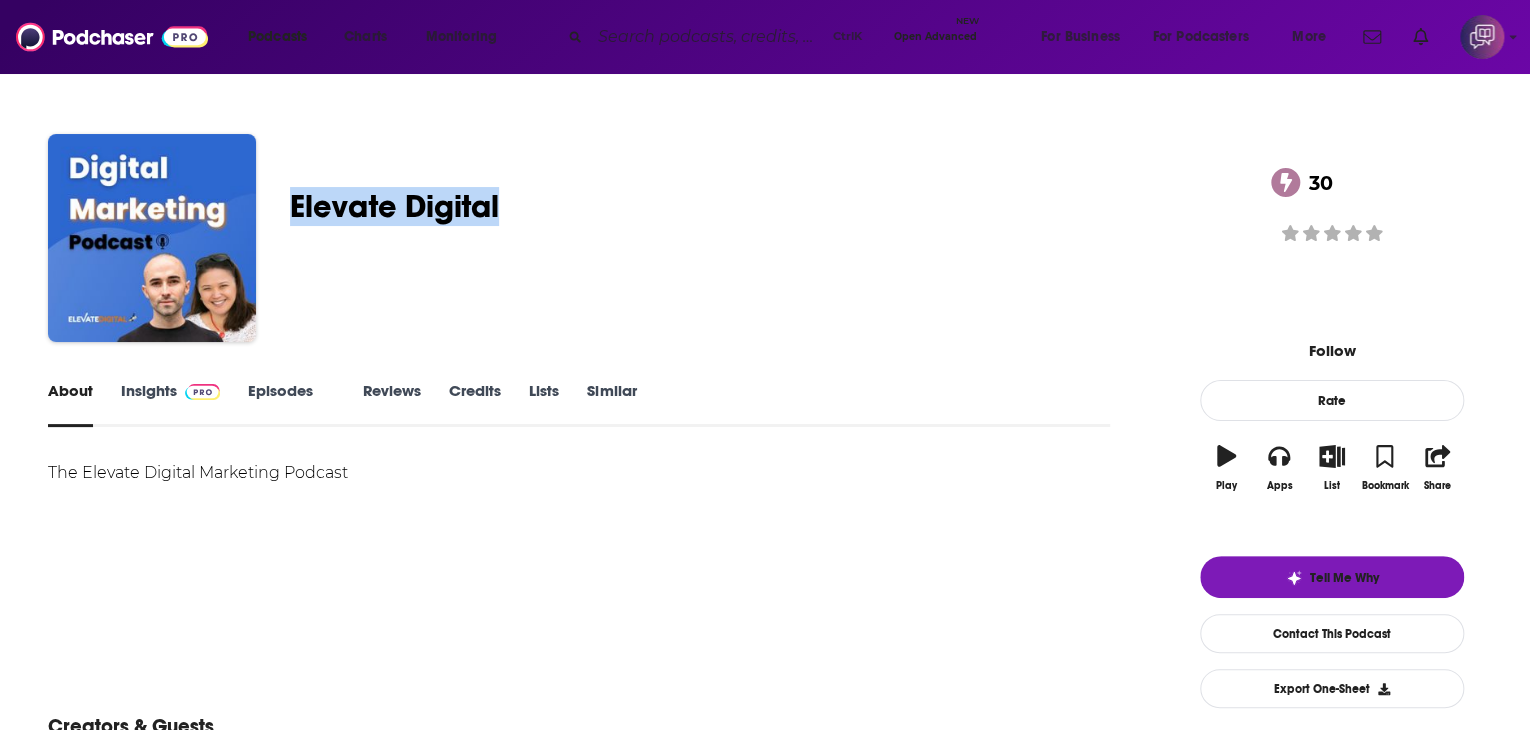click on "Elevate Digital   Elevate Digital: The Digital Marketing Podcast 30 A   Business  and  Marketing  podcast 30 Good podcast? Give it some love!" at bounding box center (765, 242) 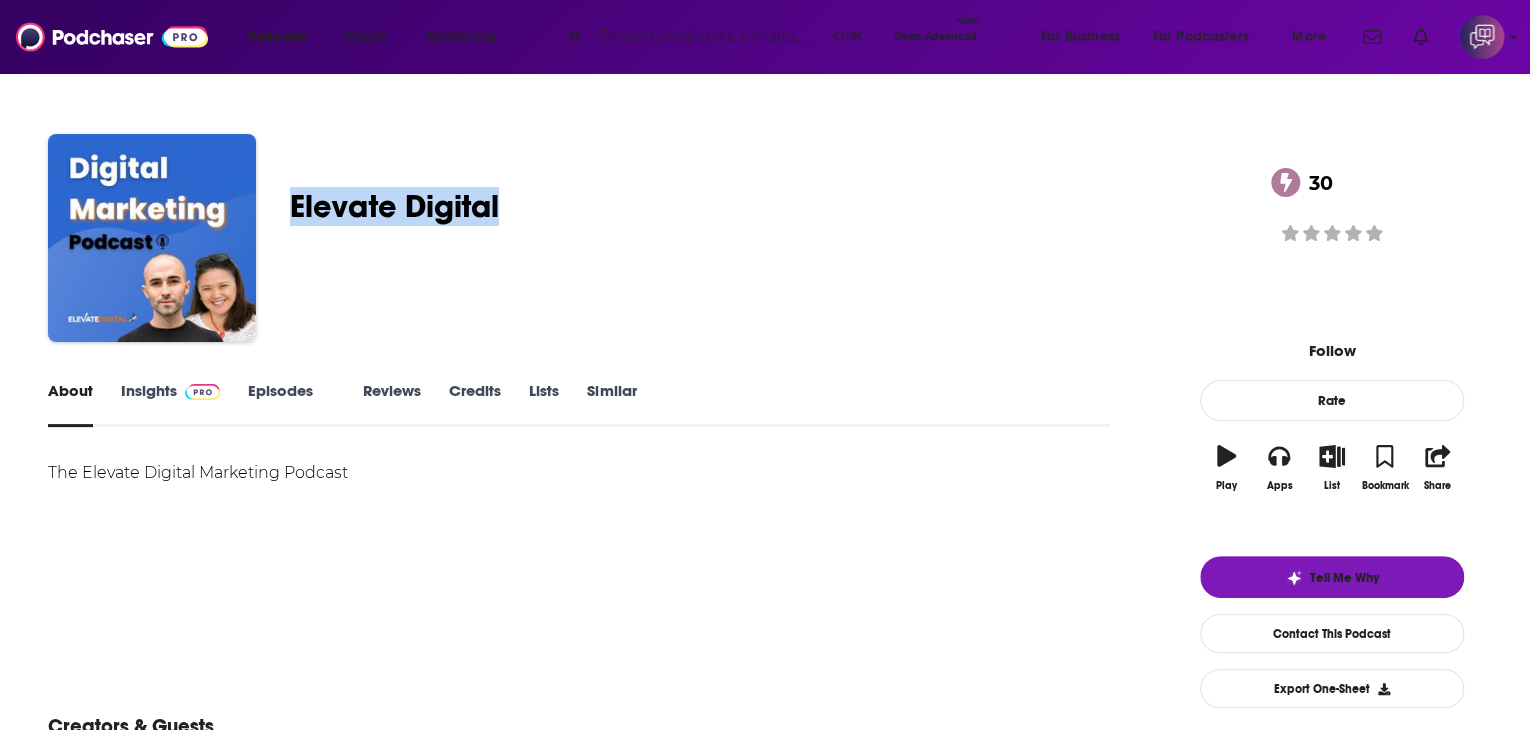 copy on "Elevate Digital" 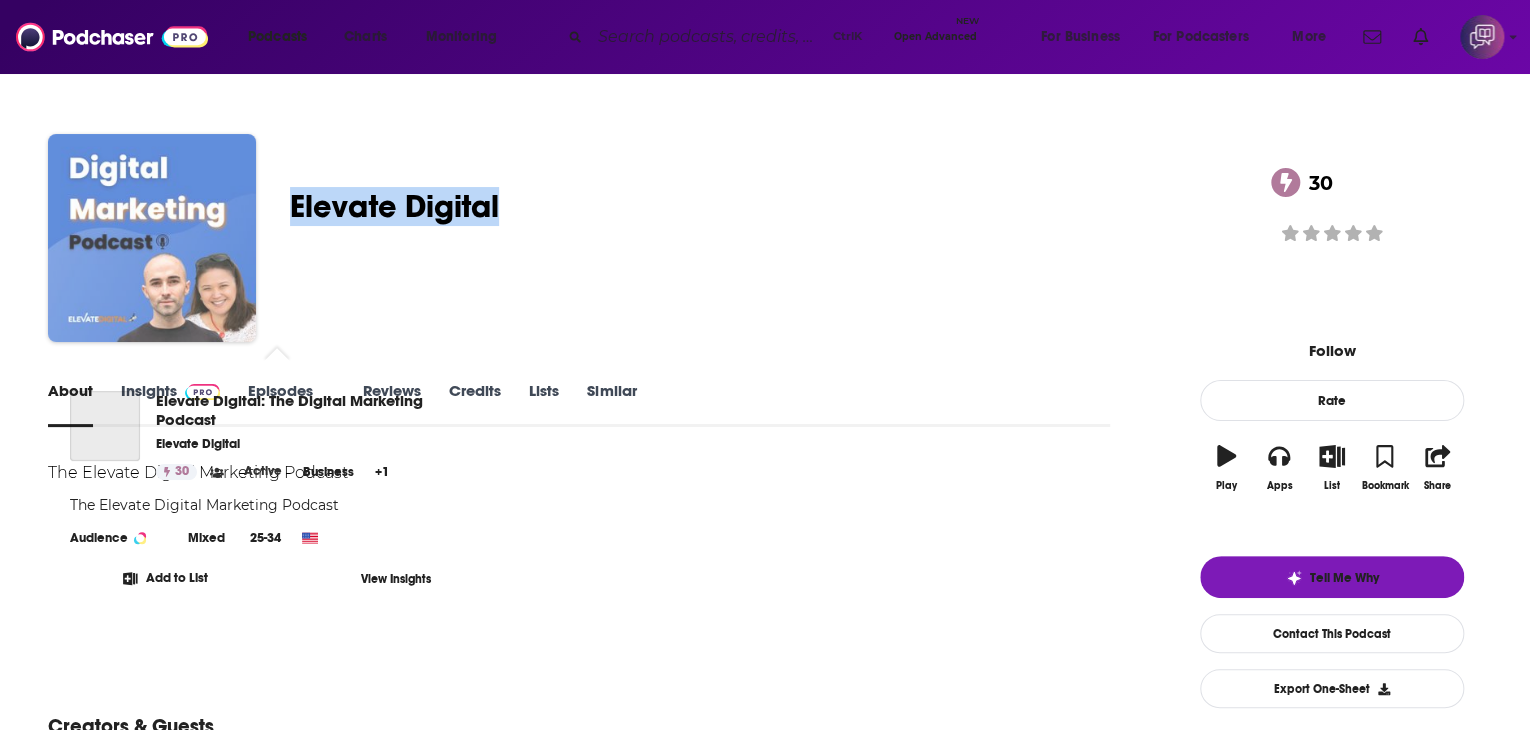 click at bounding box center (152, 238) 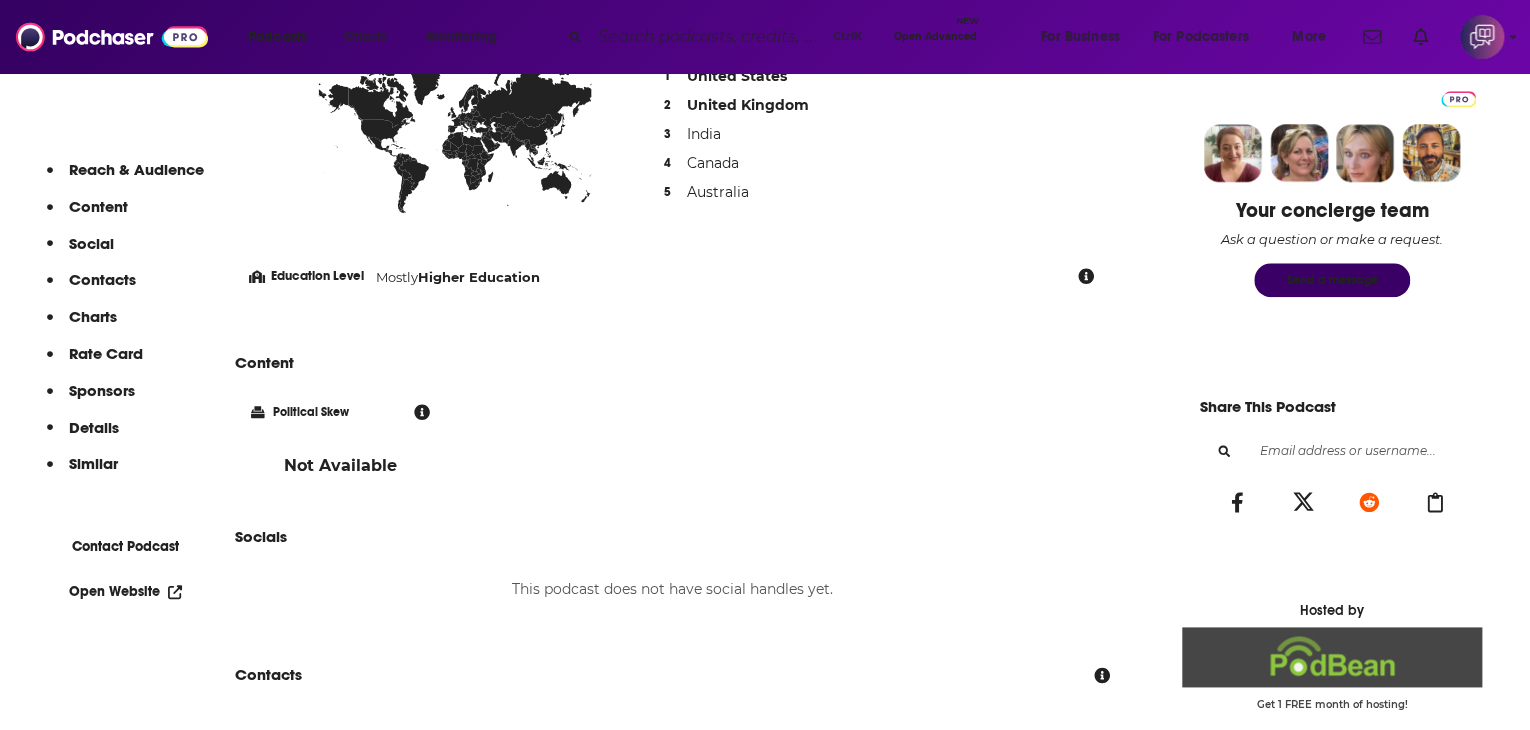 scroll, scrollTop: 700, scrollLeft: 0, axis: vertical 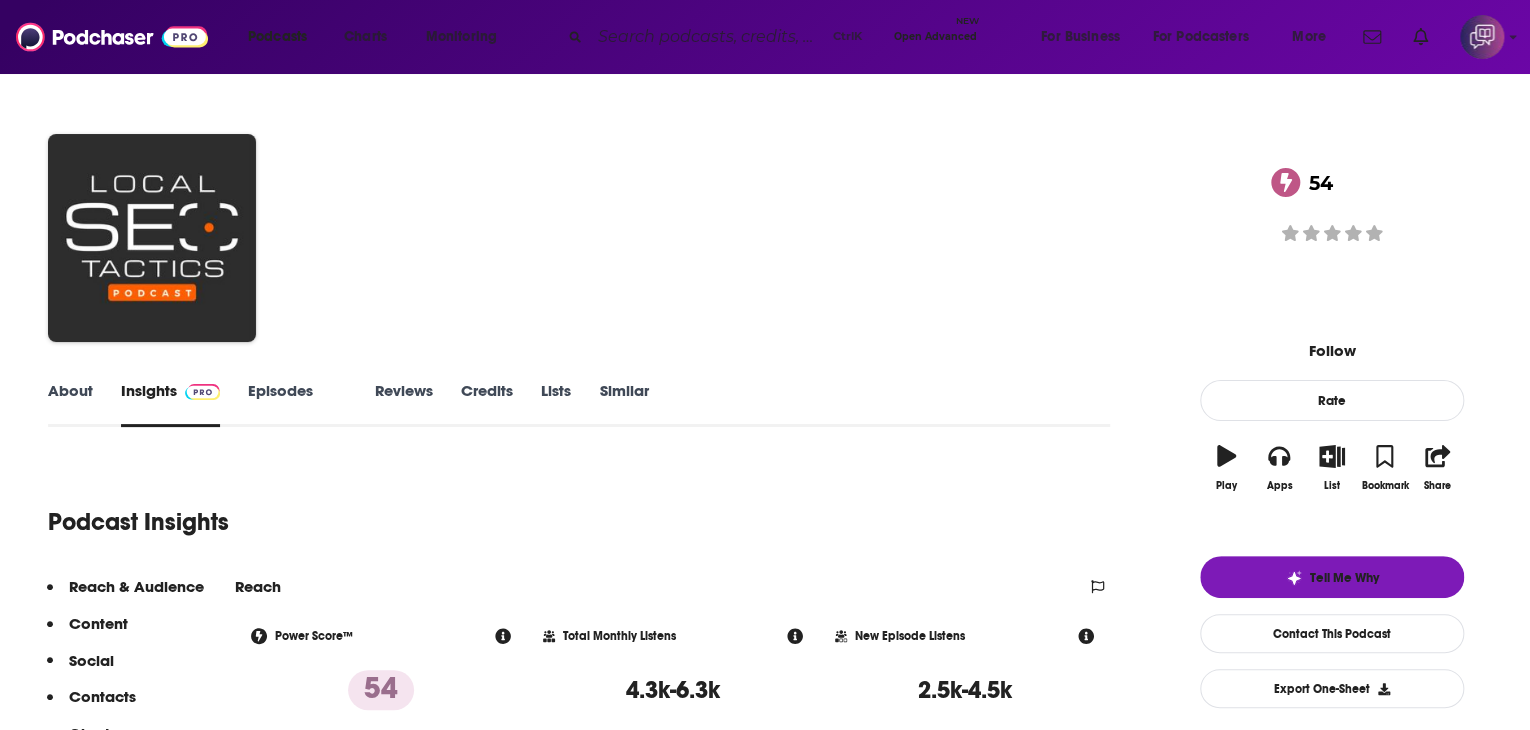 click on "About" at bounding box center [70, 404] 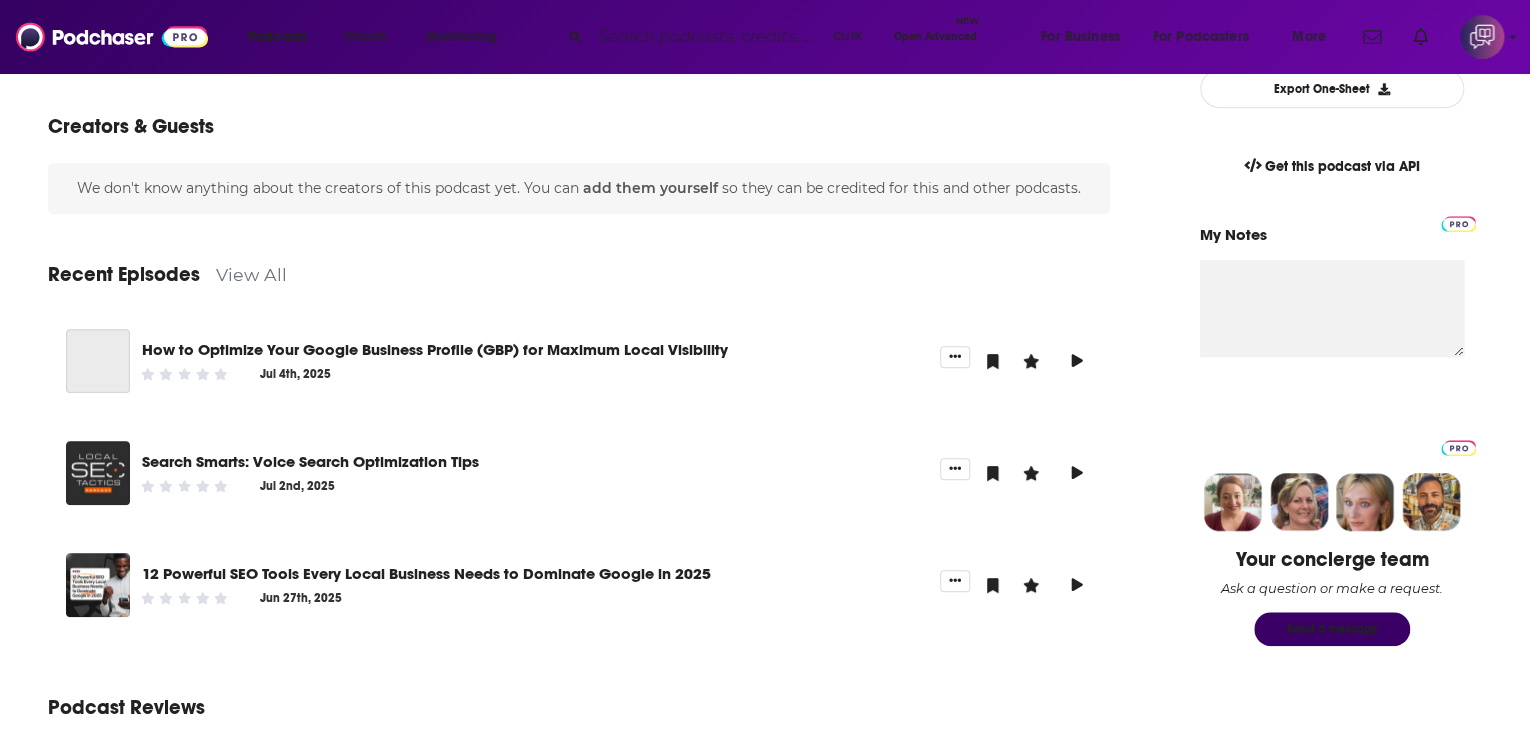 scroll, scrollTop: 700, scrollLeft: 0, axis: vertical 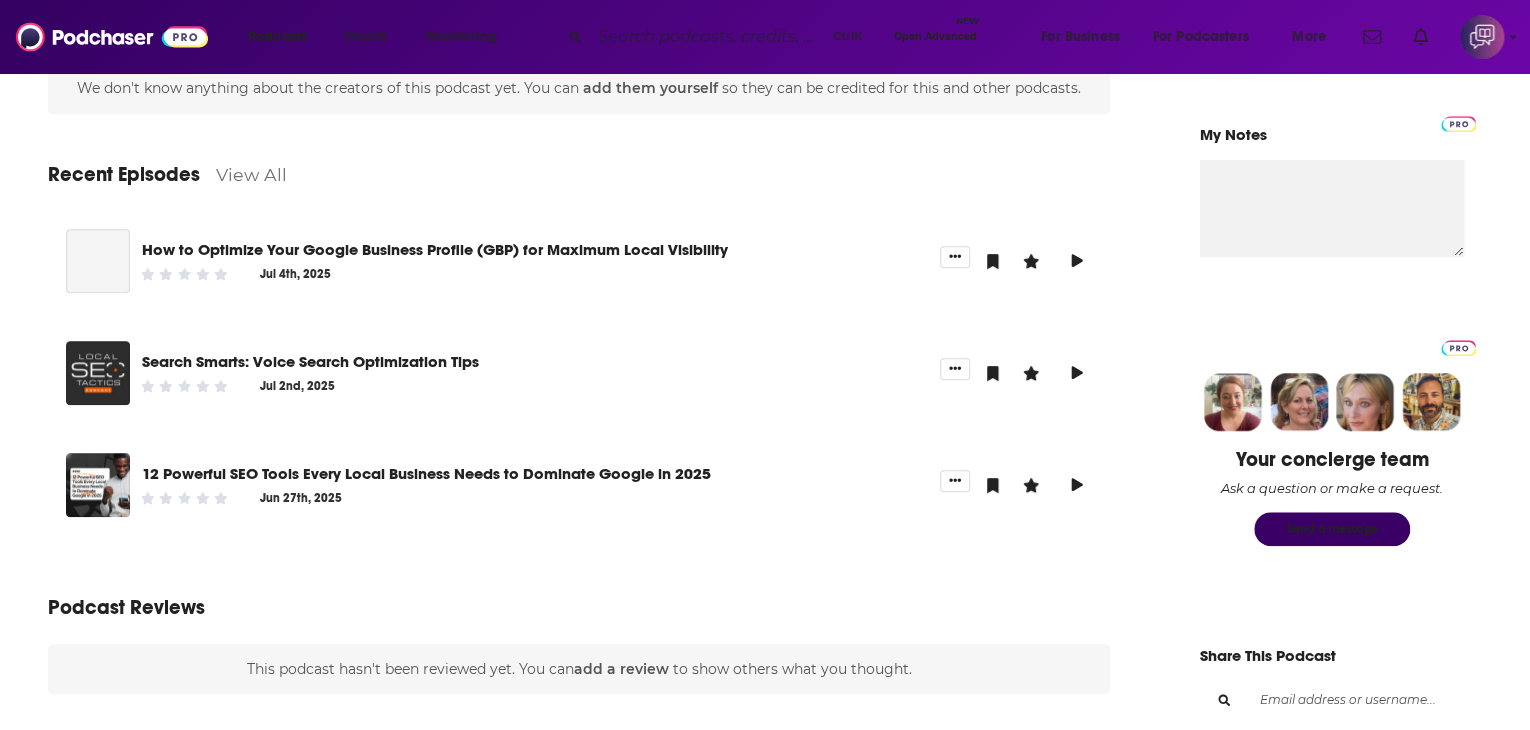 click on "Recent Episodes View All" at bounding box center (579, 162) 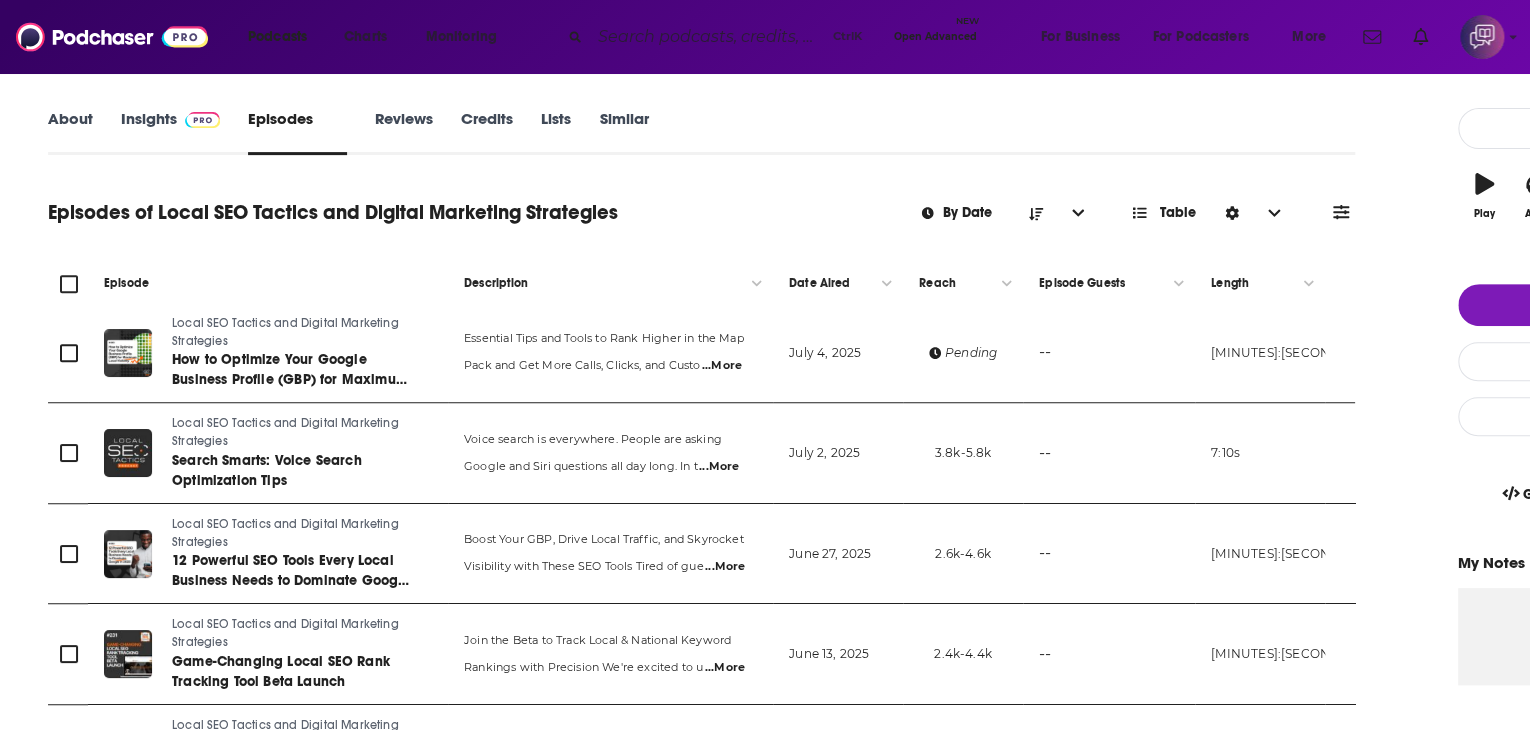 scroll, scrollTop: 0, scrollLeft: 0, axis: both 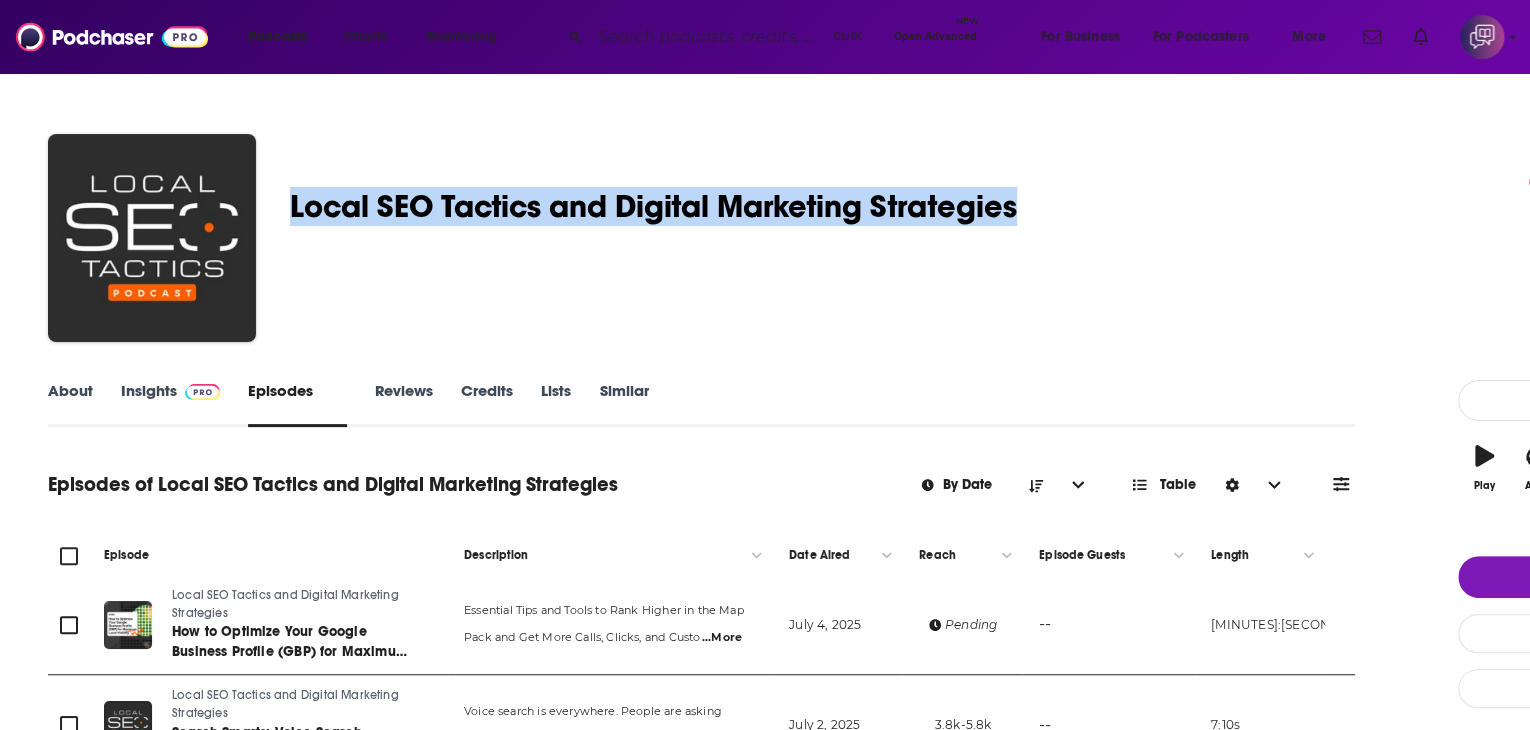drag, startPoint x: 412, startPoint y: 201, endPoint x: 928, endPoint y: 237, distance: 517.2543 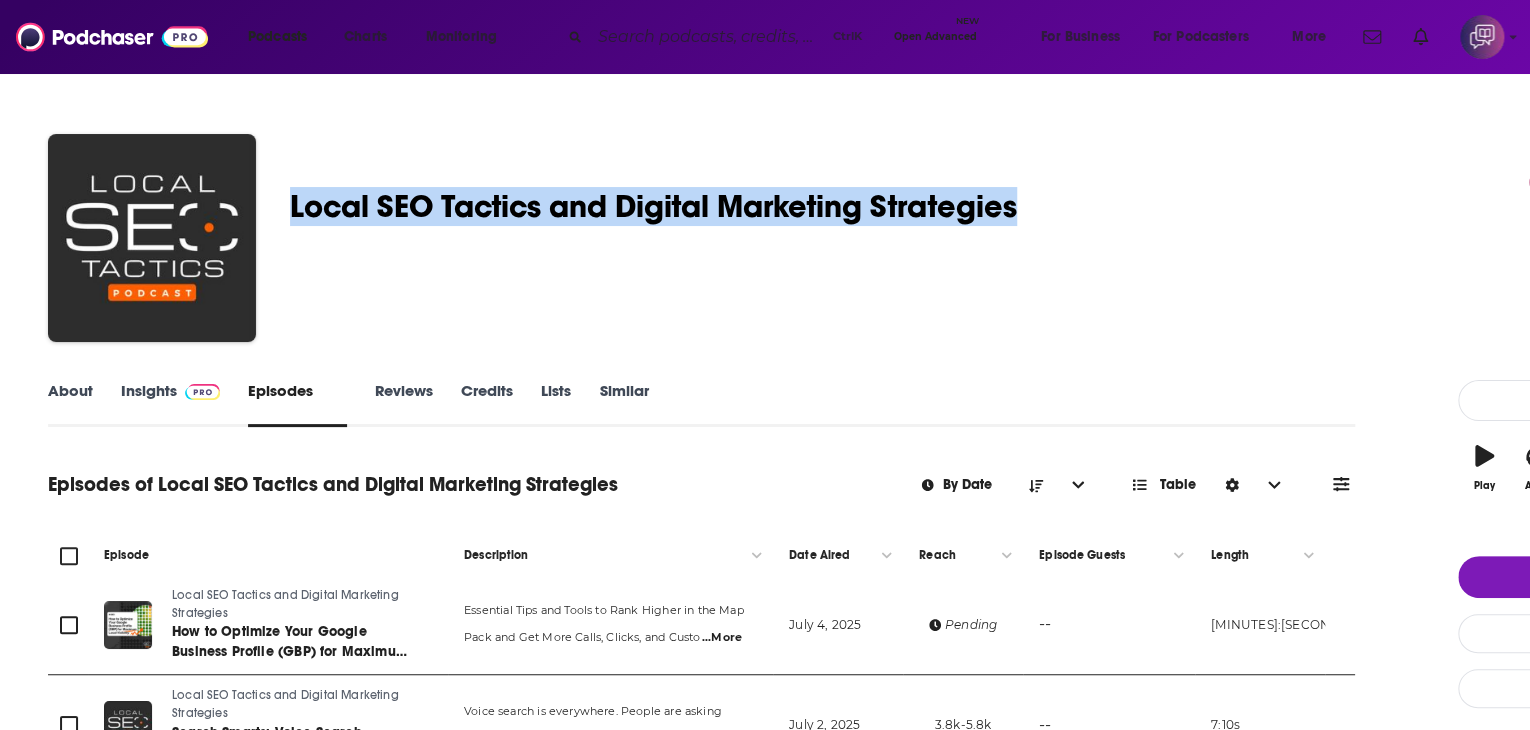 click on "Intrycks   Local SEO Tactics and Digital Marketing Strategies 54 A   weekly  Business  and  Marketing  podcast 54 Good podcast? Give it some love!" at bounding box center (894, 242) 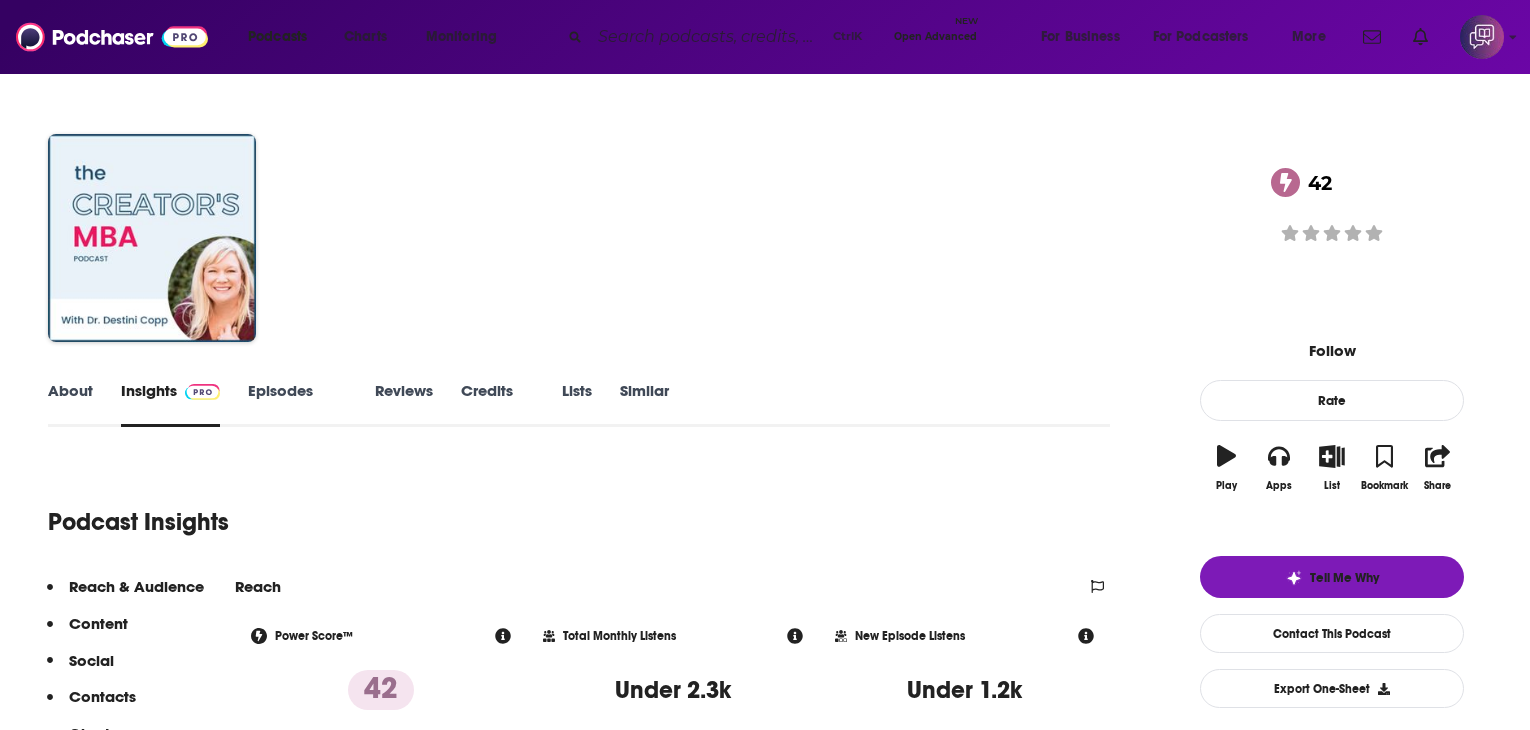 scroll, scrollTop: 0, scrollLeft: 0, axis: both 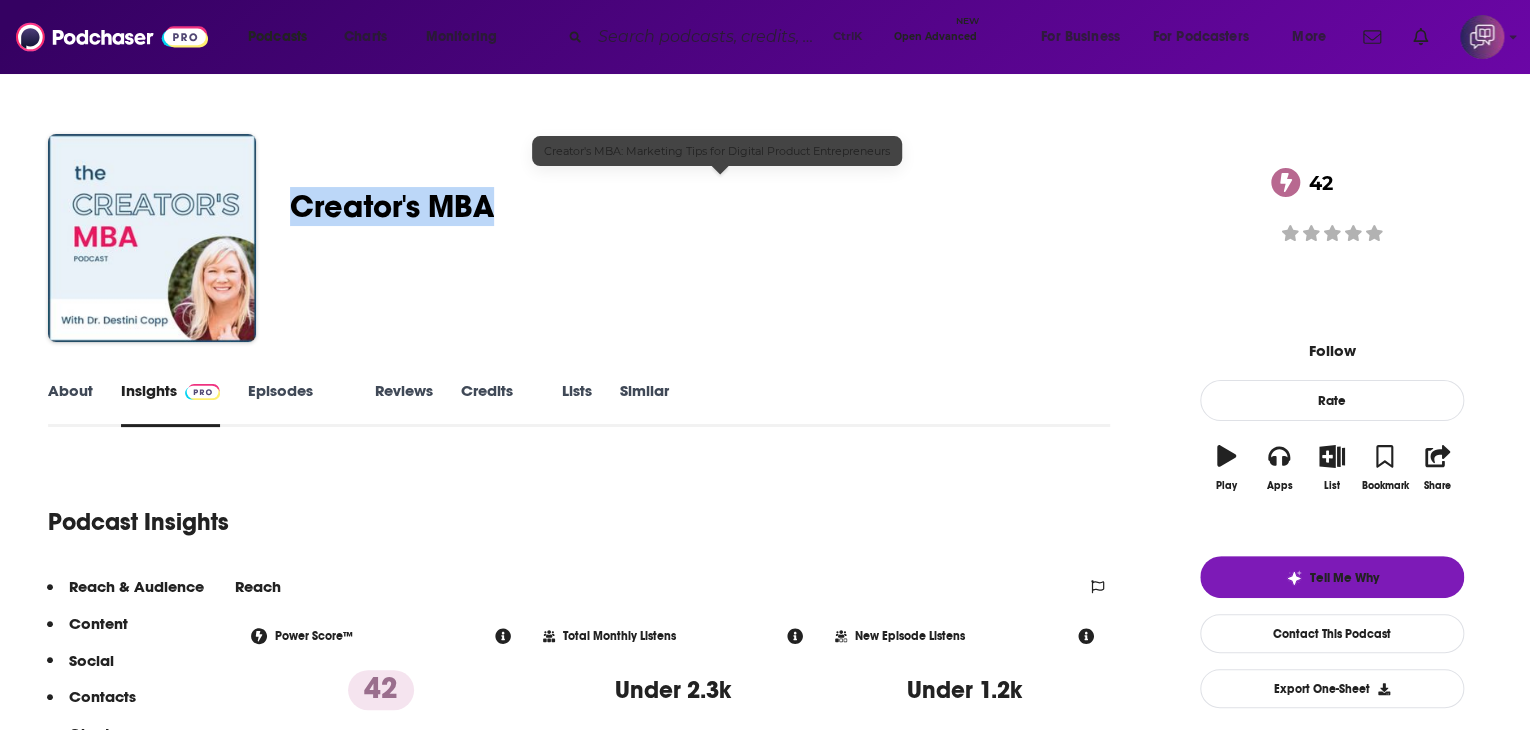 drag, startPoint x: 394, startPoint y: 197, endPoint x: 612, endPoint y: 197, distance: 218 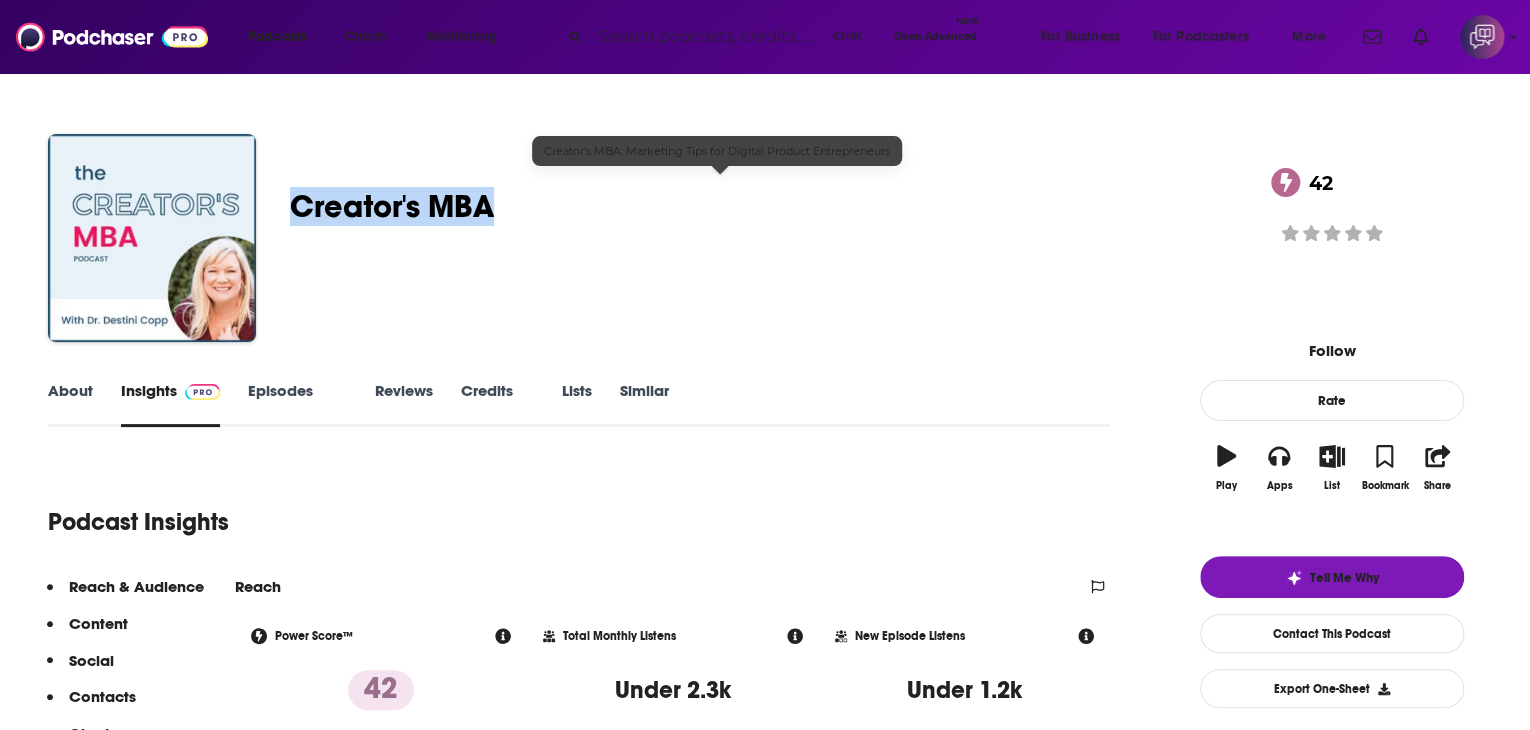 click on "Dr. [LAST] [LAST]   Creator's MBA: Marketing Tips for Digital Product Entrepren… 42 A   weekly  Business  and  Marketing  podcast 42 Good podcast? Give it some love!" at bounding box center (765, 242) 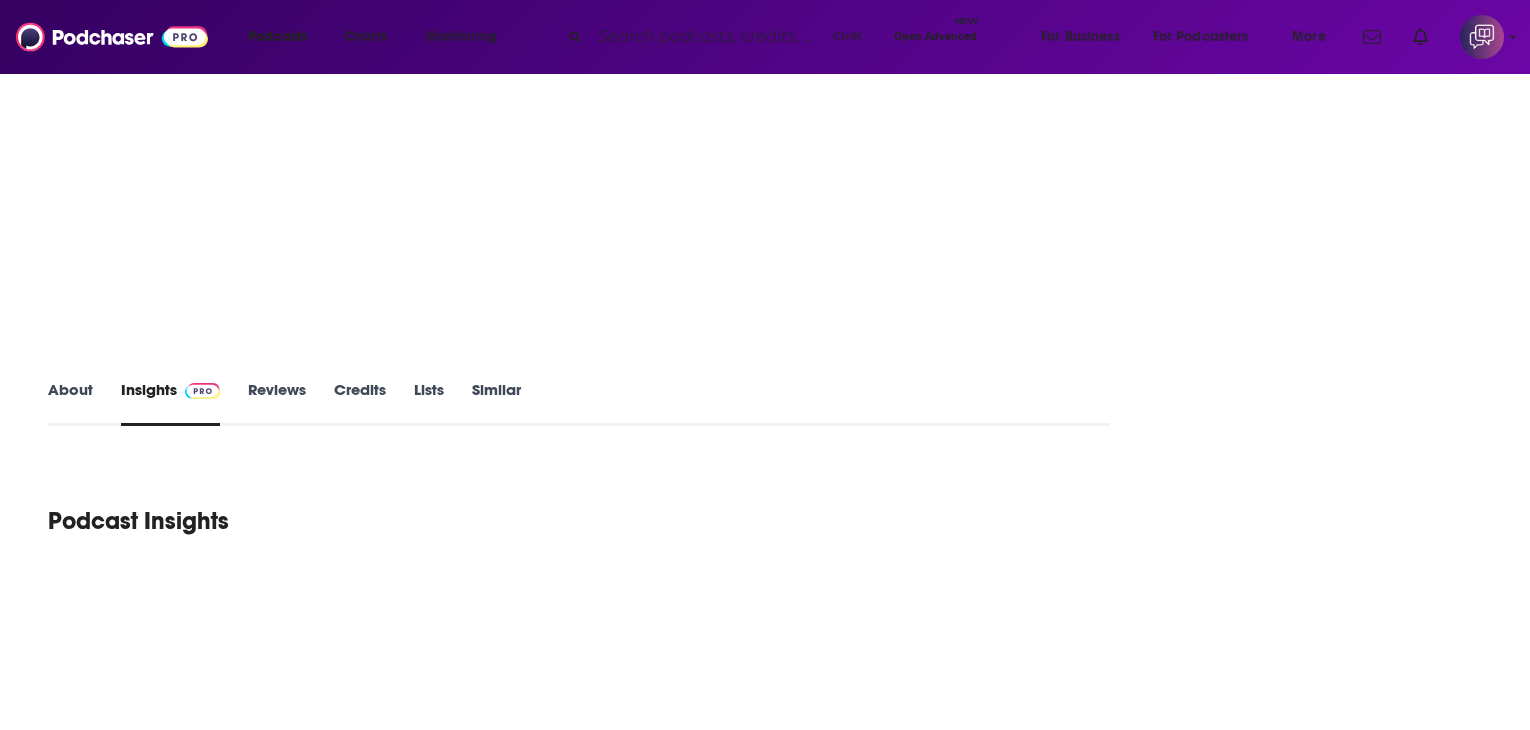 scroll, scrollTop: 0, scrollLeft: 0, axis: both 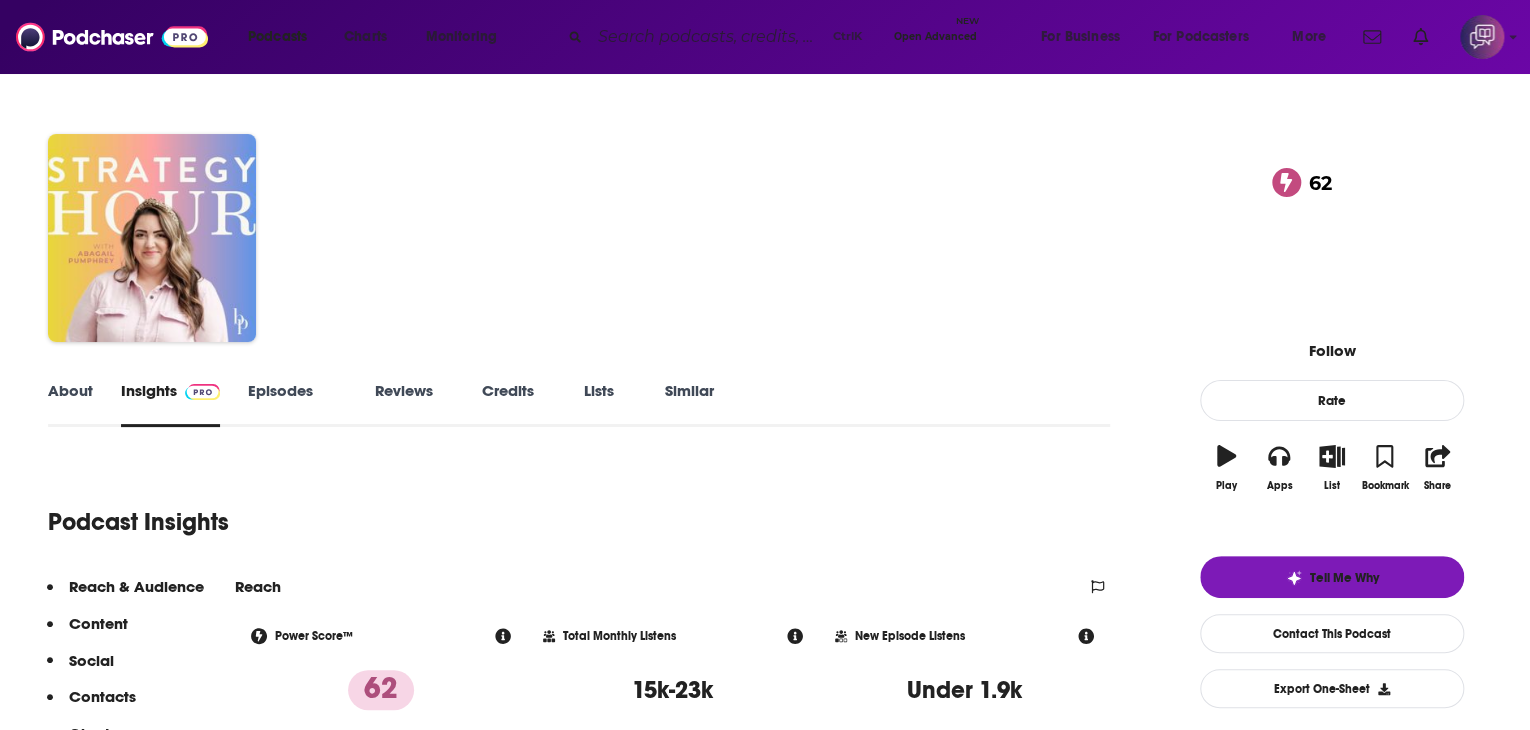 click on "About" at bounding box center (70, 404) 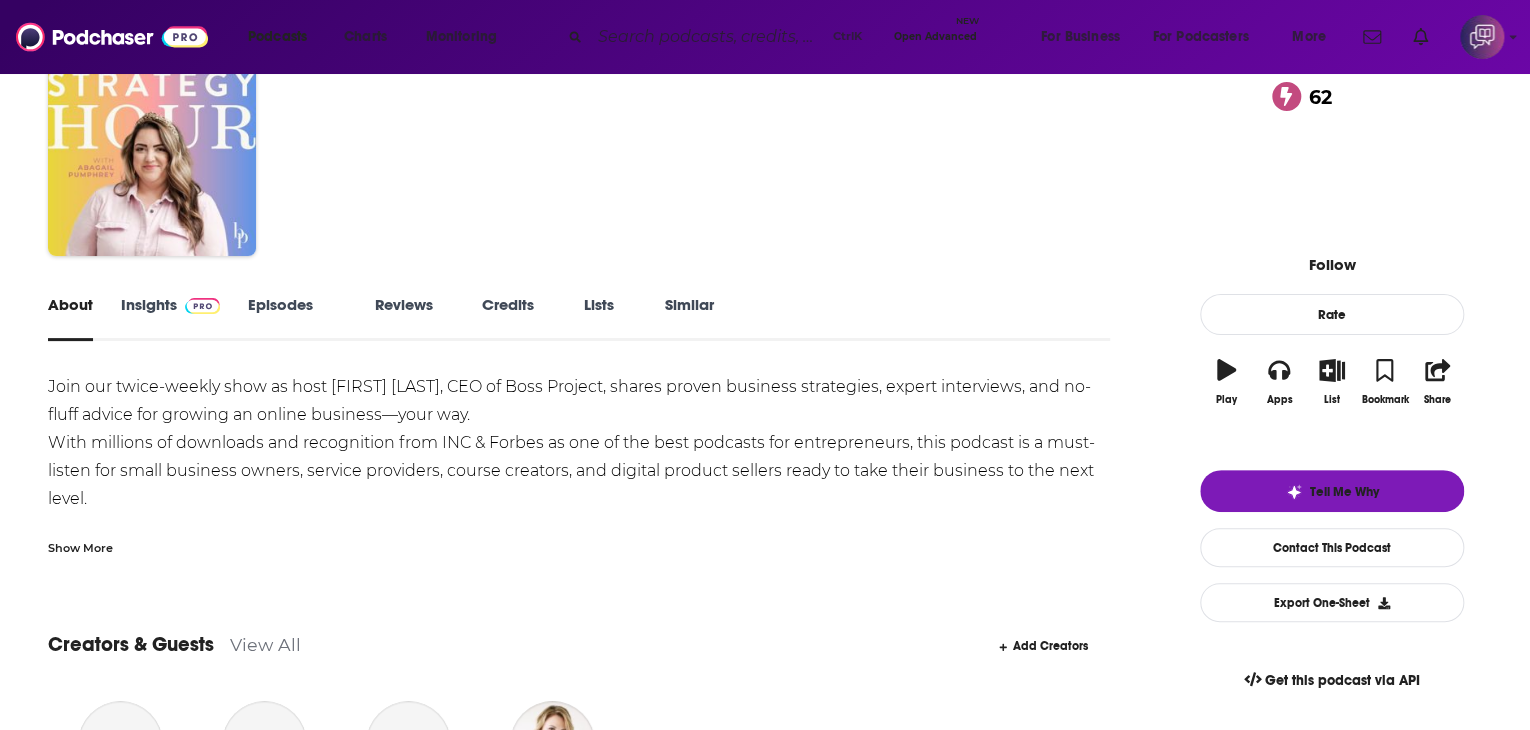 scroll, scrollTop: 0, scrollLeft: 0, axis: both 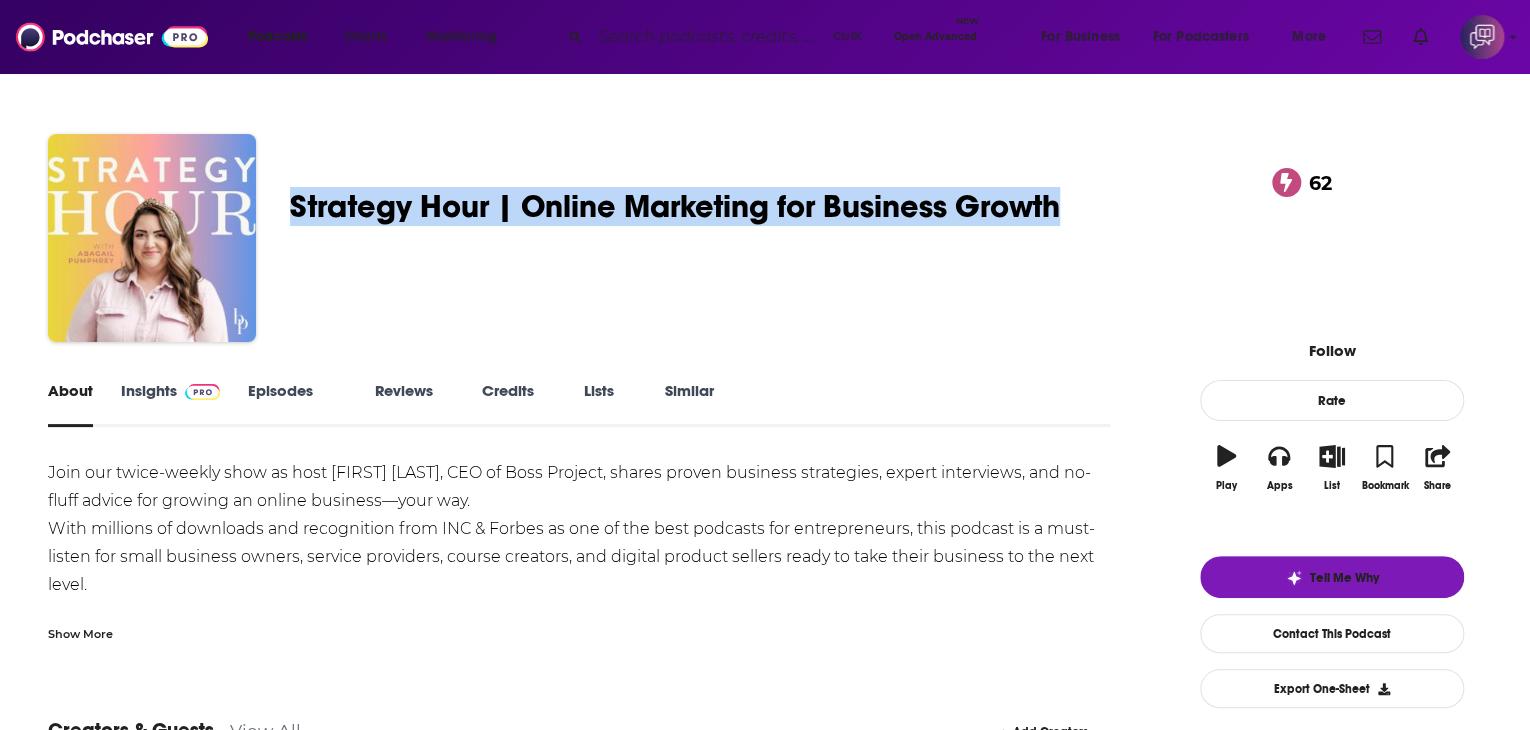 drag, startPoint x: 404, startPoint y: 181, endPoint x: 659, endPoint y: 224, distance: 258.60007 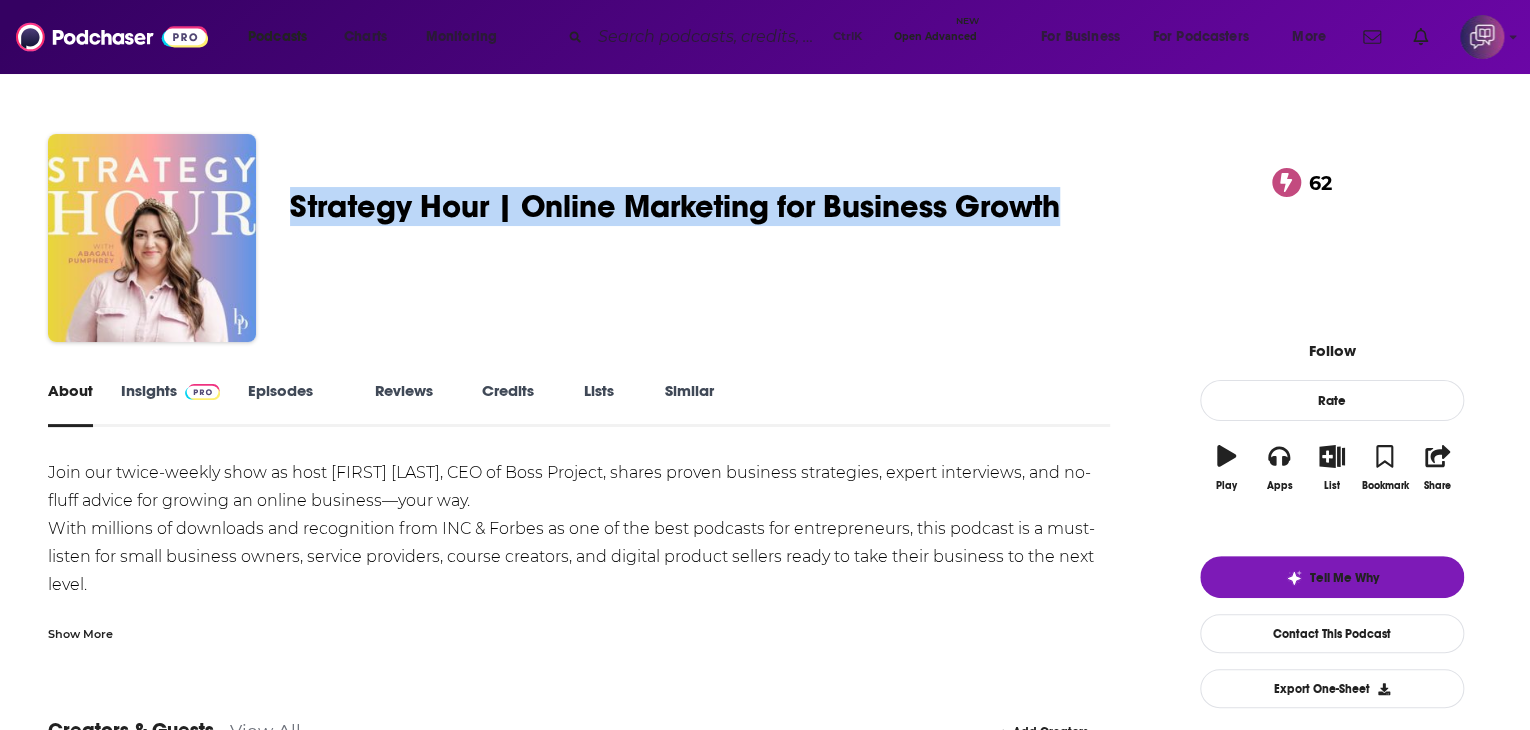 click on "[FIRST] [LAST]   Strategy Hour | Online Marketing for Business Growth 62 A   Business ,  Marketing ,  Entrepreneur  and  Management  podcast 62   1   person  rated this podcast" at bounding box center (765, 242) 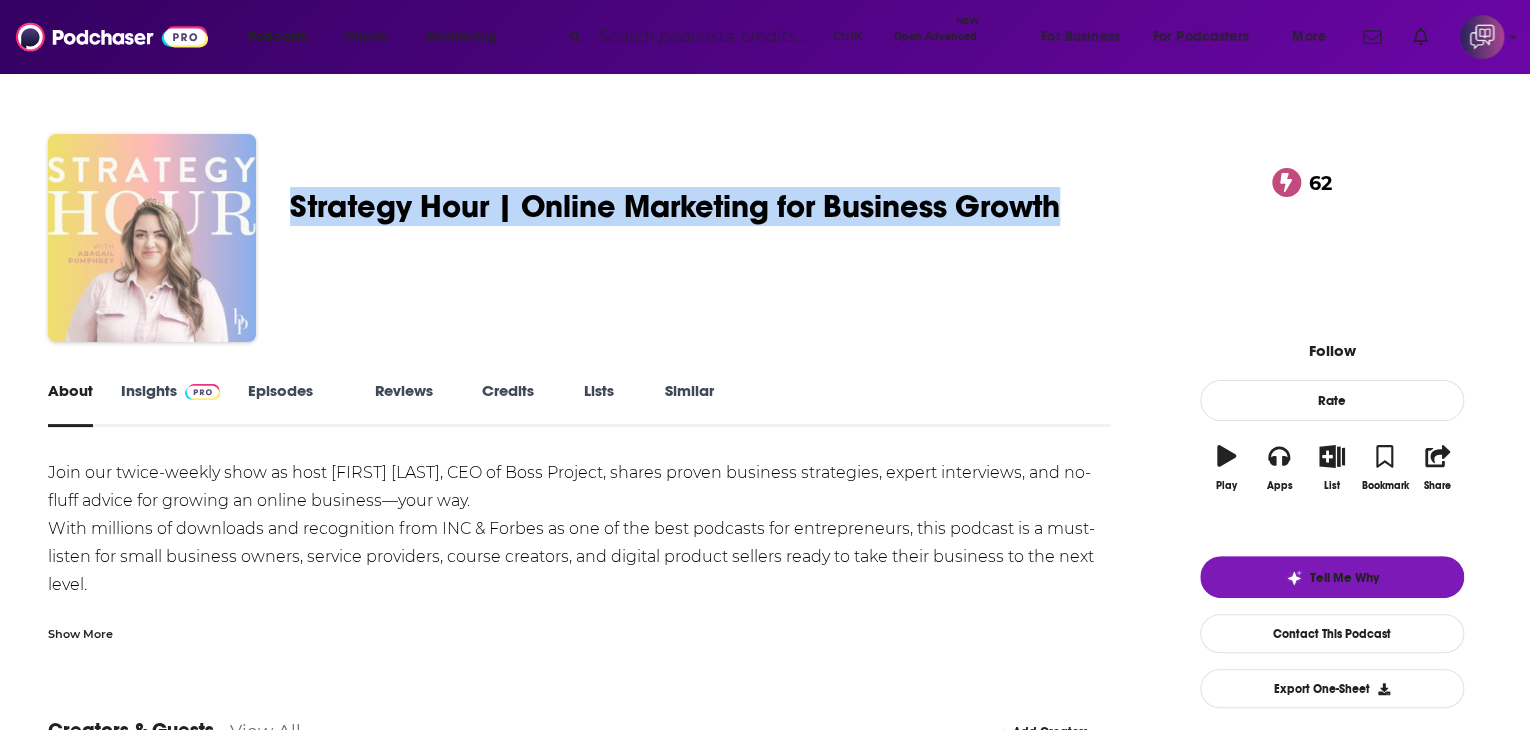 click at bounding box center [152, 238] 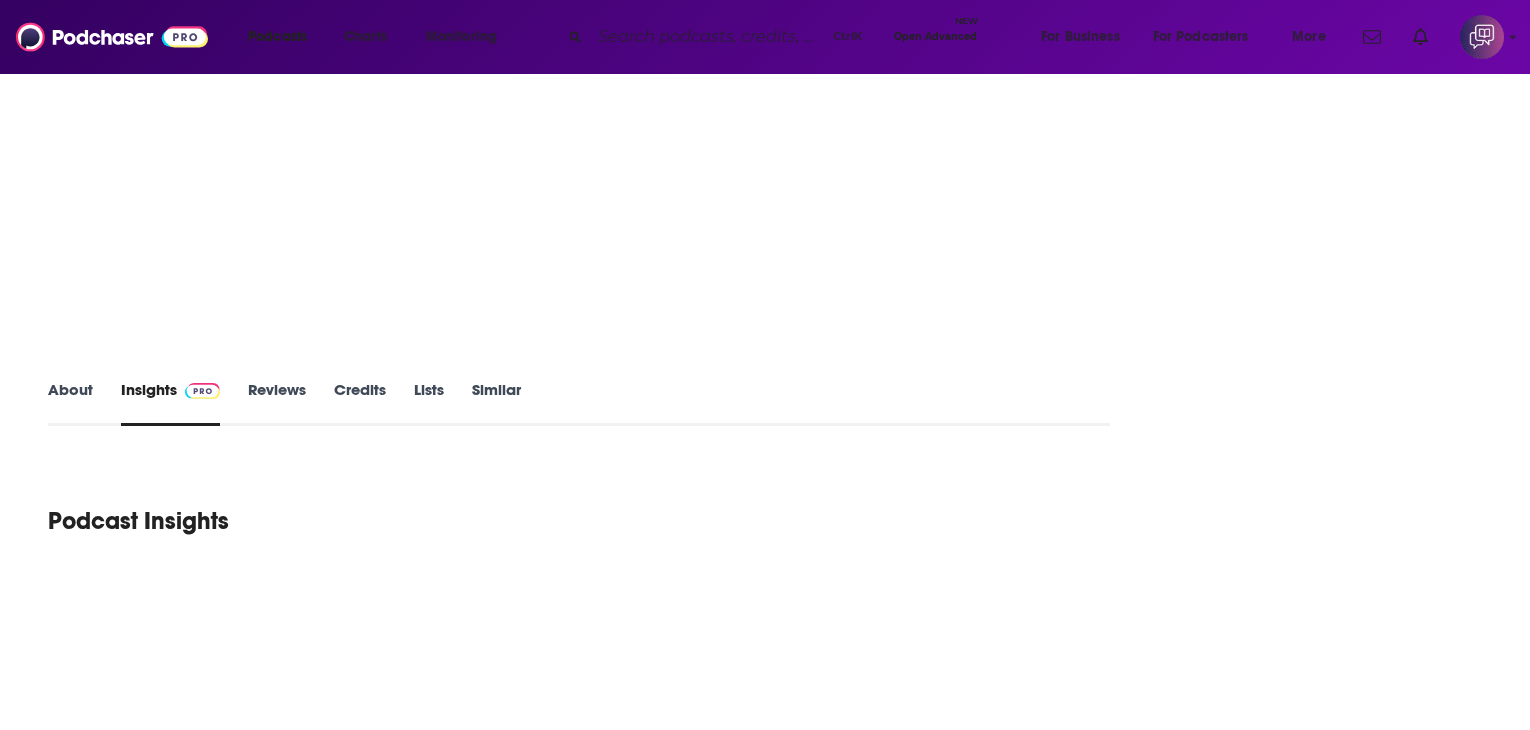 scroll, scrollTop: 0, scrollLeft: 0, axis: both 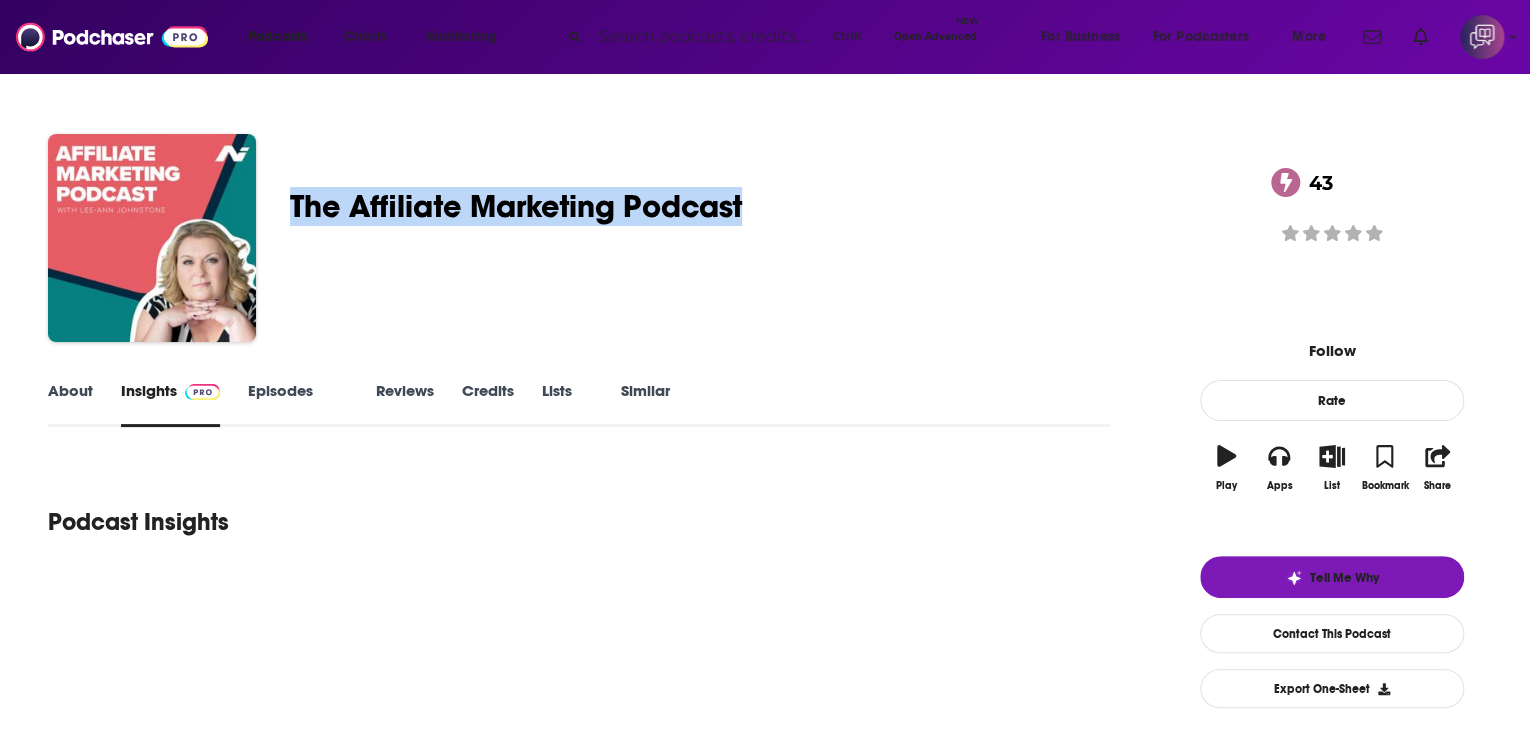 drag, startPoint x: 408, startPoint y: 196, endPoint x: 903, endPoint y: 178, distance: 495.32718 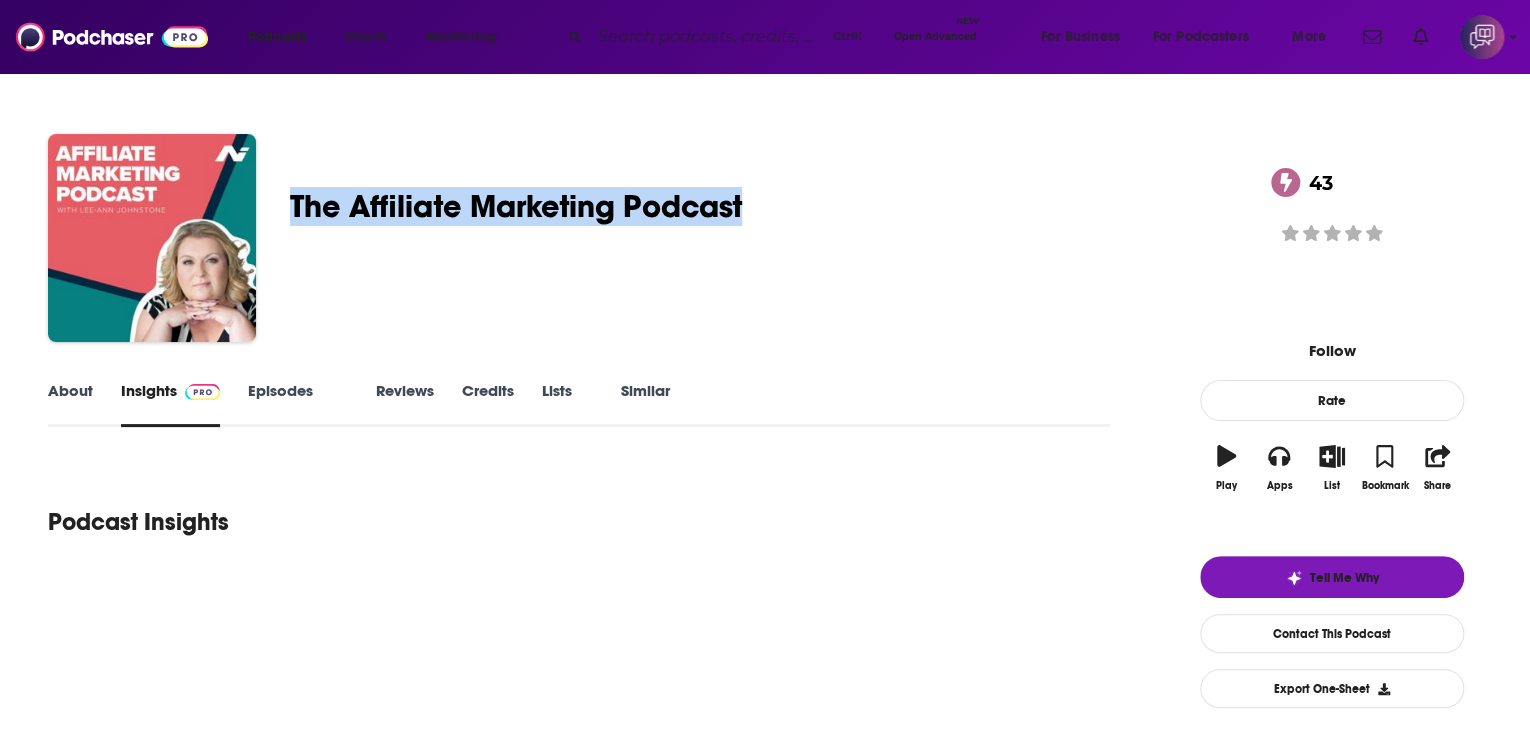 click on "Lee-Ann Johnstone - Founder of Affiverse   The Affiliate Marketing Podcast 43 A   weekly  Business ,  Marketing  and  Entrepreneur  podcast 43 Good podcast? Give it some love!" at bounding box center (765, 242) 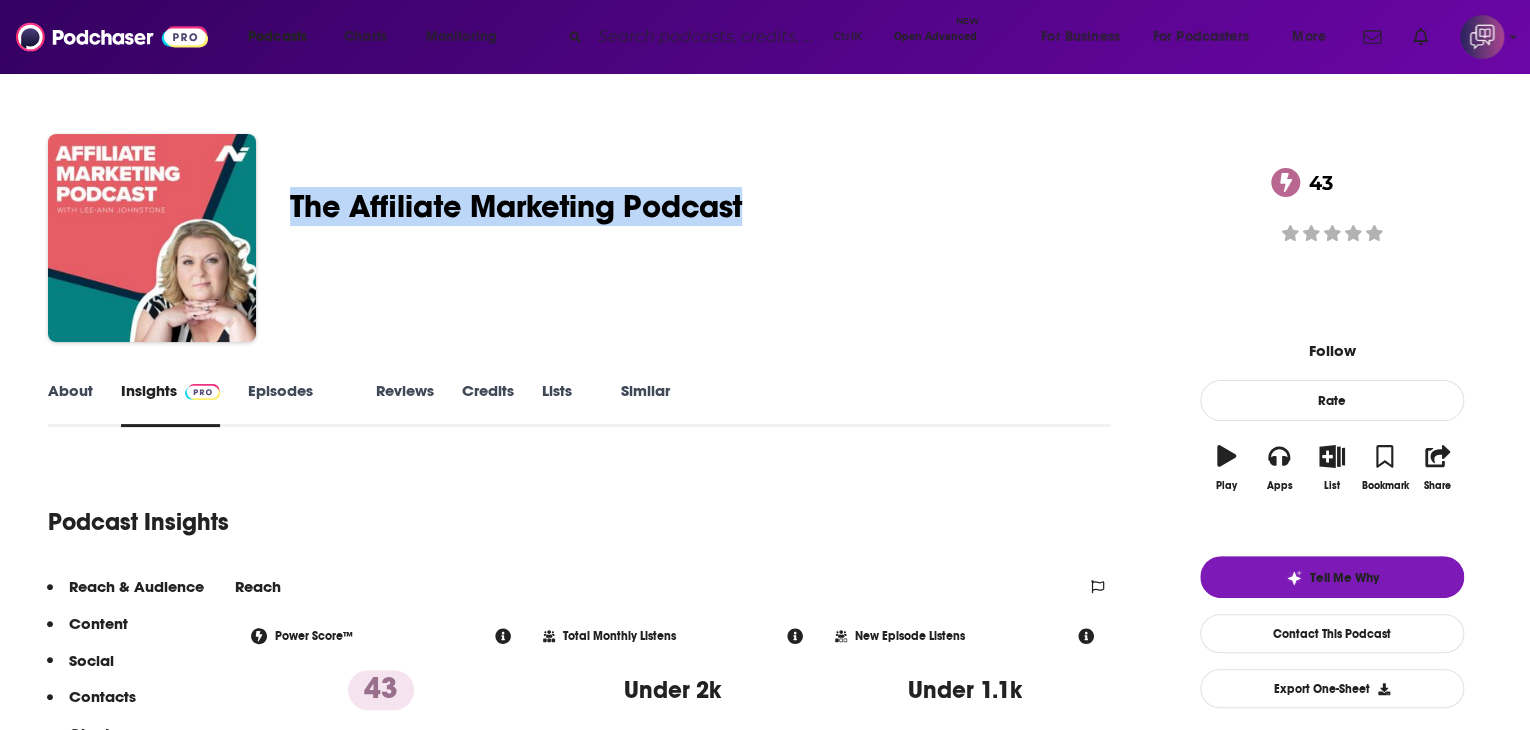 copy on "The Affiliate Marketing Podcast" 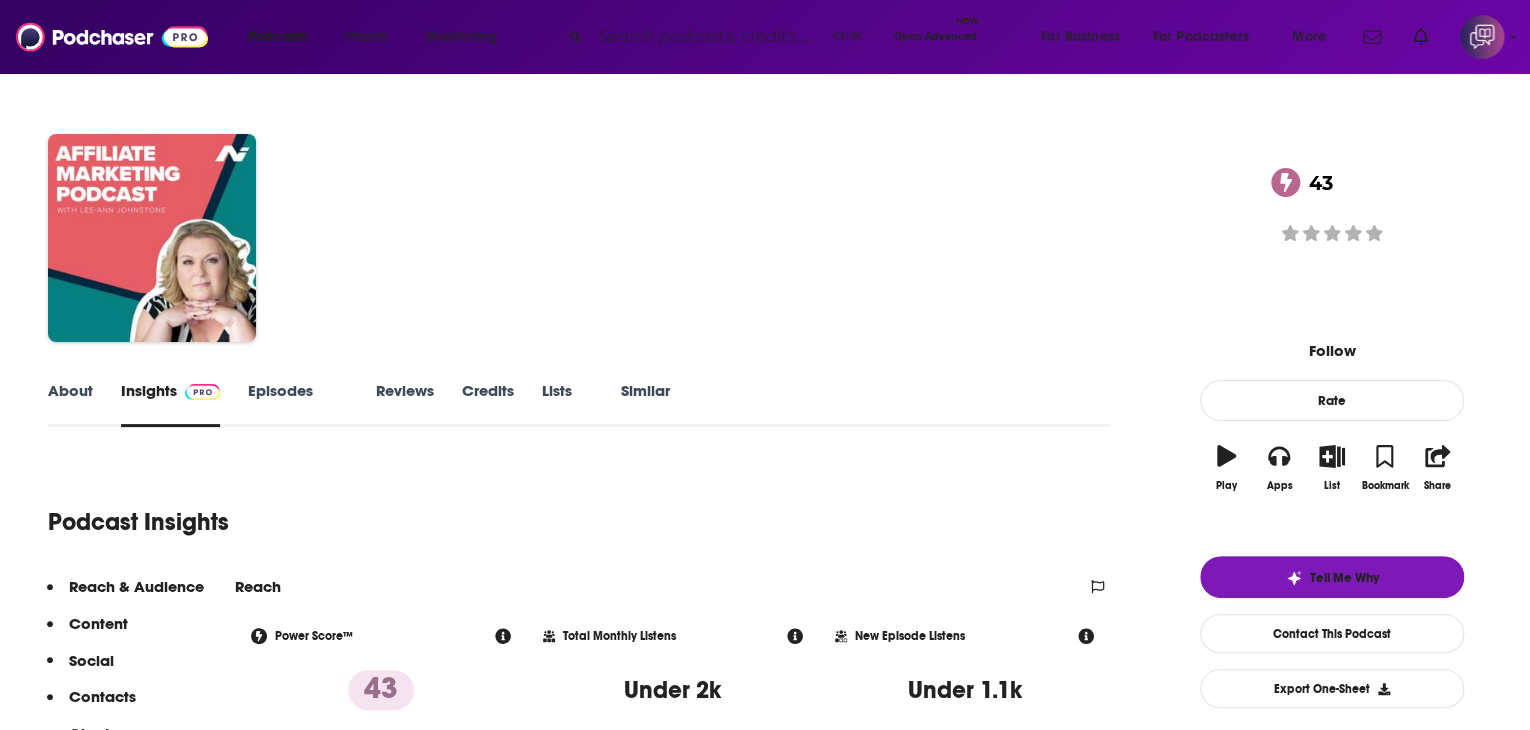 click on "Lee-Ann Johnstone - Founder of Affiverse   The Affiliate Marketing Podcast 43 A   weekly  Business ,  Marketing  and  Entrepreneur  podcast 43 Good podcast? Give it some love!" at bounding box center [765, 242] 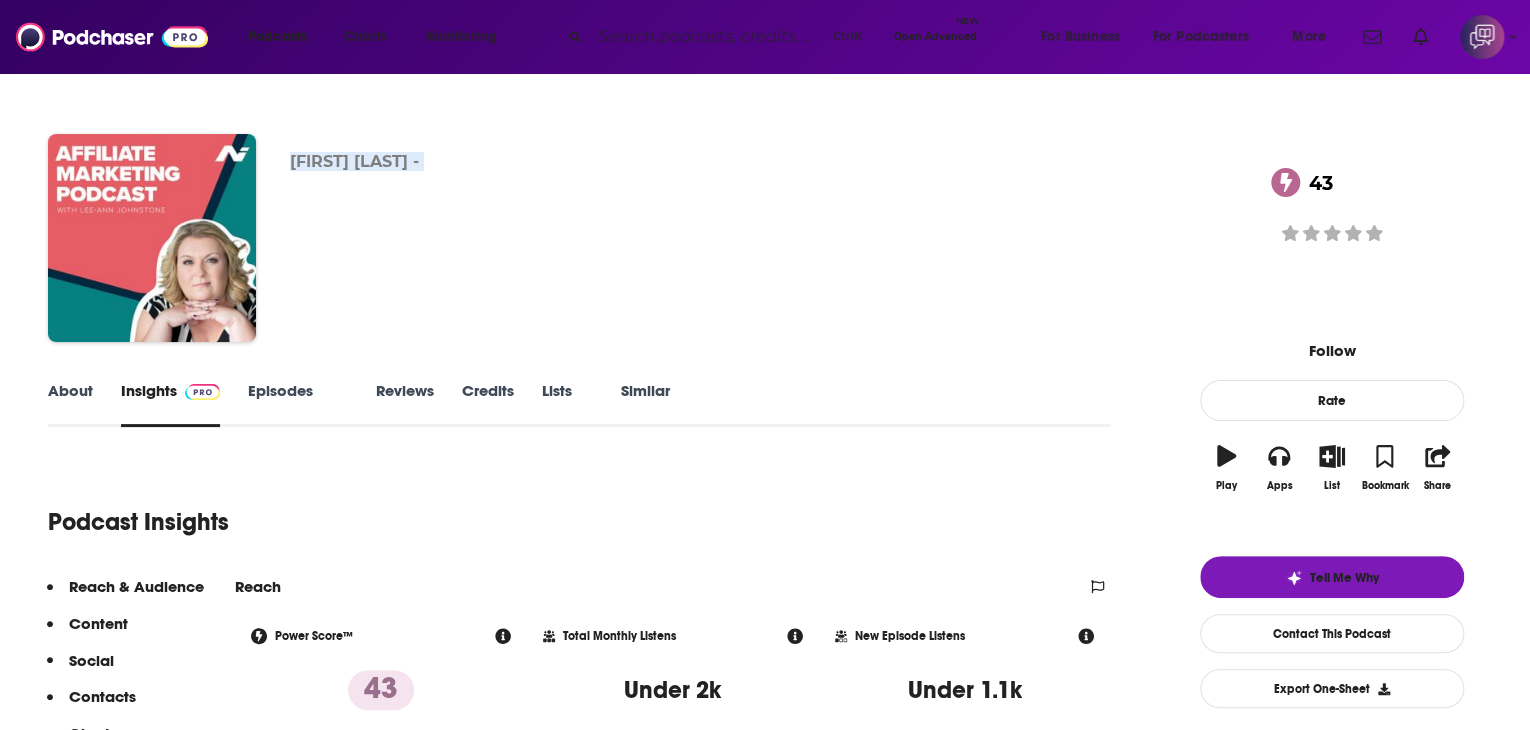 drag, startPoint x: 408, startPoint y: 143, endPoint x: 574, endPoint y: 150, distance: 166.14752 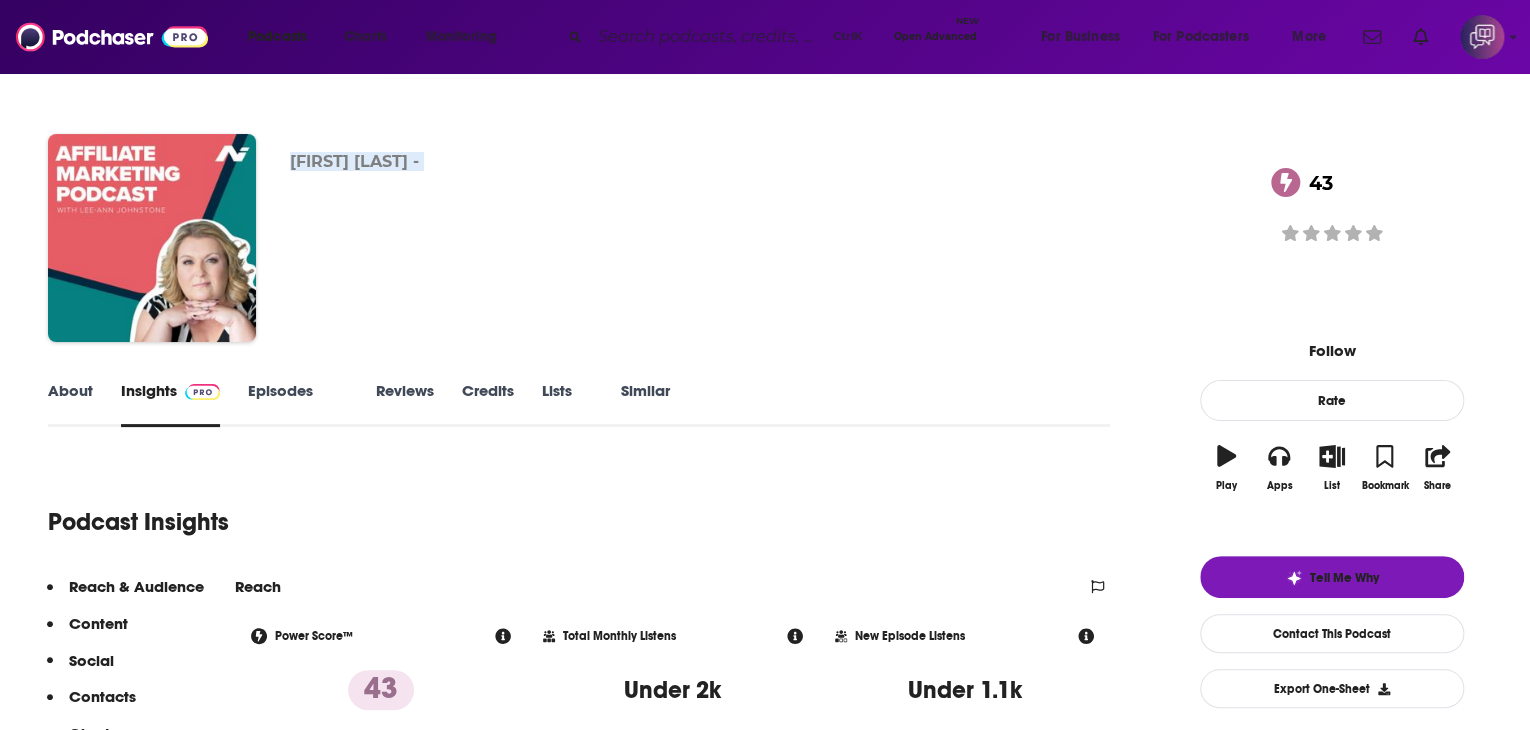 click on "Lee-Ann Johnstone - Founder of Affiverse   The Affiliate Marketing Podcast 43 A   weekly  Business ,  Marketing  and  Entrepreneur  podcast 43 Good podcast? Give it some love!" at bounding box center (765, 242) 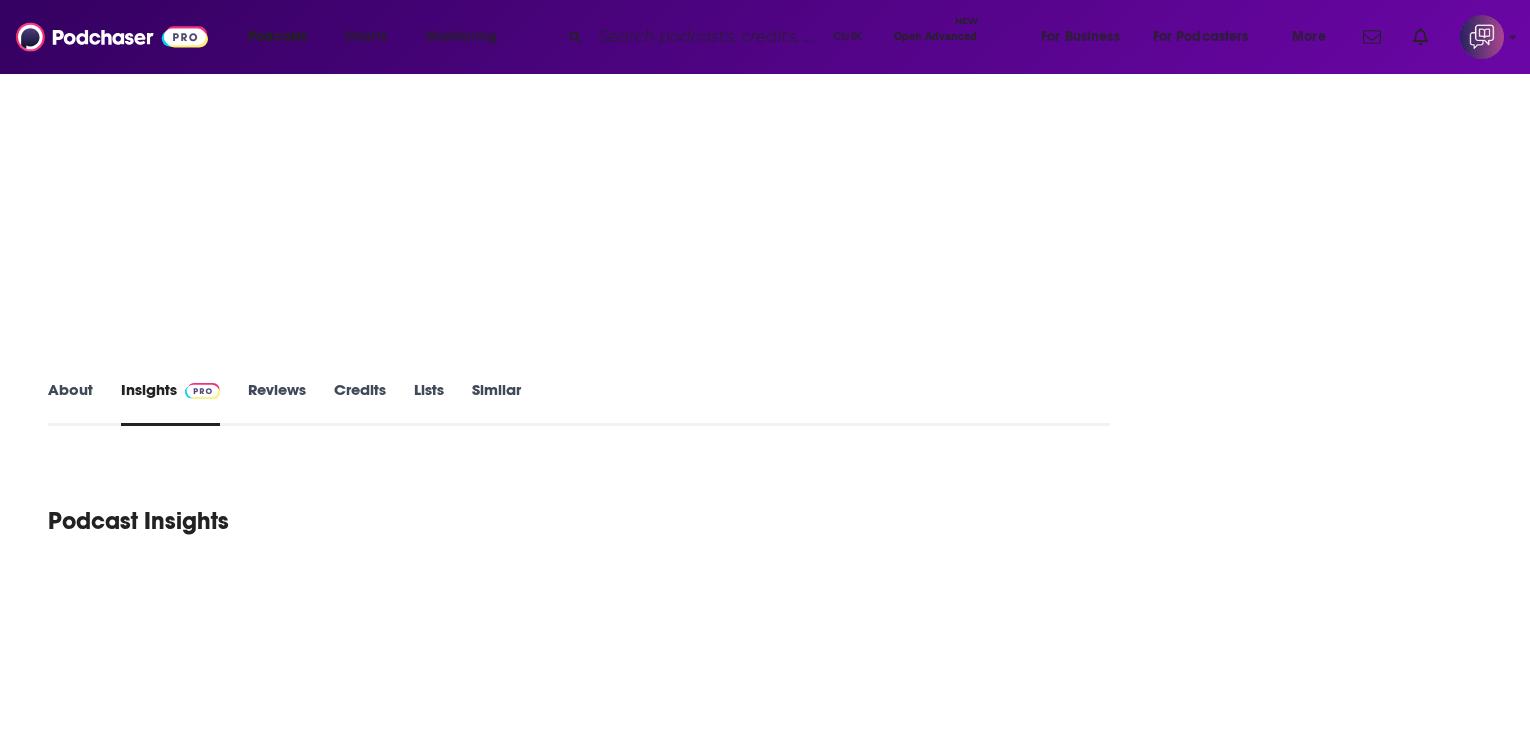 scroll, scrollTop: 0, scrollLeft: 0, axis: both 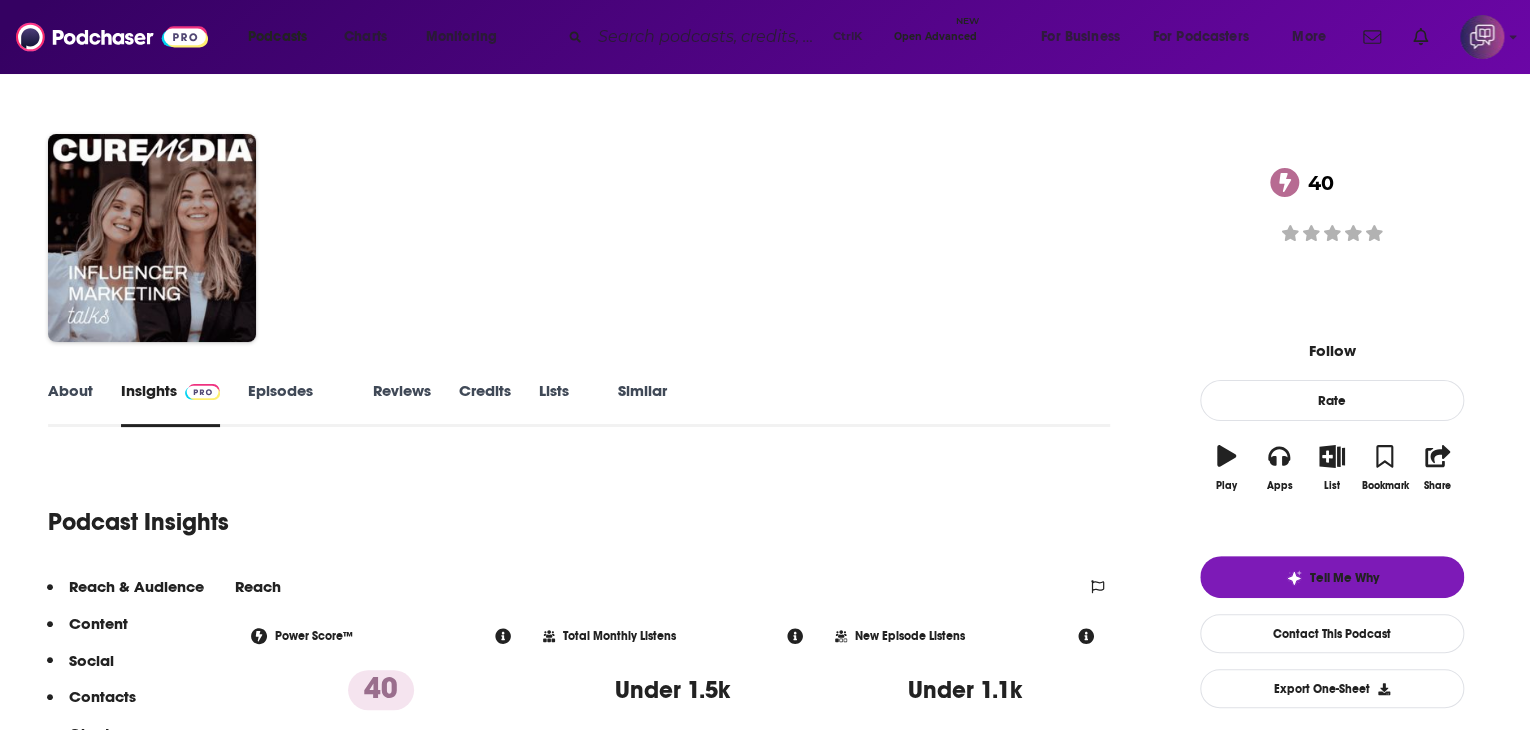 click on "About" at bounding box center (70, 404) 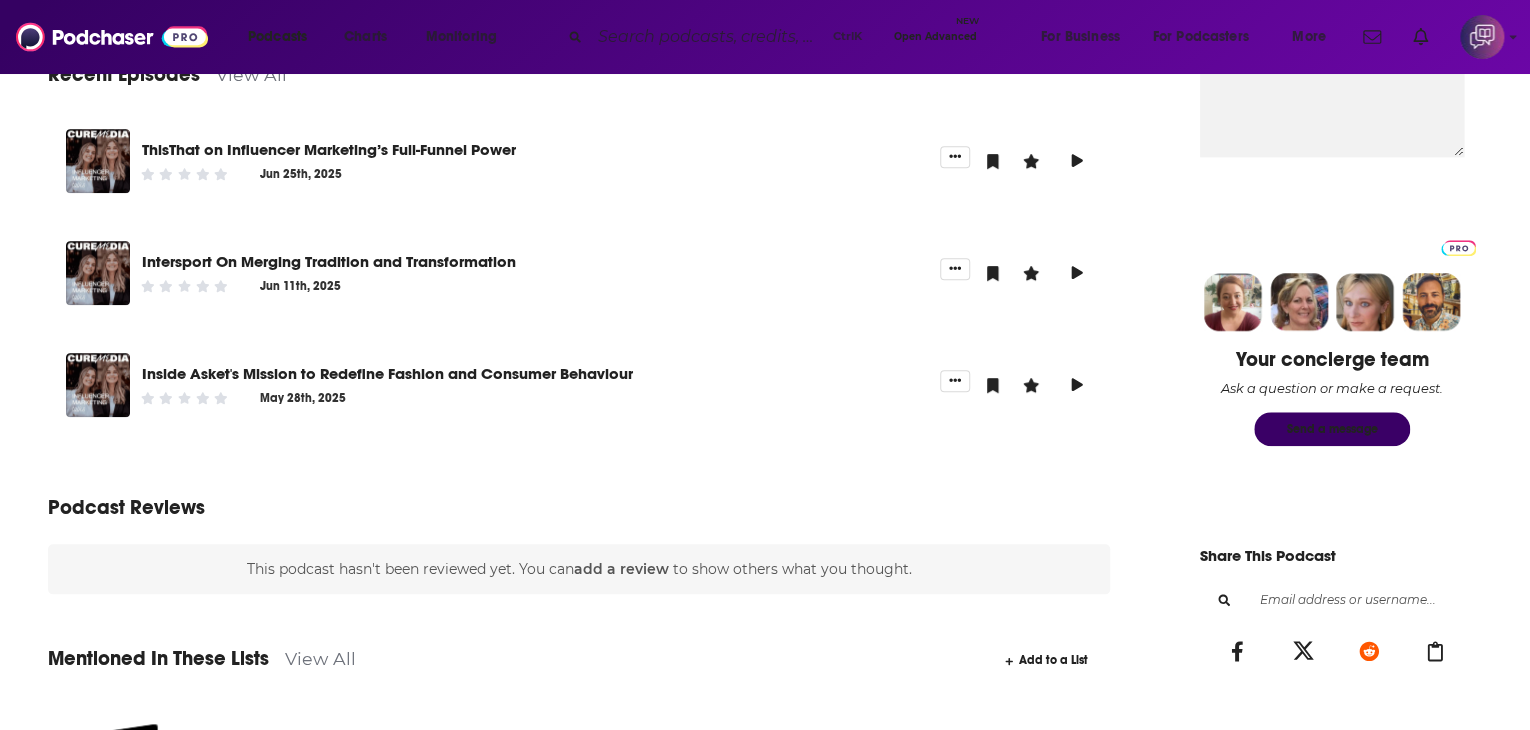 scroll, scrollTop: 600, scrollLeft: 0, axis: vertical 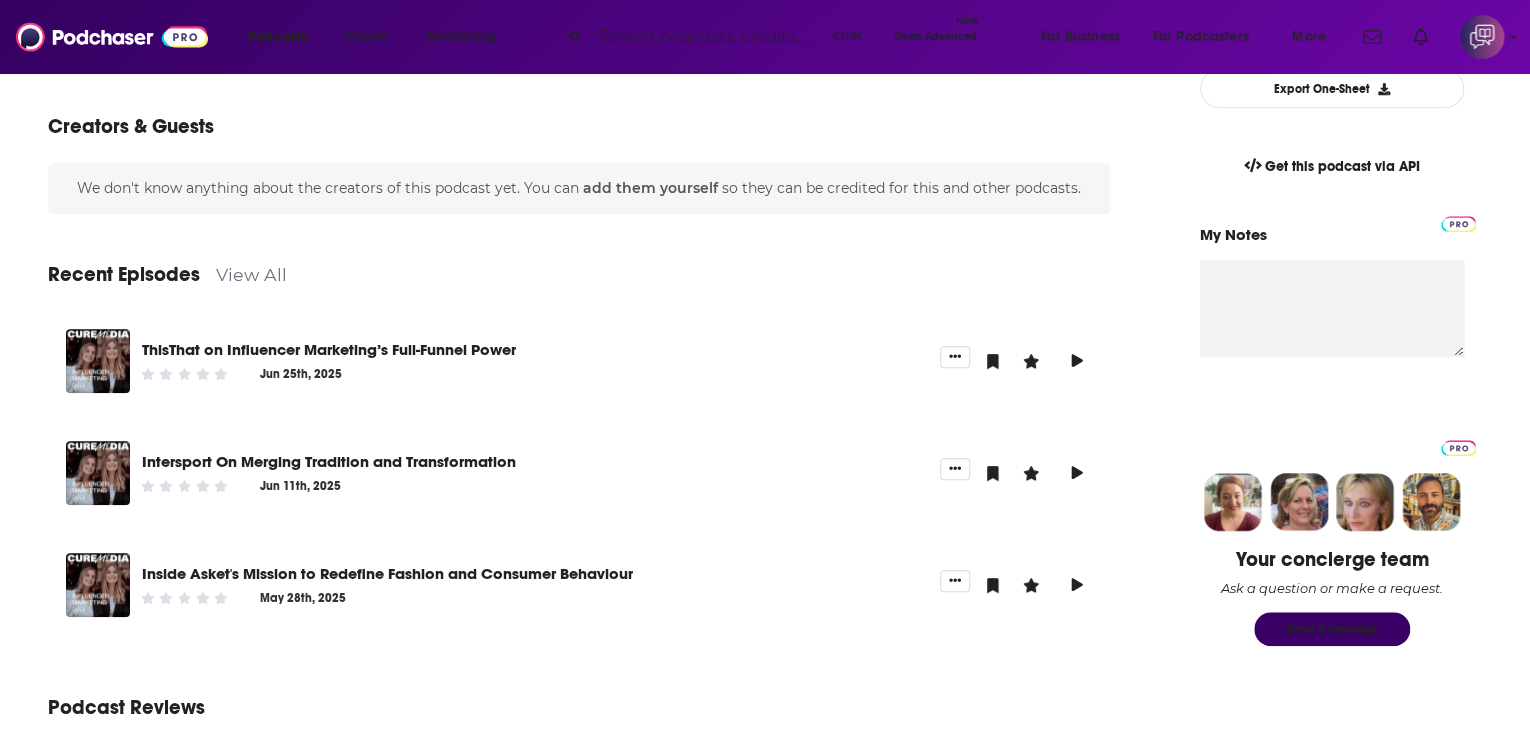 click on "View All" at bounding box center [251, 274] 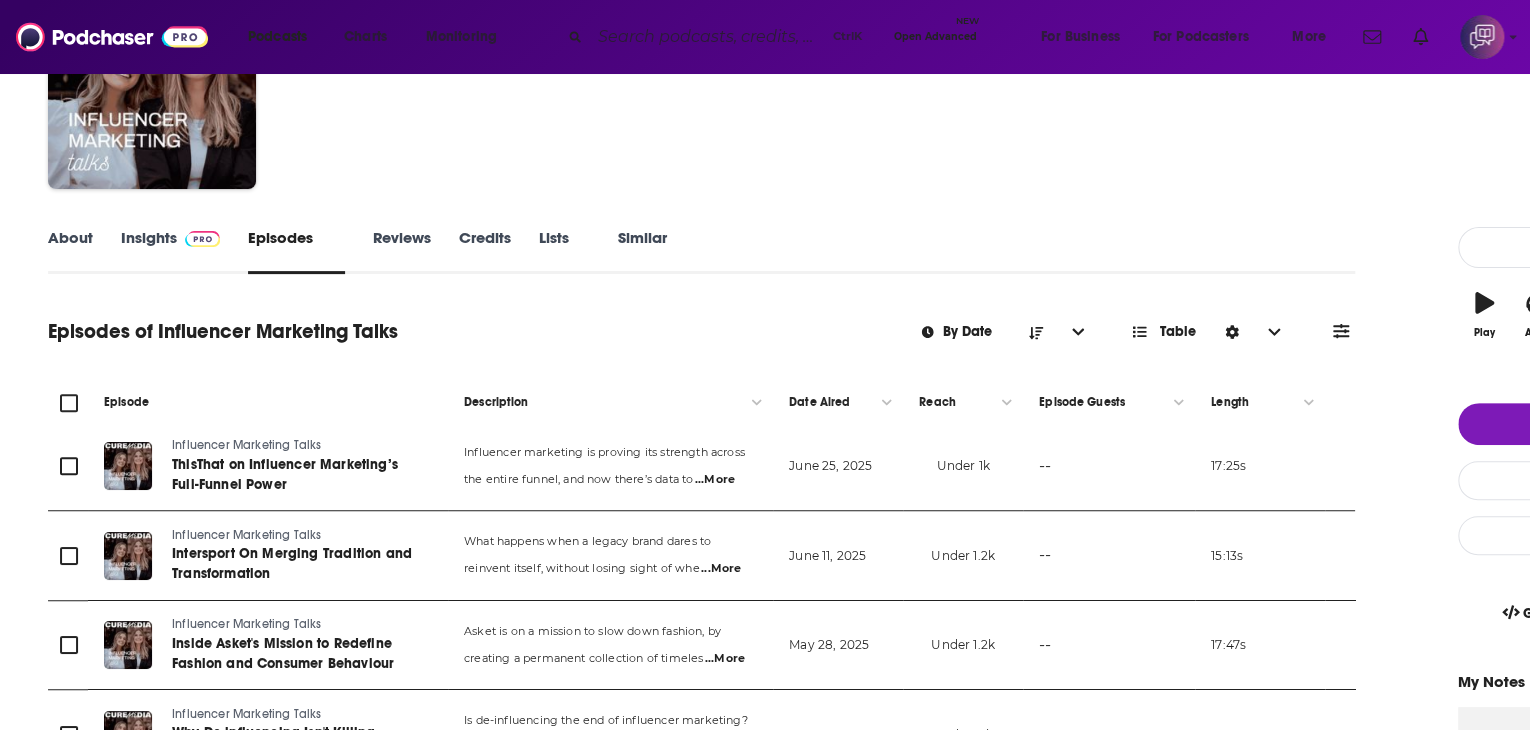scroll, scrollTop: 0, scrollLeft: 0, axis: both 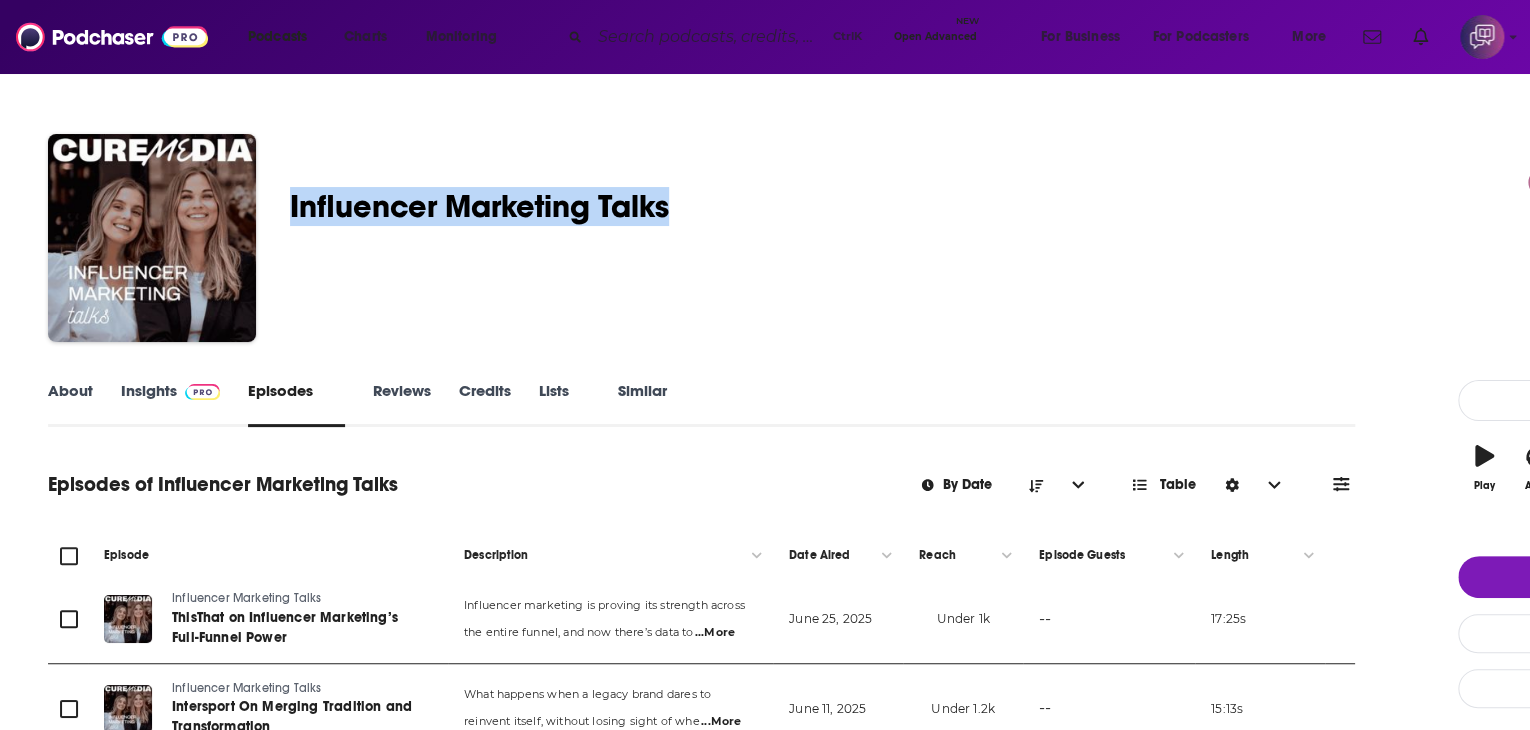 drag, startPoint x: 409, startPoint y: 206, endPoint x: 876, endPoint y: 173, distance: 468.1645 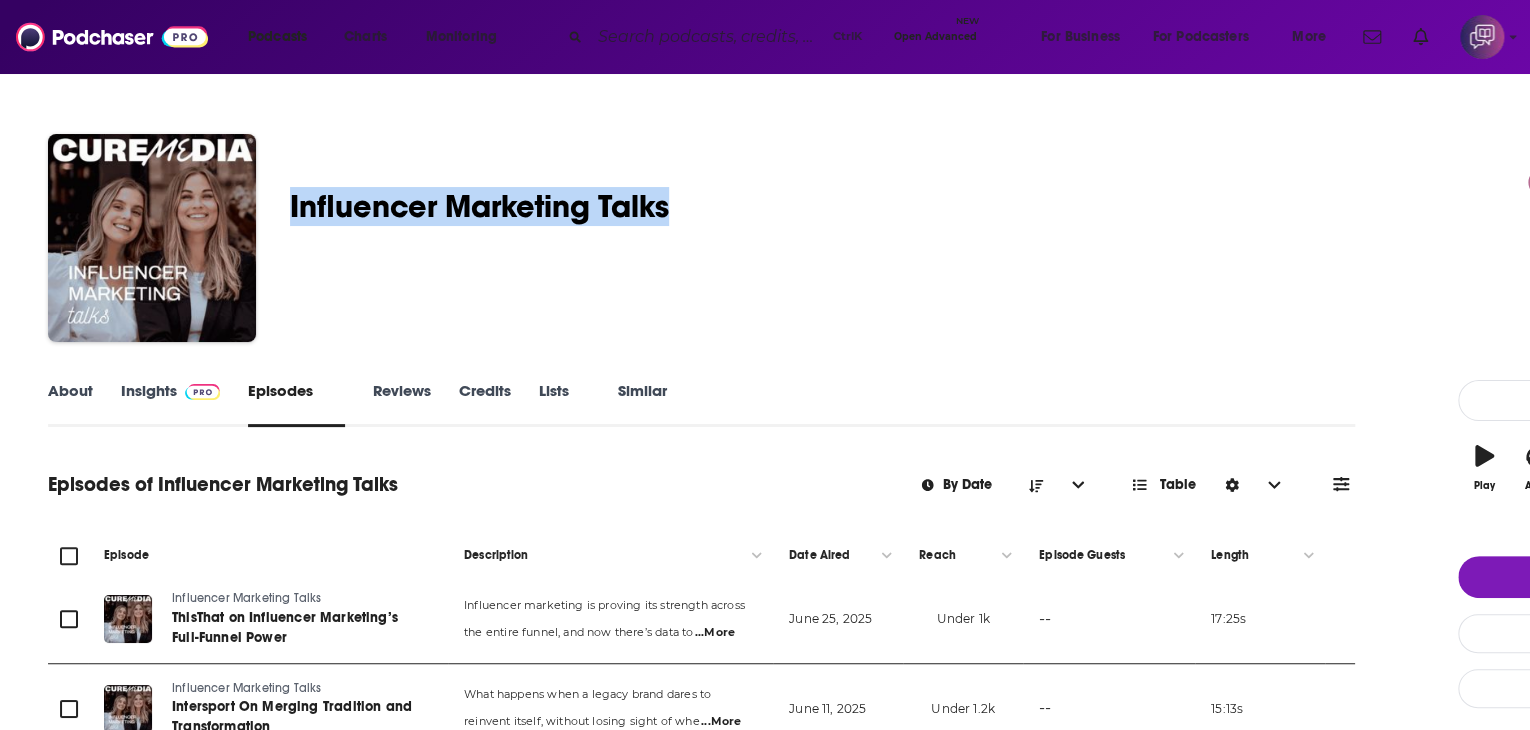 click on "Cure Media Influencer Marketing Talks 40 A Business and Marketing podcast 40 Good podcast? Give it some love!" at bounding box center [894, 242] 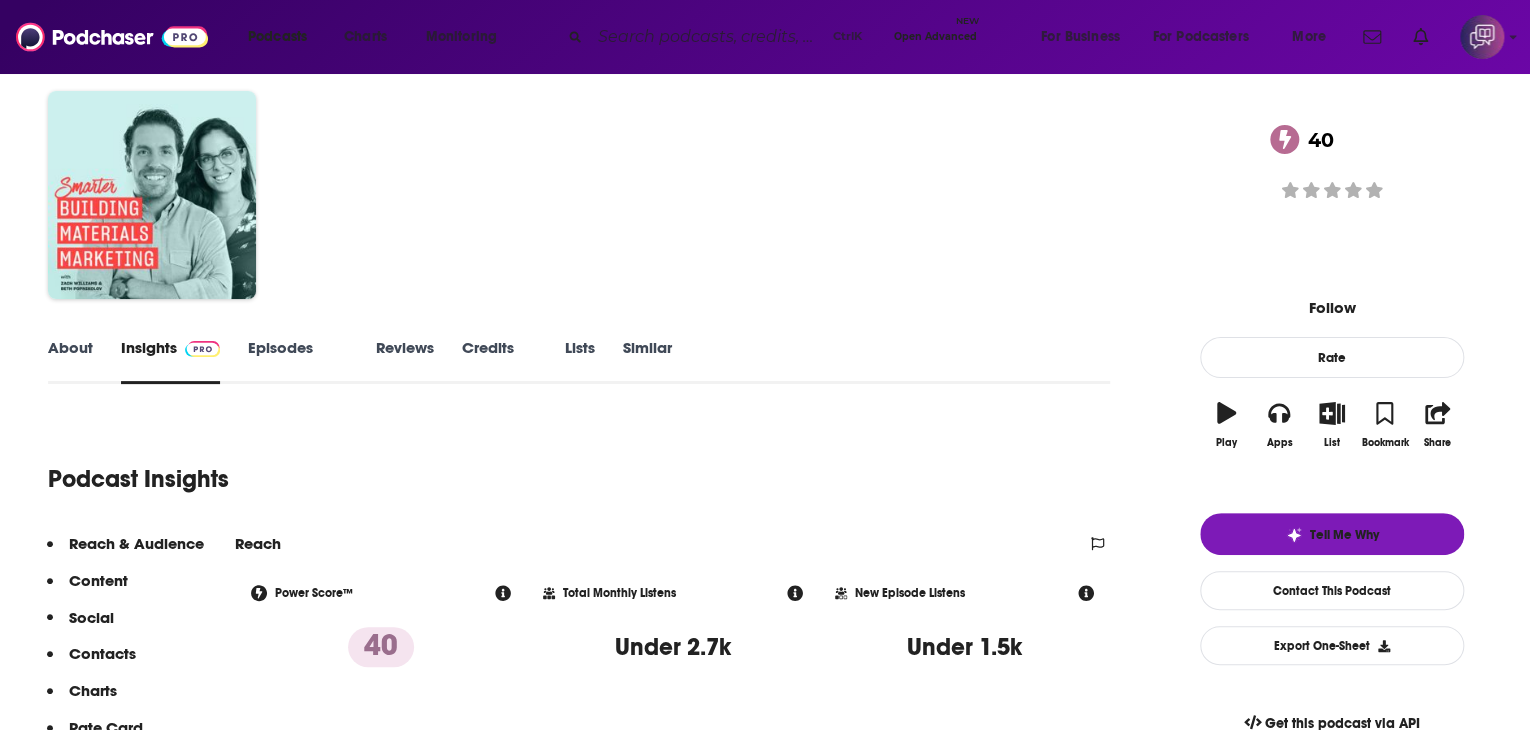 scroll, scrollTop: 0, scrollLeft: 0, axis: both 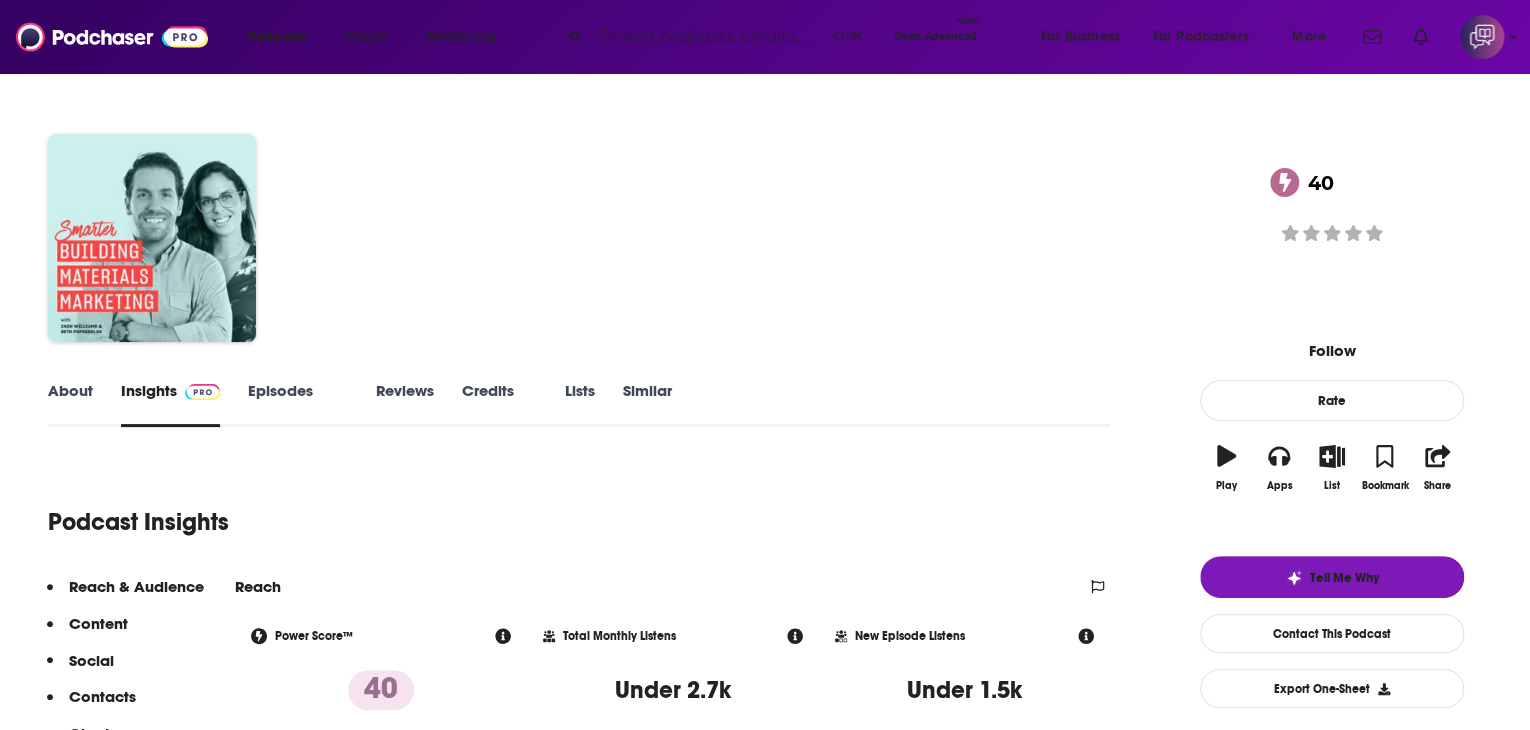 click on "About" at bounding box center [70, 404] 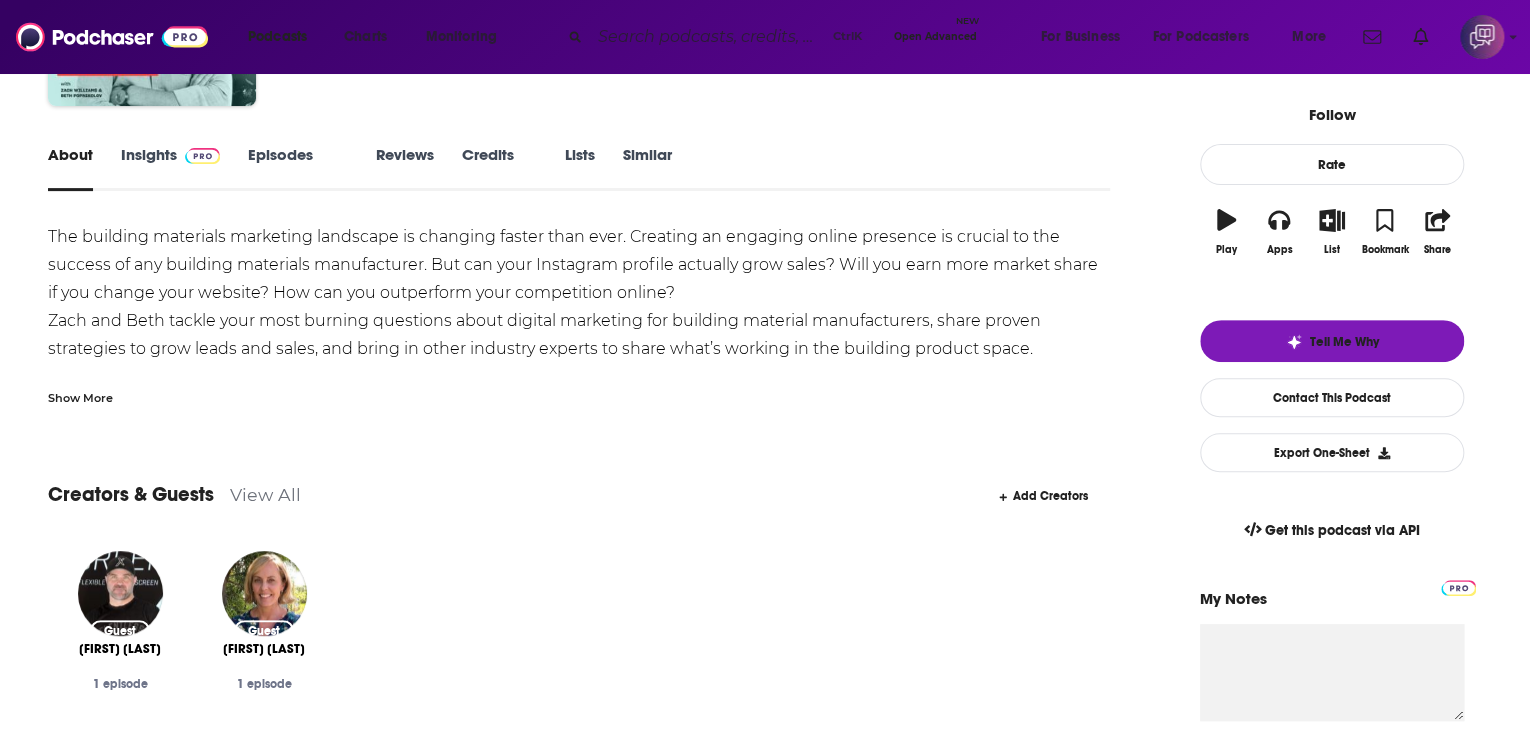 scroll, scrollTop: 100, scrollLeft: 0, axis: vertical 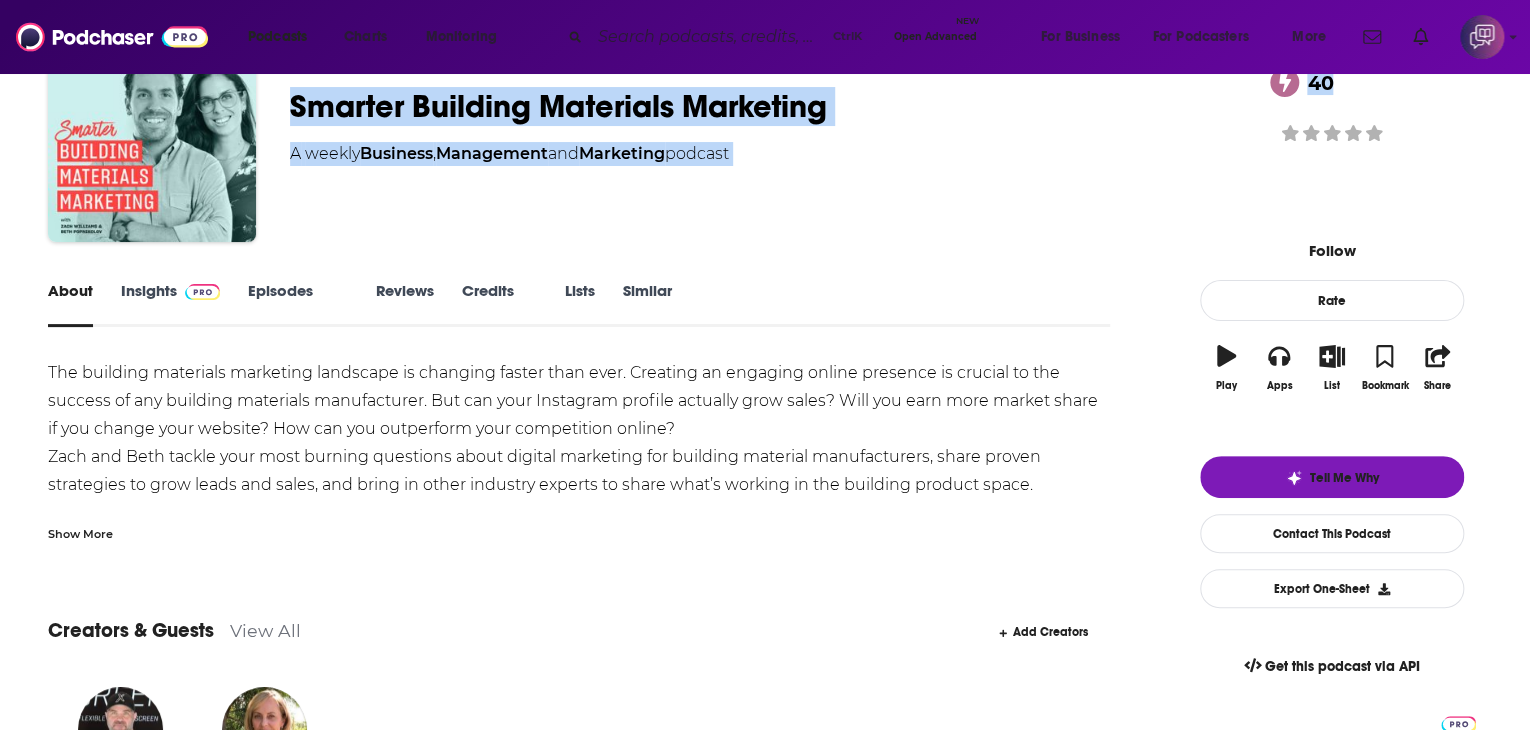 drag, startPoint x: 403, startPoint y: 107, endPoint x: 1052, endPoint y: 102, distance: 649.0193 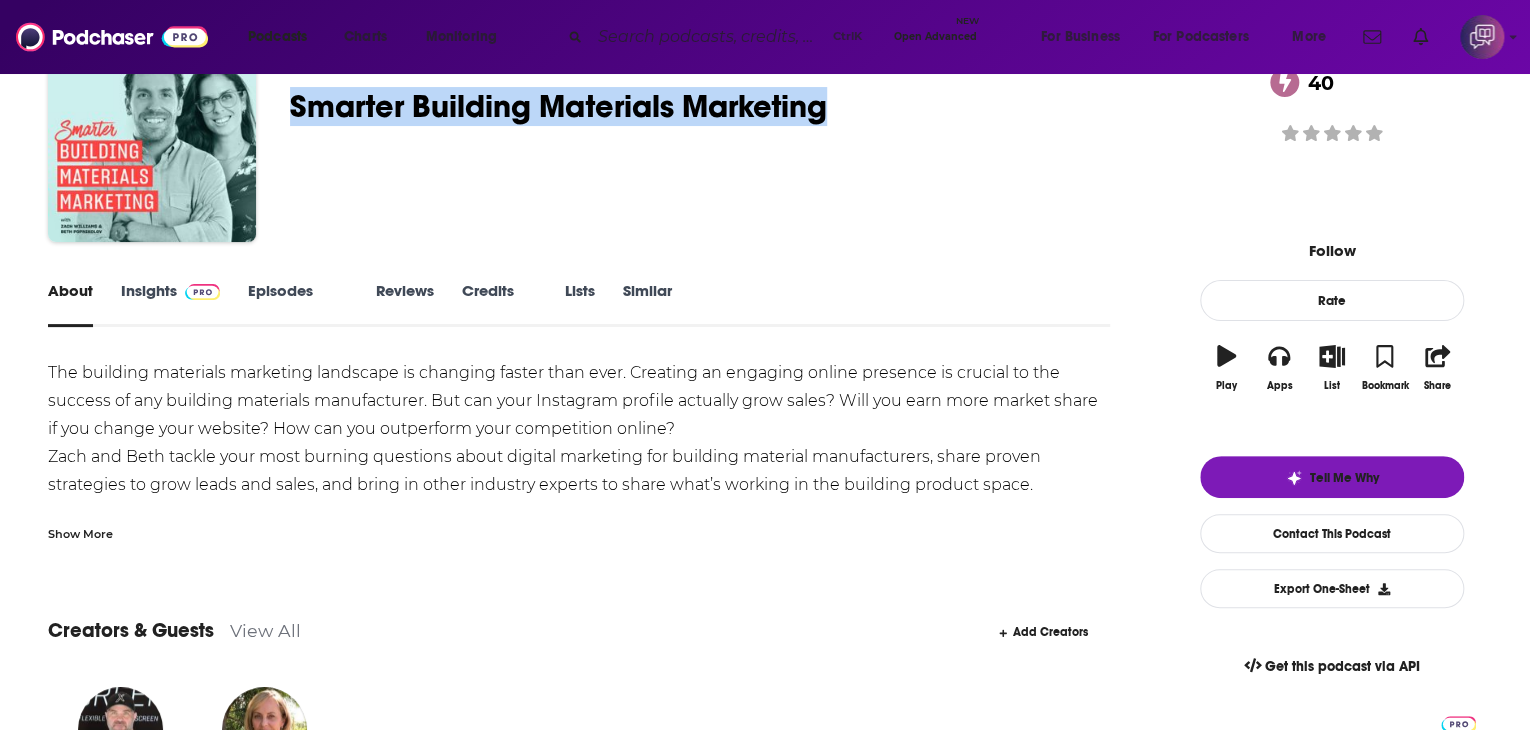 drag, startPoint x: 396, startPoint y: 89, endPoint x: 980, endPoint y: 106, distance: 584.2474 